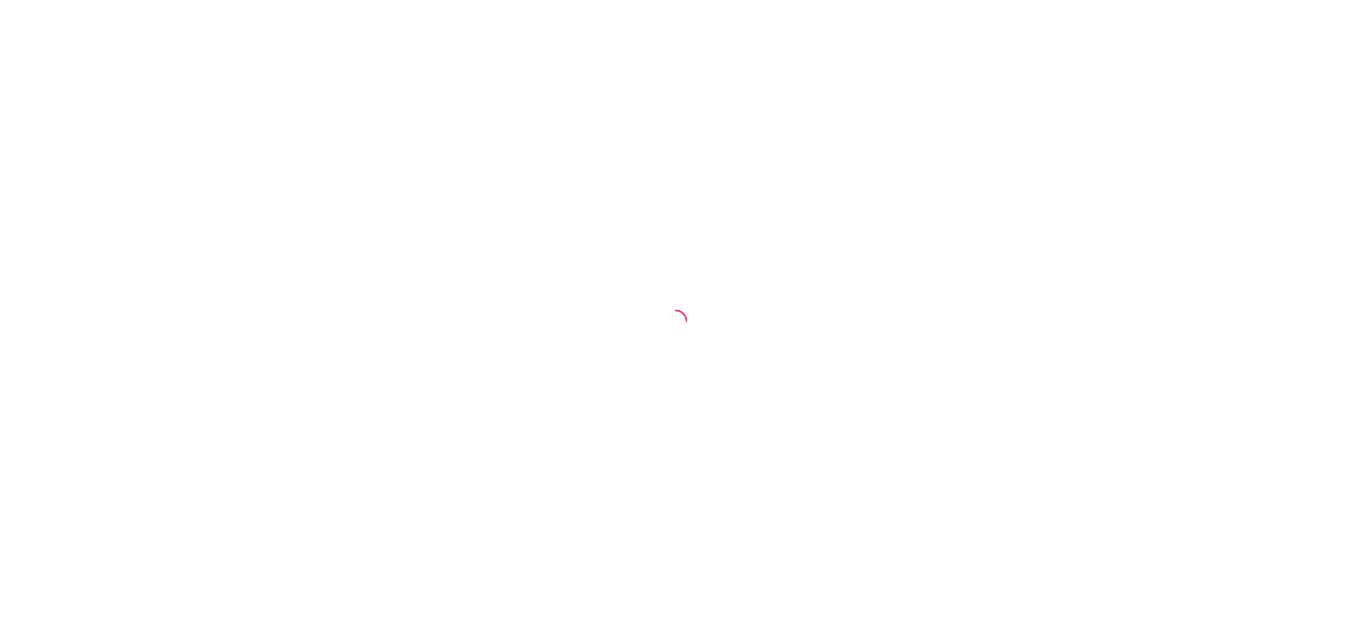 scroll, scrollTop: 0, scrollLeft: 0, axis: both 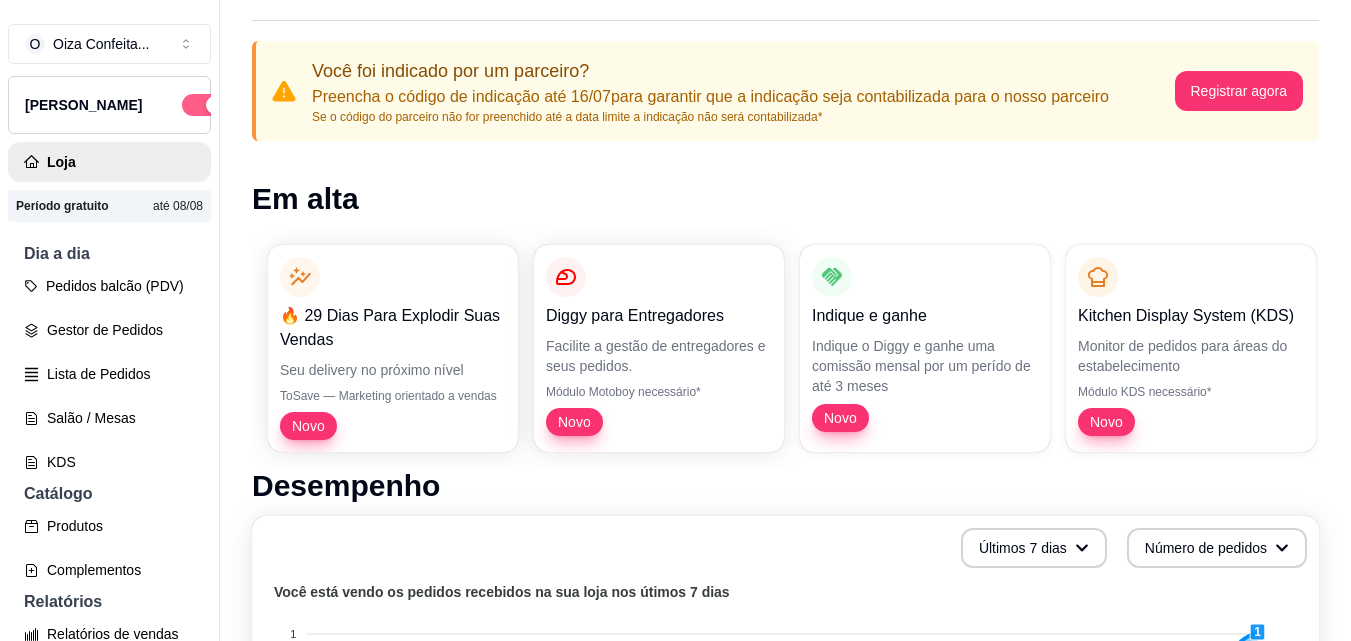 click at bounding box center (215, 105) 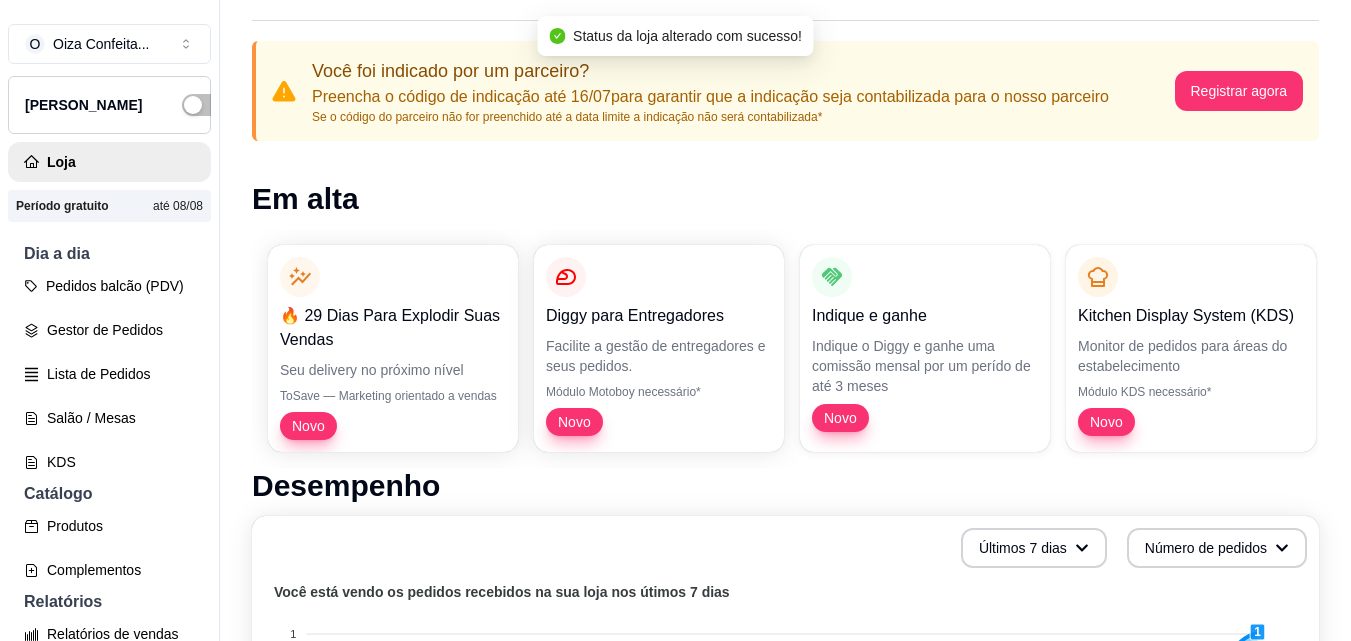 click on "até 08/08" at bounding box center [178, 206] 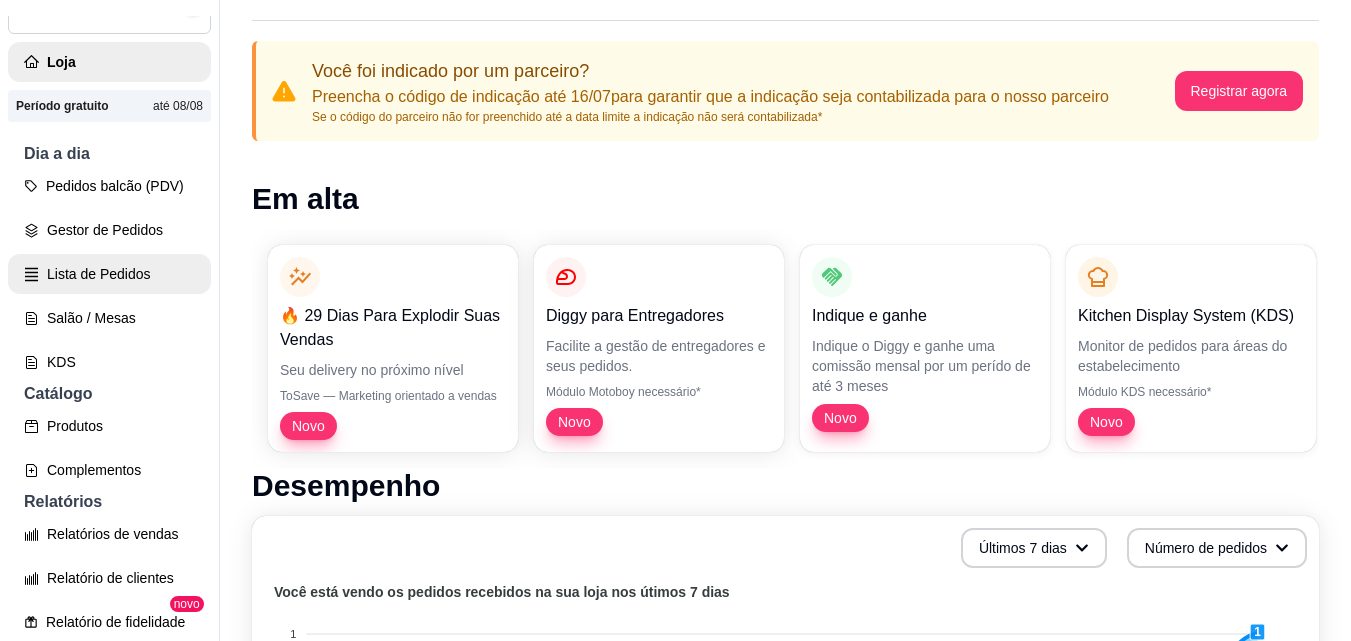scroll, scrollTop: 200, scrollLeft: 0, axis: vertical 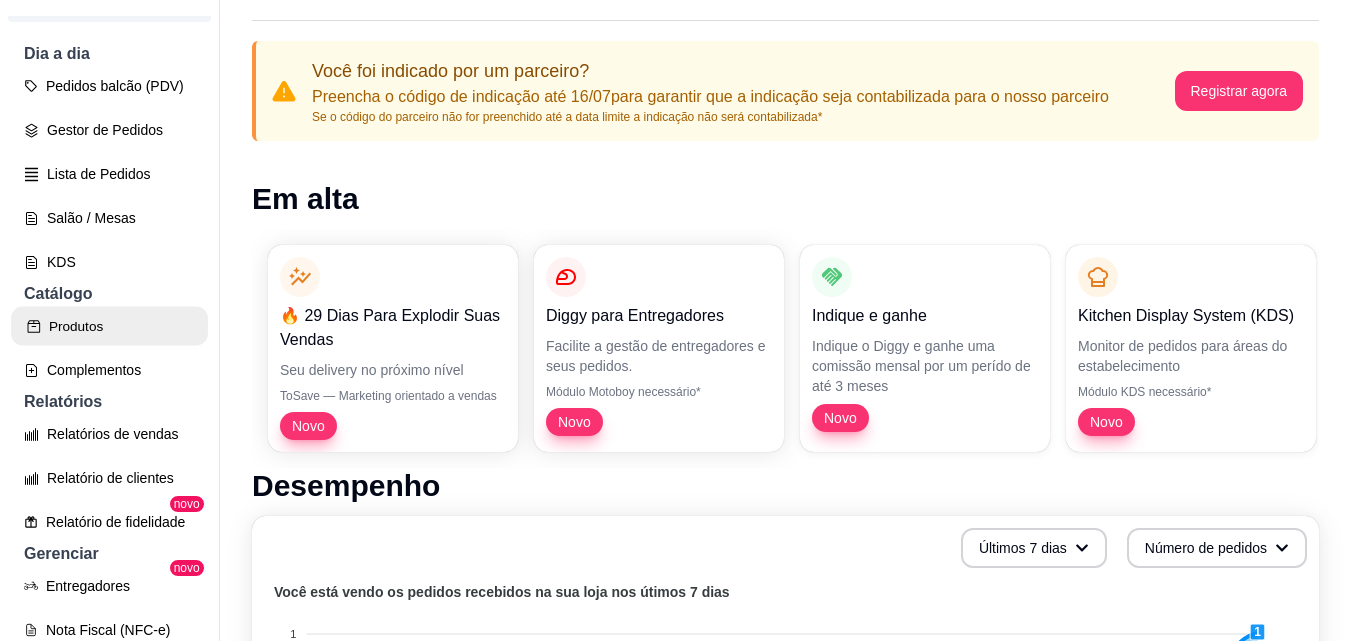 click on "Produtos" at bounding box center [109, 326] 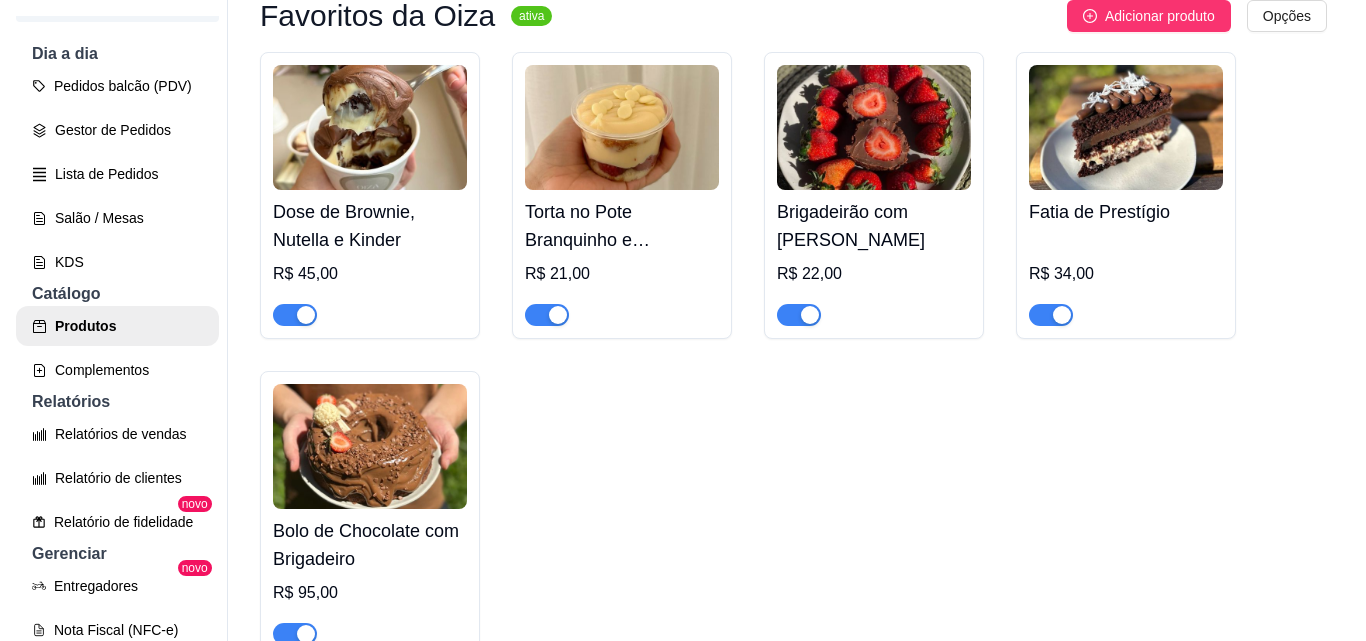 scroll, scrollTop: 300, scrollLeft: 0, axis: vertical 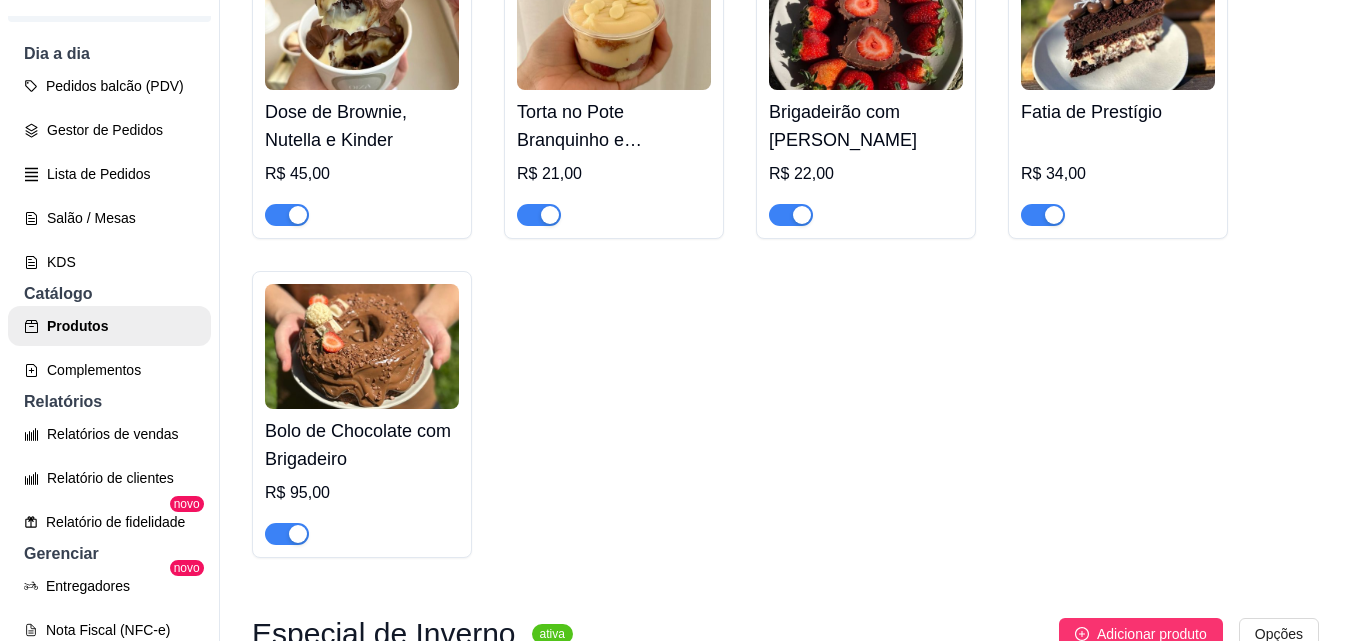 click on "Dose de Brownie, Nutella e Kinder" at bounding box center [362, 126] 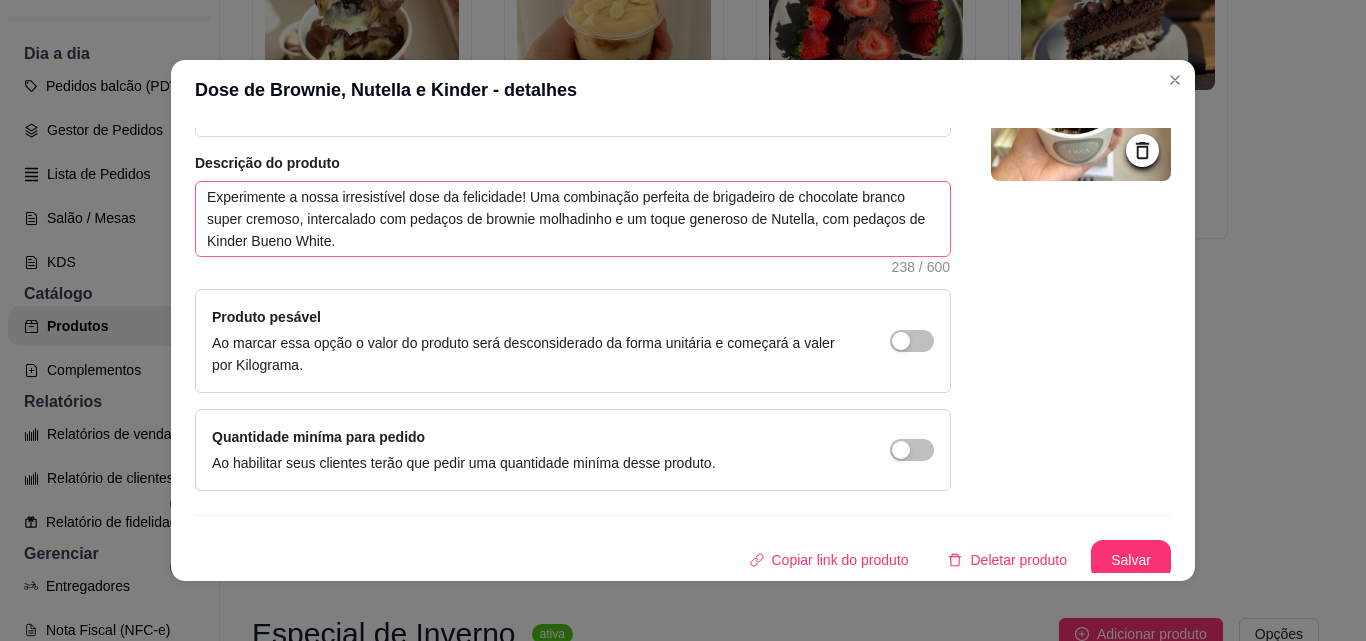 scroll, scrollTop: 207, scrollLeft: 0, axis: vertical 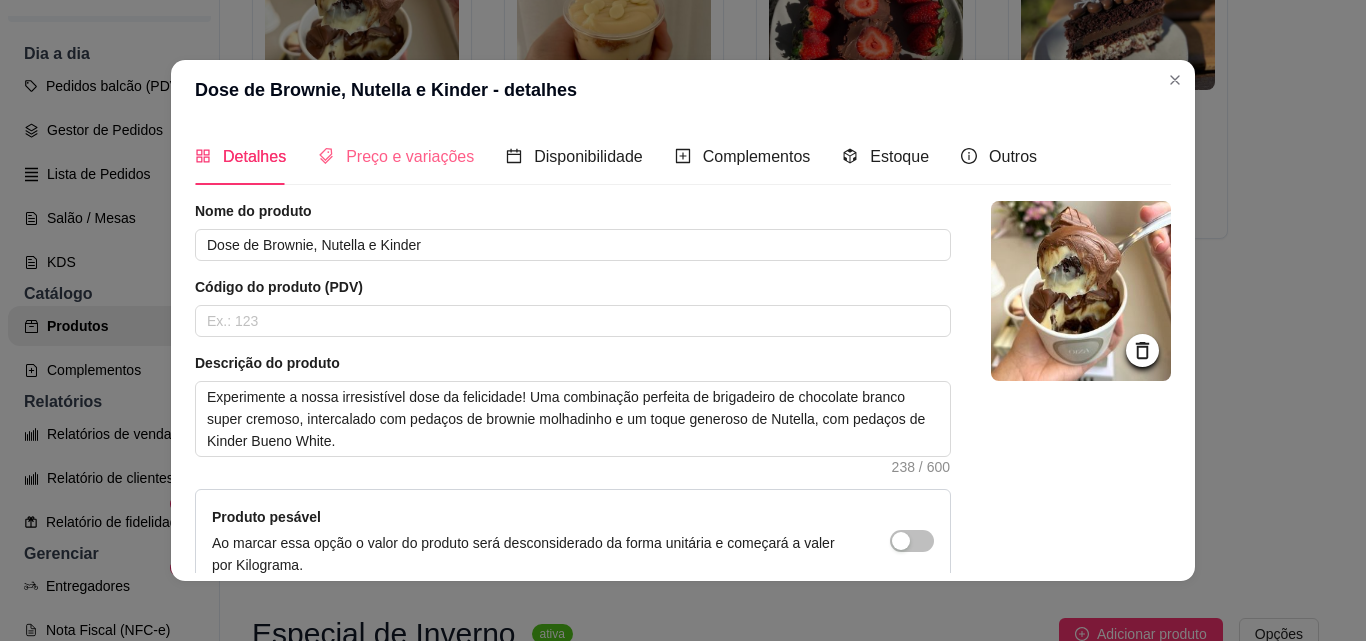 click on "Preço e variações" at bounding box center [396, 156] 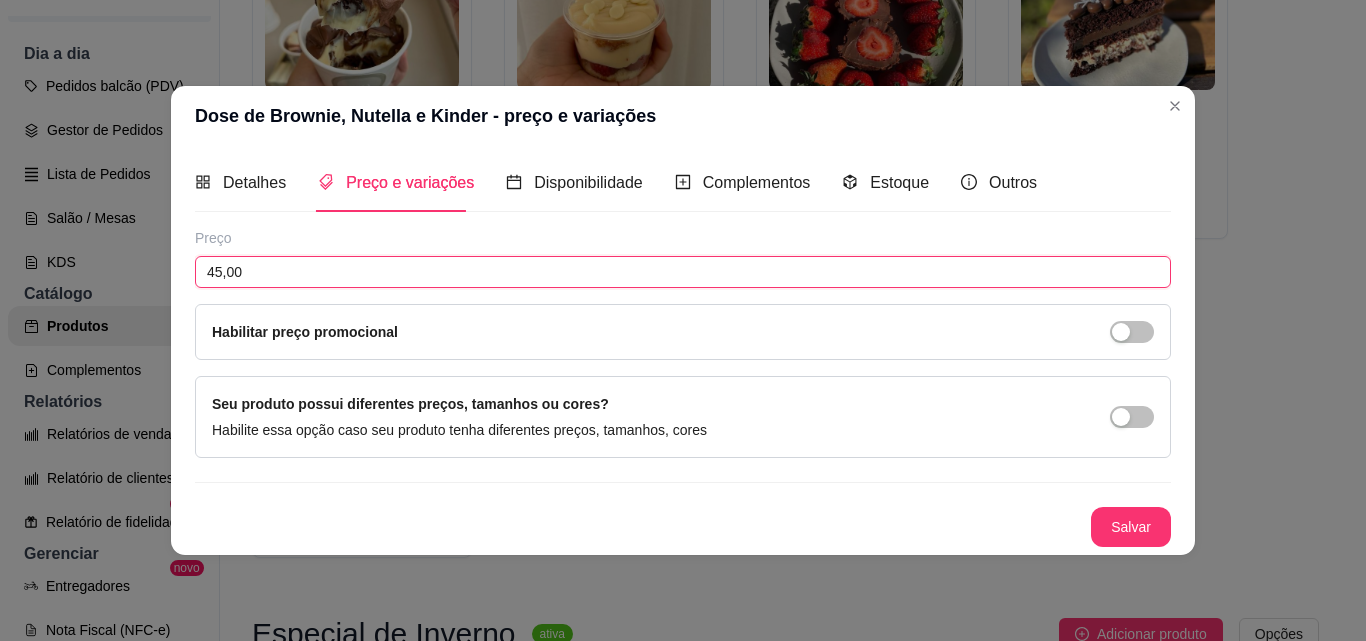 click on "45,00" at bounding box center [683, 272] 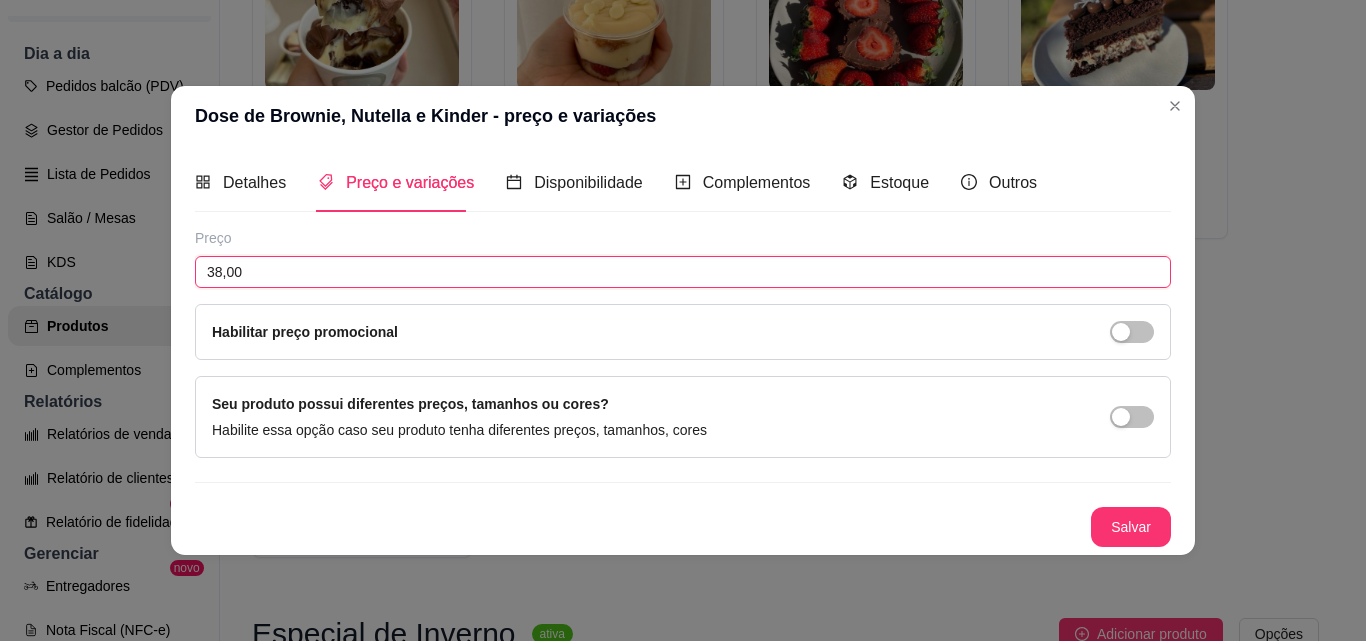 type on "38,00" 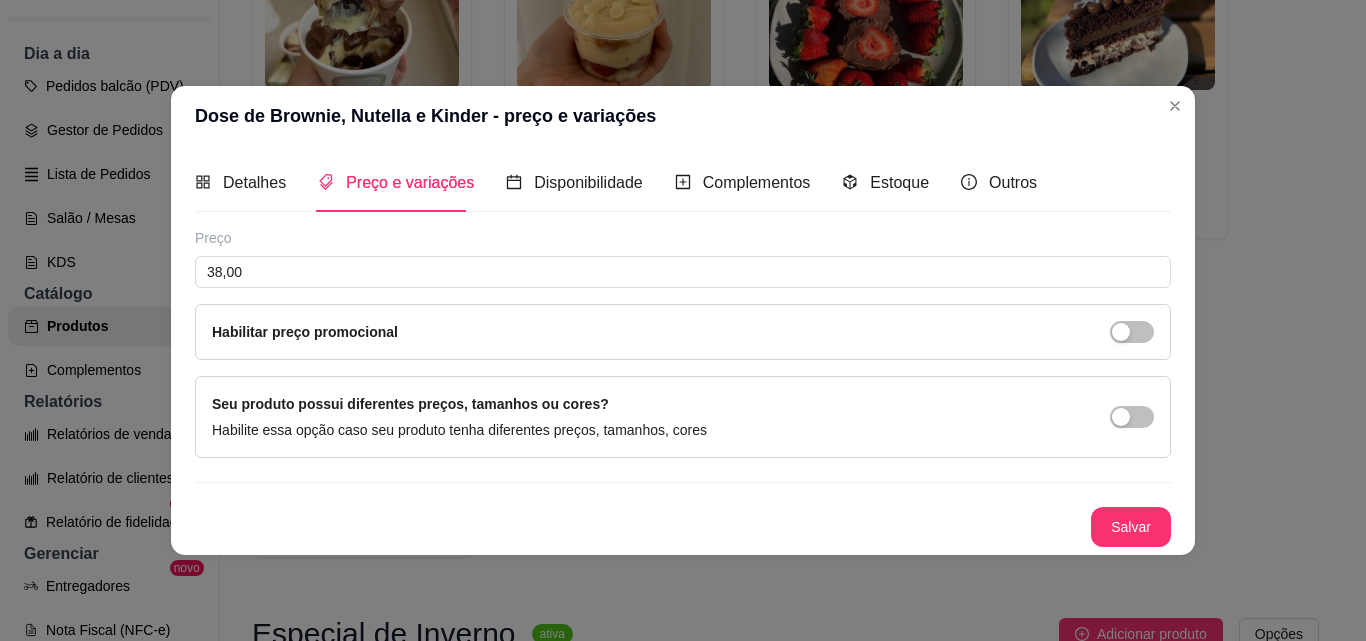 click on "Detalhes Preço e variações Disponibilidade Complementos Estoque Outros Nome do produto Dose de Brownie, Nutella e Kinder Código do produto (PDV) Descrição do produto Experimente a nossa irresistível dose da felicidade! Uma combinação perfeita de brigadeiro de chocolate branco super cremoso, intercalado com pedaços de brownie molhadinho e um toque generoso de Nutella, com pedaços de Kinder Bueno White. 238 / 600 Produto pesável Ao marcar essa opção o valor do produto será desconsiderado da forma unitária e começará a valer por Kilograma. Quantidade miníma para pedido Ao habilitar seus clientes terão que pedir uma quantidade miníma desse produto. Copiar link do produto Deletar produto Salvar Preço  38,00 Habilitar preço promocional Seu produto possui diferentes preços, tamanhos ou cores? Habilite essa opção caso seu produto tenha diferentes preços, tamanhos, cores Salvar" at bounding box center [683, 350] 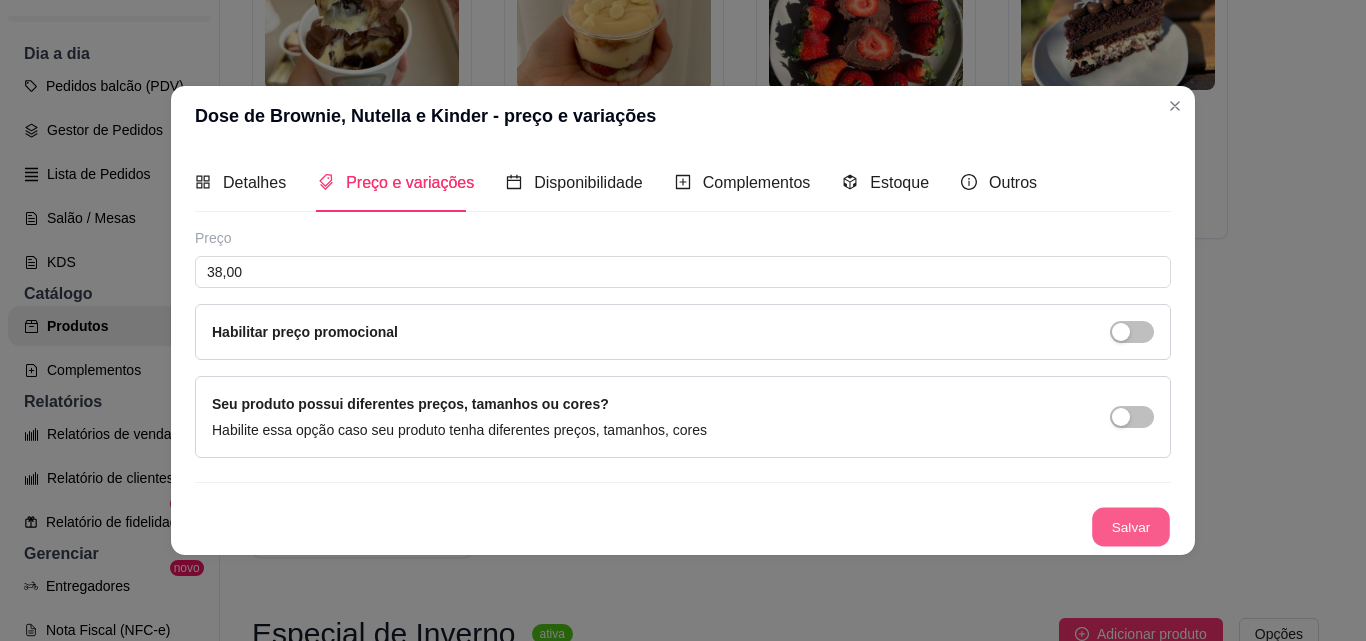 click on "Salvar" at bounding box center [1131, 526] 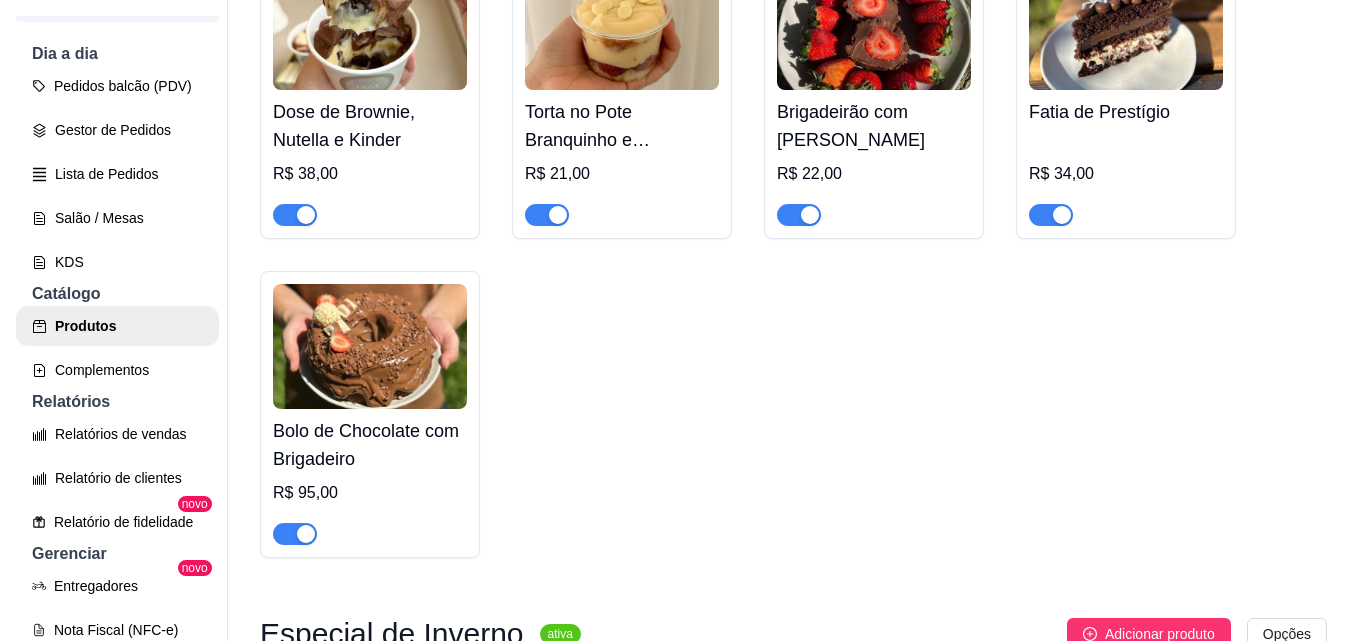 scroll, scrollTop: 100, scrollLeft: 0, axis: vertical 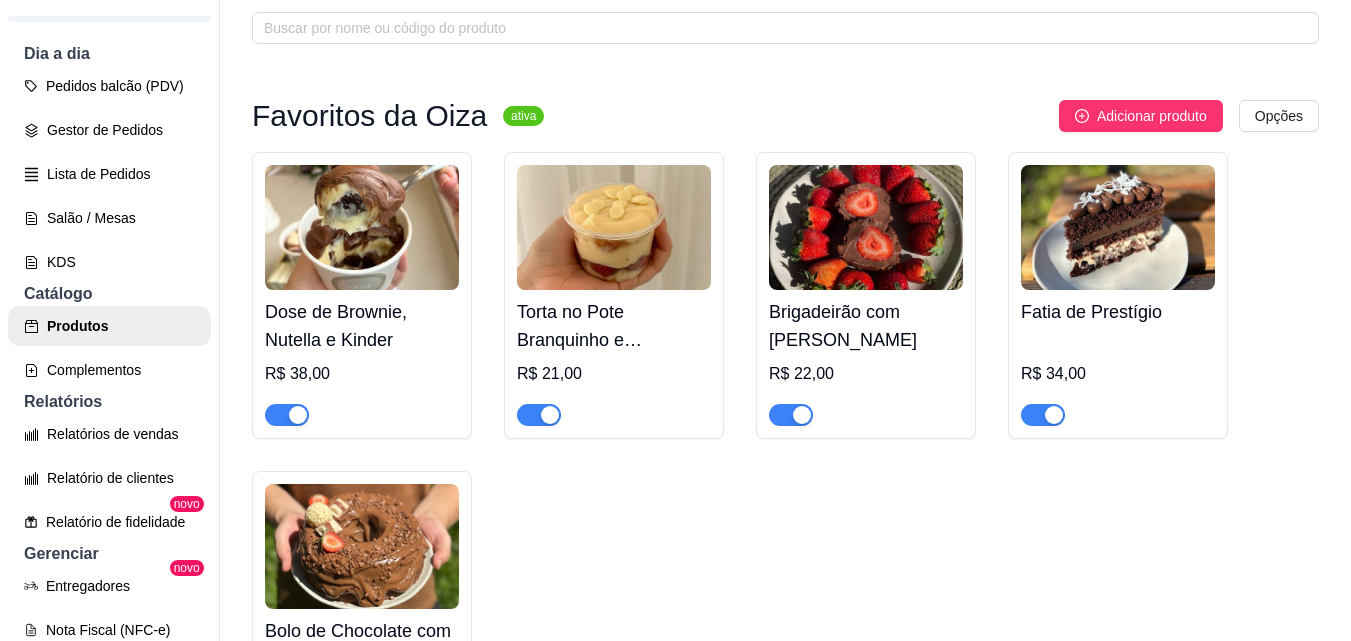 click on "Torta no Pote Branquinho e Morango" at bounding box center [614, 326] 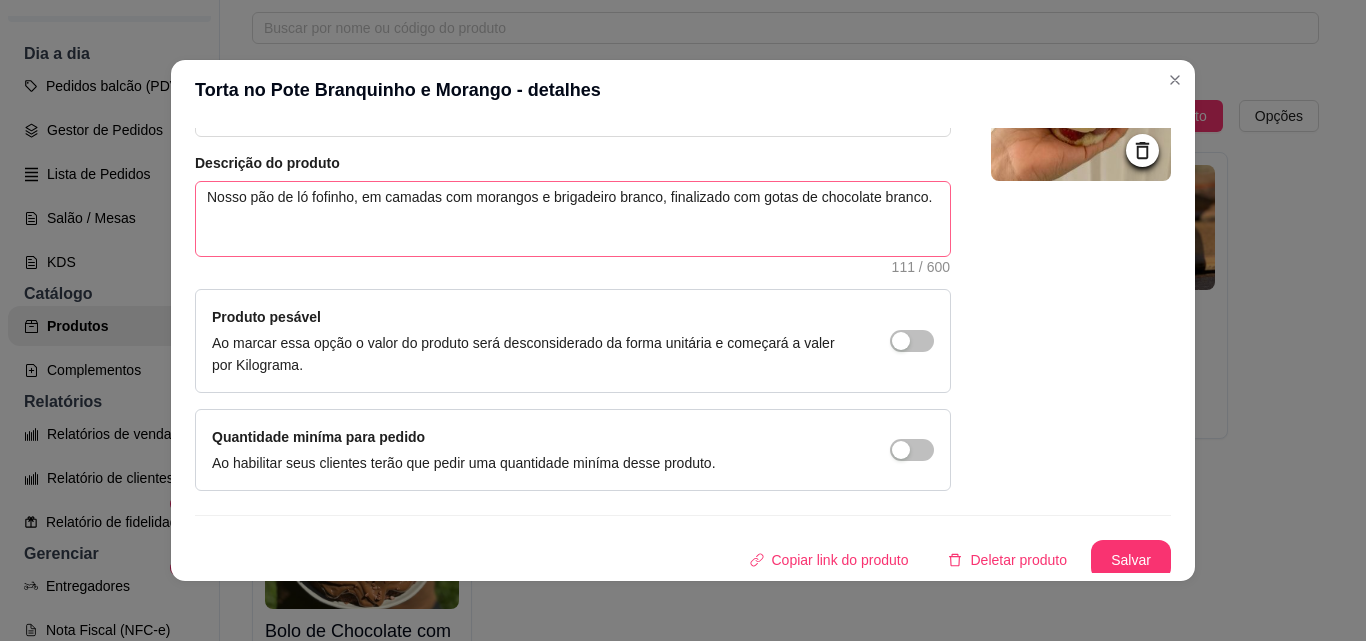 scroll, scrollTop: 207, scrollLeft: 0, axis: vertical 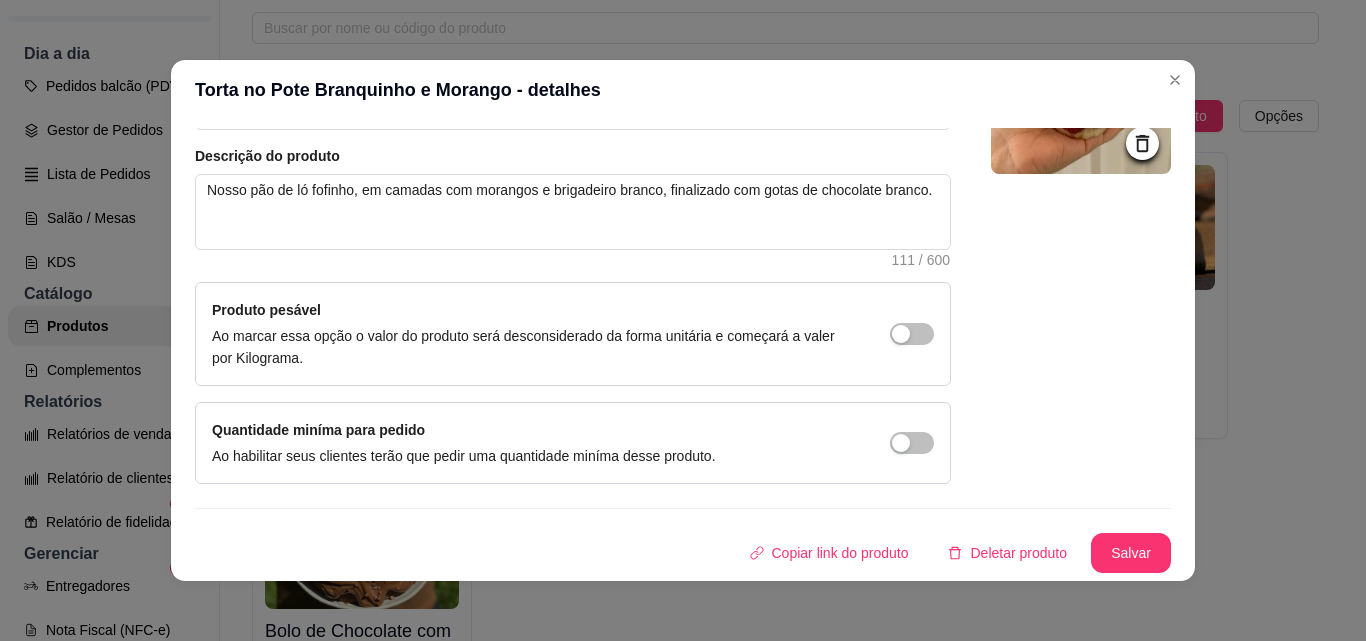 click at bounding box center (1081, 239) 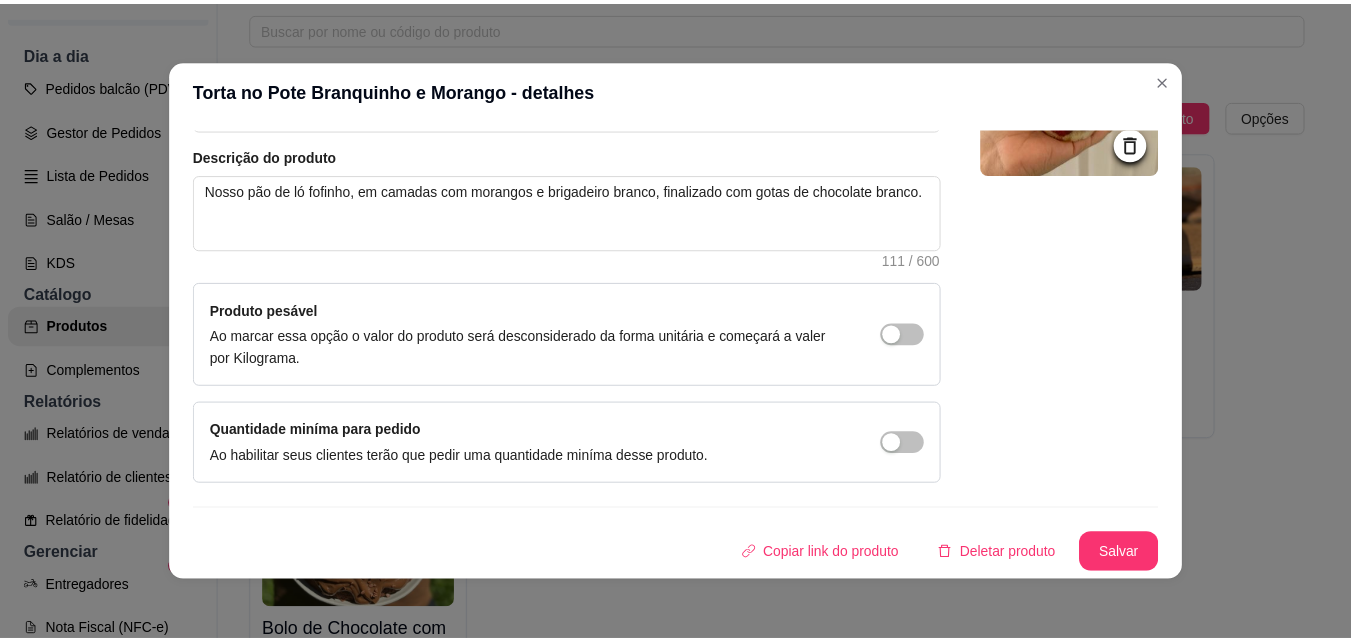 scroll, scrollTop: 0, scrollLeft: 0, axis: both 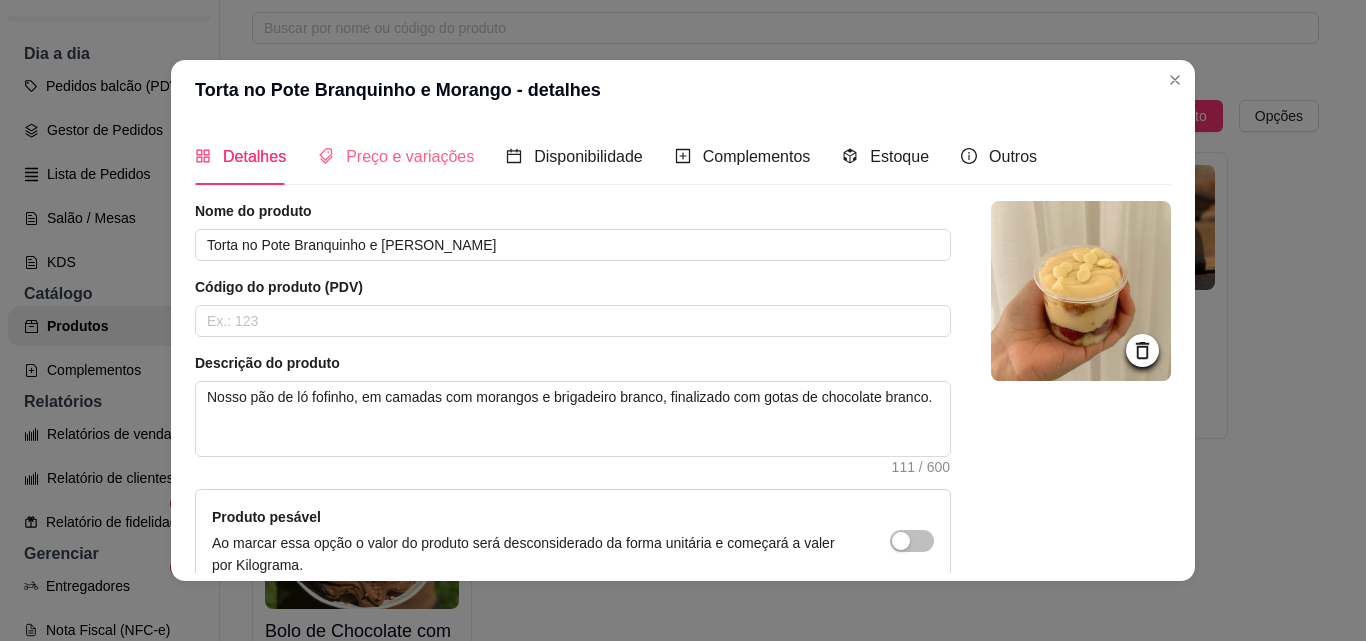 click on "Preço e variações" at bounding box center (396, 156) 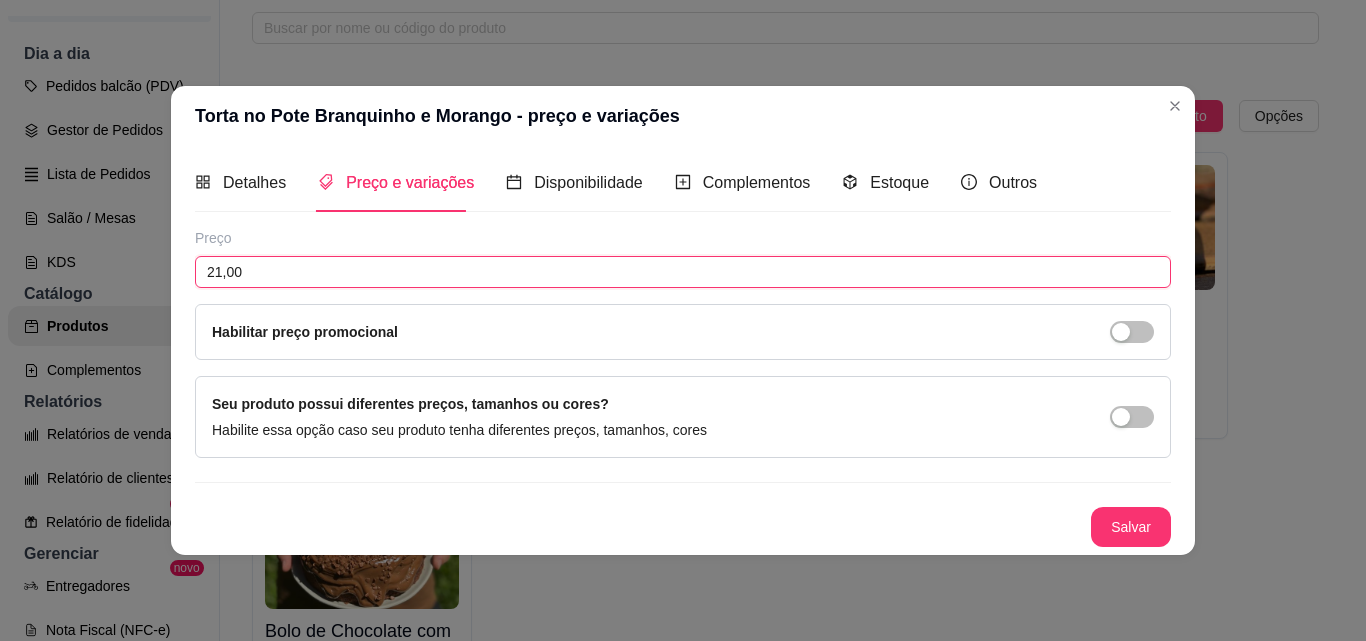click on "21,00" at bounding box center (683, 272) 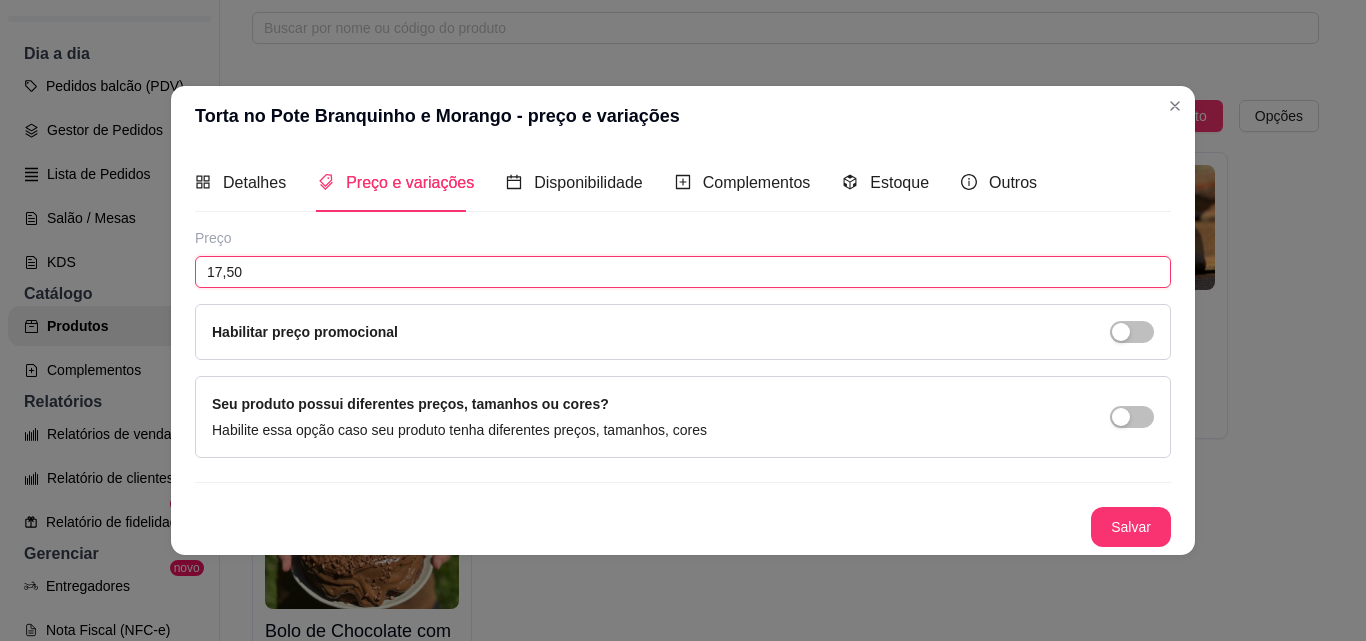 type on "17,50" 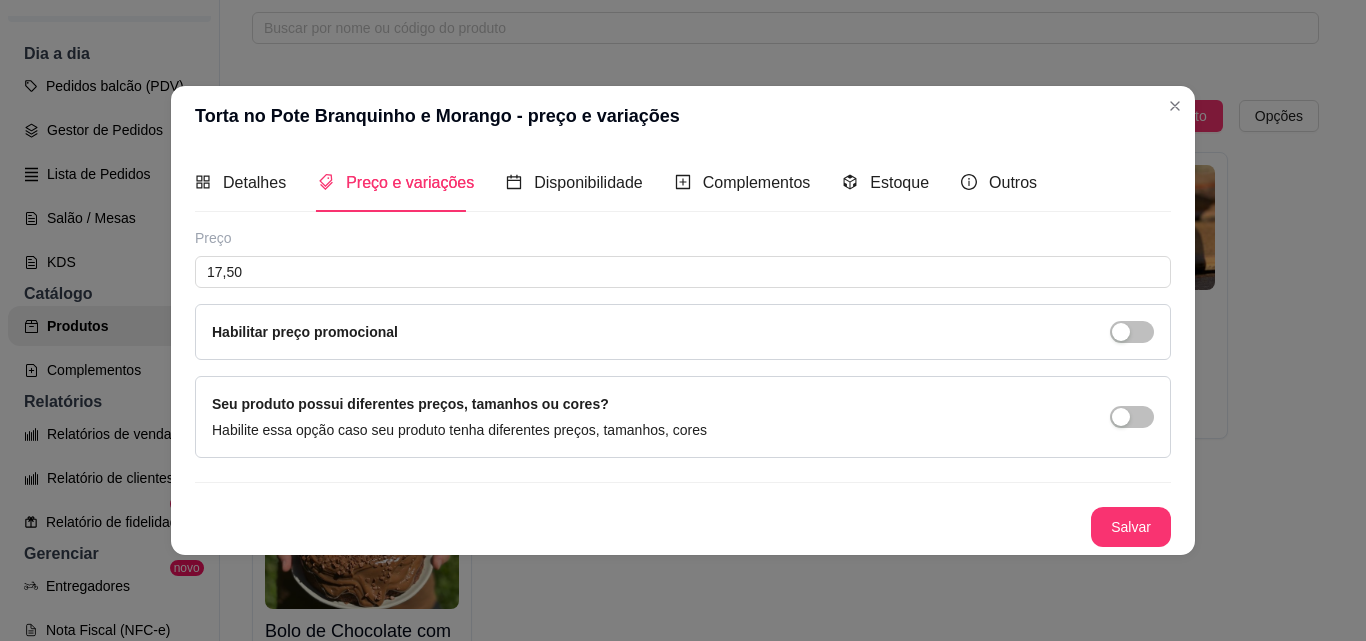 click on "Preço" at bounding box center (683, 238) 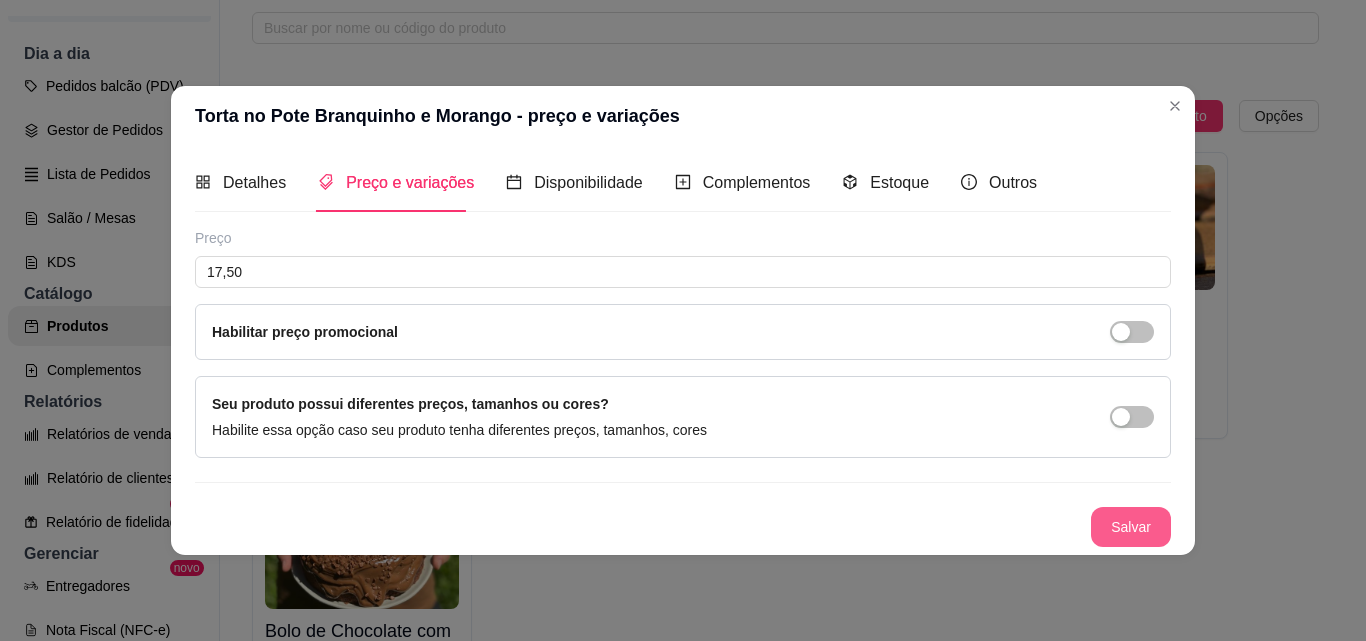 click on "Salvar" at bounding box center [1131, 527] 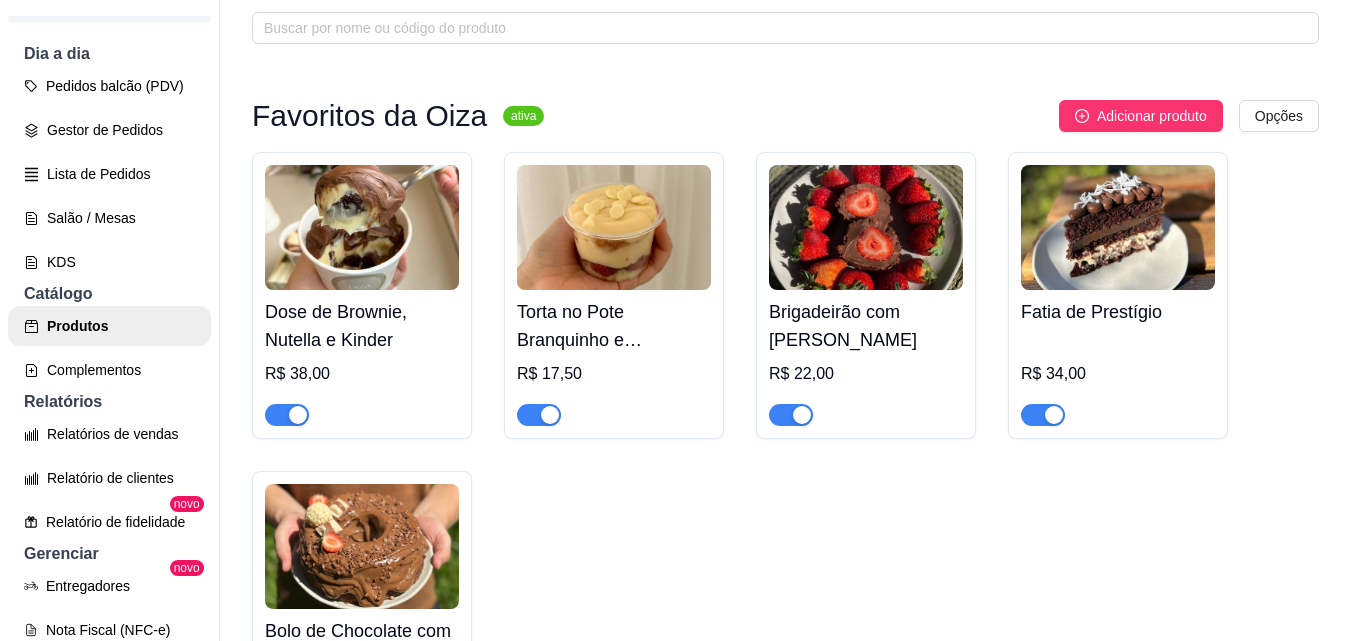 click on "Brigadeirão com Morango" at bounding box center [866, 326] 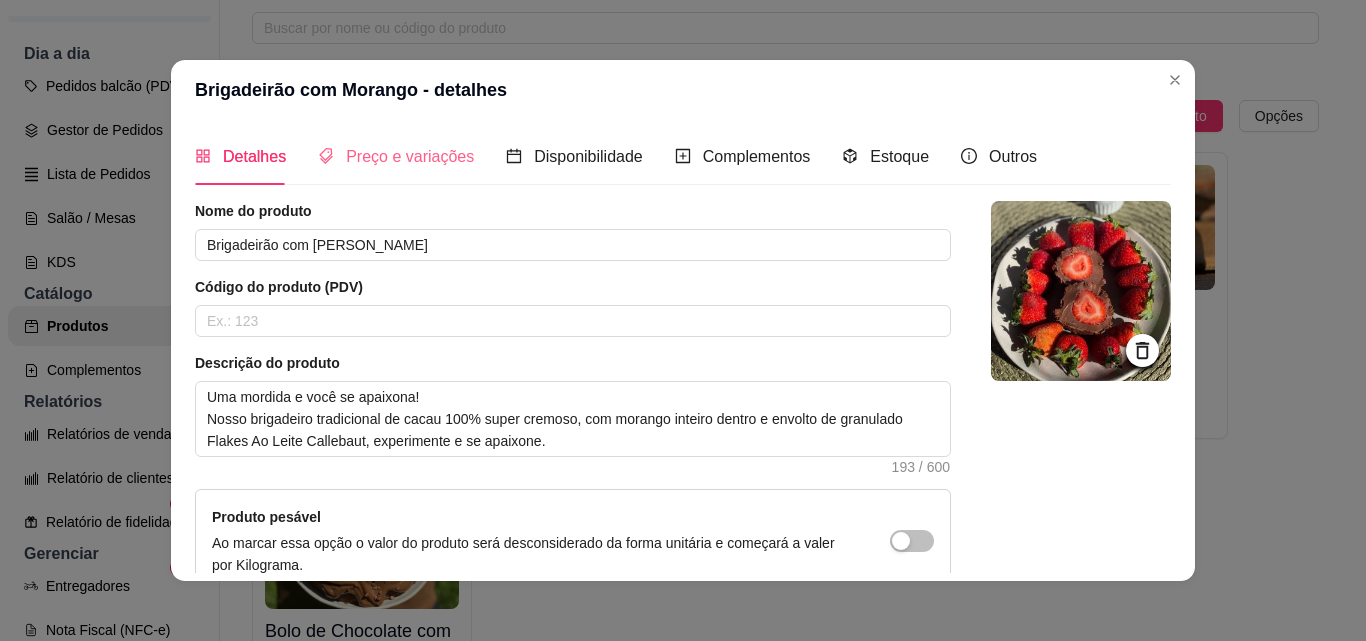click on "Preço e variações" at bounding box center [396, 156] 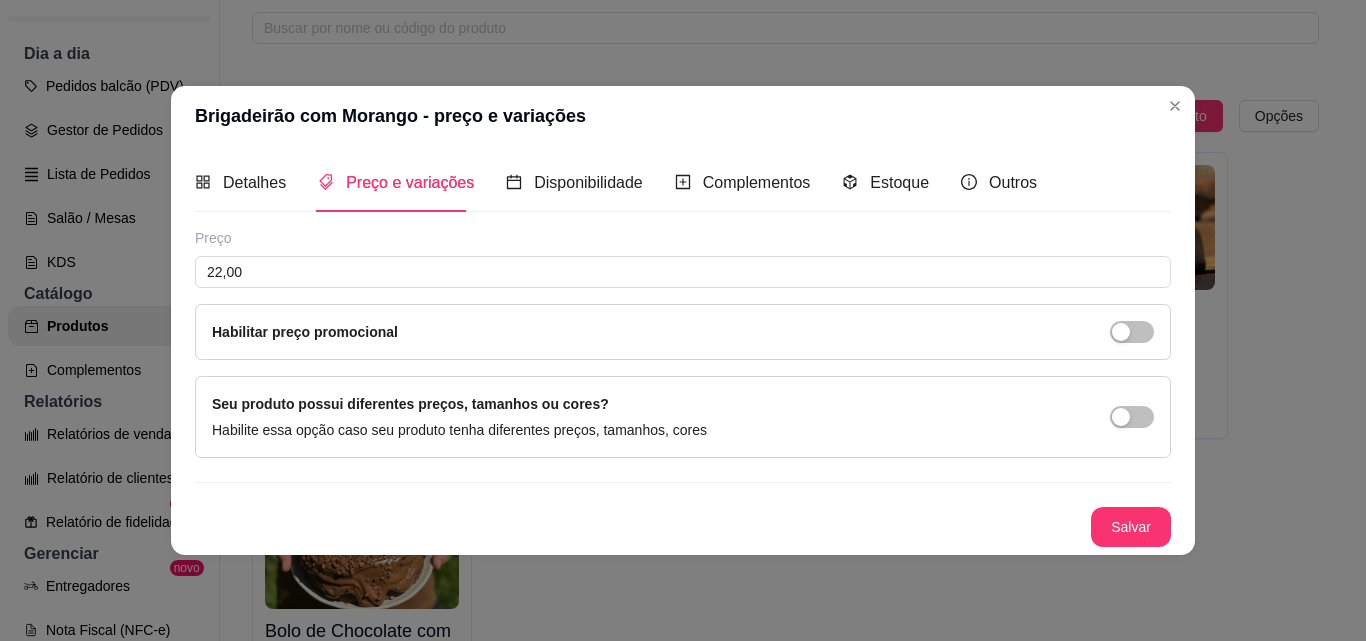 type 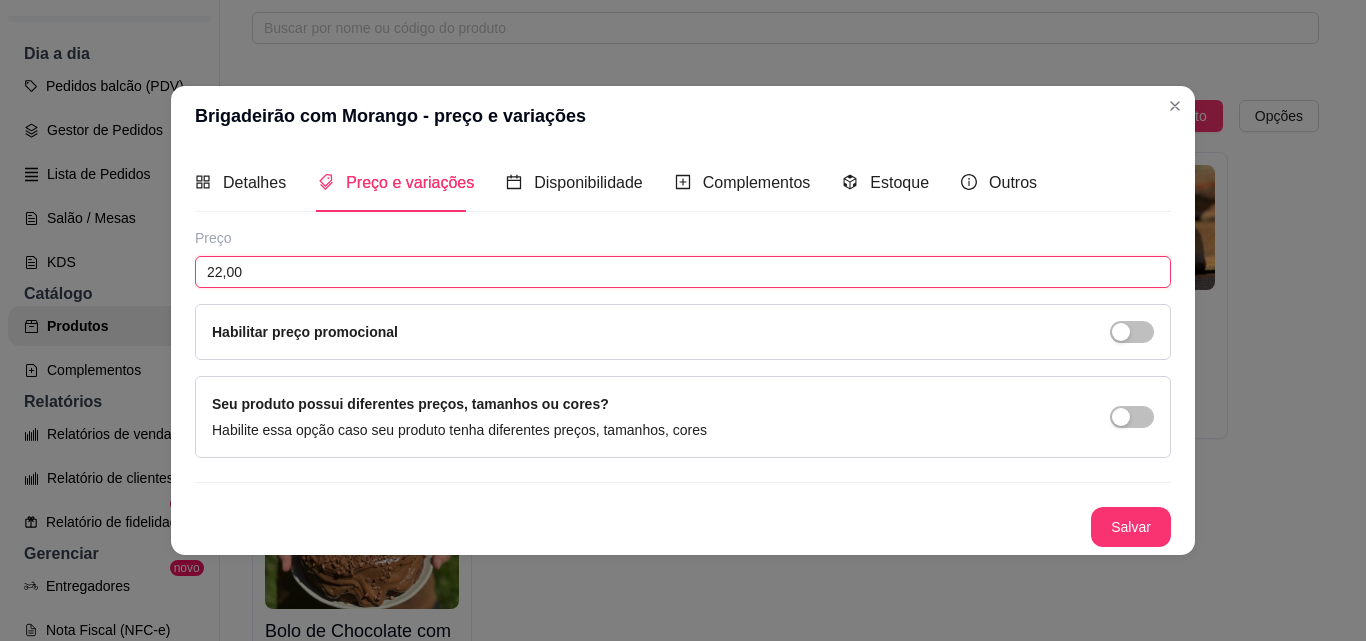 click on "22,00" at bounding box center (683, 272) 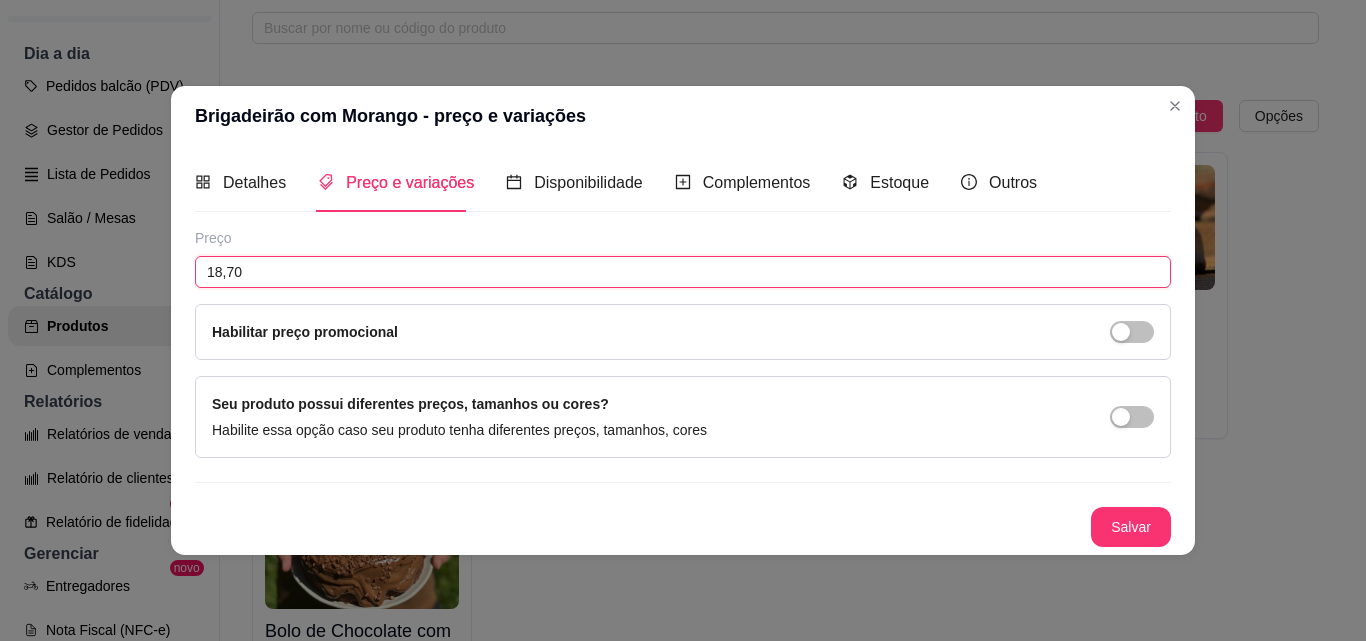 type on "18,70" 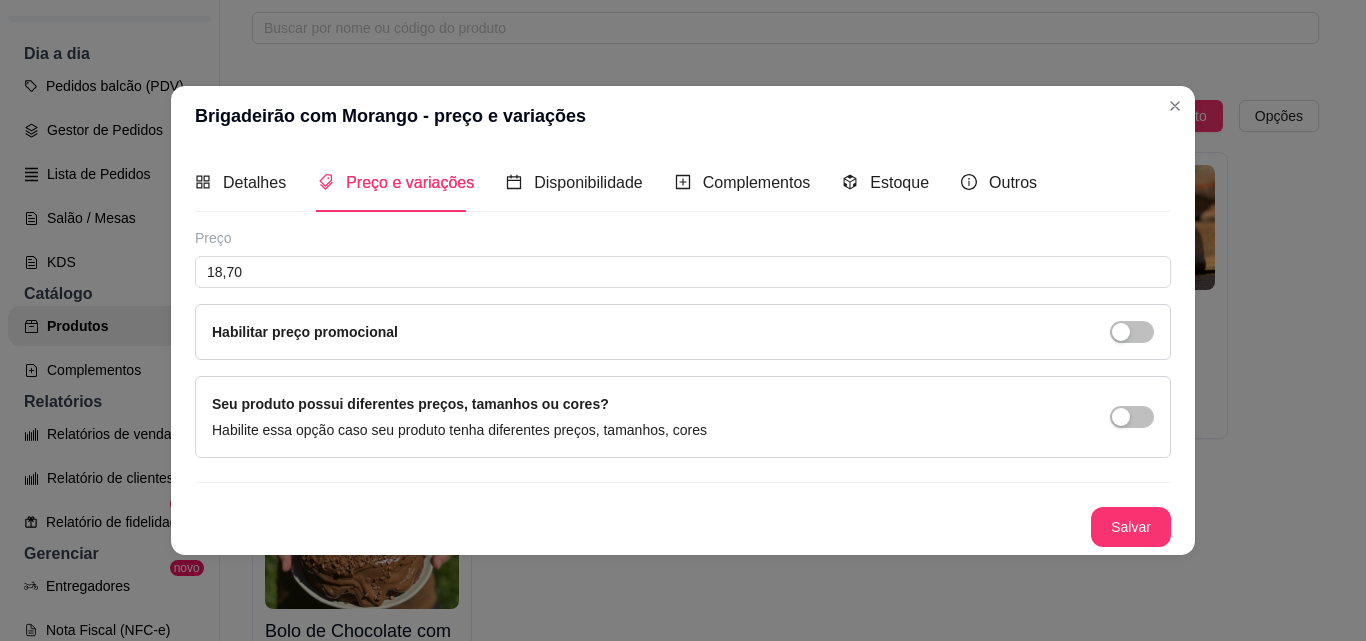 click on "Detalhes Preço e variações Disponibilidade Complementos Estoque Outros Nome do produto Brigadeirão com Morango Código do produto (PDV) Descrição do produto Uma mordida e você se apaixona!
Nosso brigadeiro tradicional de cacau 100% super cremoso, com morango inteiro dentro e envolto de granulado Flakes Ao Leite Callebaut, experimente e se apaixone. 193 / 600 Produto pesável Ao marcar essa opção o valor do produto será desconsiderado da forma unitária e começará a valer por Kilograma. Quantidade miníma para pedido Ao habilitar seus clientes terão que pedir uma quantidade miníma desse produto. Copiar link do produto Deletar produto Salvar Preço  18,70 Habilitar preço promocional Seu produto possui diferentes preços, tamanhos ou cores? Habilite essa opção caso seu produto tenha diferentes preços, tamanhos, cores Salvar" at bounding box center [683, 350] 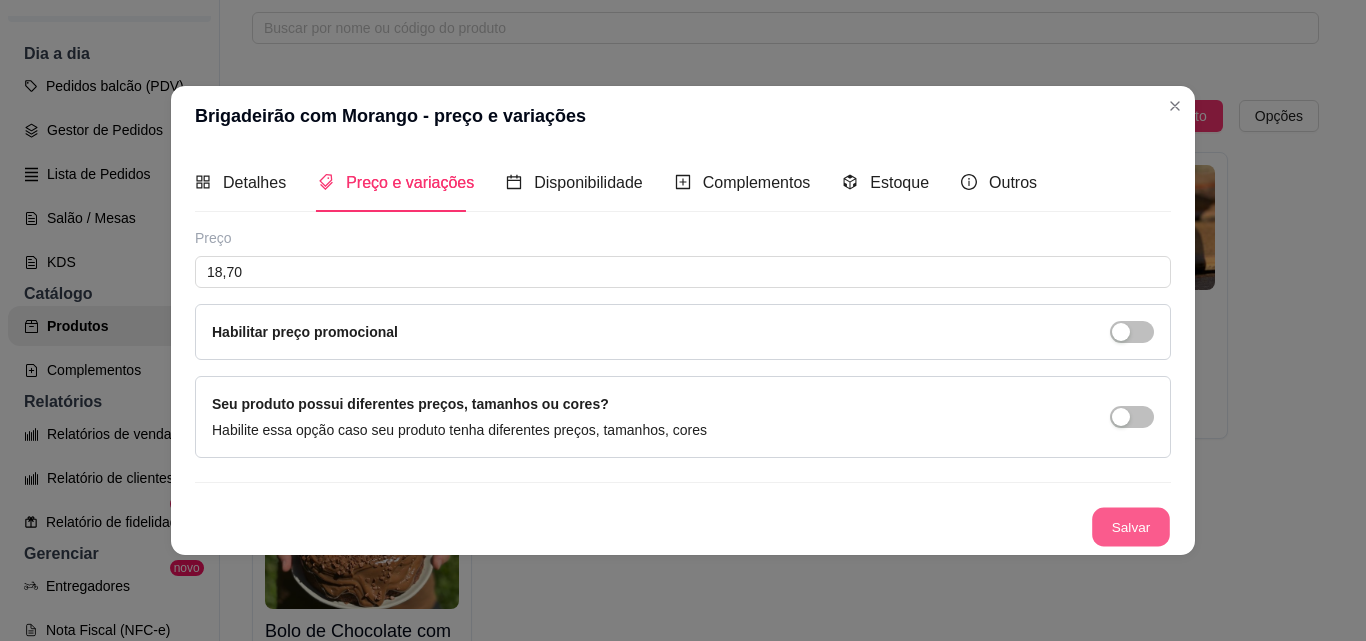 click on "Salvar" at bounding box center (1131, 526) 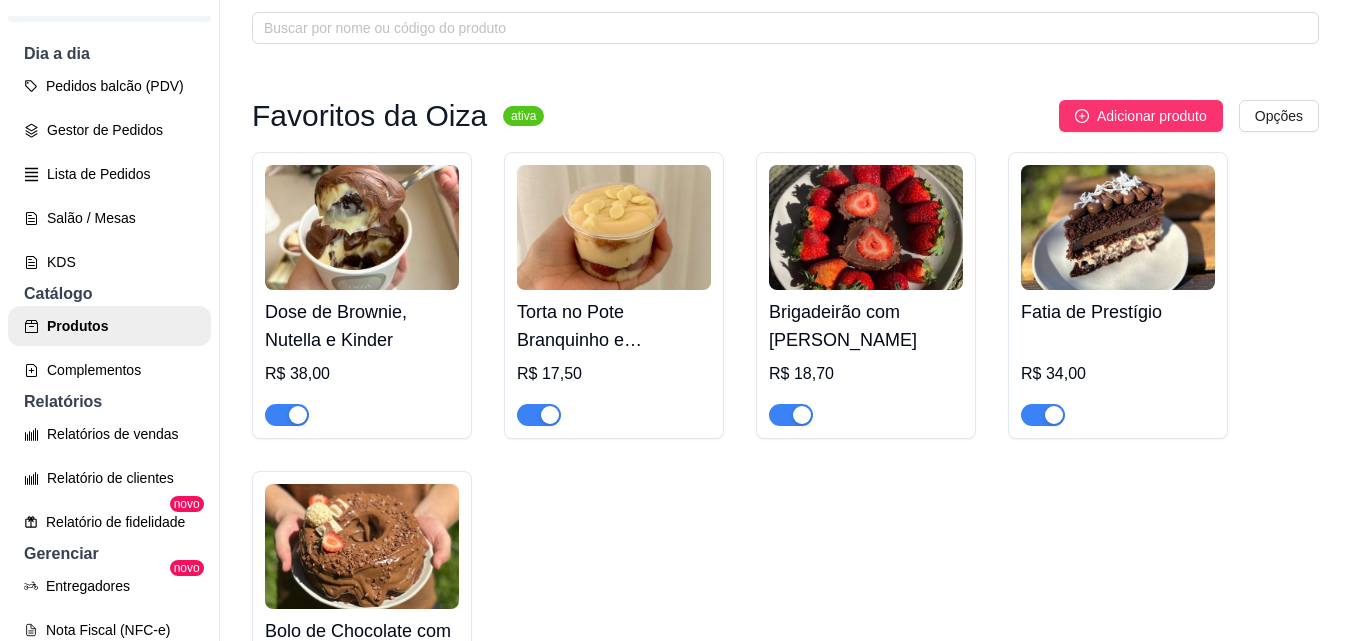 click on "Fatia de Prestígio" at bounding box center (1118, 312) 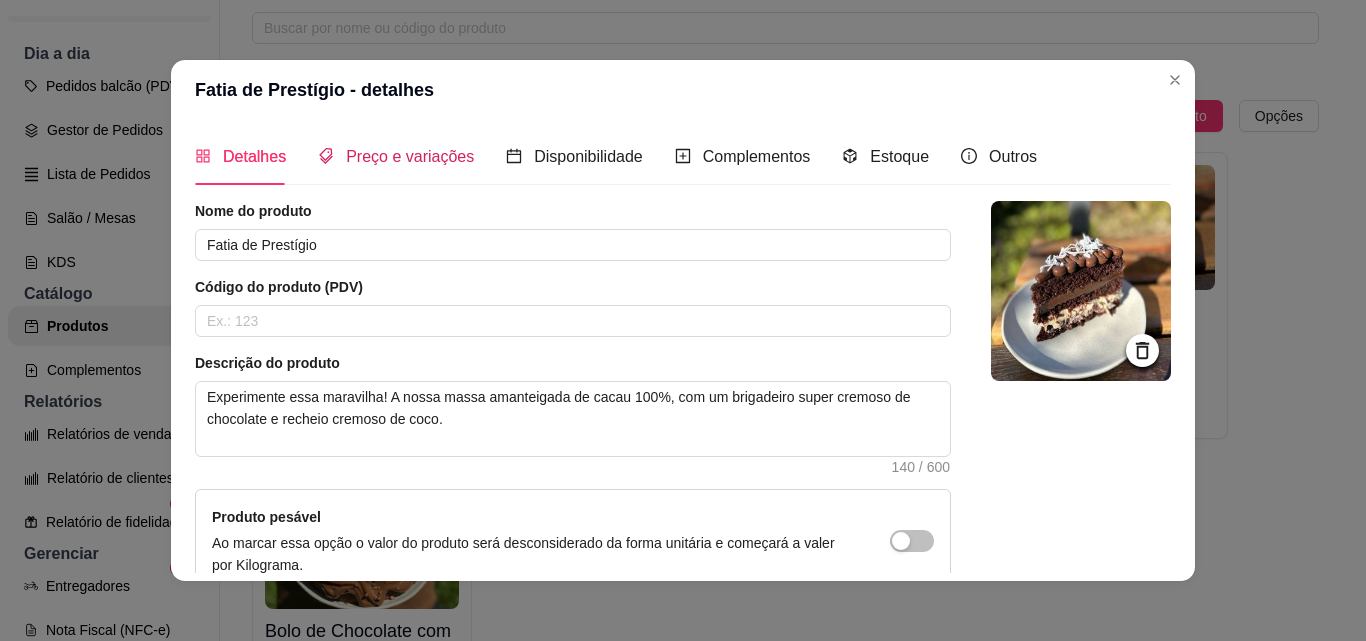 click on "Preço e variações" at bounding box center (410, 156) 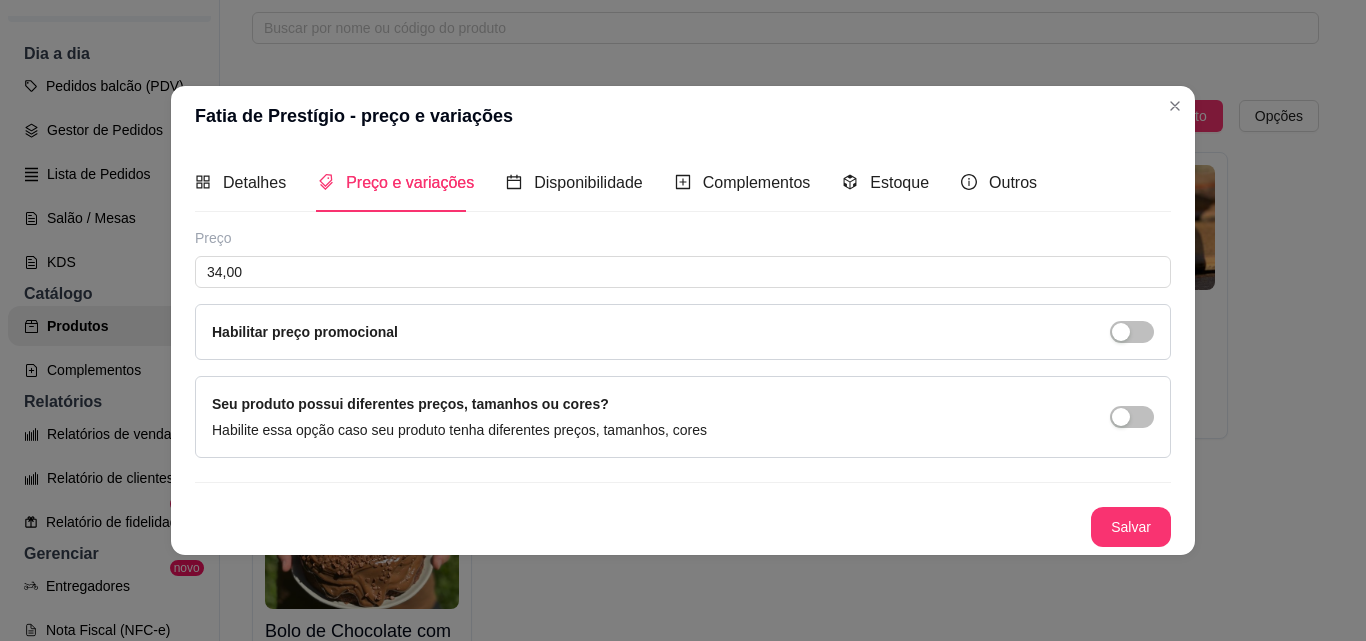 type 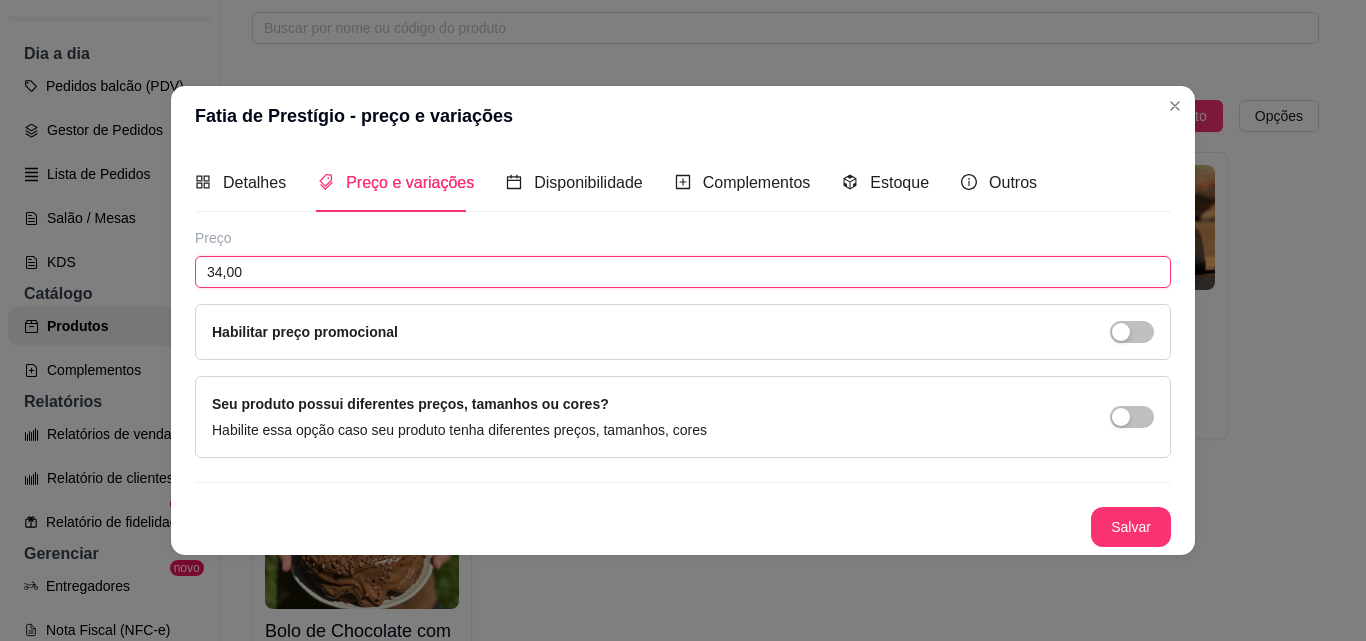 click on "34,00" at bounding box center [683, 272] 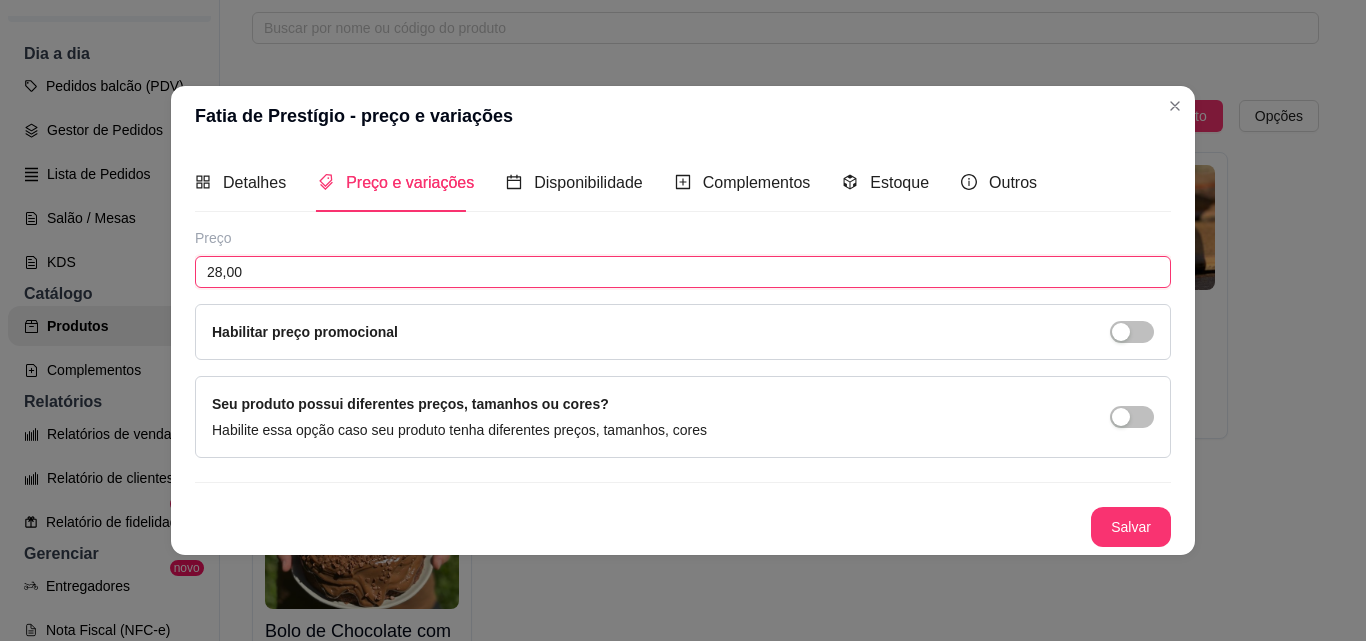 type on "28,00" 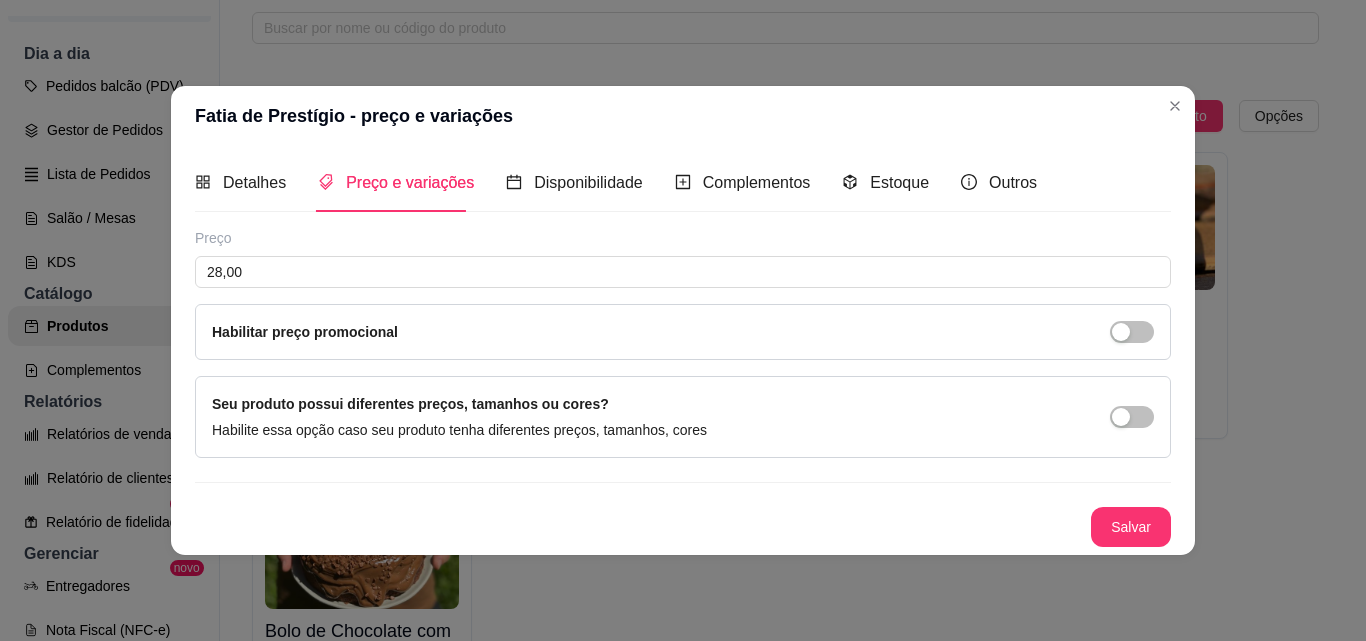 click on "Preço" at bounding box center [683, 238] 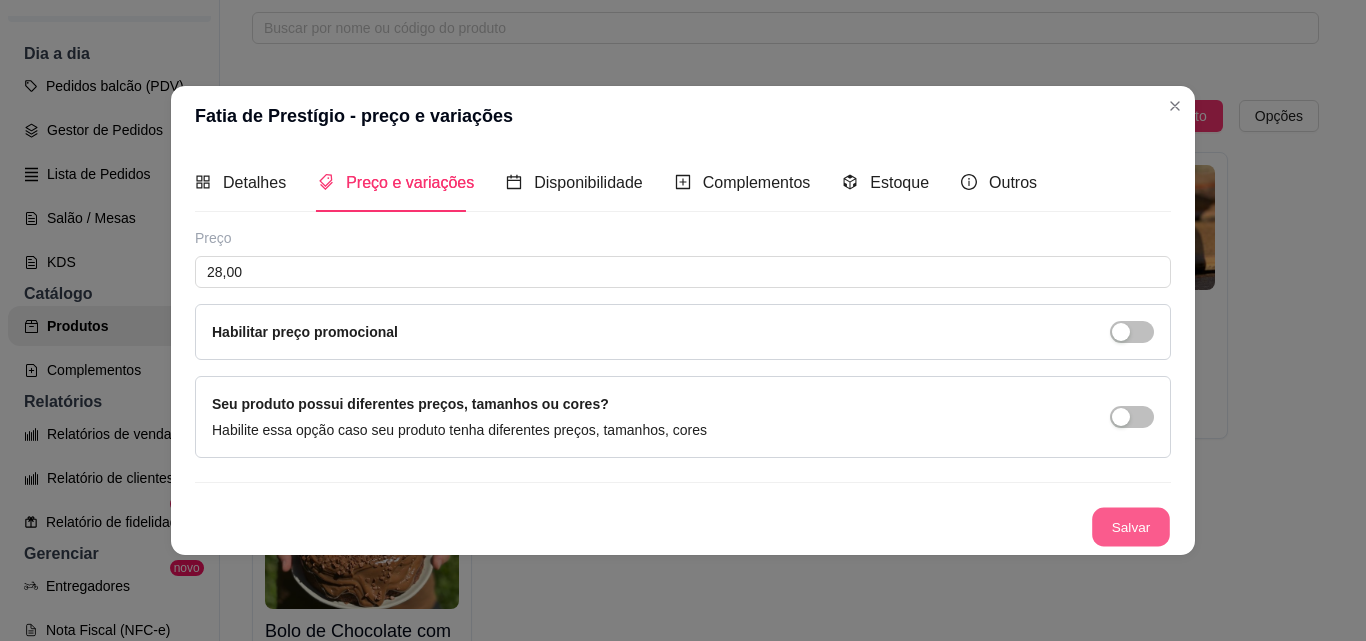 click on "Salvar" at bounding box center (1131, 526) 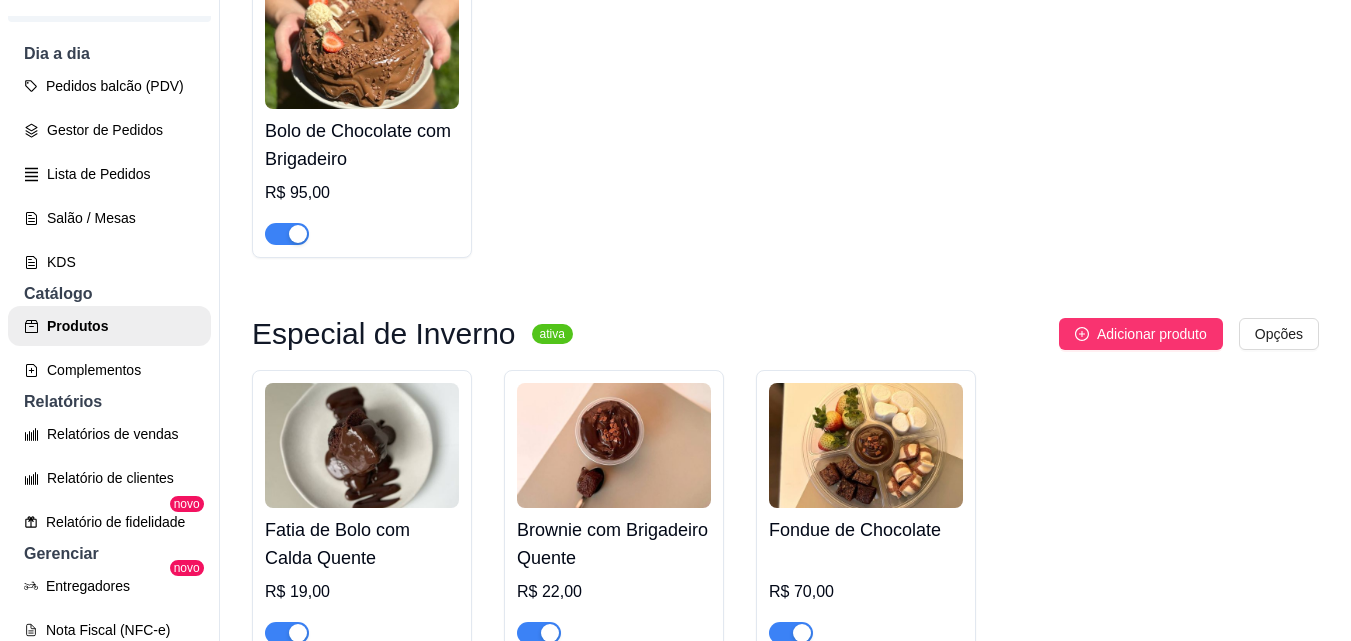 scroll, scrollTop: 800, scrollLeft: 0, axis: vertical 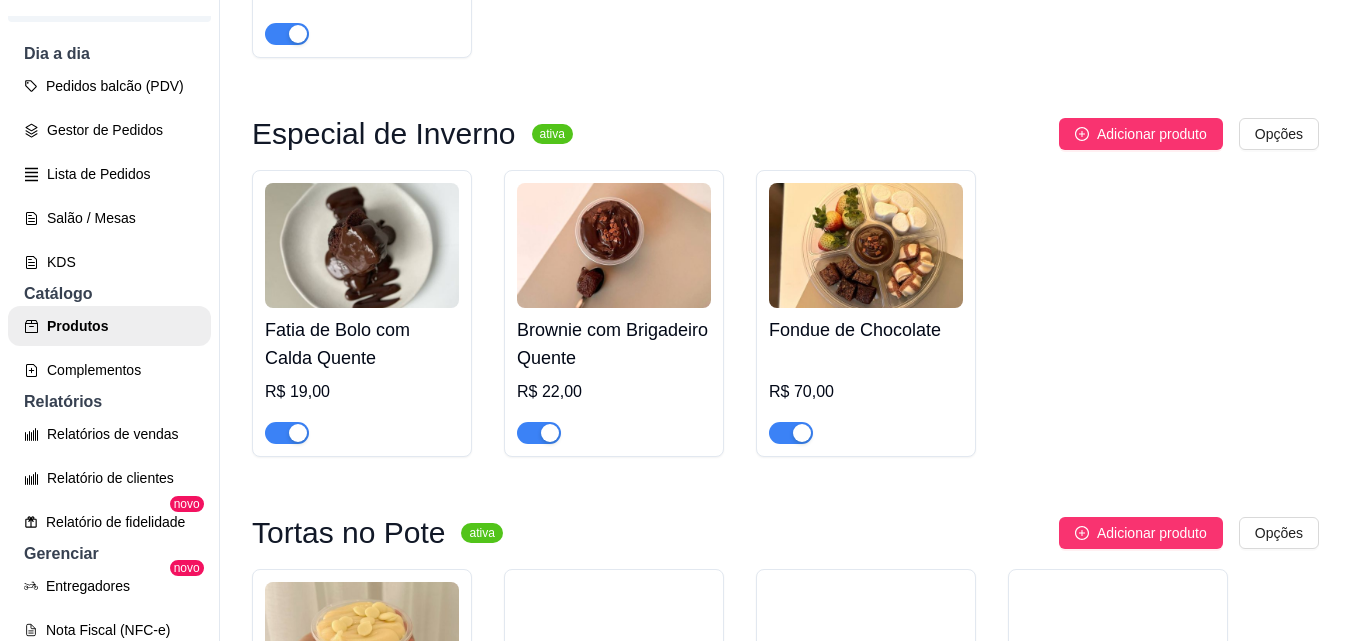 click on "Fatia de Bolo com Calda Quente" at bounding box center (362, 344) 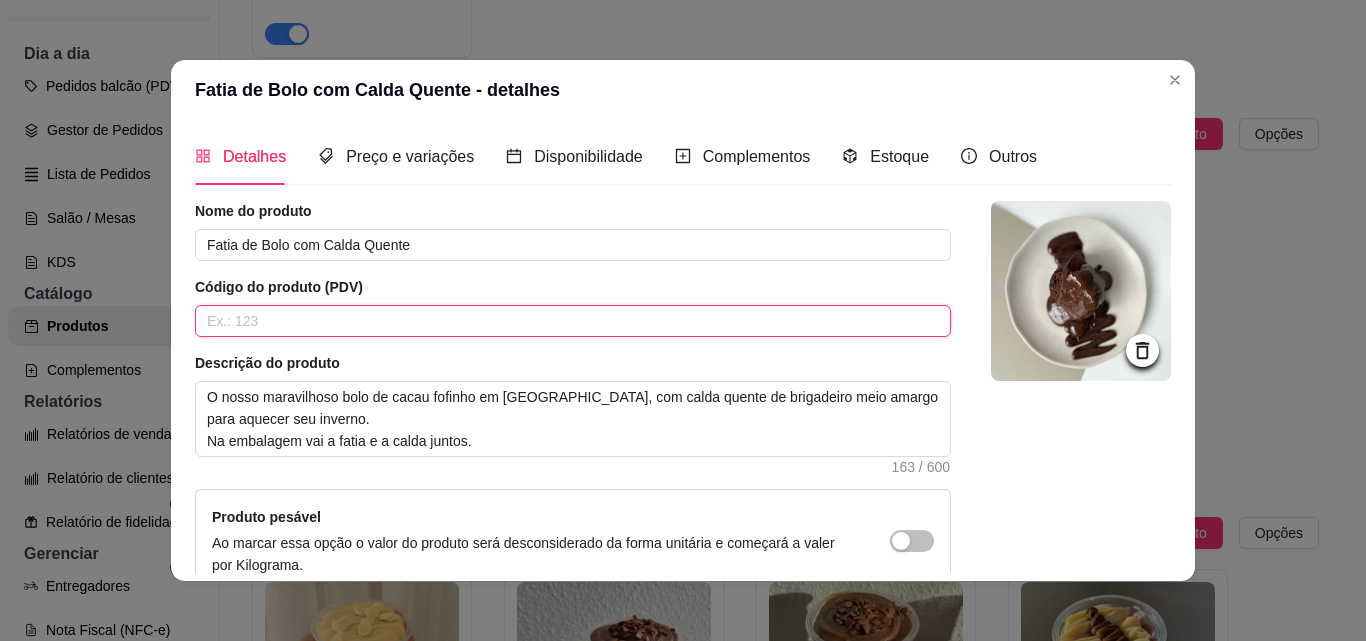 click at bounding box center (573, 321) 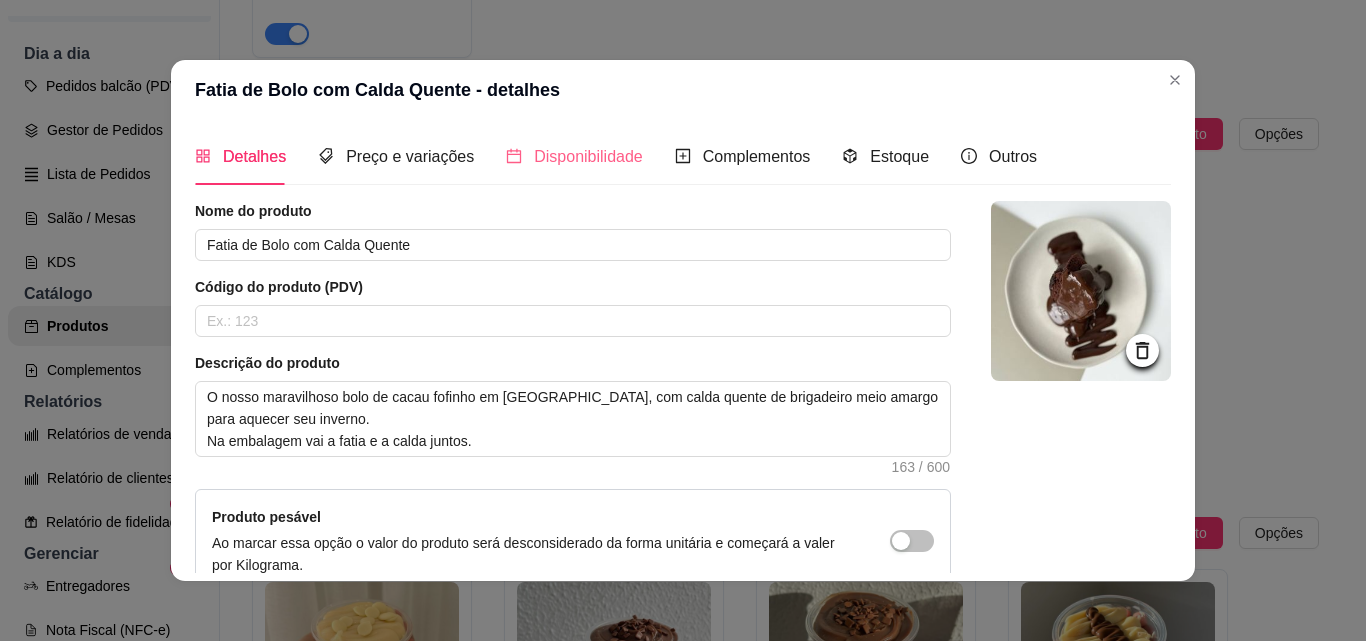 click on "Disponibilidade" at bounding box center [574, 156] 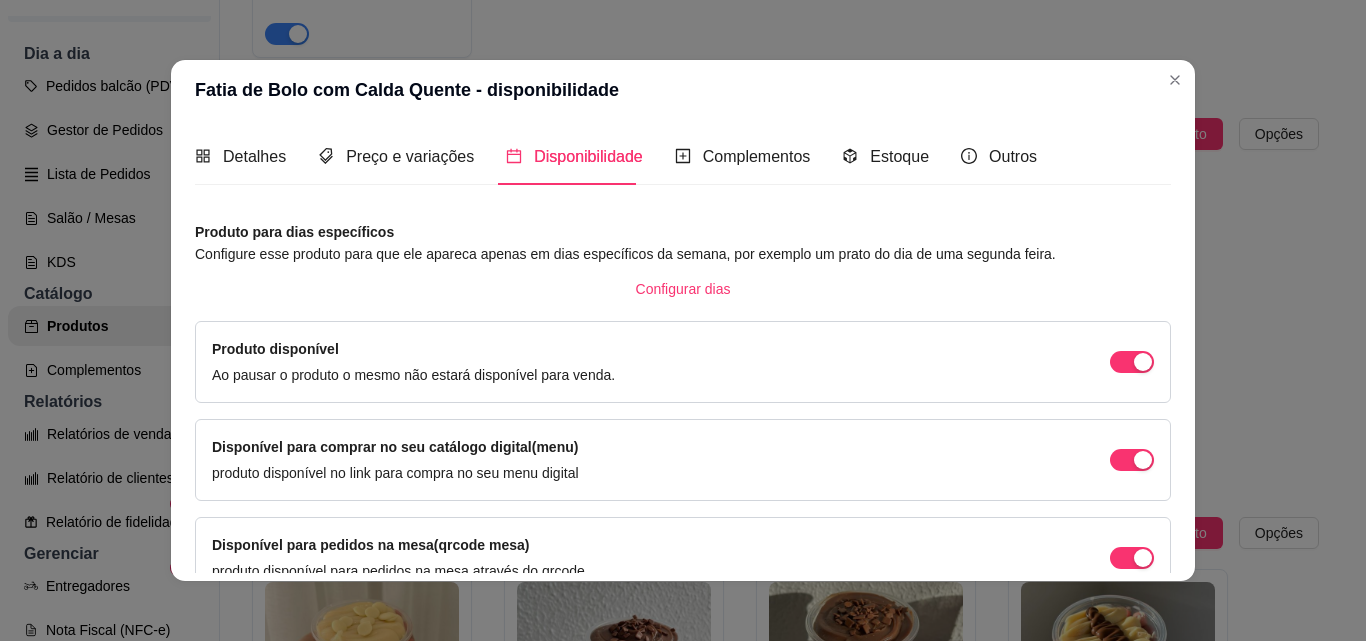 type 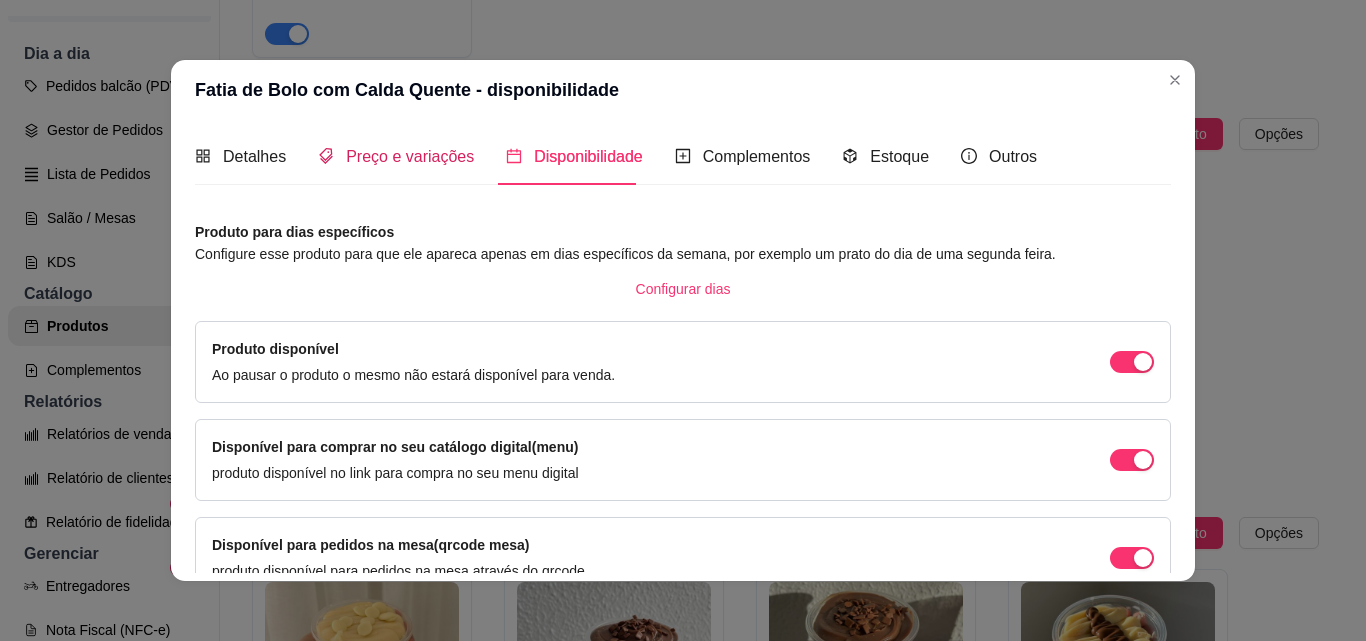 click on "Preço e variações" at bounding box center (410, 156) 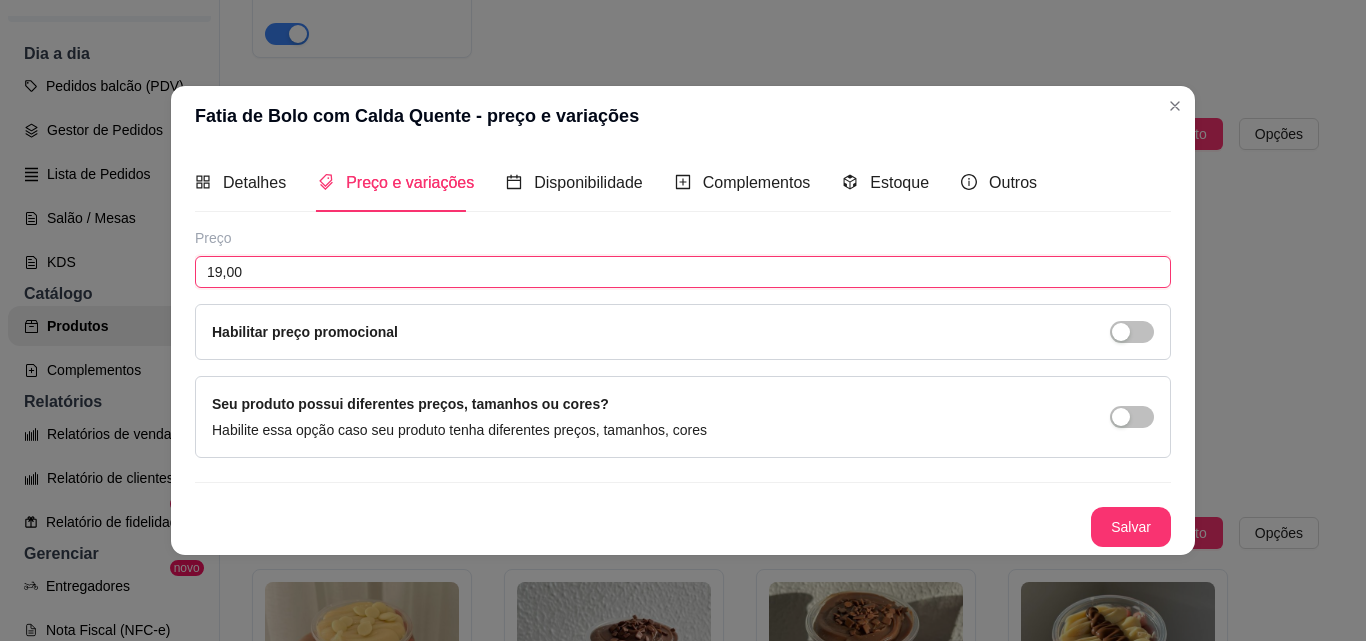 click on "19,00" at bounding box center [683, 272] 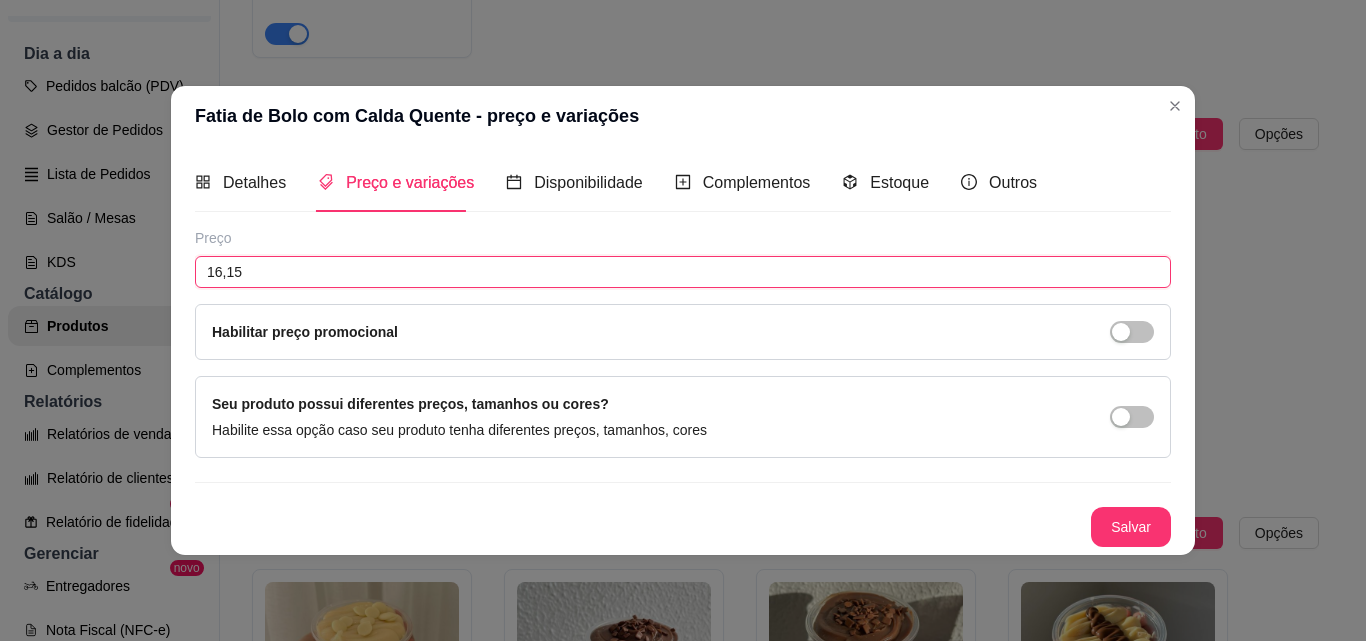 type on "16,15" 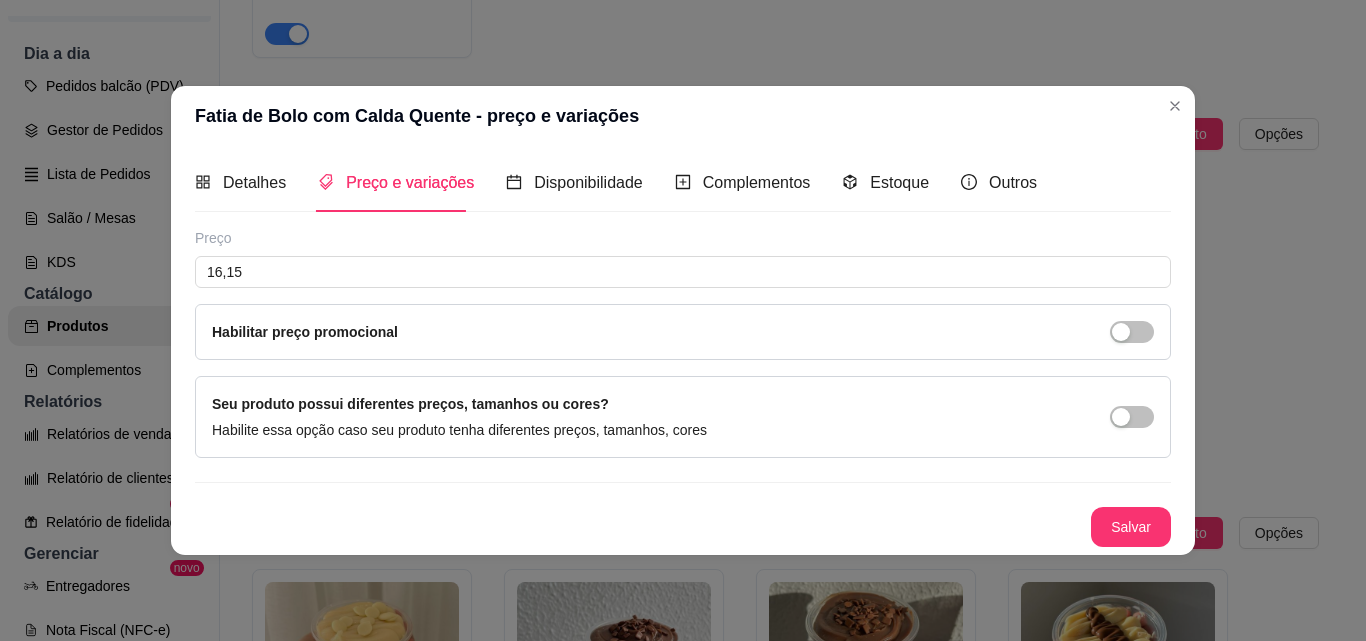 click on "Preço  16,15 Habilitar preço promocional" at bounding box center (683, 294) 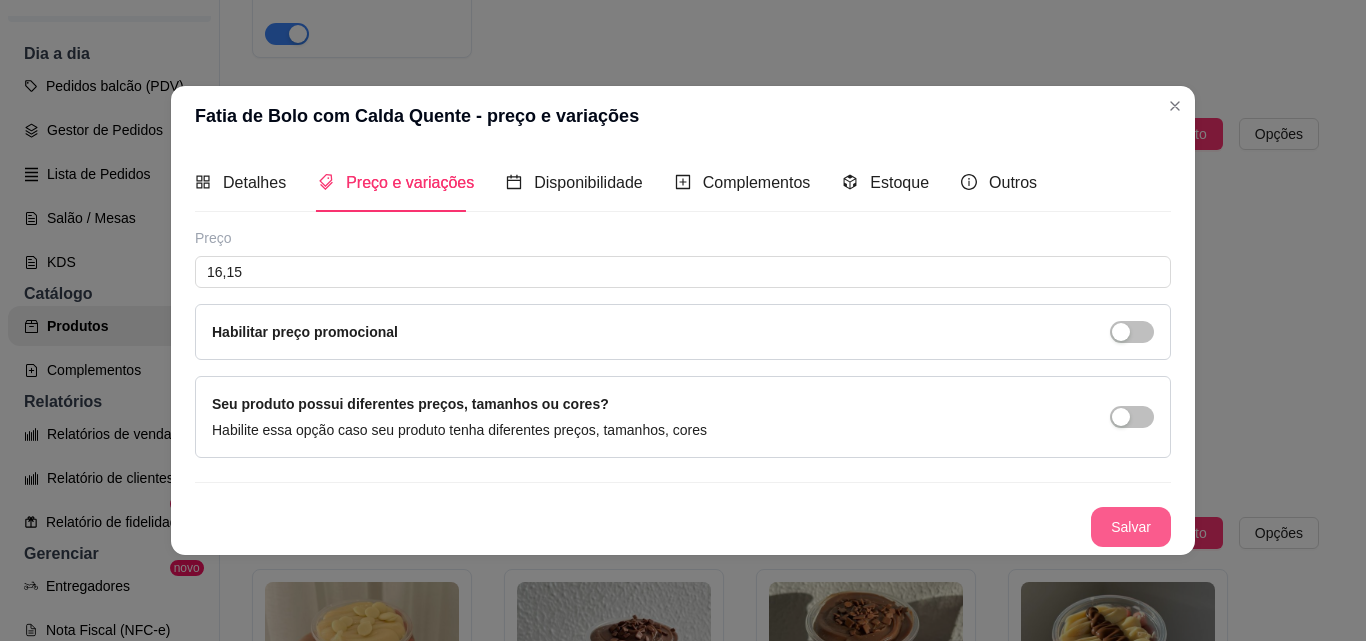click on "Salvar" at bounding box center (683, 527) 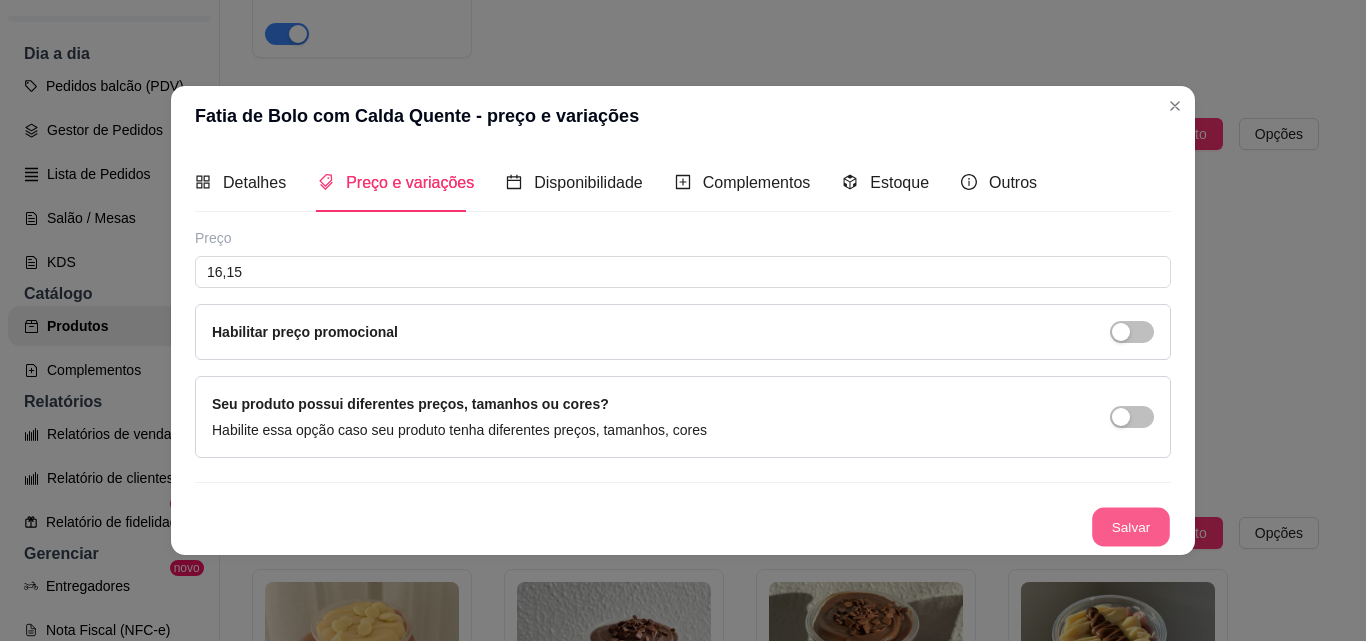 click on "Salvar" at bounding box center [1131, 526] 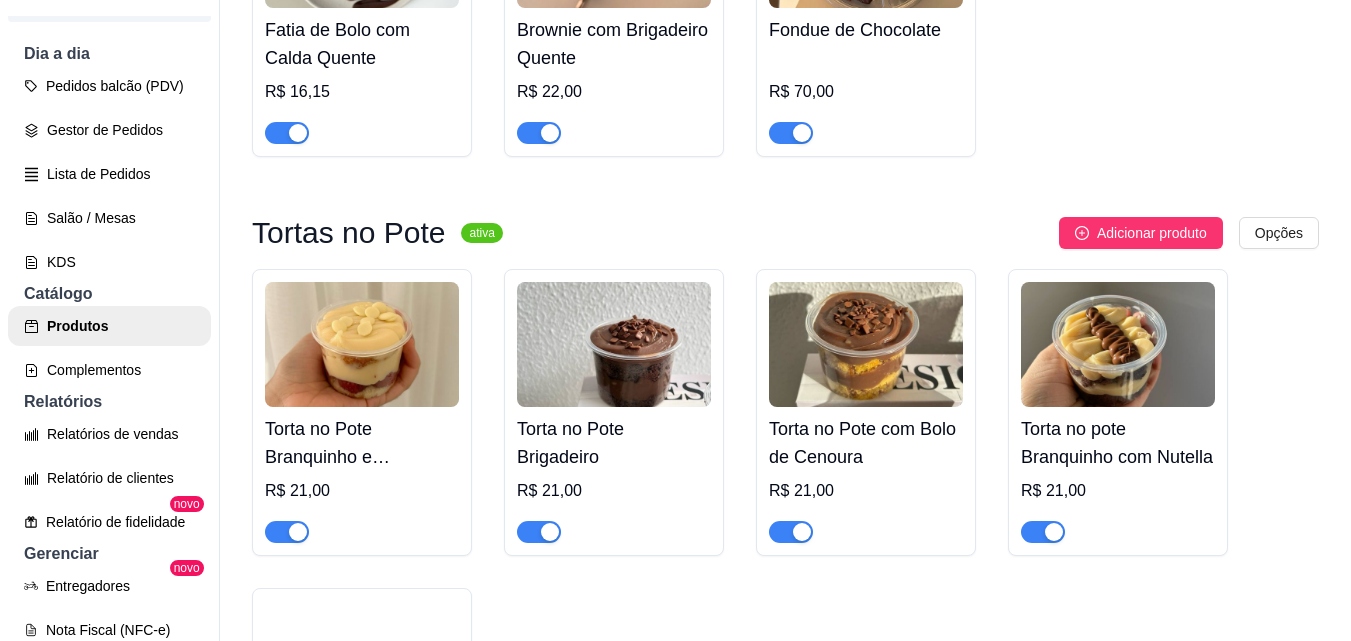 scroll, scrollTop: 1200, scrollLeft: 0, axis: vertical 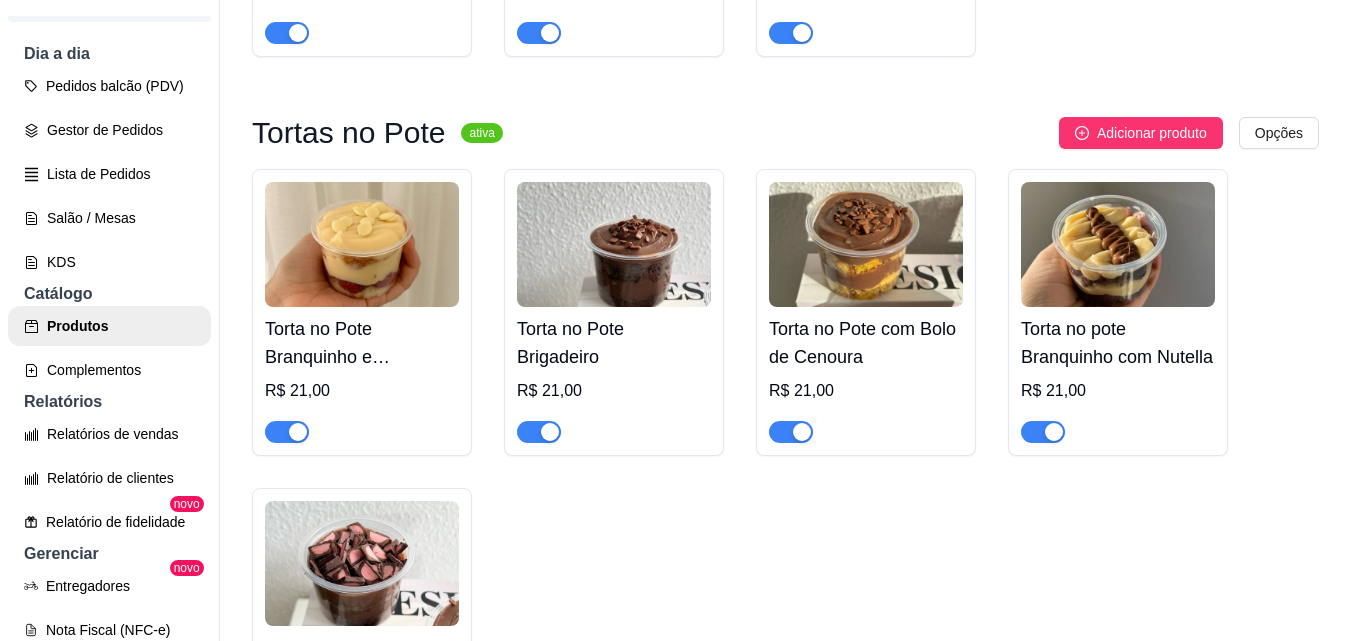 click on "Torta no Pote Branquinho e Morango" at bounding box center (362, 343) 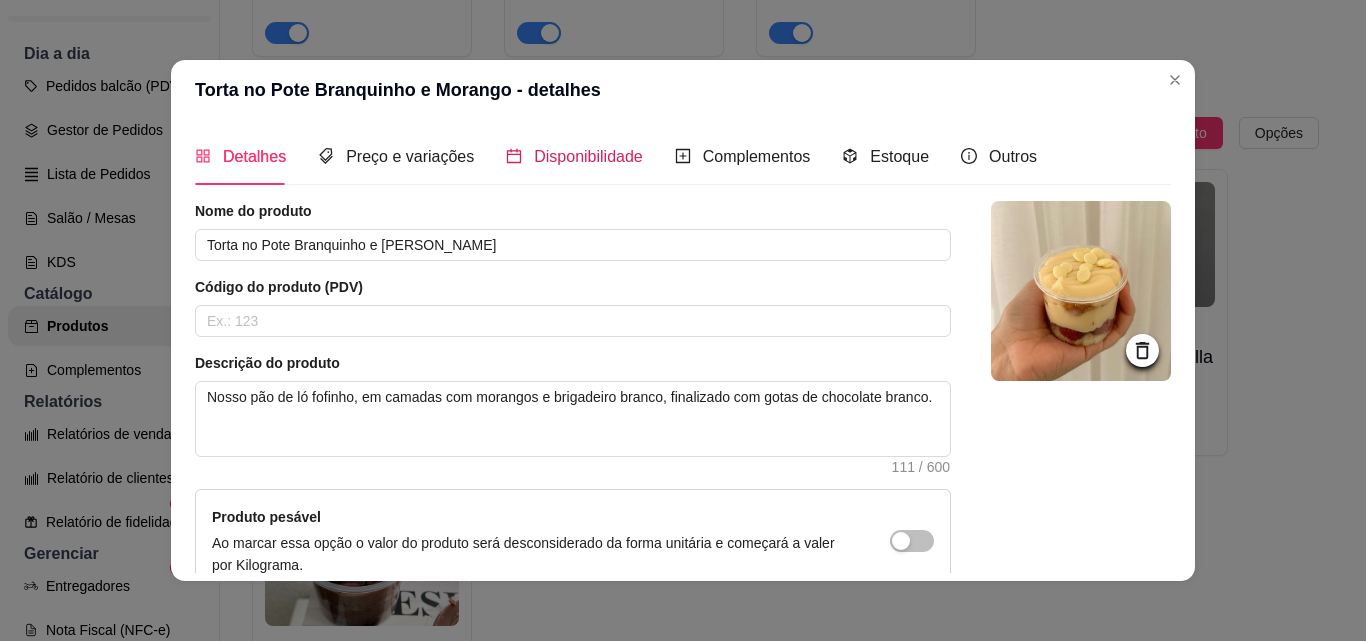 click on "Disponibilidade" at bounding box center (588, 156) 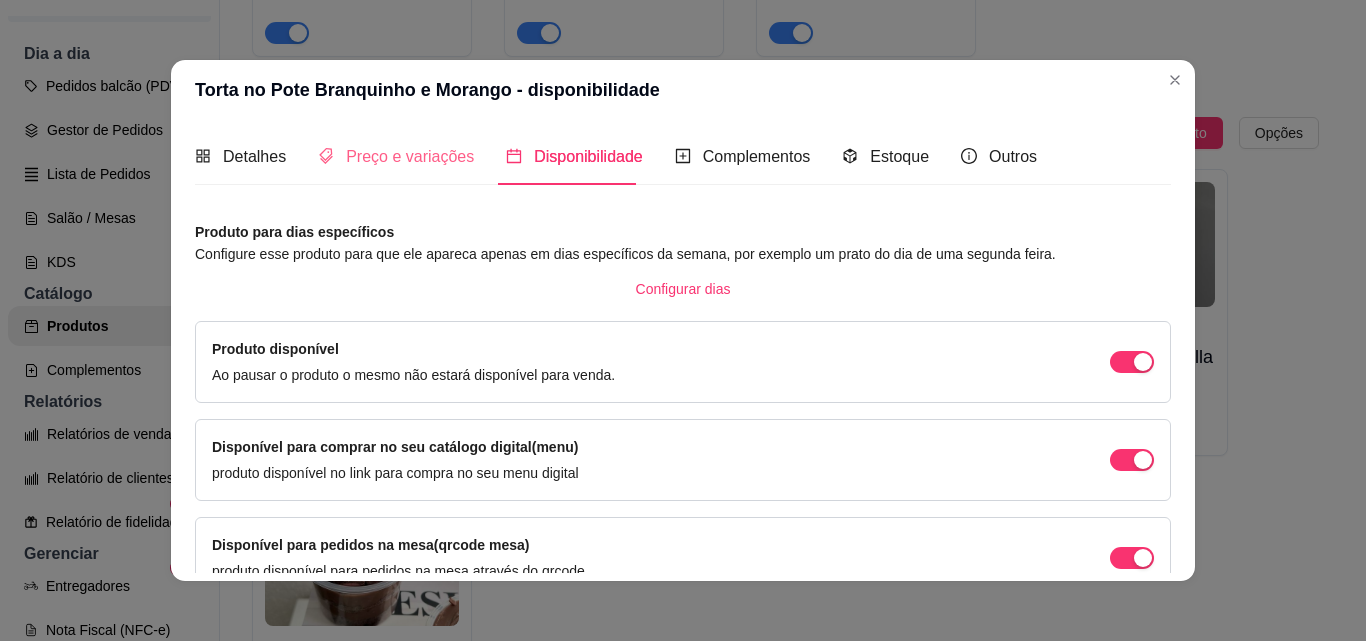 click on "Preço e variações" at bounding box center [396, 156] 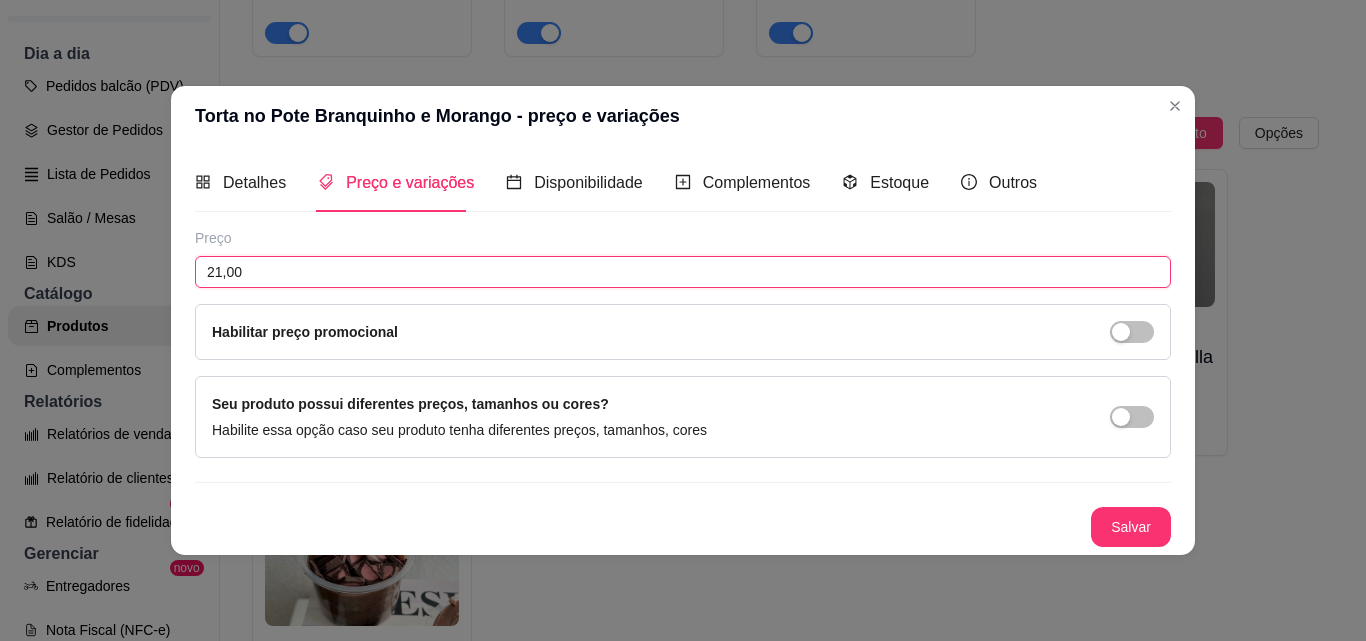 drag, startPoint x: 470, startPoint y: 275, endPoint x: 144, endPoint y: 258, distance: 326.44296 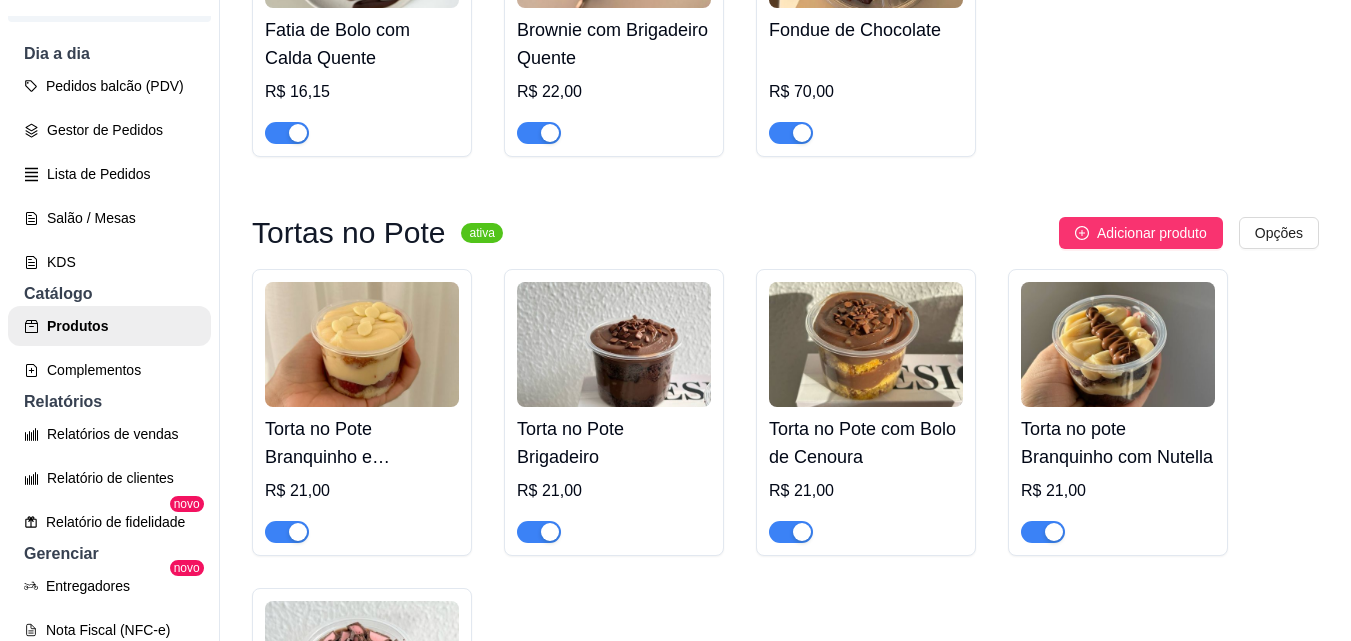 scroll, scrollTop: 1300, scrollLeft: 0, axis: vertical 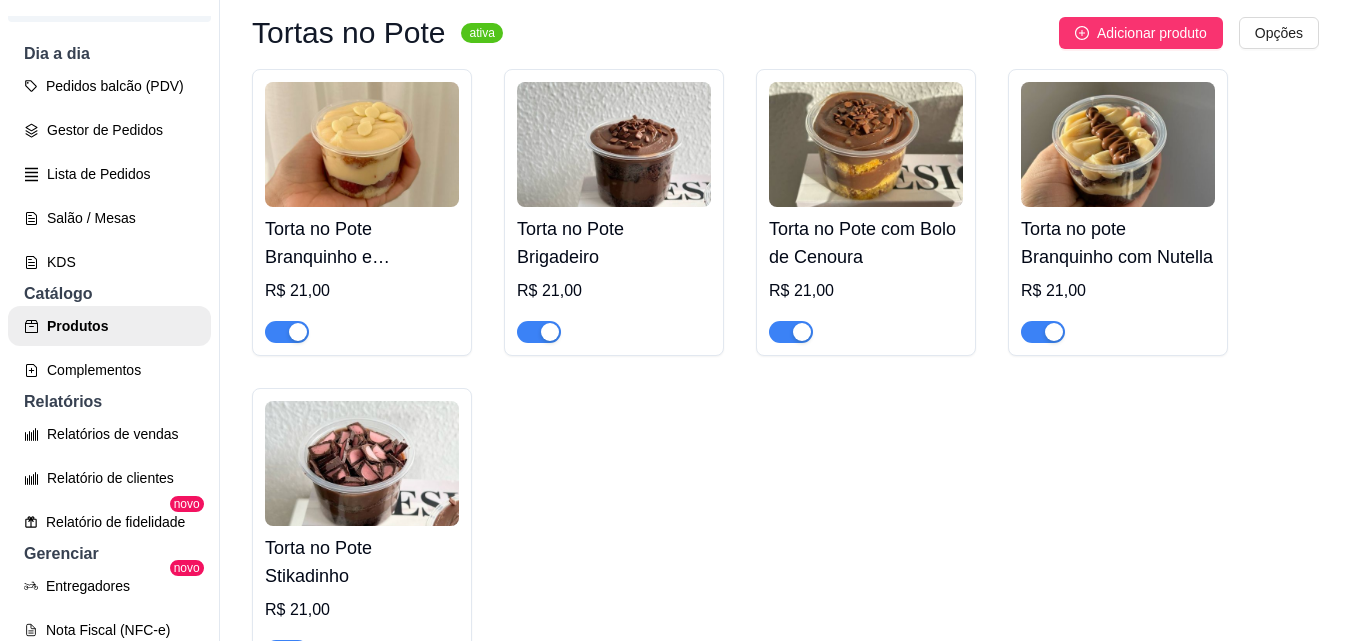 click on "Torta no Pote Branquinho e Morango" at bounding box center (362, 243) 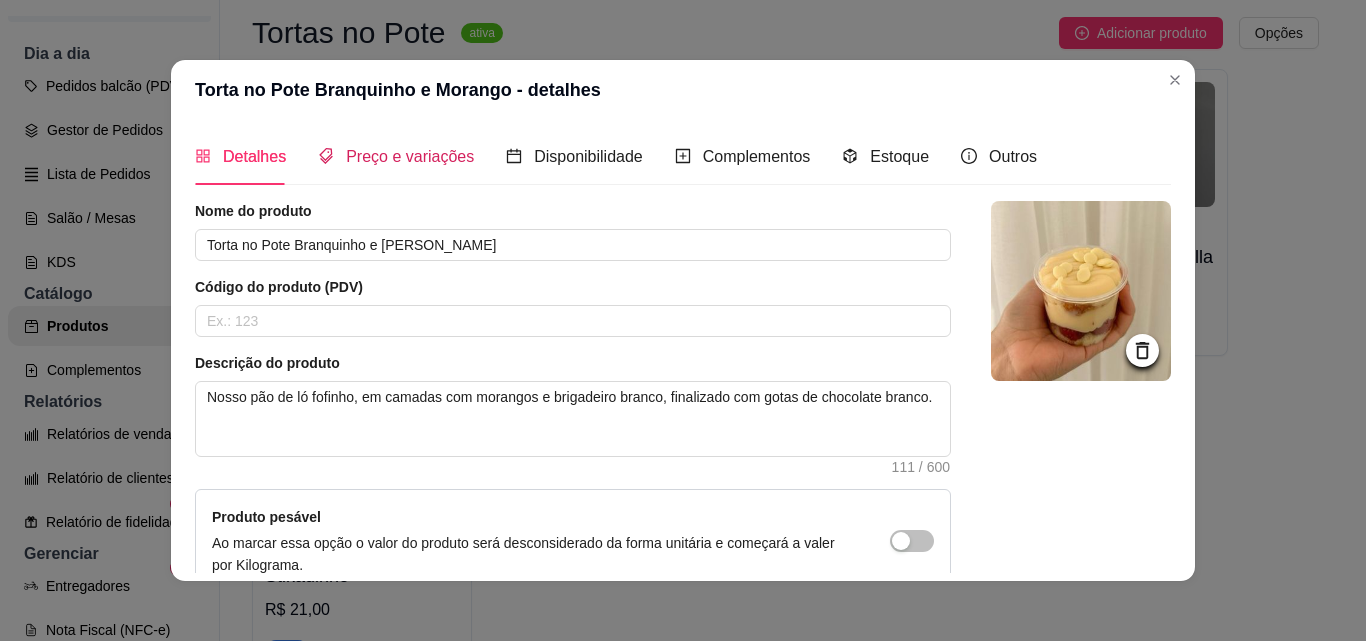 click on "Preço e variações" at bounding box center [410, 156] 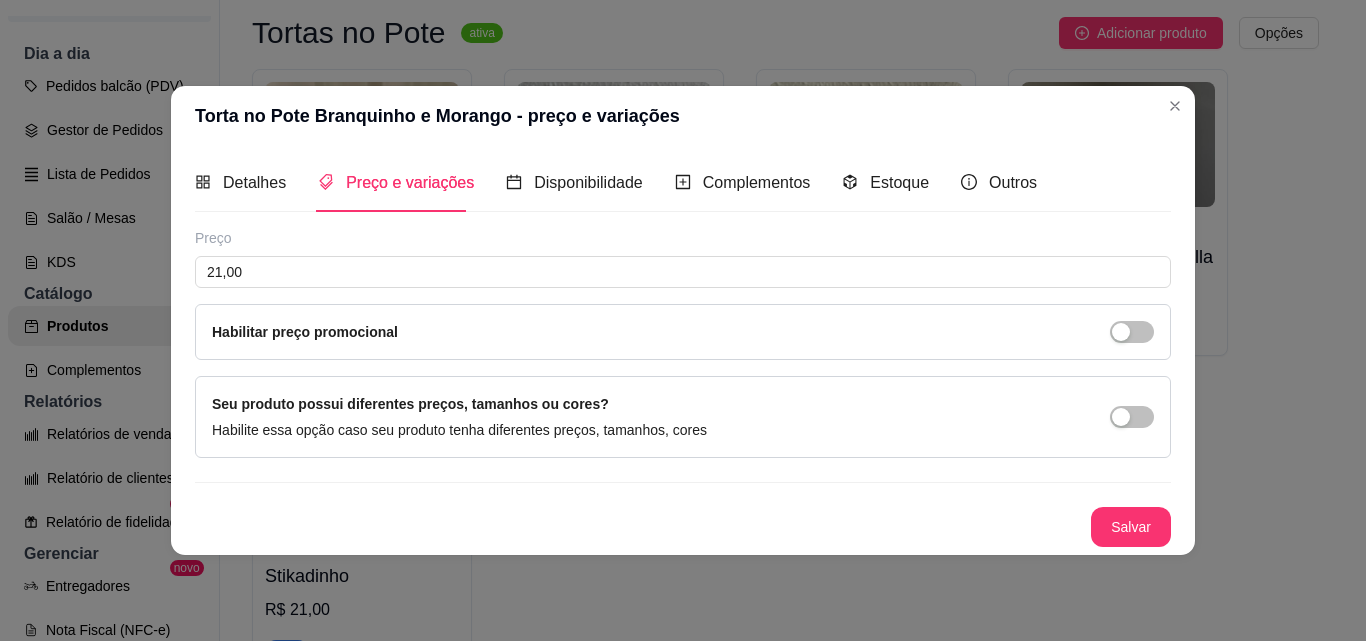 type 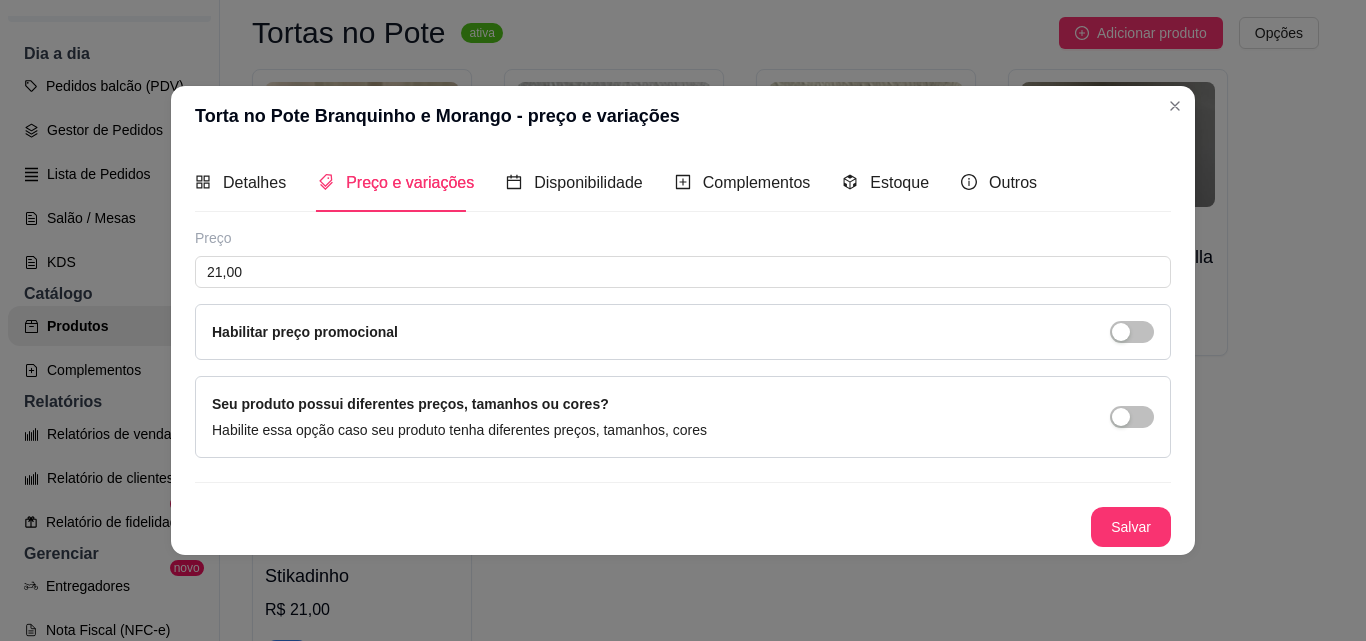 drag, startPoint x: 474, startPoint y: 253, endPoint x: 208, endPoint y: 254, distance: 266.0019 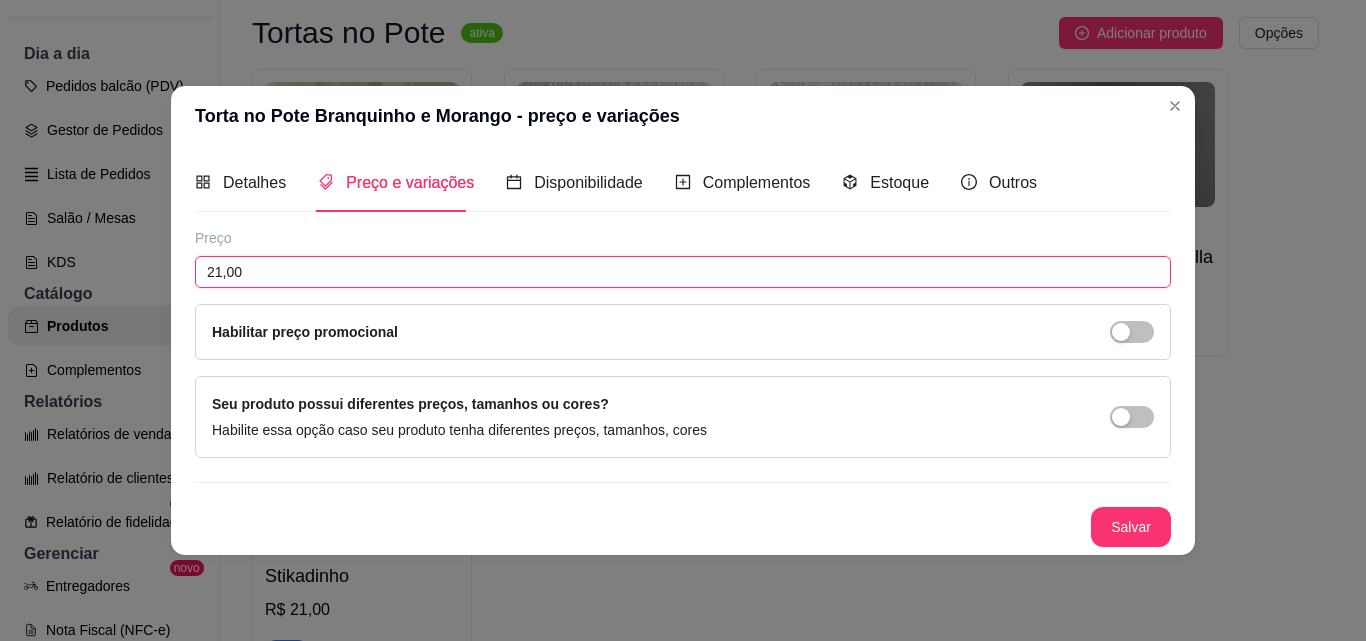 click on "21,00" at bounding box center (683, 272) 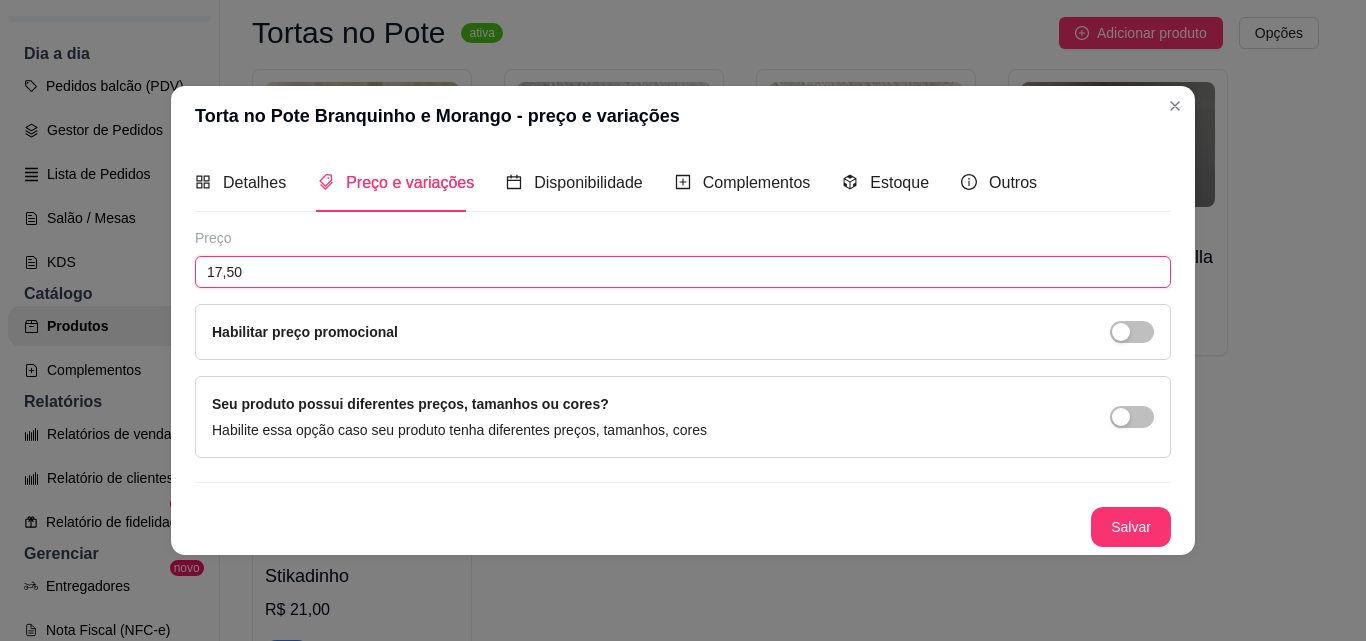 type on "17,50" 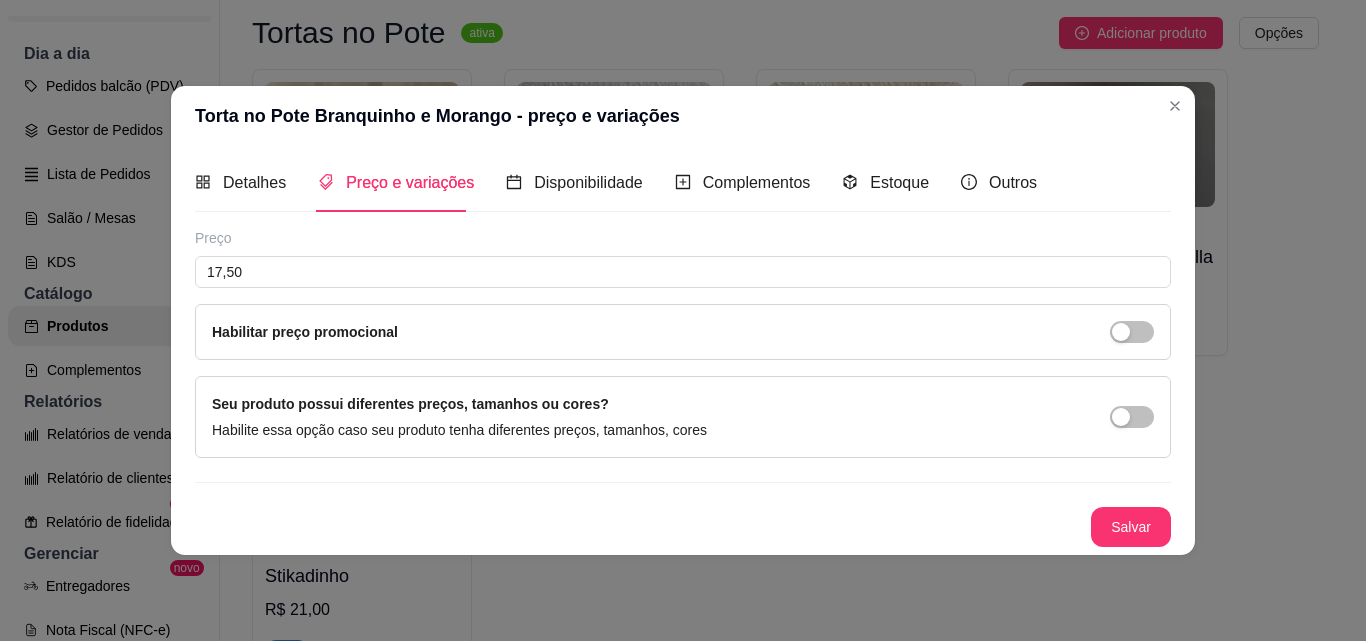 click on "Preço" at bounding box center (683, 238) 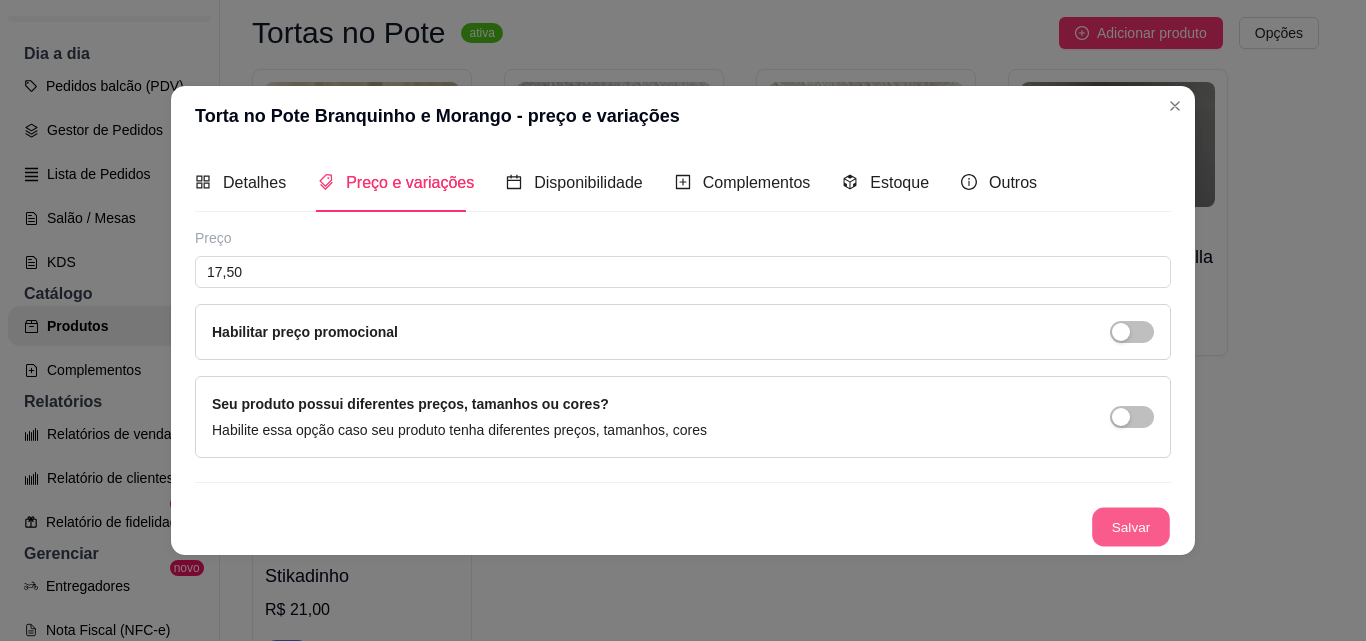 click on "Salvar" at bounding box center (1131, 526) 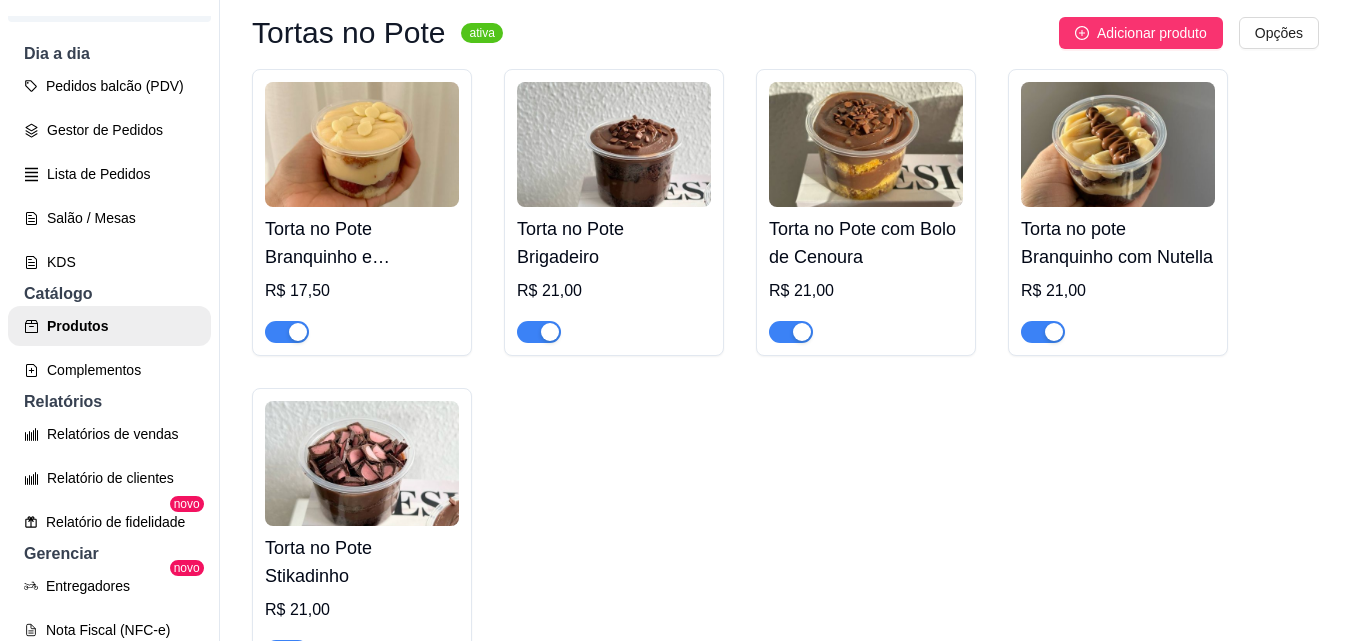 click on "Torta no Pote Brigadeiro" at bounding box center (614, 243) 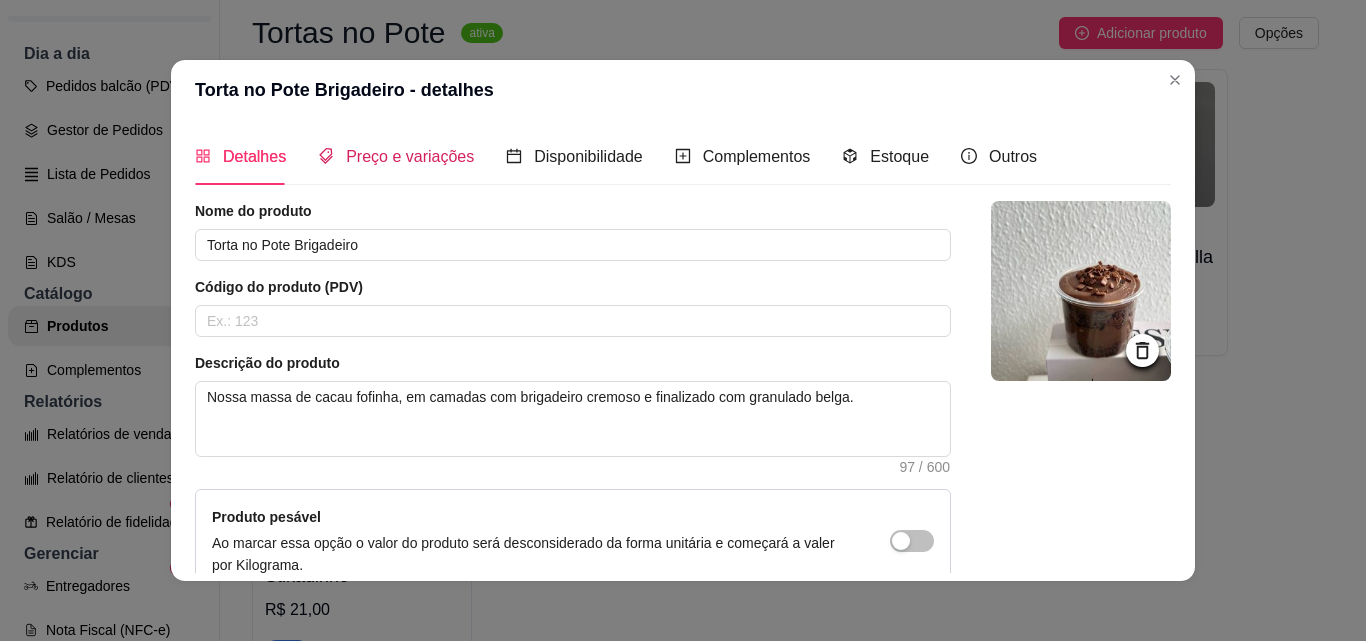 click on "Preço e variações" at bounding box center [410, 156] 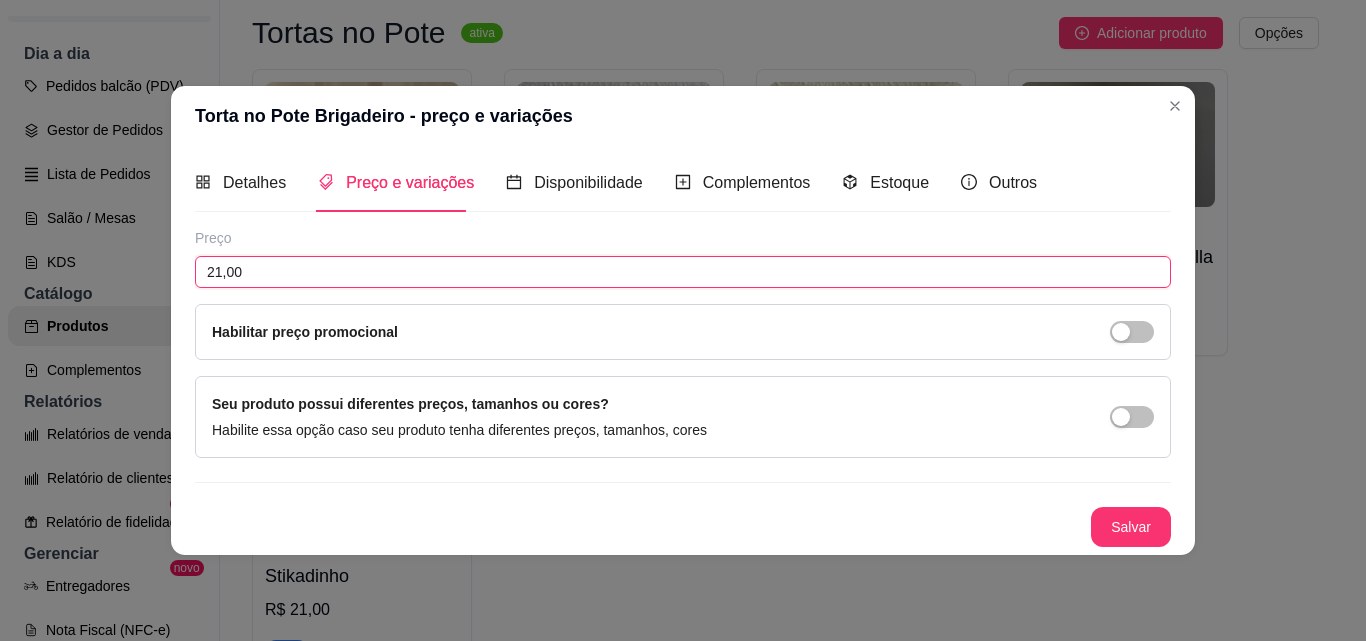 click on "21,00" at bounding box center (683, 272) 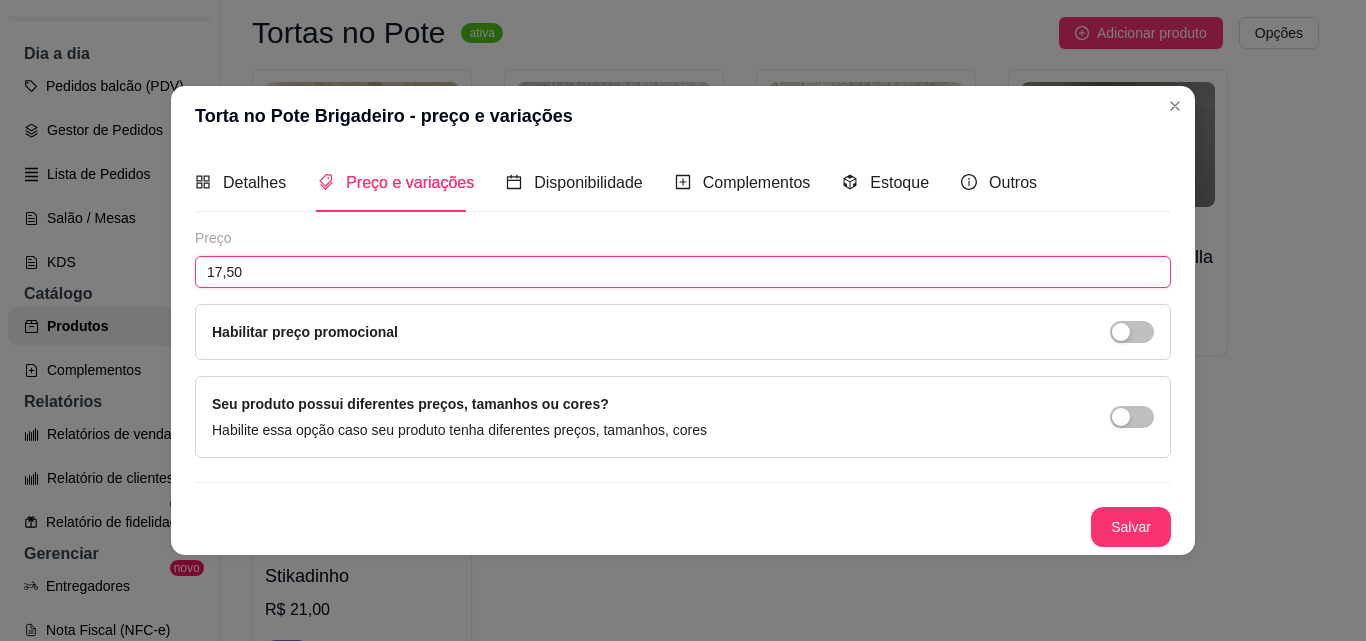 type on "17,50" 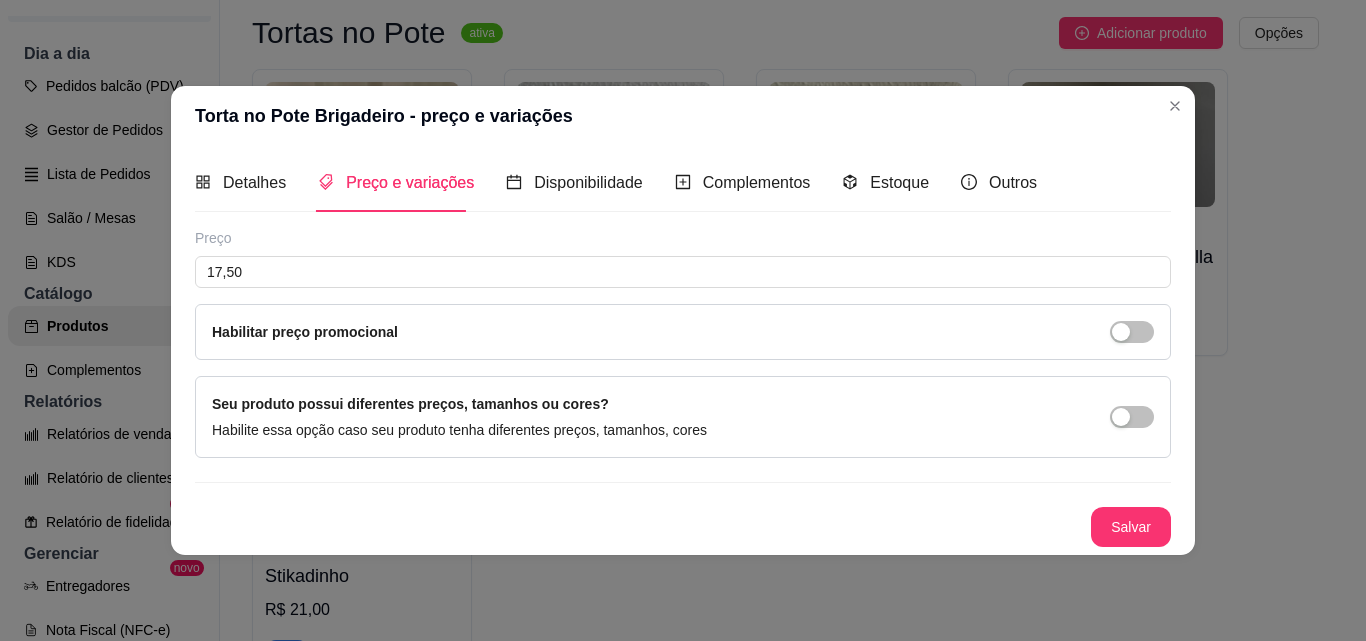 click on "Salvar" at bounding box center [1131, 527] 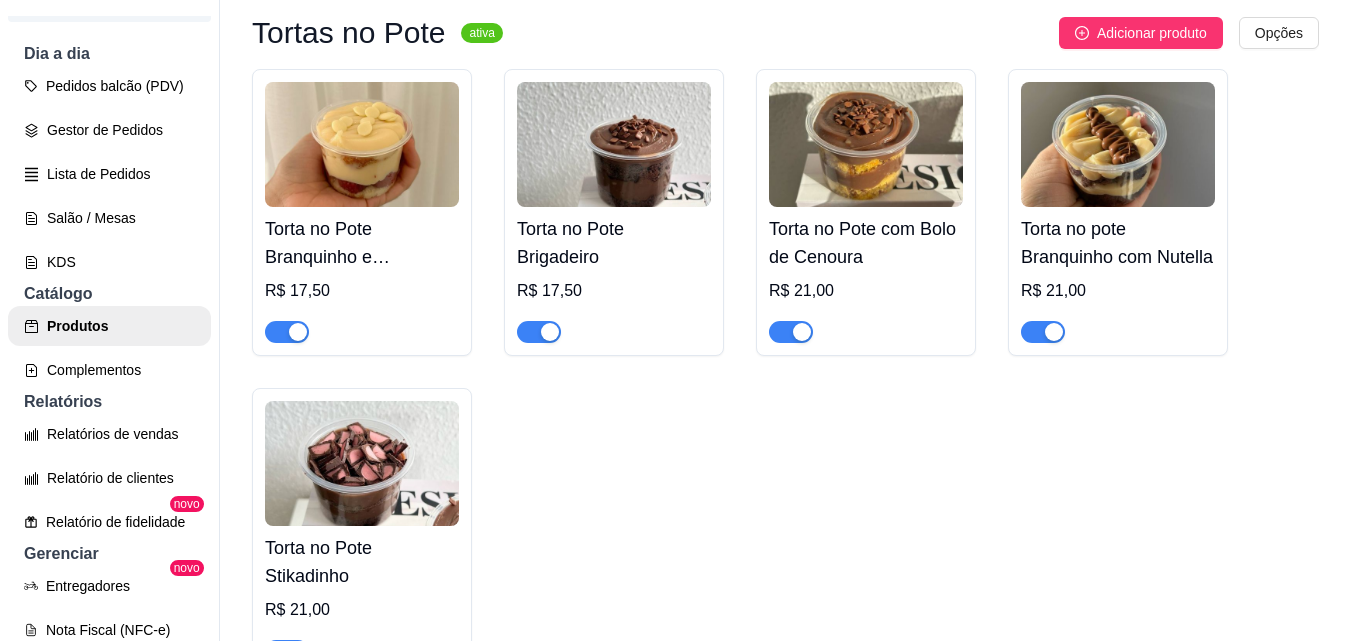 click on "Torta no Pote com Bolo de Cenoura" at bounding box center (866, 243) 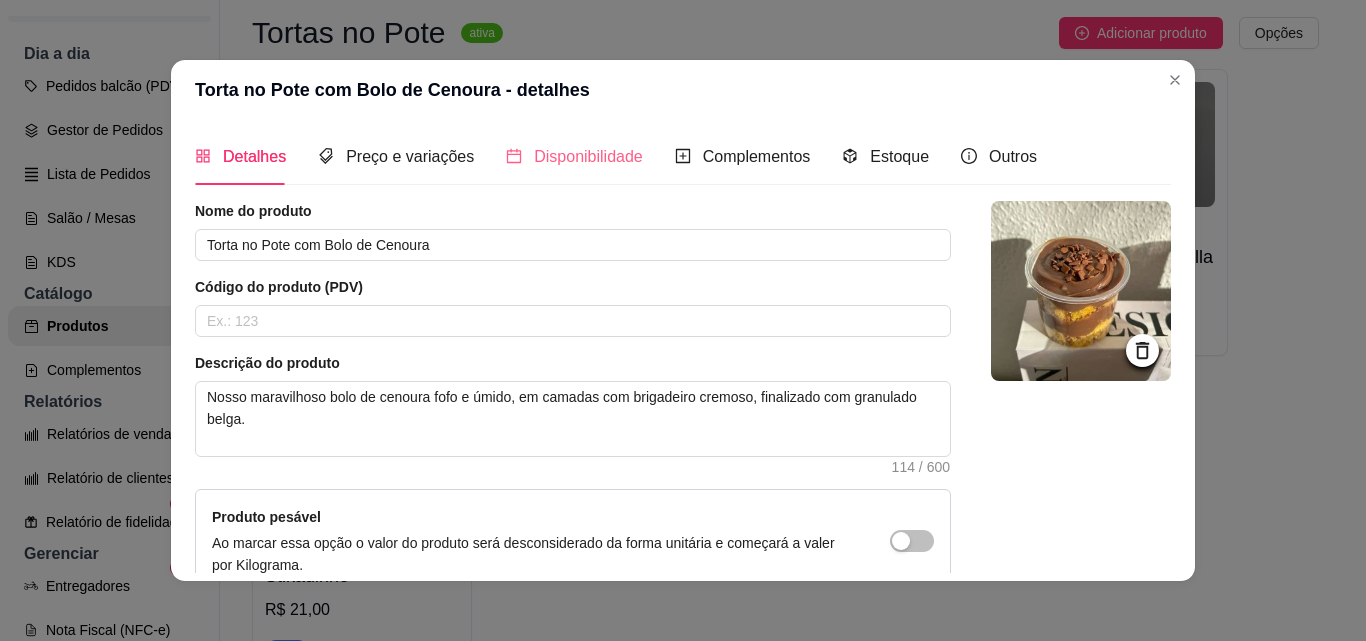 click on "Disponibilidade" at bounding box center [574, 156] 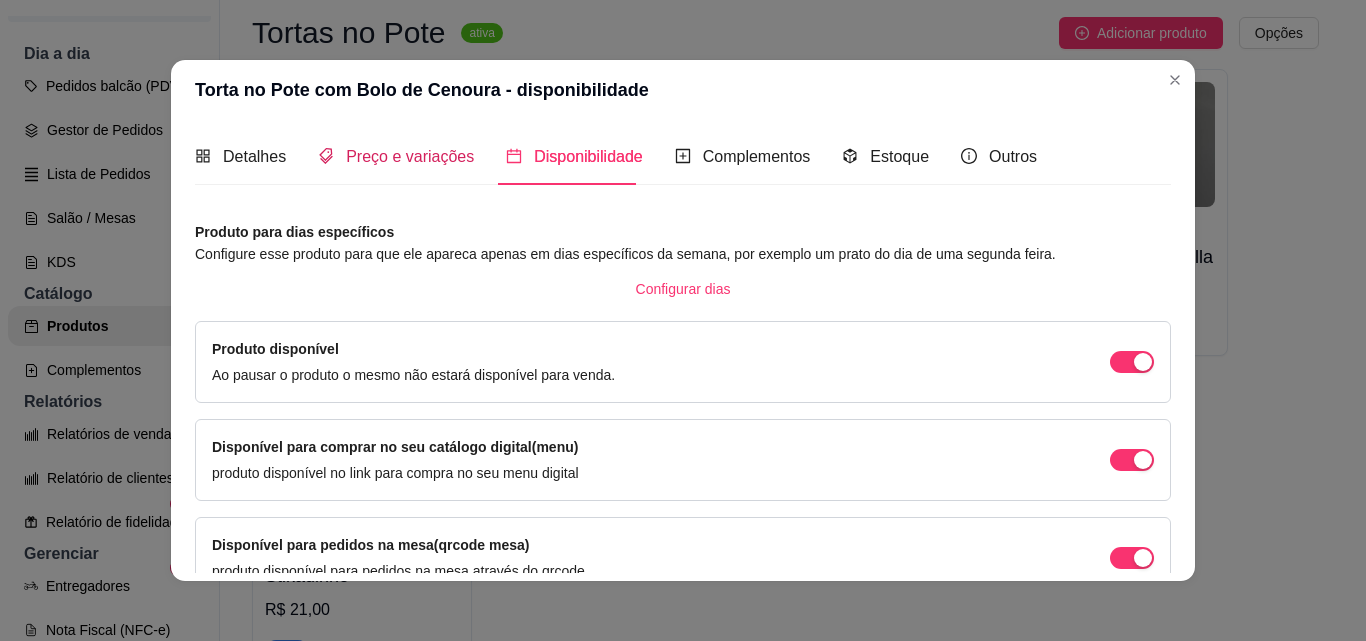 click on "Preço e variações" at bounding box center (410, 156) 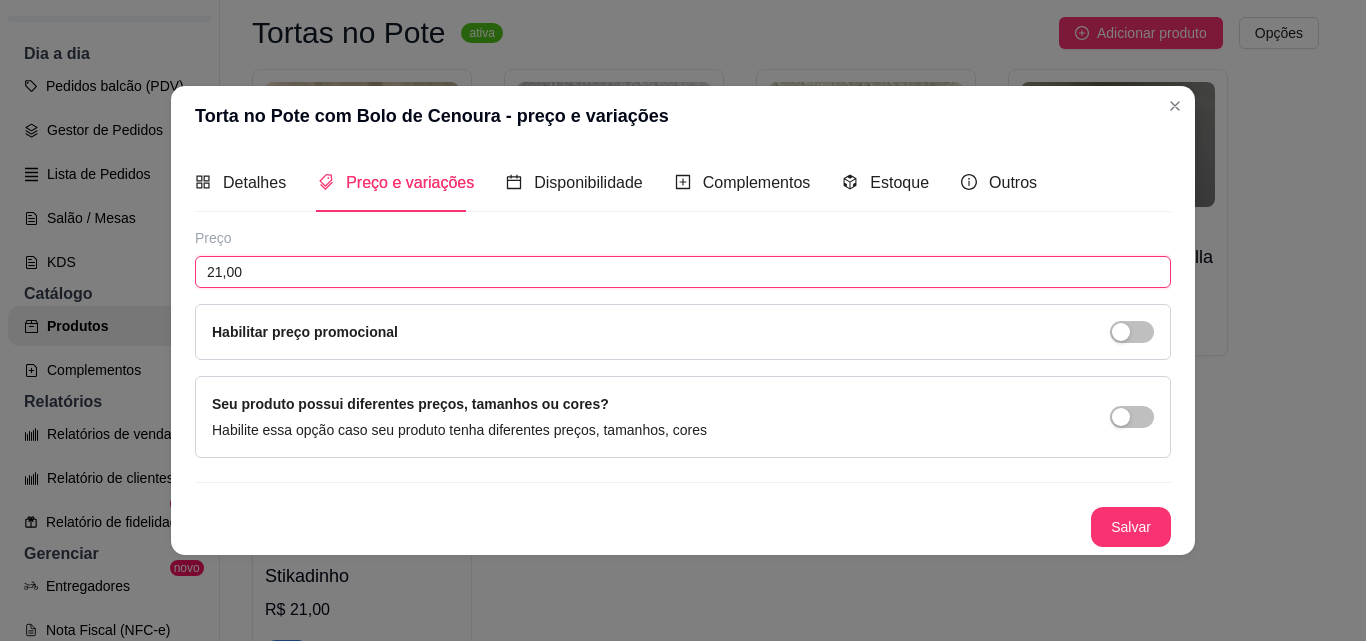 click on "21,00" at bounding box center [683, 272] 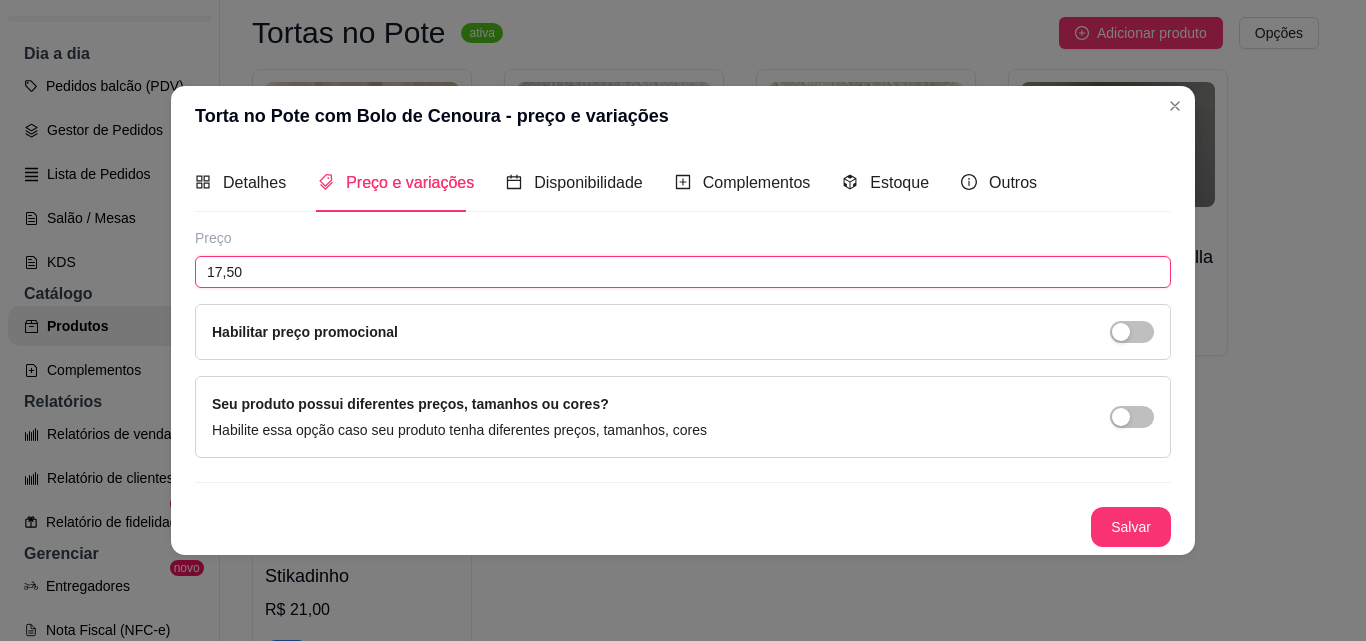 type on "17,50" 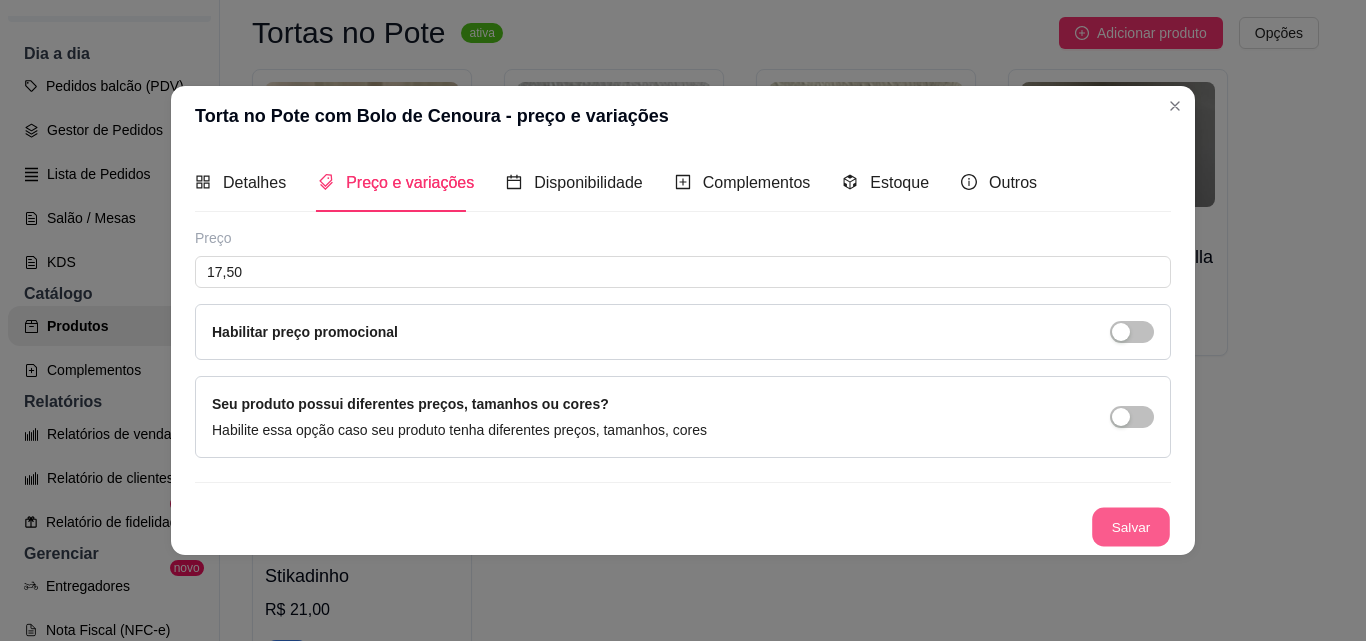 click on "Salvar" at bounding box center [1131, 526] 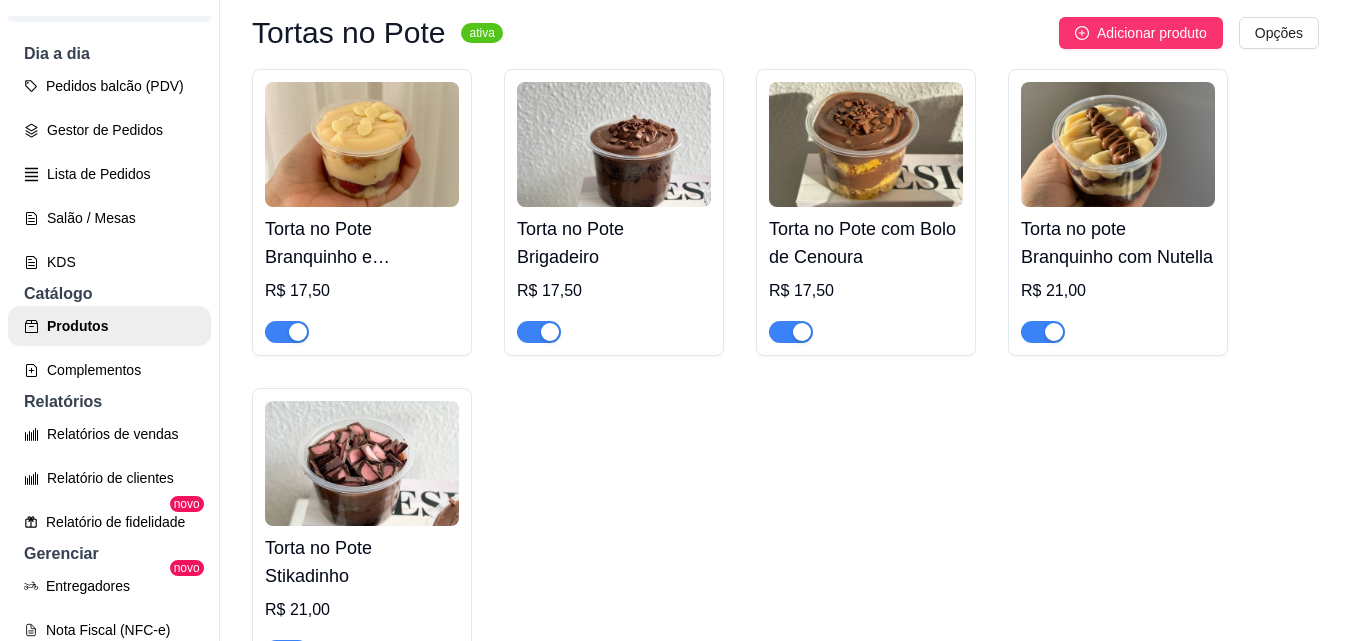 click on "Torta no pote Branquinho com Nutella" at bounding box center [1118, 243] 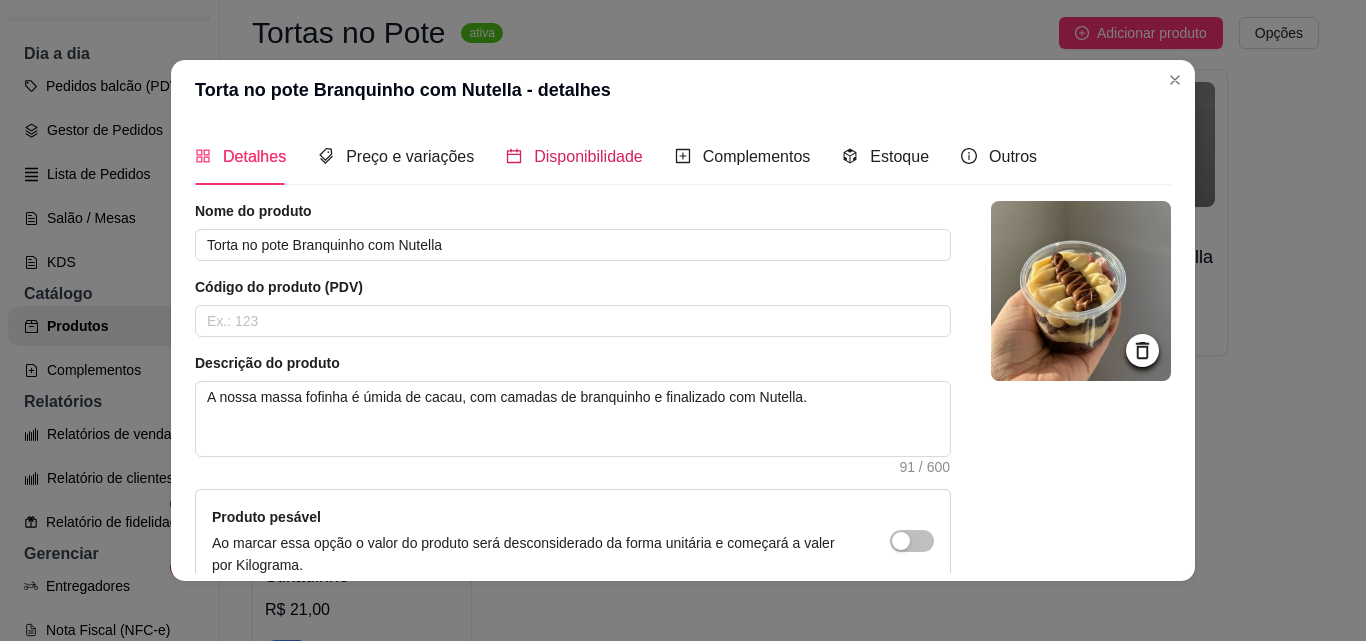 click on "Disponibilidade" at bounding box center (588, 156) 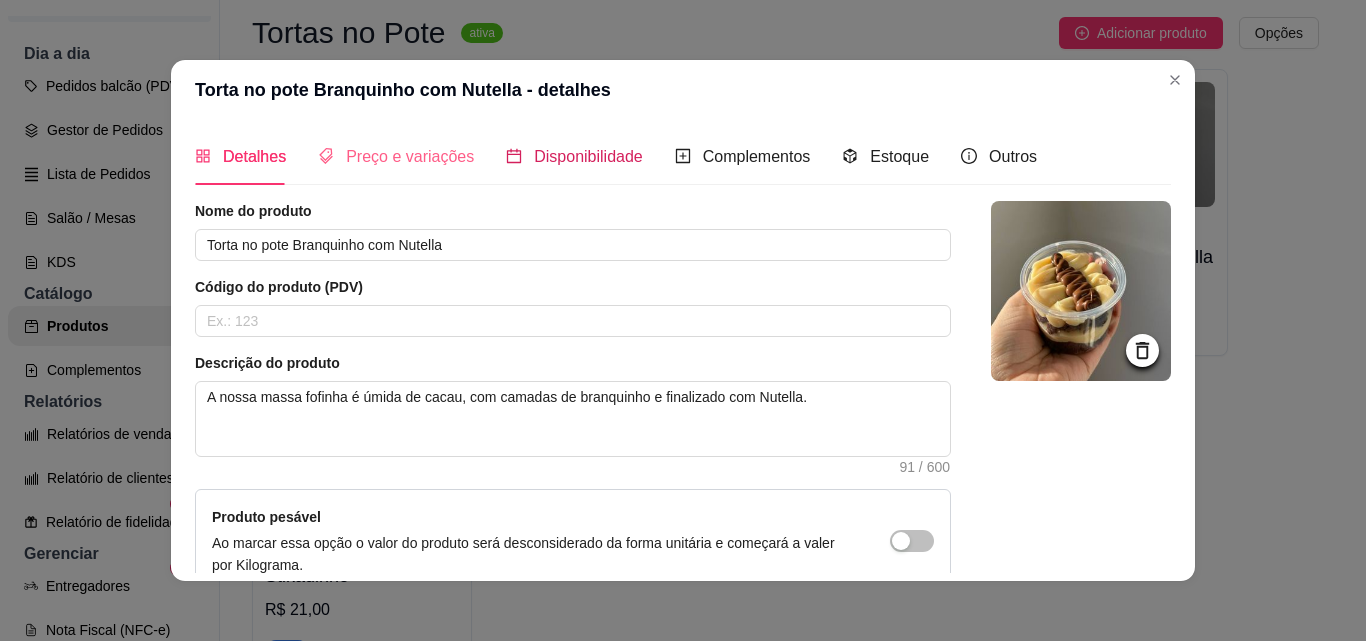 type 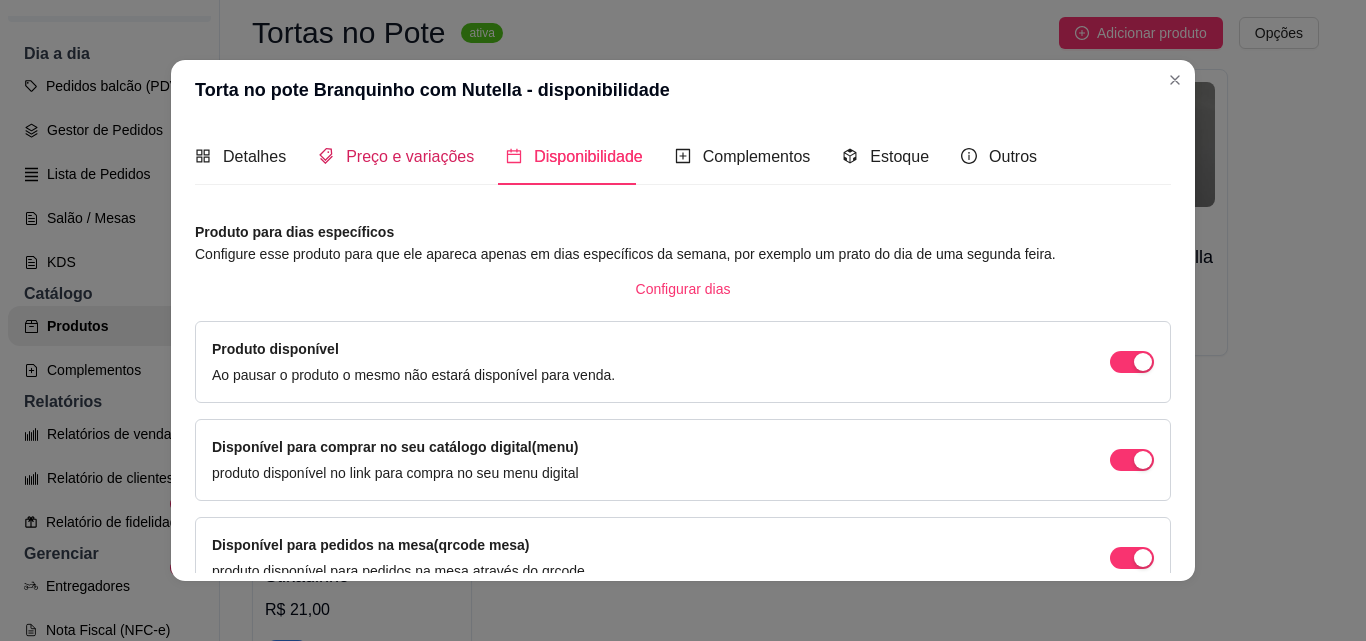 click on "Preço e variações" at bounding box center [410, 156] 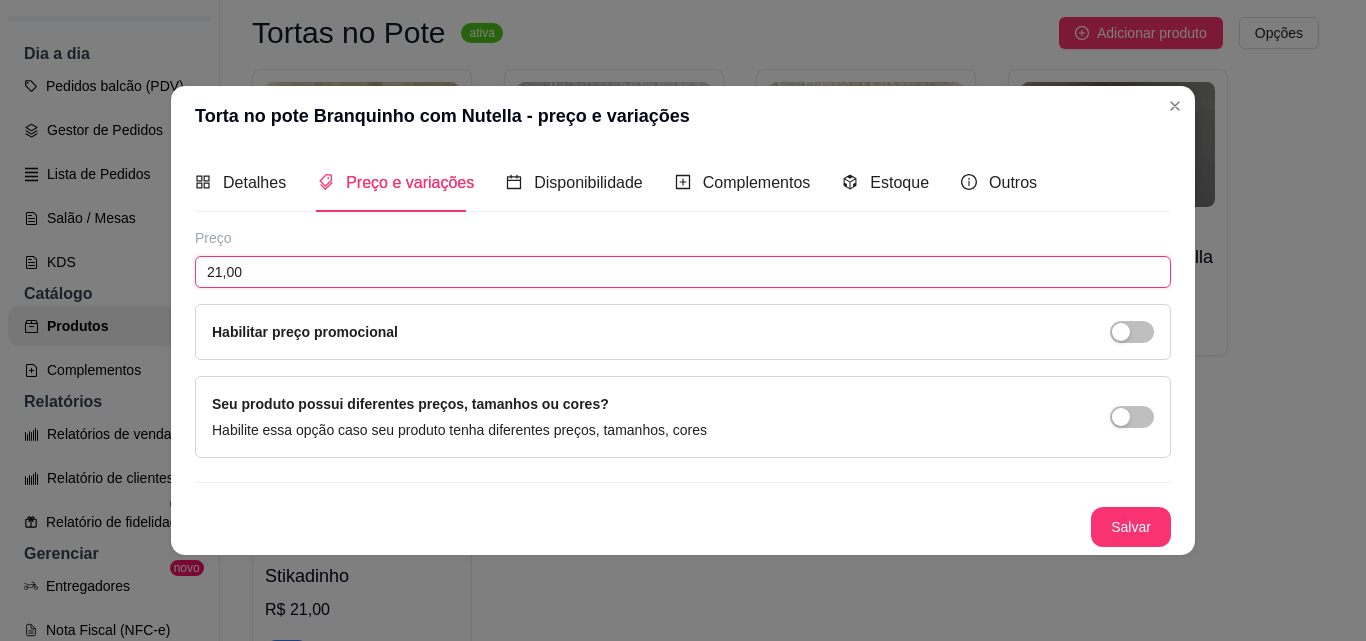 click on "21,00" at bounding box center [683, 272] 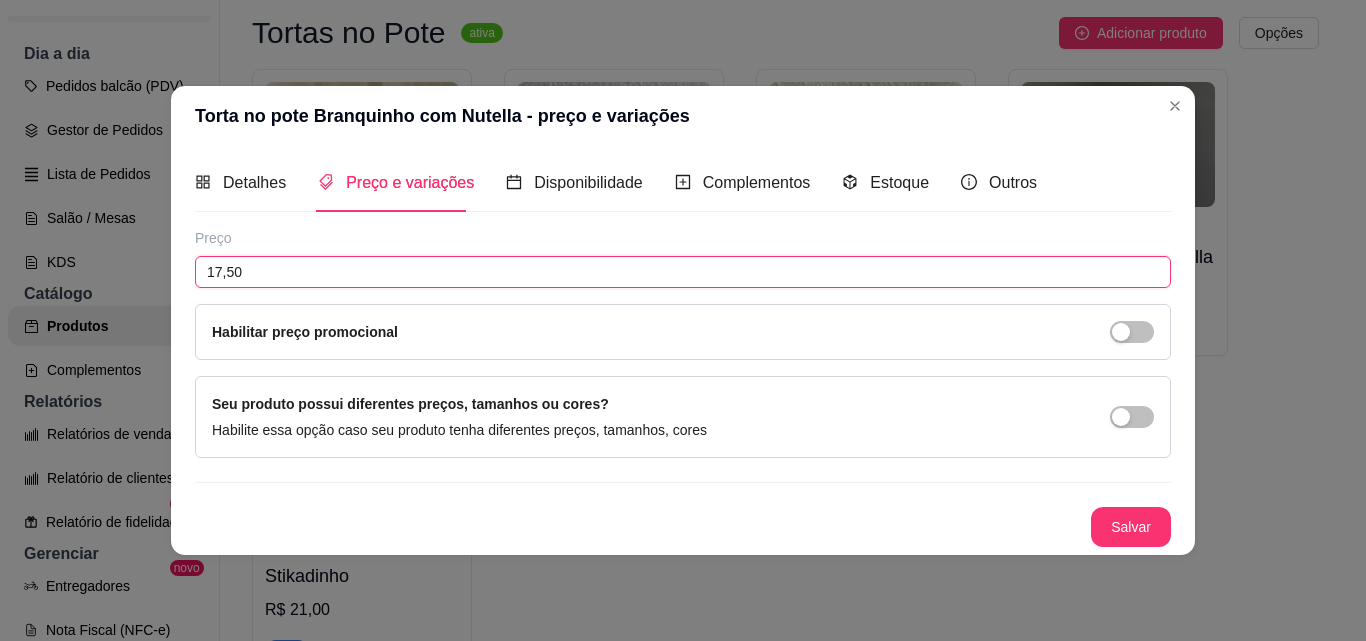 type on "17,50" 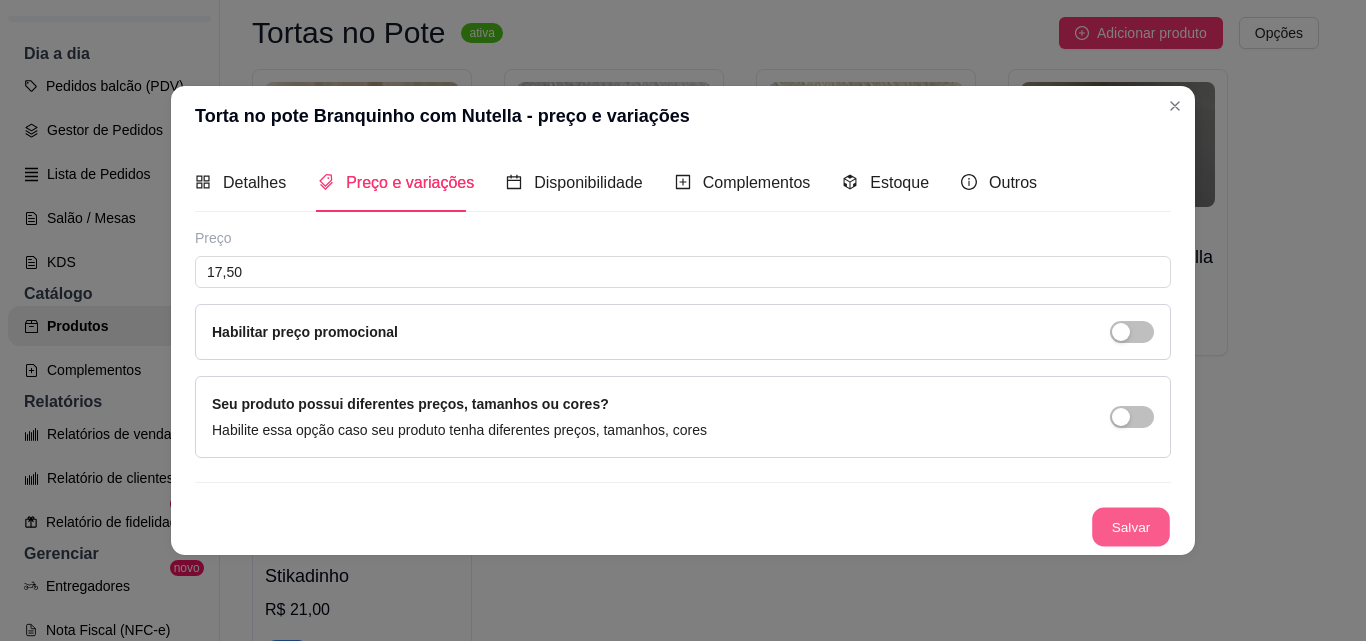click on "Salvar" at bounding box center [1131, 526] 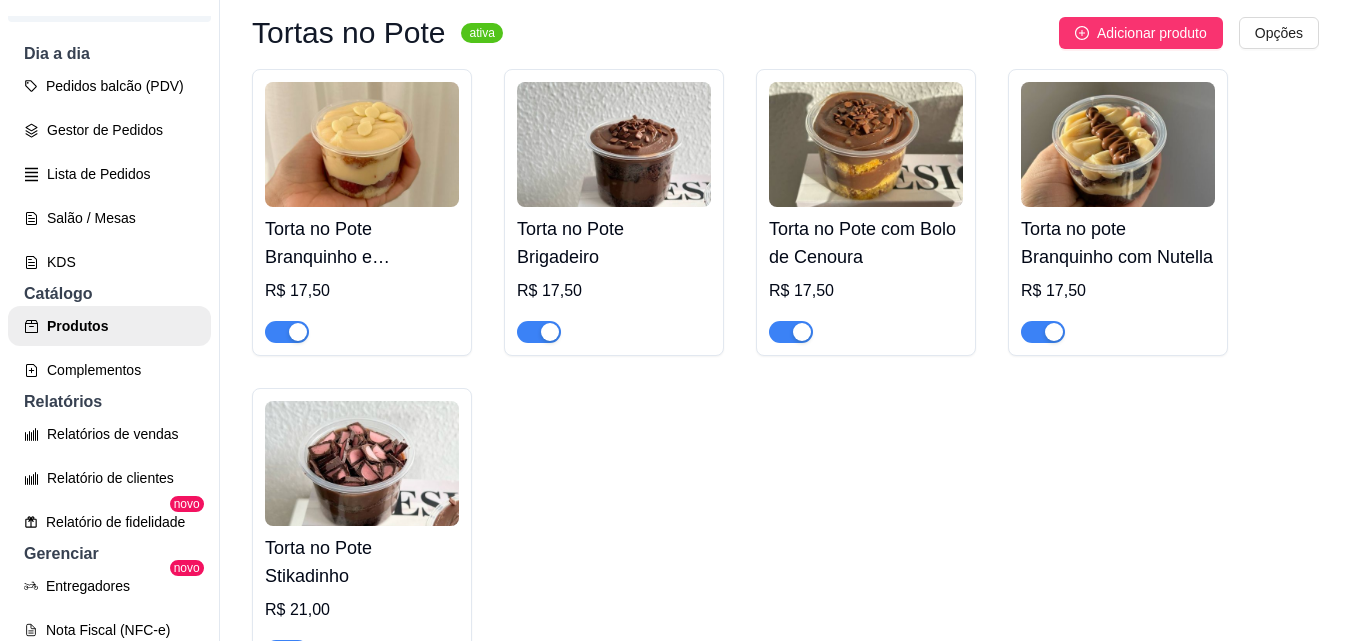 scroll, scrollTop: 1500, scrollLeft: 0, axis: vertical 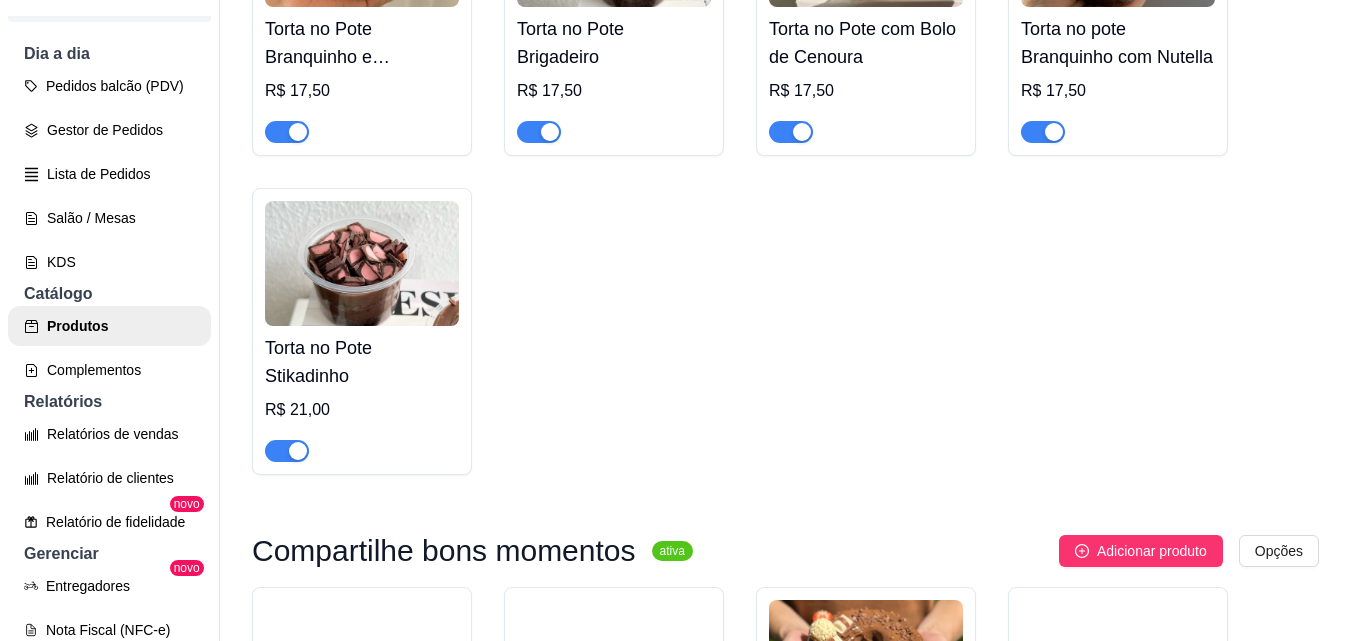 click on "Torta no Pote Stikadinho" at bounding box center (362, 362) 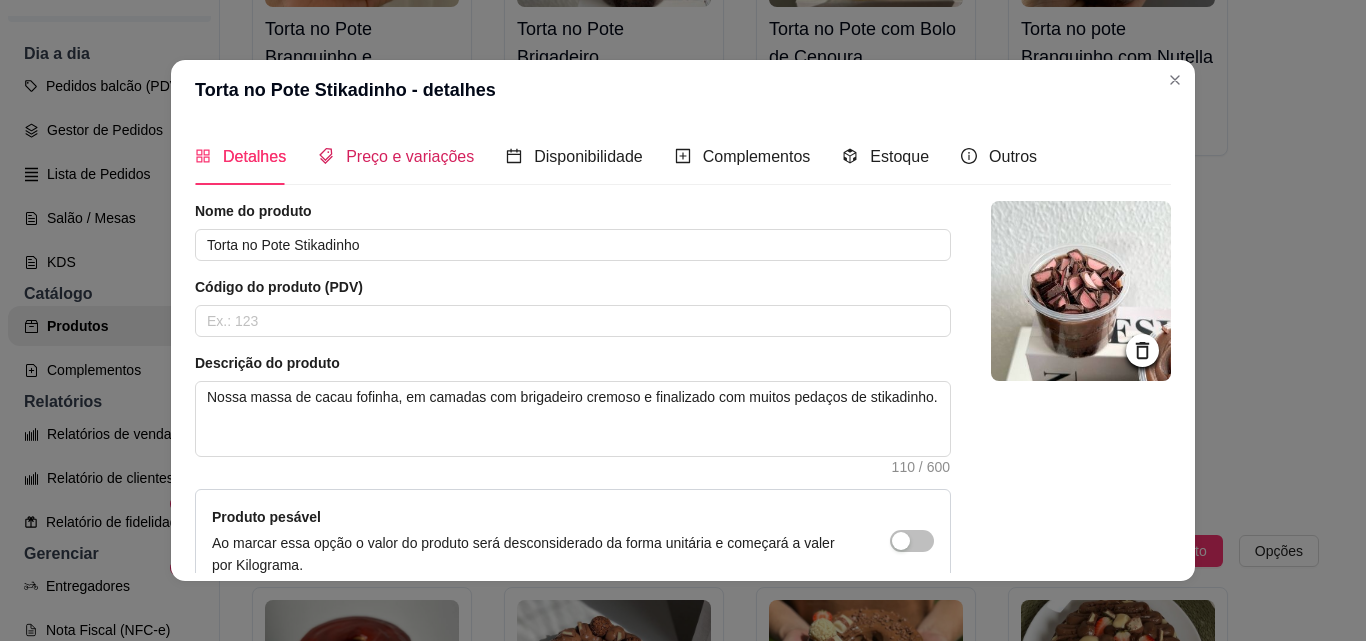 click on "Preço e variações" at bounding box center (410, 156) 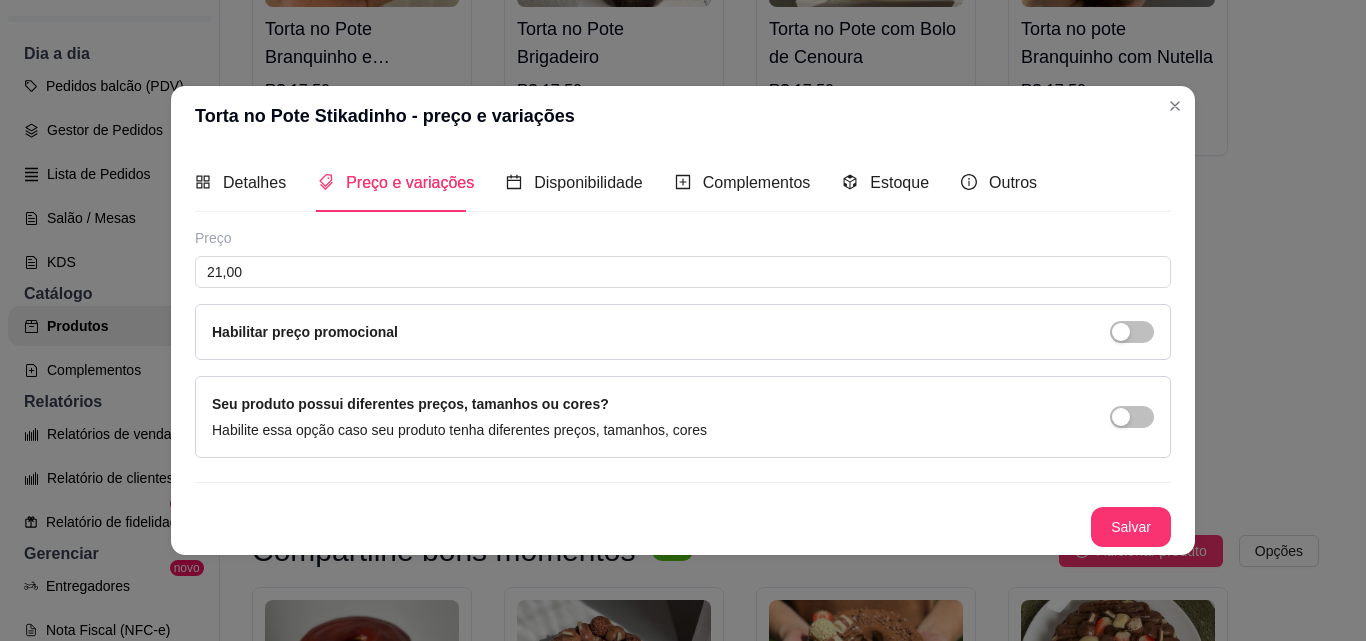 click on "Preço  21,00 Habilitar preço promocional" at bounding box center (683, 294) 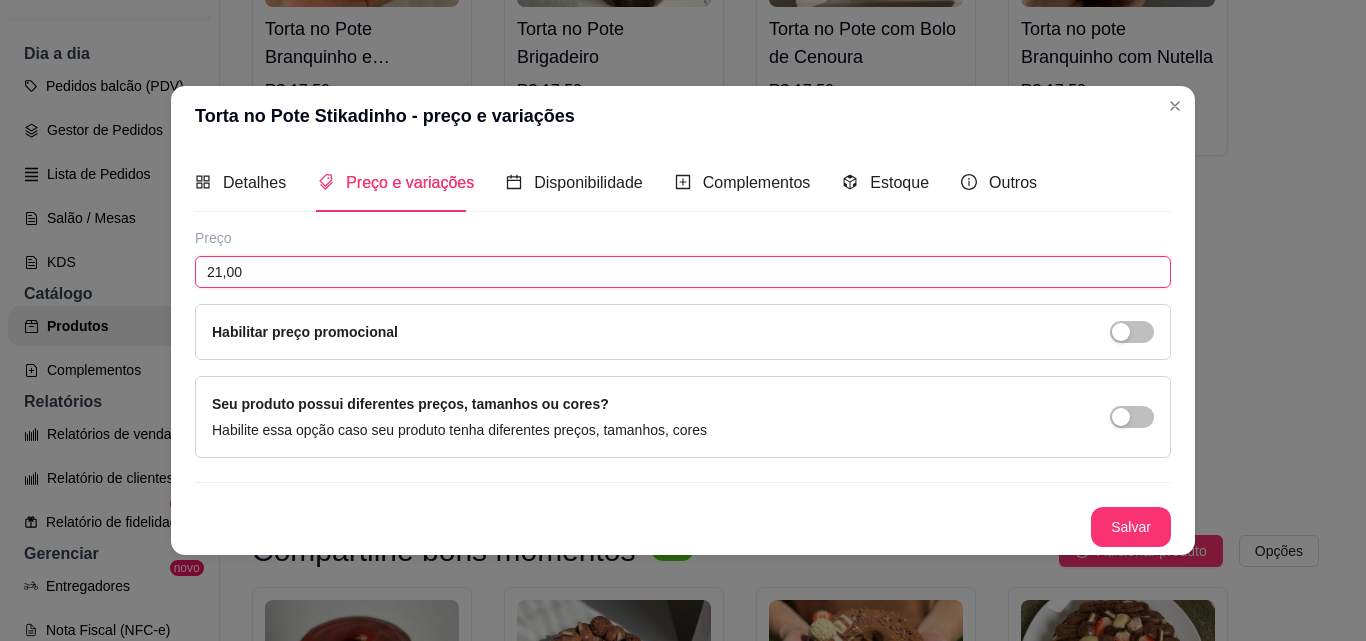 click on "21,00" at bounding box center [683, 272] 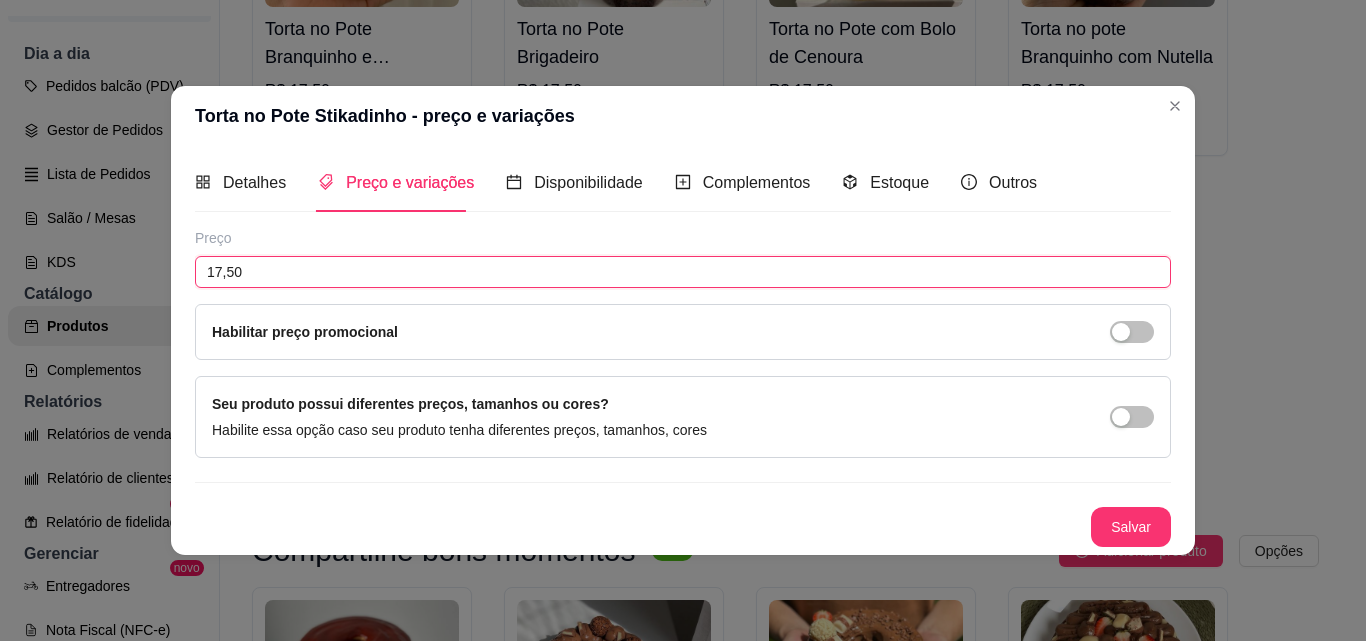 type on "17,50" 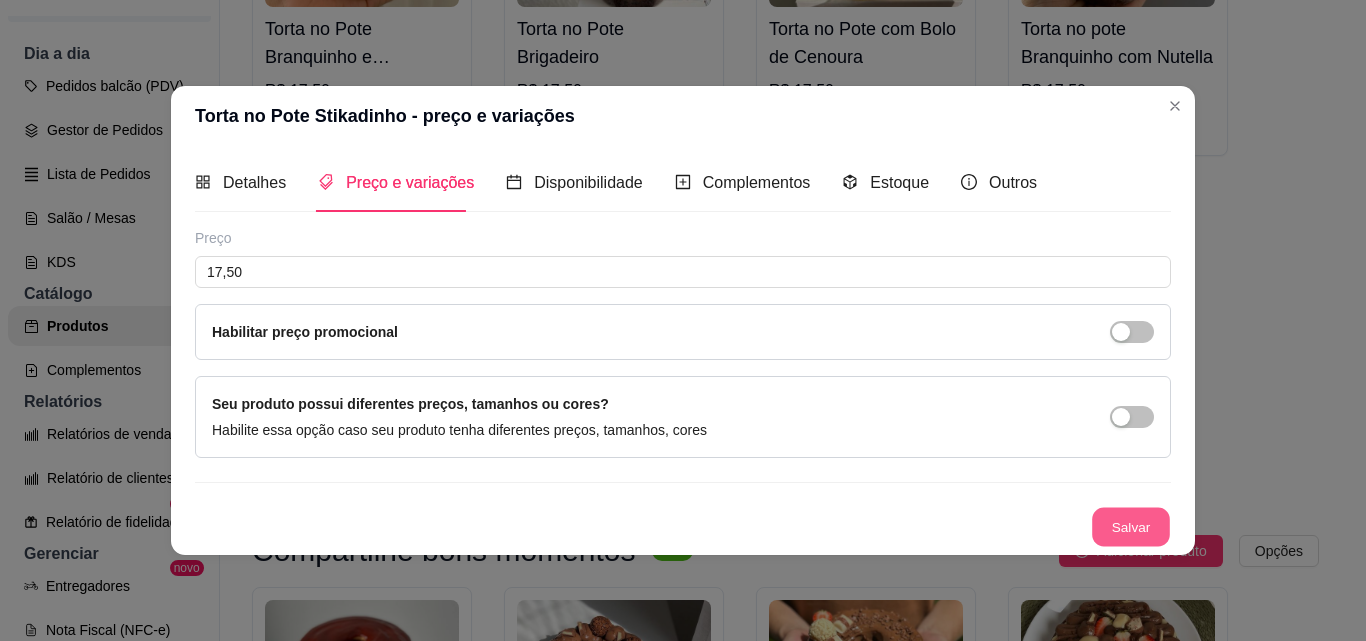 click on "Salvar" at bounding box center [1131, 526] 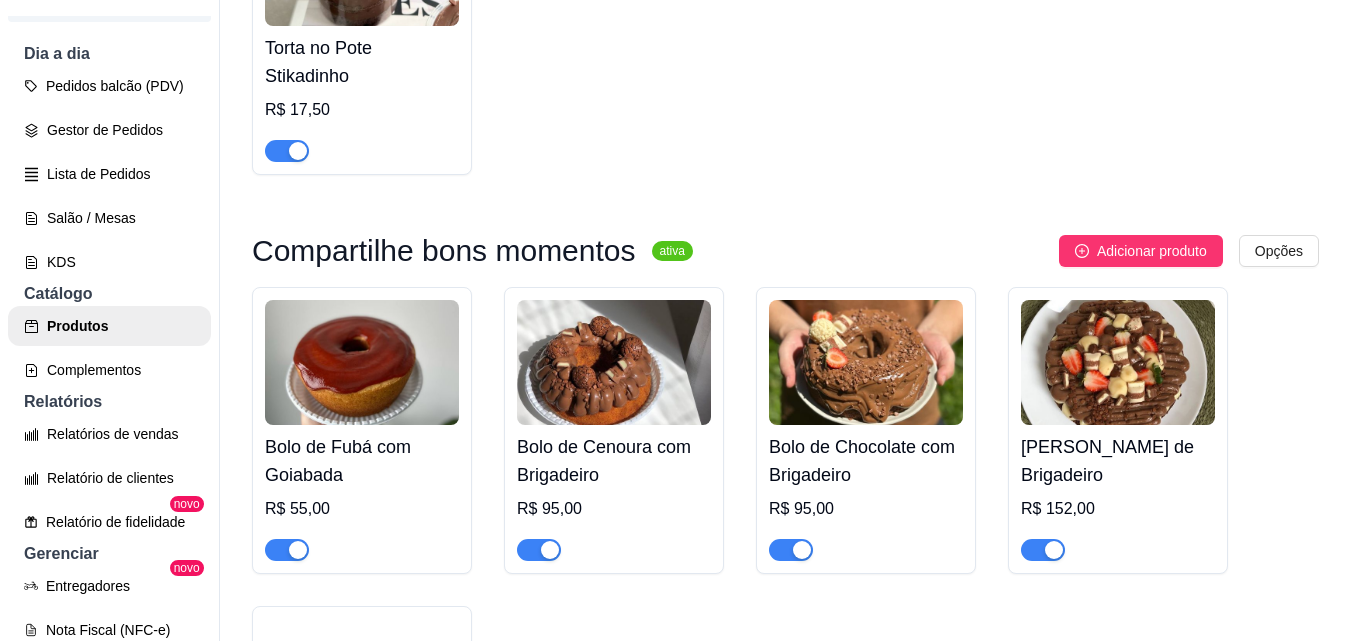 scroll, scrollTop: 1900, scrollLeft: 0, axis: vertical 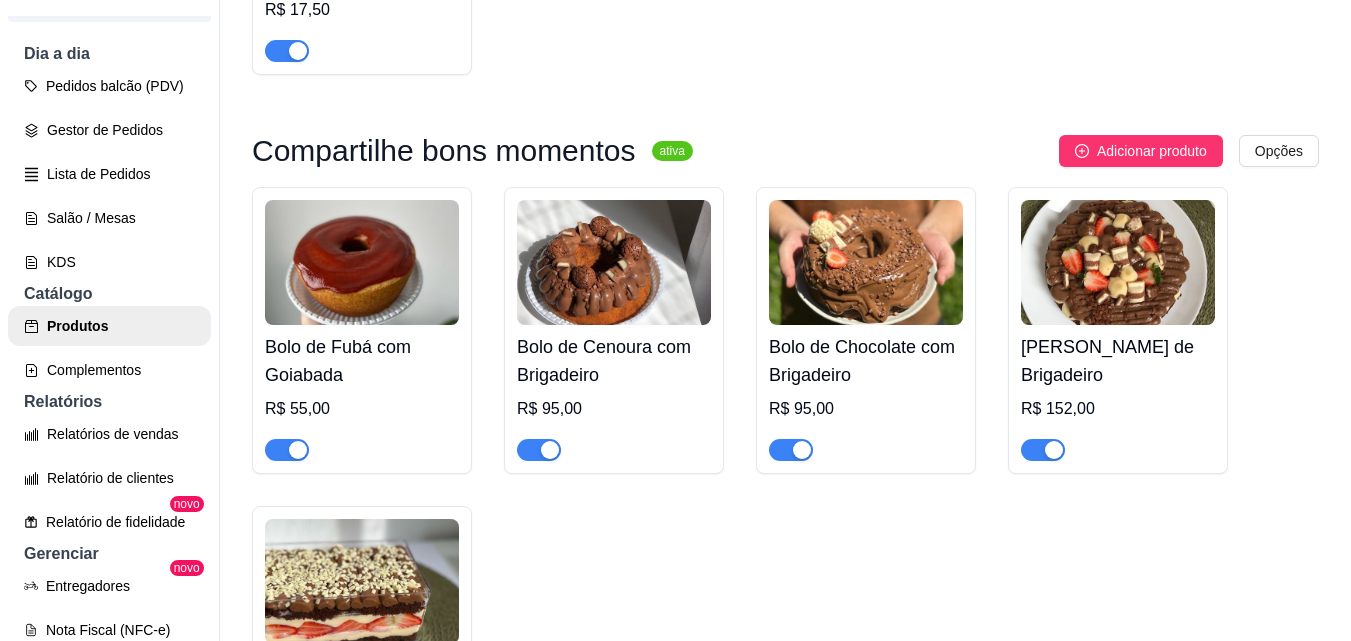 click on "Bolo de Fubá com Goiabada" at bounding box center [362, 361] 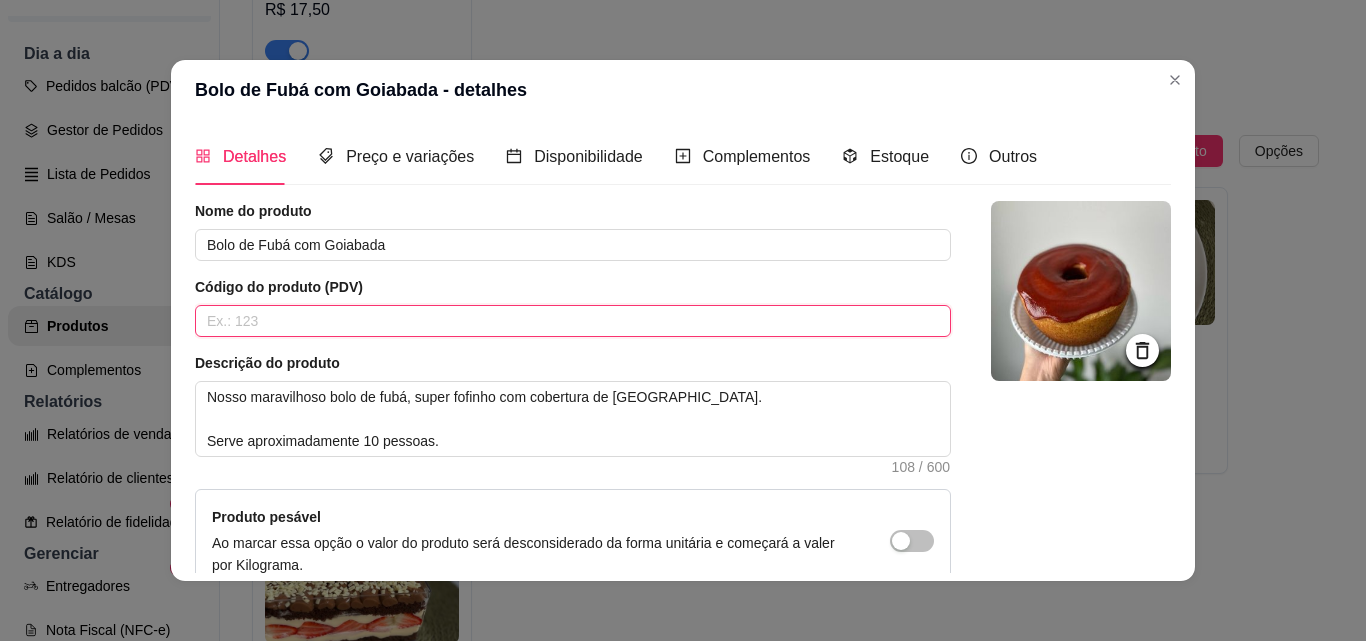 click at bounding box center [573, 321] 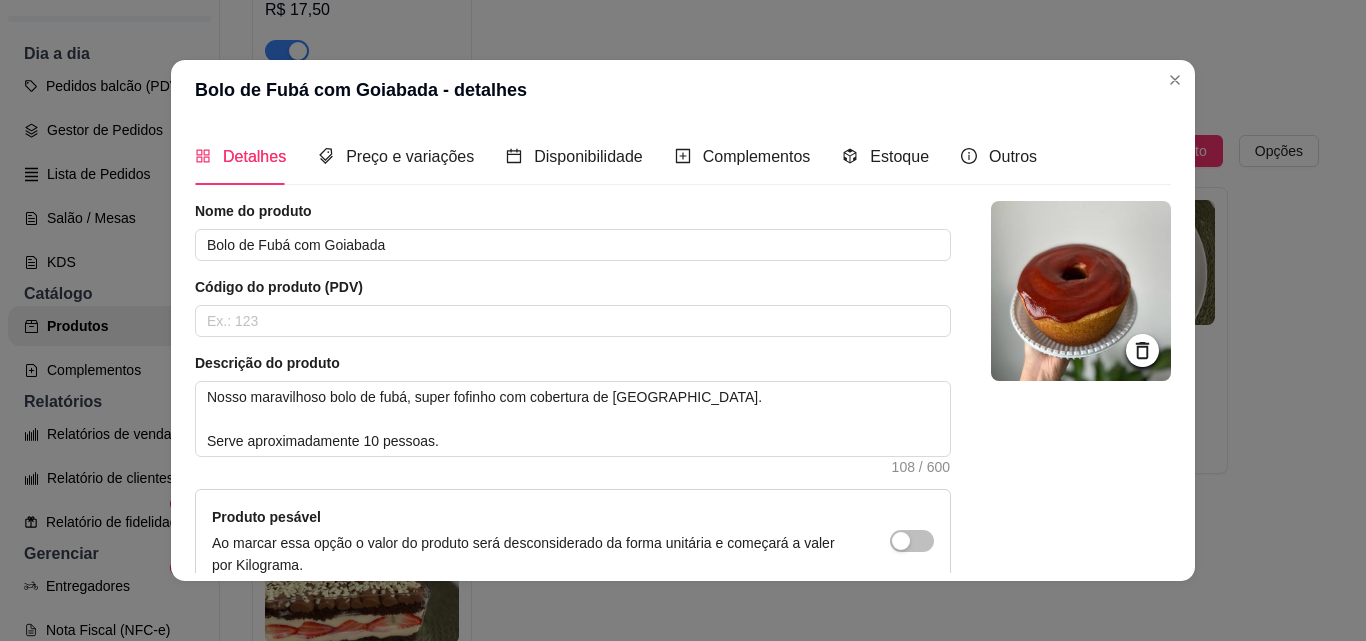 click on "Detalhes Preço e variações Disponibilidade Complementos Estoque Outros Nome do produto Bolo de Fubá com Goiabada Código do produto (PDV) Descrição do produto Nosso maravilhoso bolo de fubá, super fofinho com cobertura de goiabada.
Serve aproximadamente 10 pessoas. 108 / 600 Produto pesável Ao marcar essa opção o valor do produto será desconsiderado da forma unitária e começará a valer por Kilograma. Quantidade miníma para pedido Ao habilitar seus clientes terão que pedir uma quantidade miníma desse produto. Copiar link do produto Deletar produto Salvar" at bounding box center [683, 350] 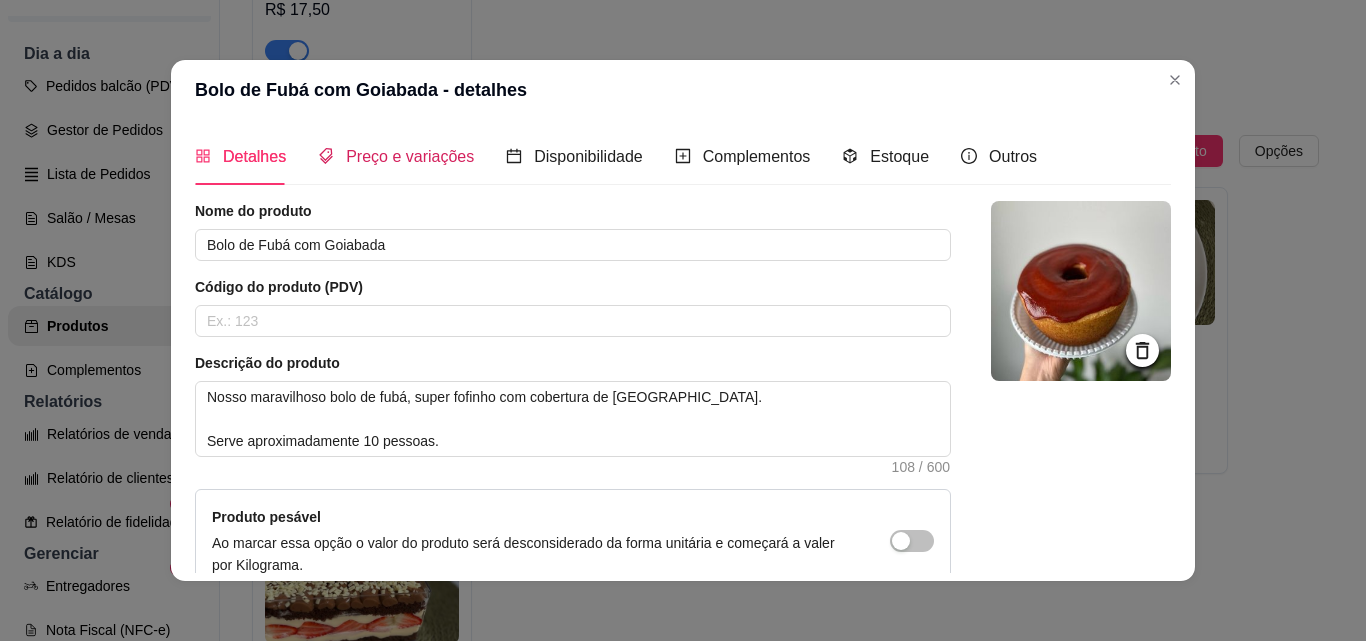 click on "Preço e variações" at bounding box center [396, 156] 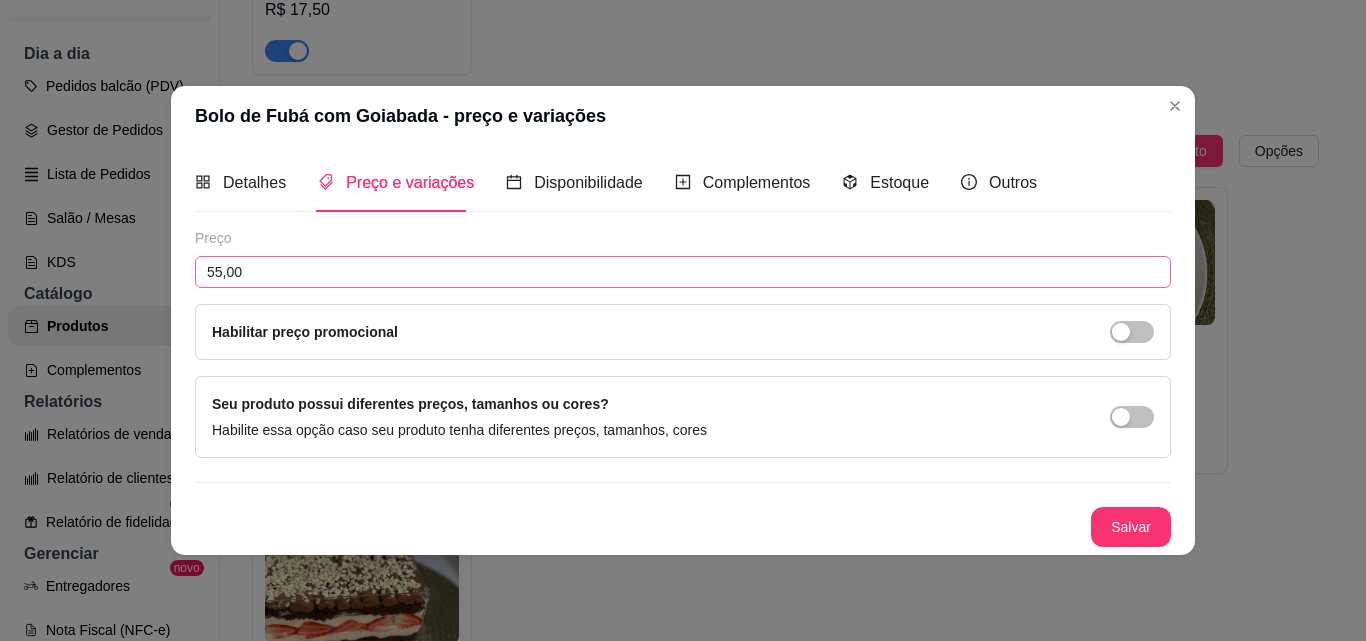 drag, startPoint x: 379, startPoint y: 249, endPoint x: 366, endPoint y: 259, distance: 16.40122 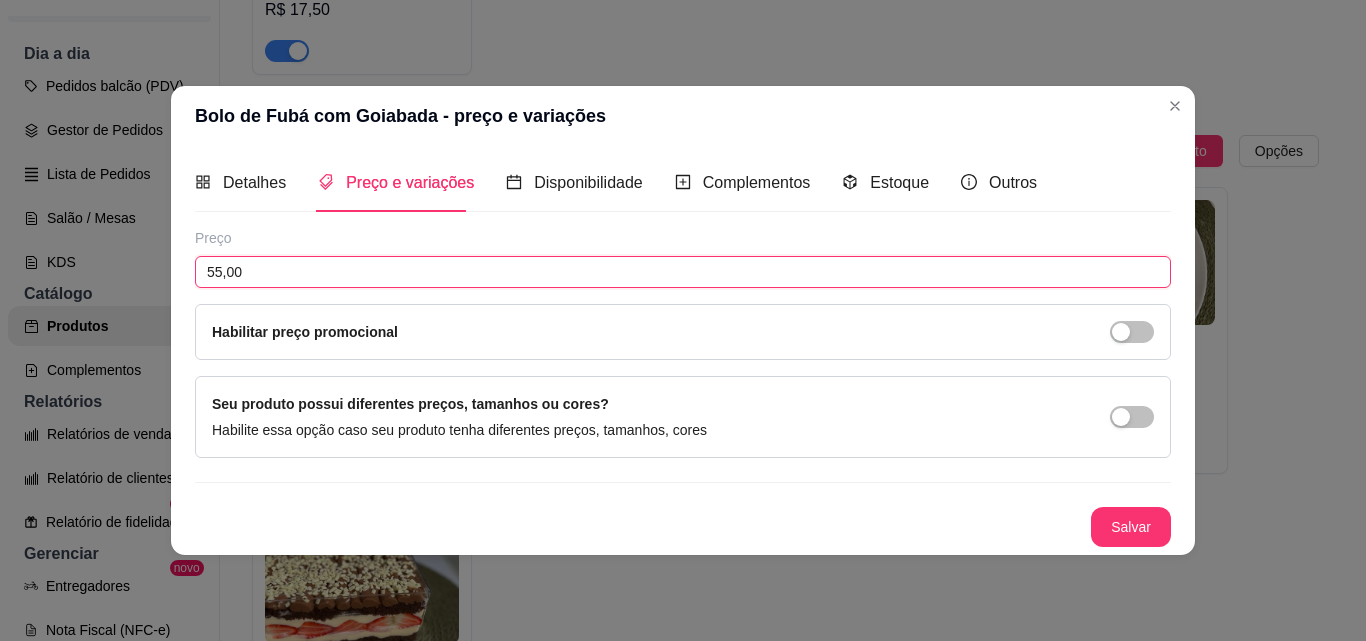 click on "55,00" at bounding box center [683, 272] 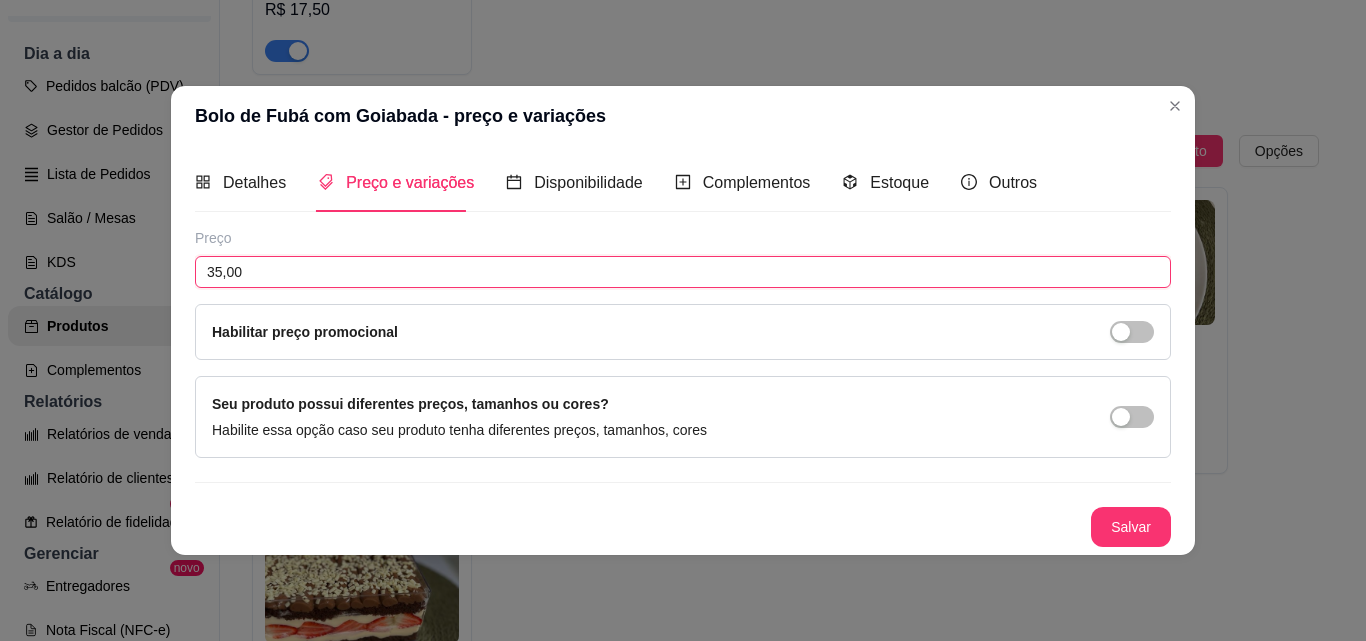 type on "35,00" 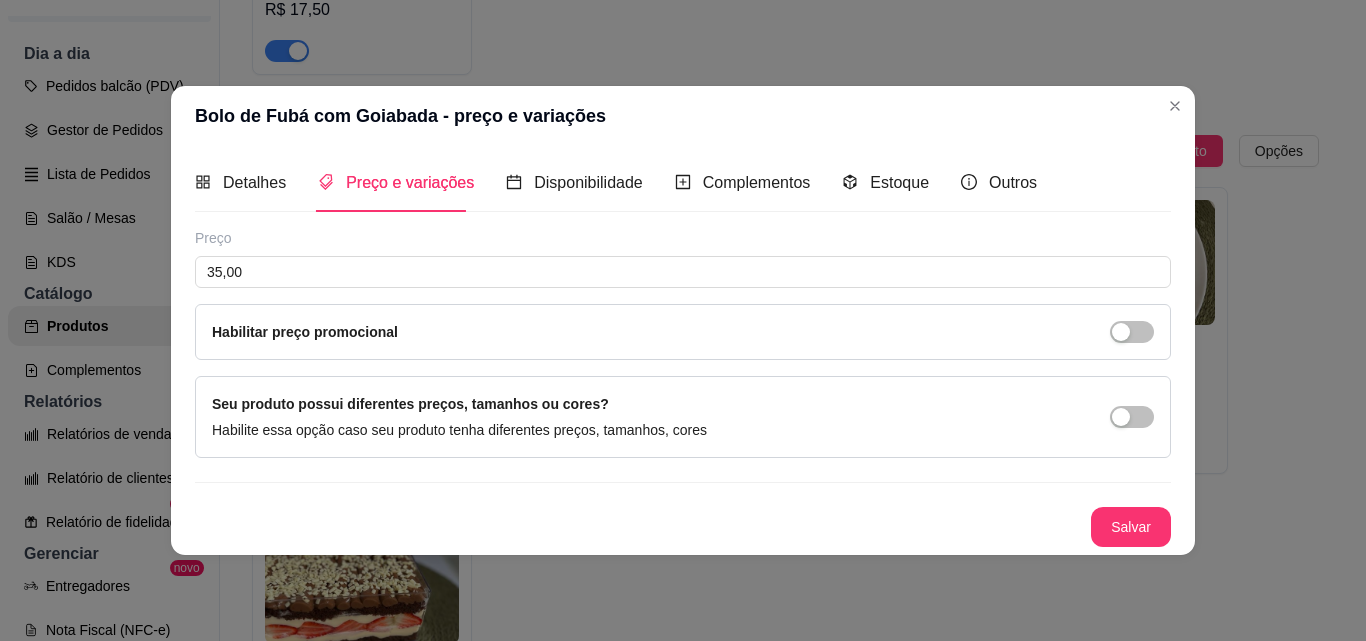 click on "Detalhes Preço e variações Disponibilidade Complementos Estoque Outros Nome do produto Bolo de Fubá com Goiabada Código do produto (PDV) Descrição do produto Nosso maravilhoso bolo de fubá, super fofinho com cobertura de goiabada.
Serve aproximadamente 10 pessoas. 108 / 600 Produto pesável Ao marcar essa opção o valor do produto será desconsiderado da forma unitária e começará a valer por Kilograma. Quantidade miníma para pedido Ao habilitar seus clientes terão que pedir uma quantidade miníma desse produto. Copiar link do produto Deletar produto Salvar Preço  35,00 Habilitar preço promocional Seu produto possui diferentes preços, tamanhos ou cores? Habilite essa opção caso seu produto tenha diferentes preços, tamanhos, cores Salvar" at bounding box center [683, 350] 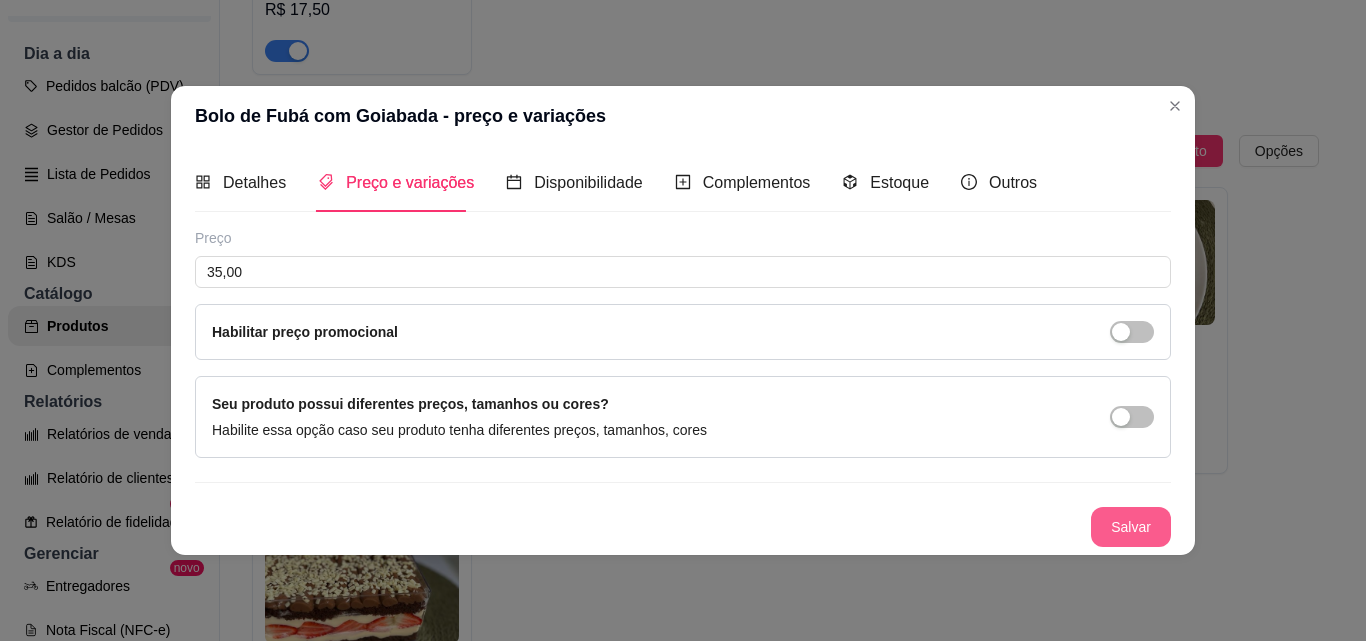 click on "Salvar" at bounding box center [1131, 527] 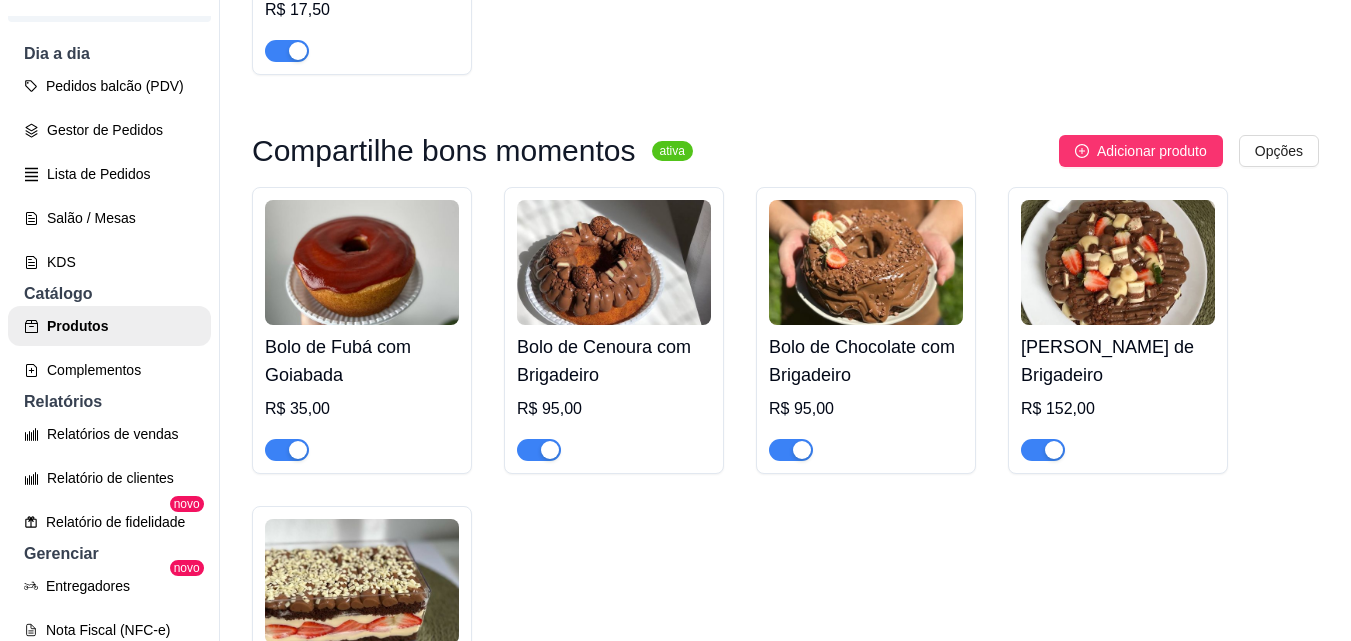 click on "Bolo de Cenoura com Brigadeiro" at bounding box center (614, 361) 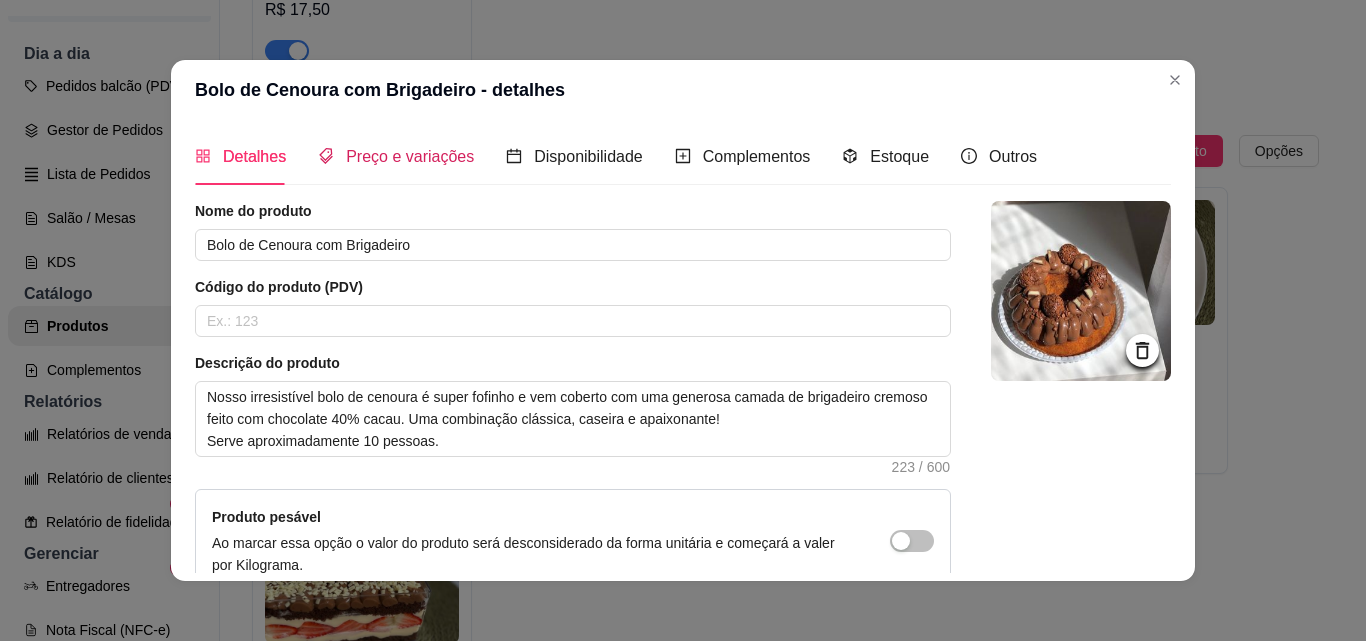 click on "Preço e variações" at bounding box center (410, 156) 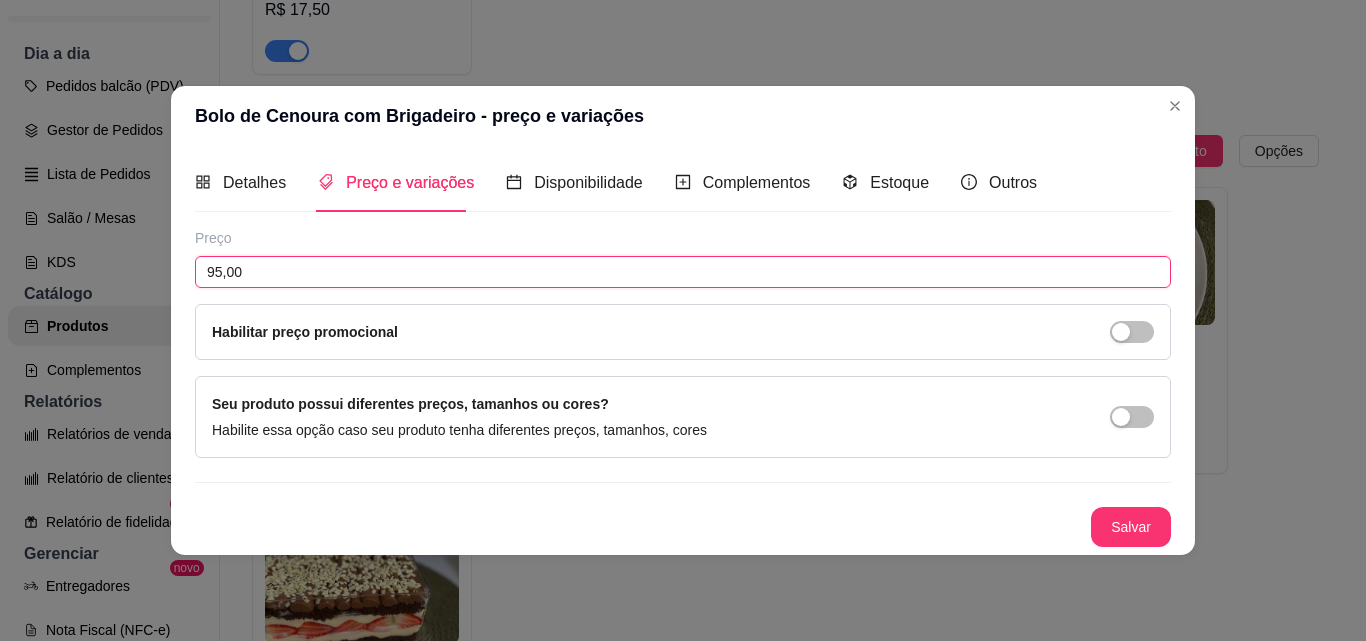 click on "95,00" at bounding box center [683, 272] 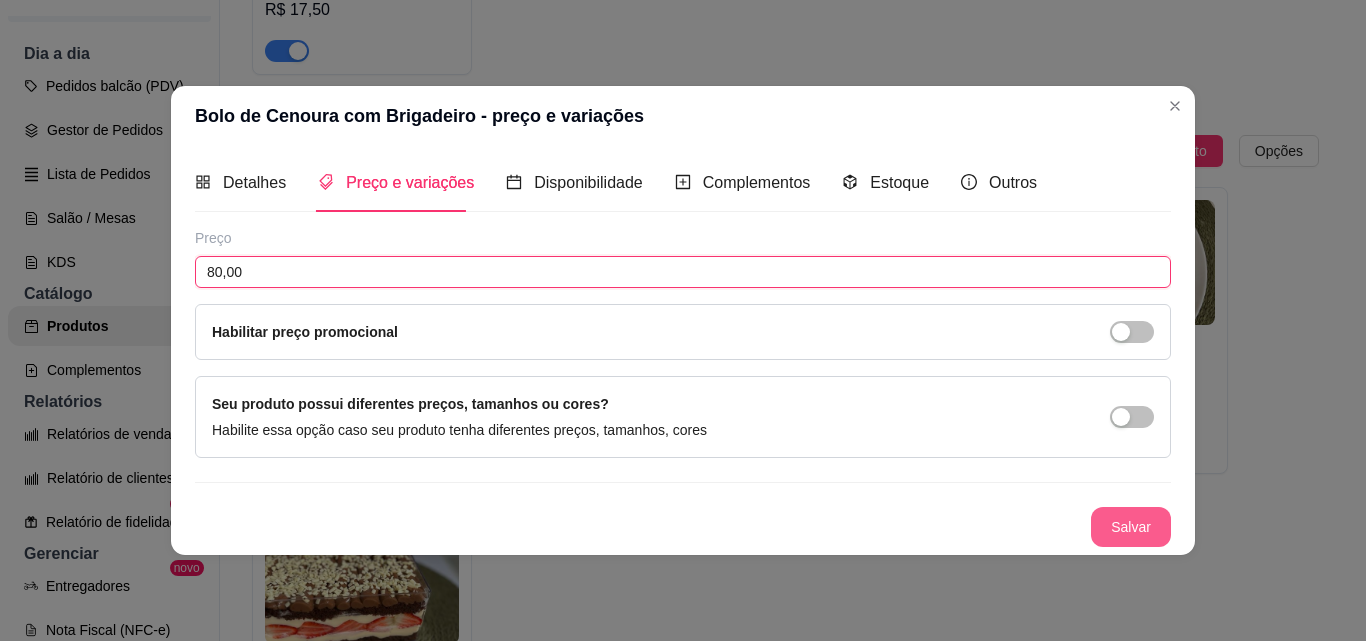 type on "80,00" 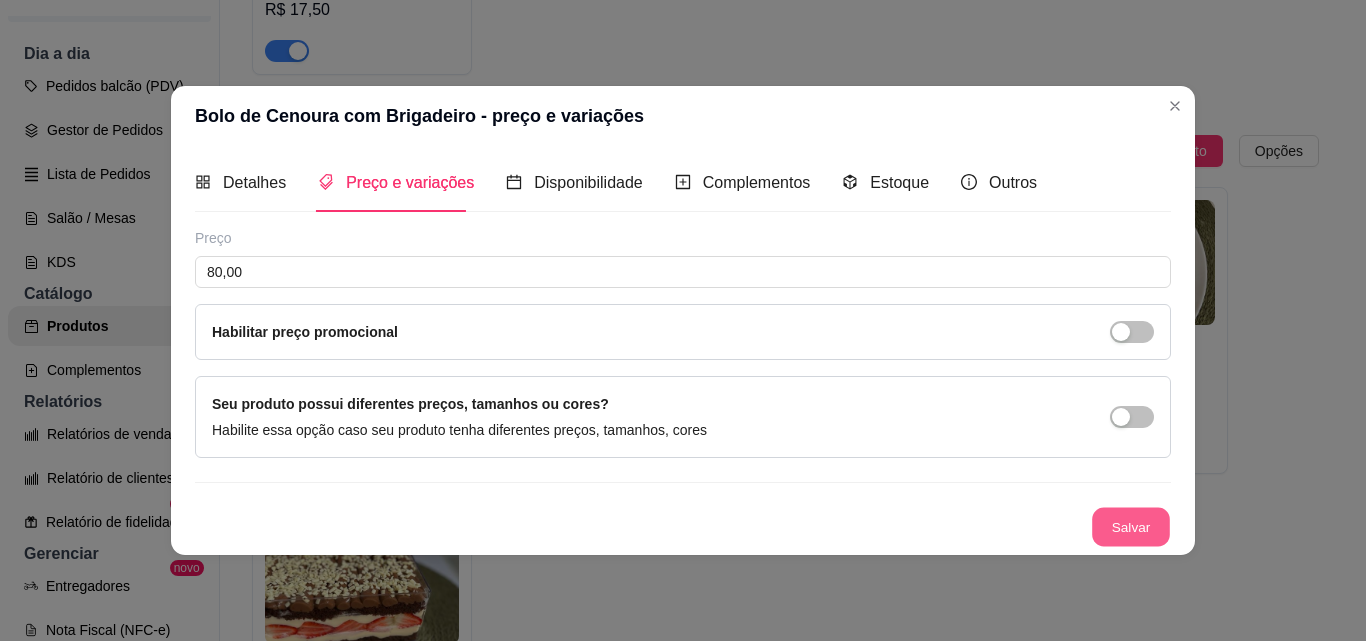 click on "Salvar" at bounding box center [1131, 526] 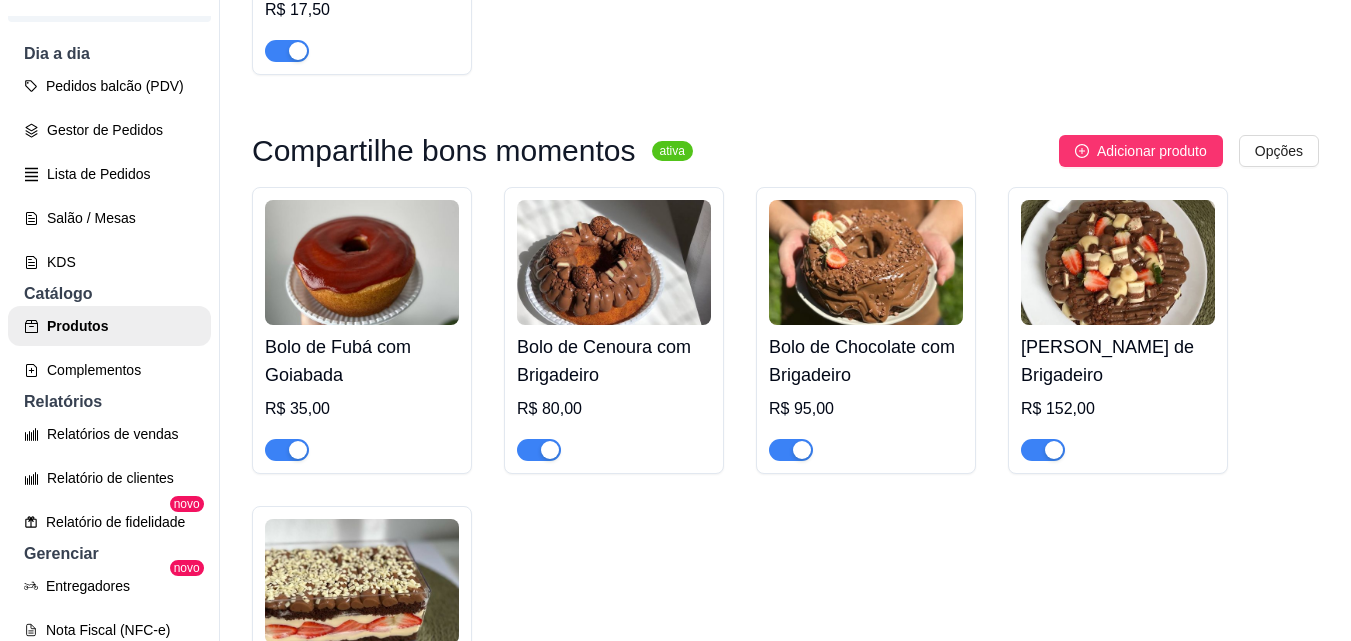 click on "Bolo de Chocolate com Brigadeiro" at bounding box center (866, 361) 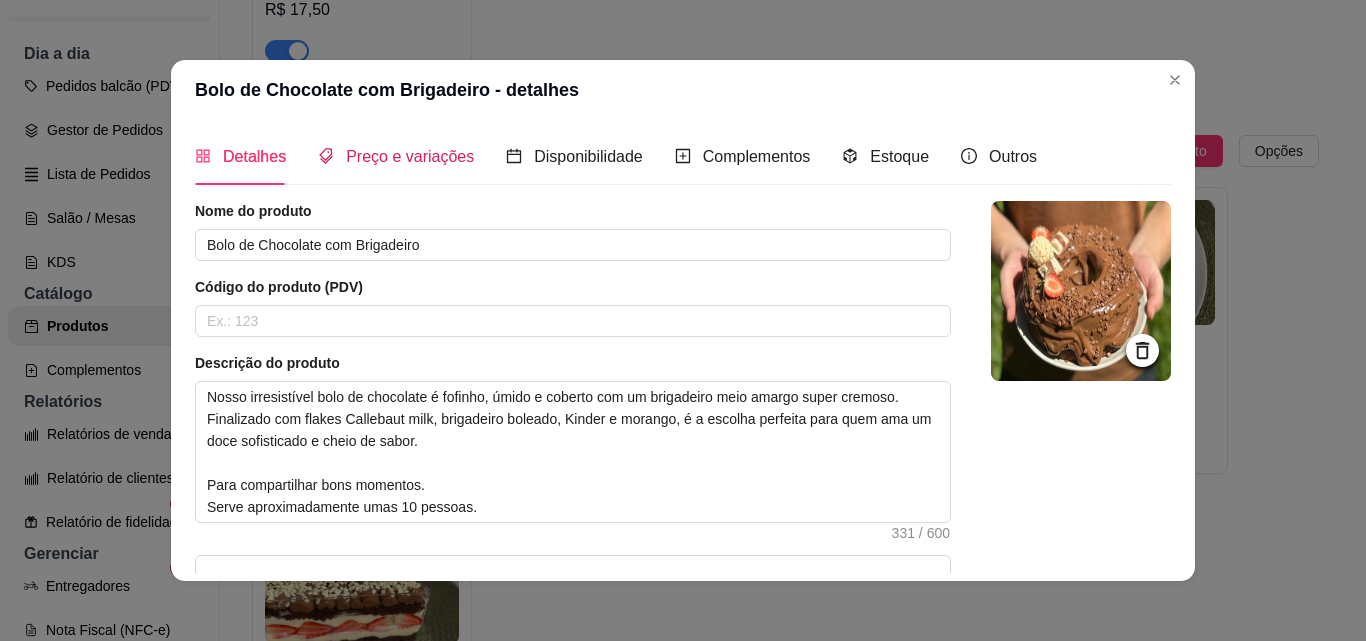 click on "Preço e variações" at bounding box center [396, 156] 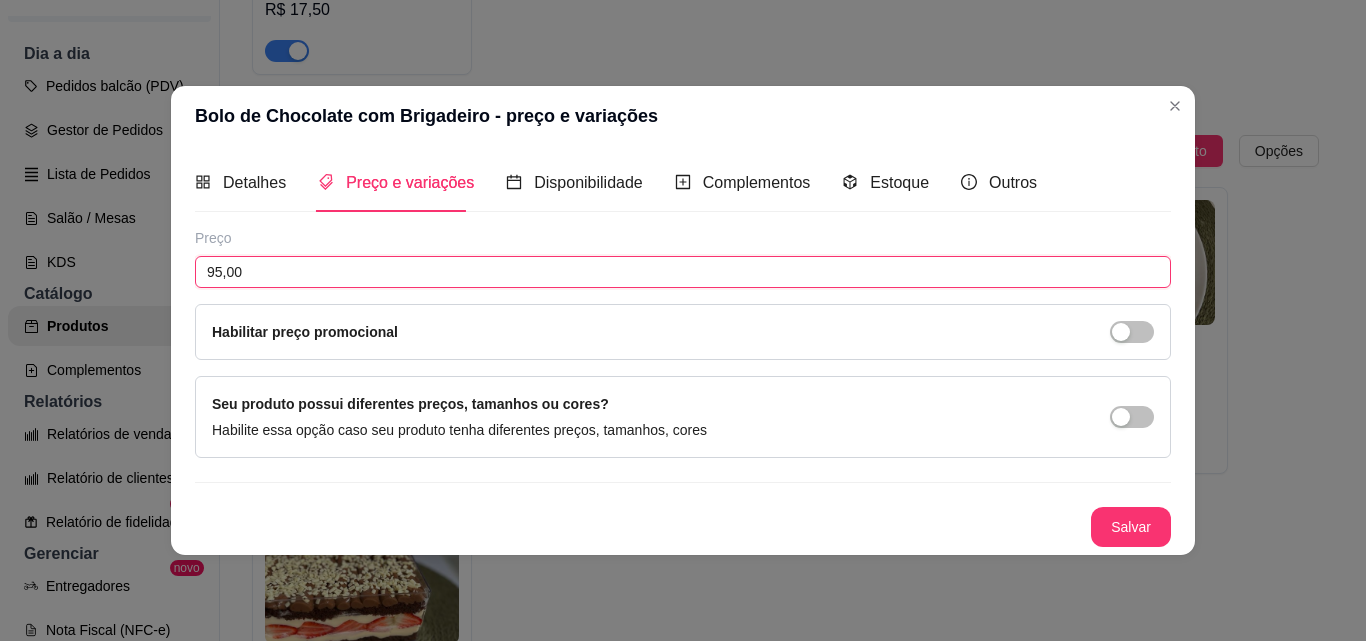 click on "95,00" at bounding box center [683, 272] 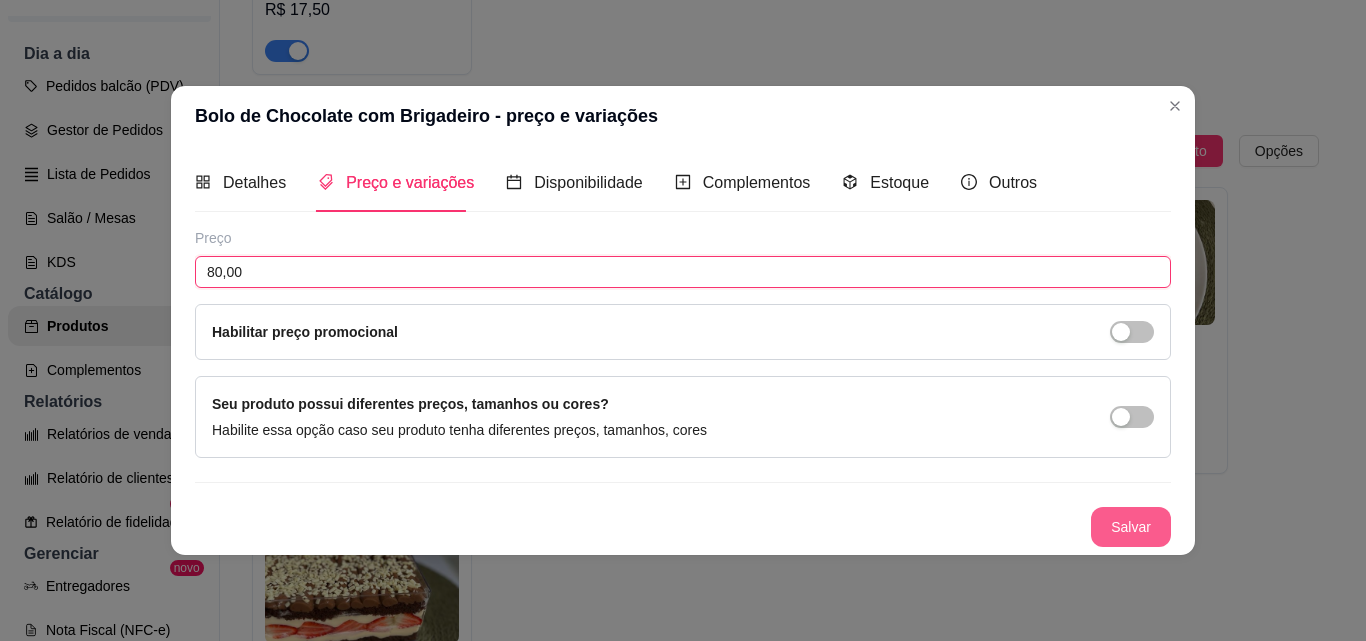 type on "80,00" 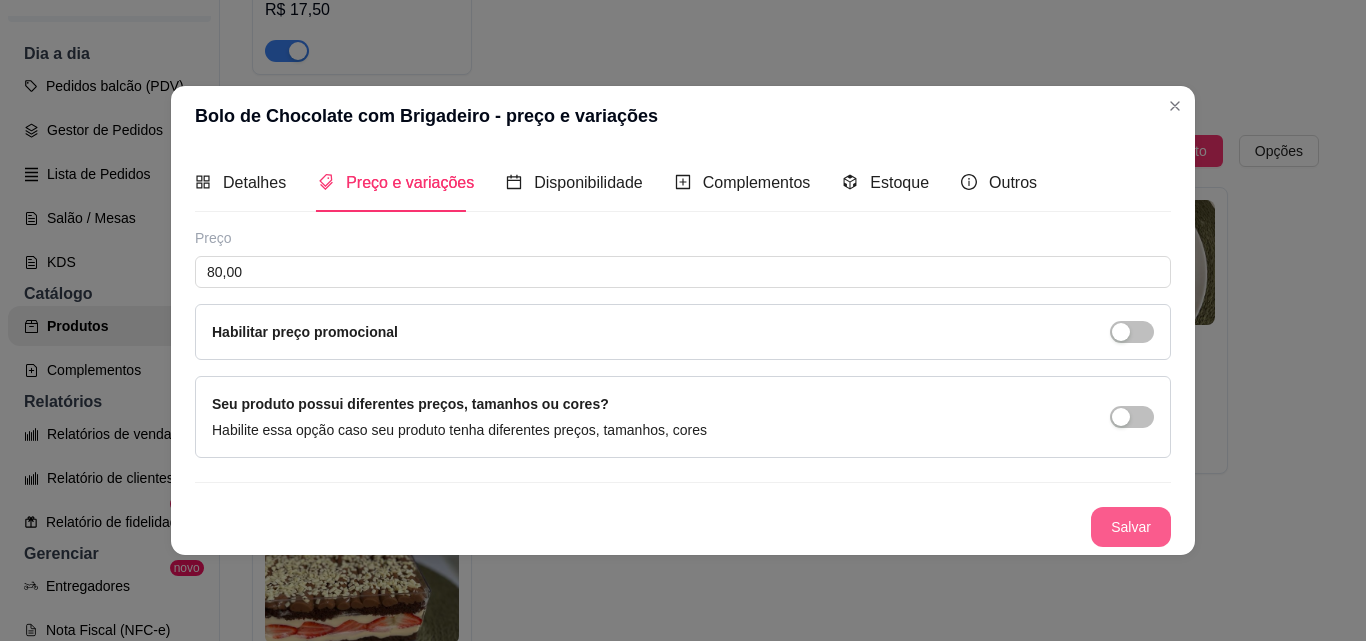 click on "Salvar" at bounding box center (1131, 527) 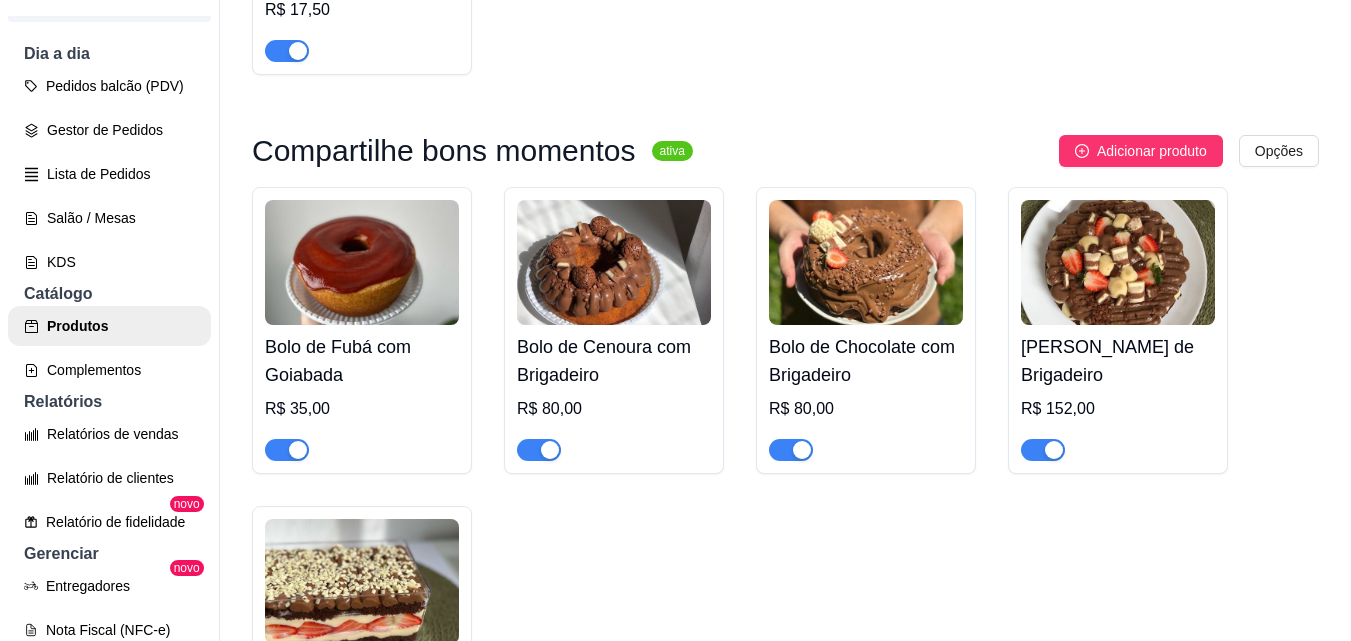click on "Torta Brownie de Brigadeiro" at bounding box center (1118, 361) 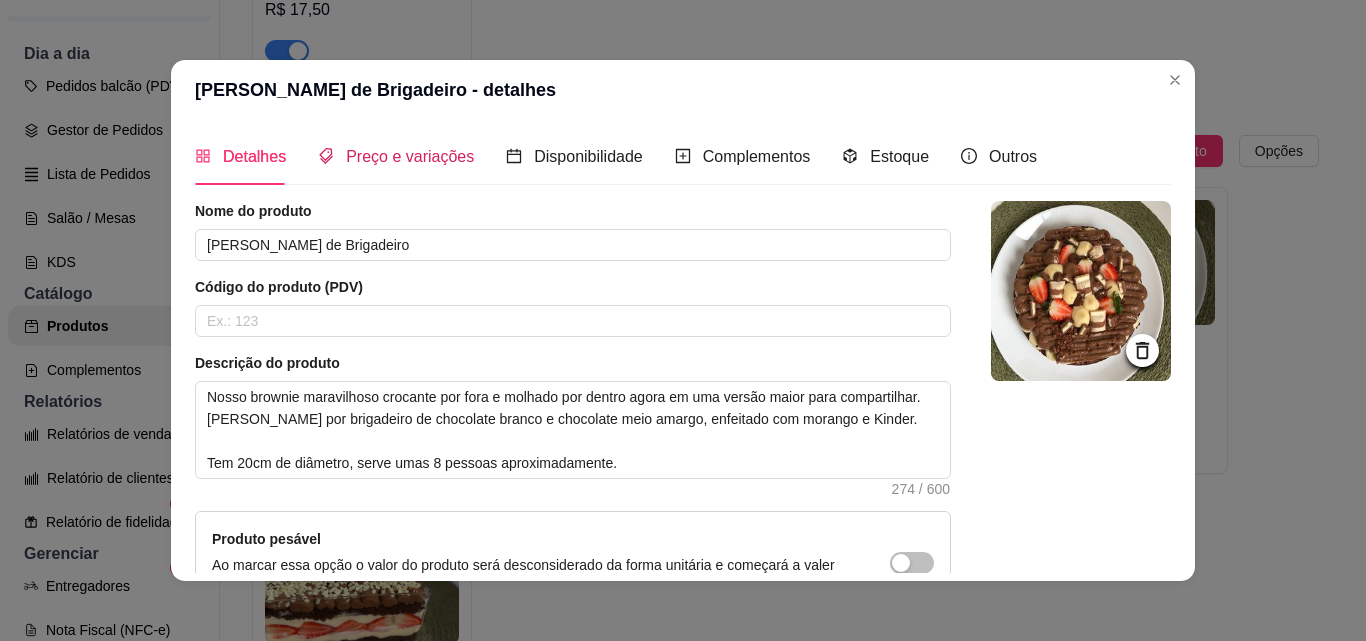 click on "Preço e variações" at bounding box center (410, 156) 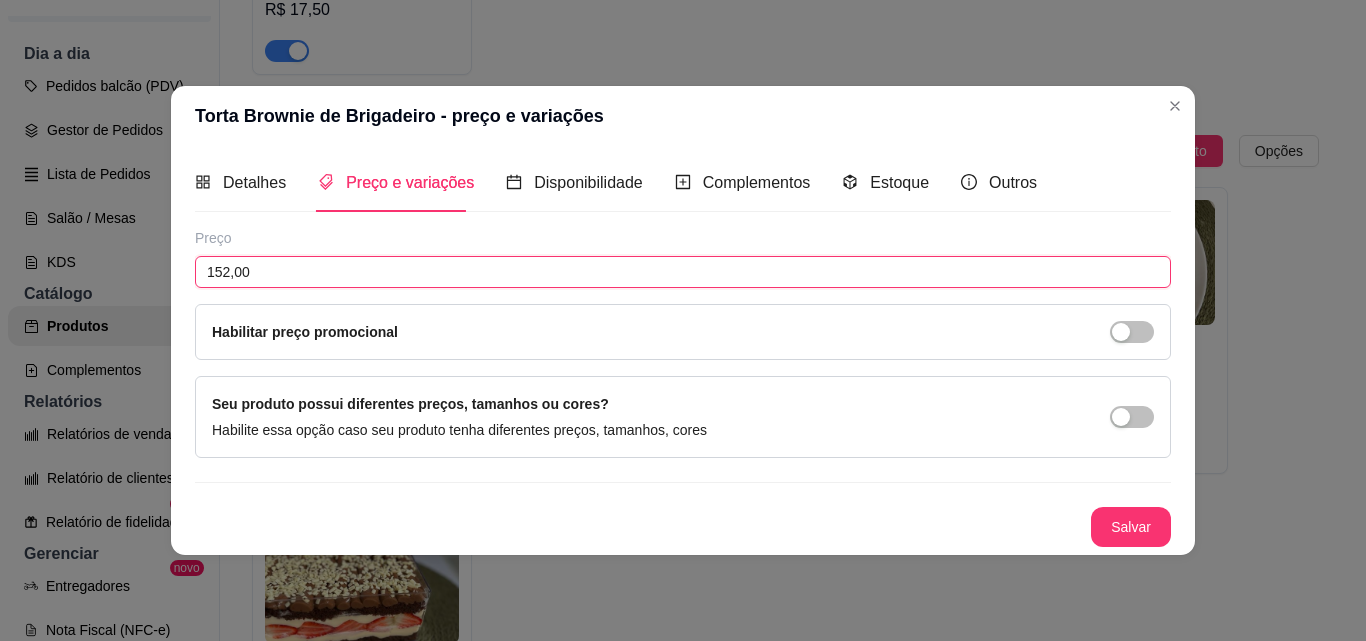 click on "152,00" at bounding box center [683, 272] 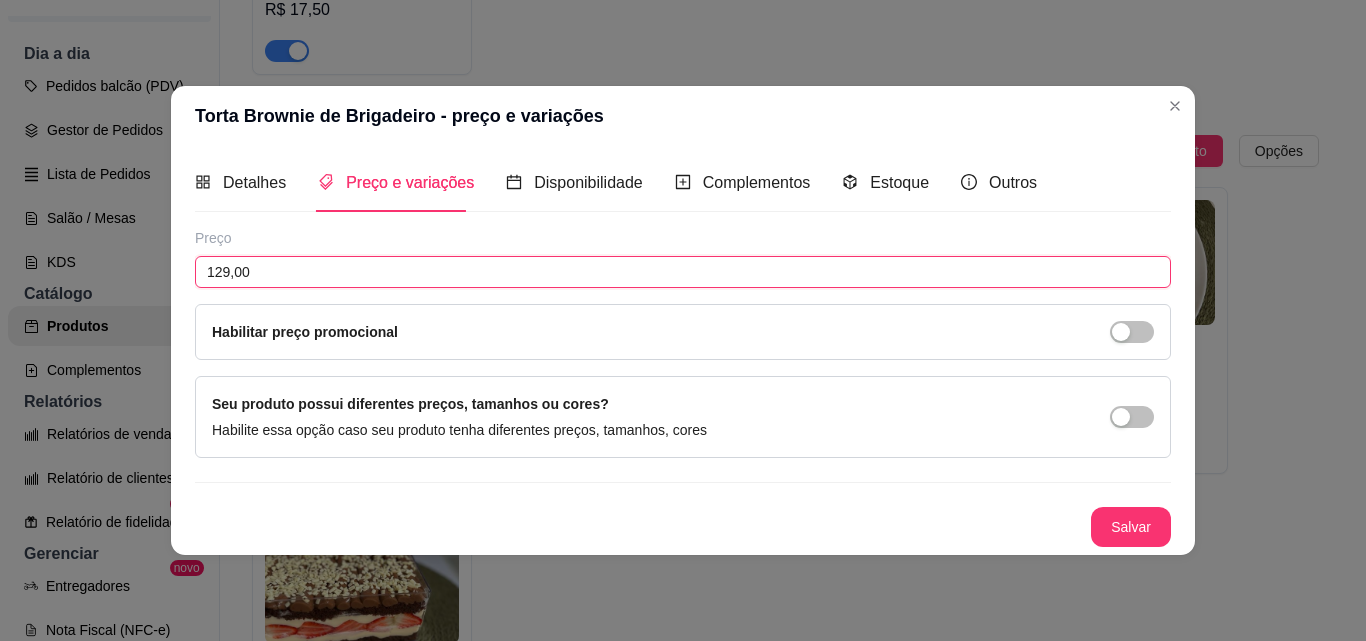 type on "129,00" 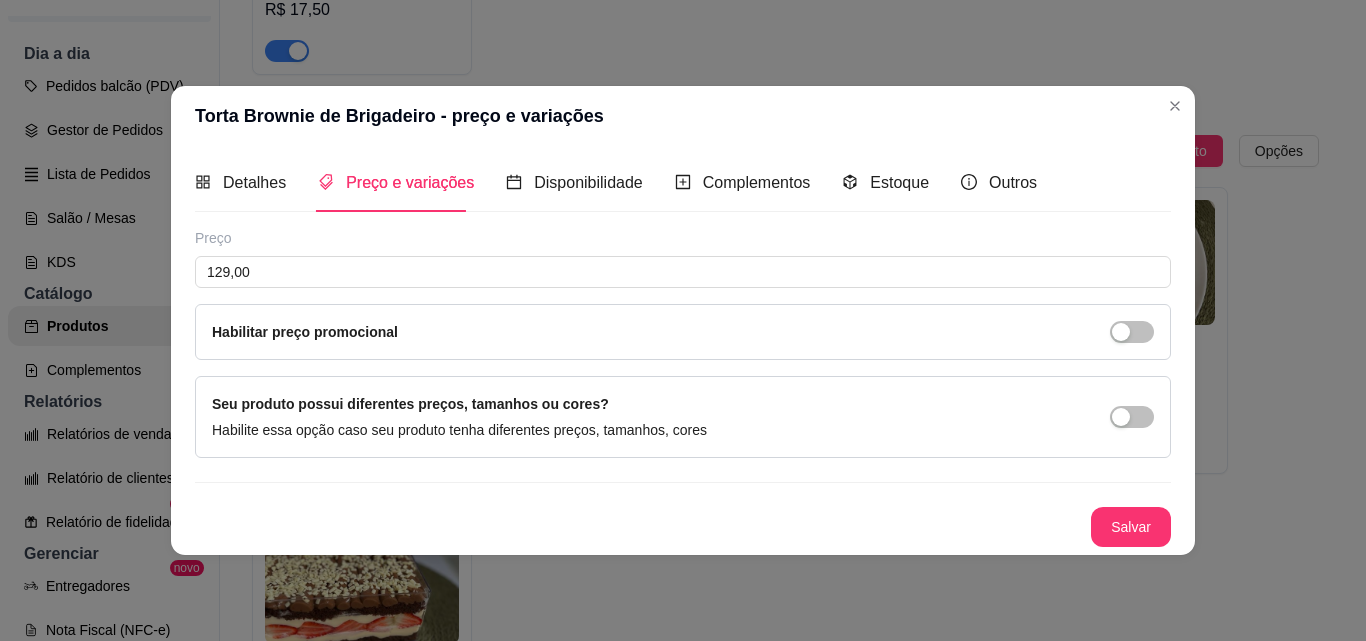 click on "Preço  129,00 Habilitar preço promocional" at bounding box center (683, 294) 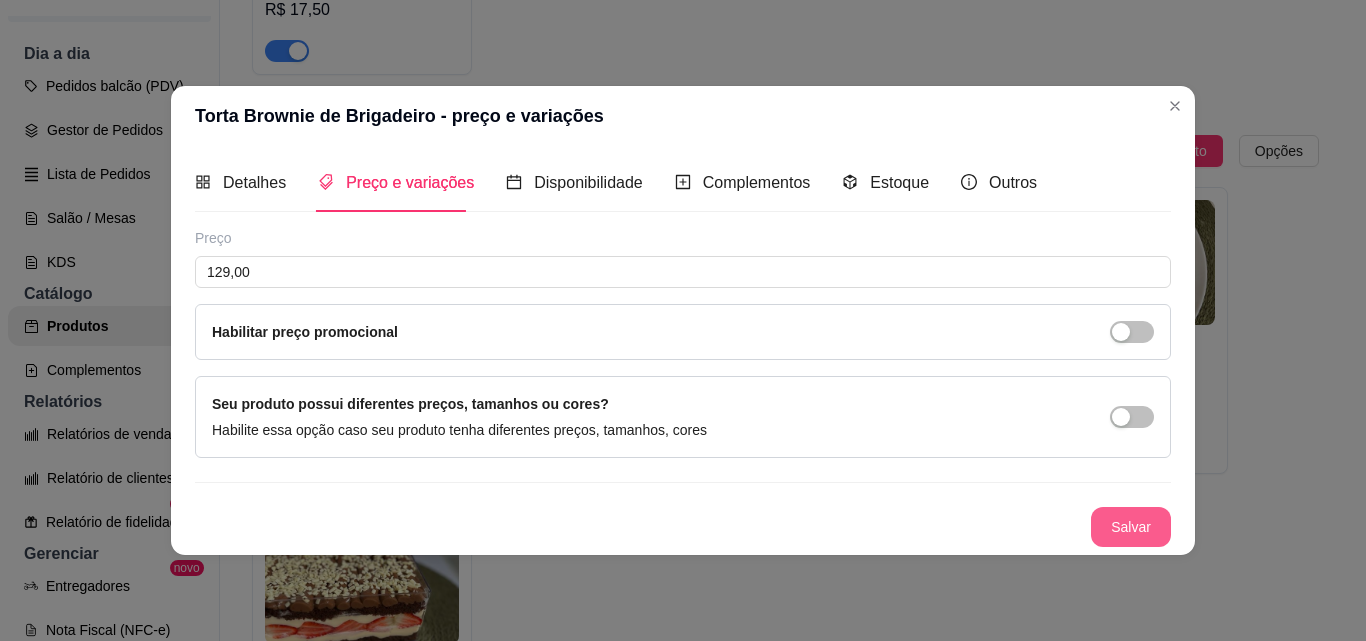 click on "Salvar" at bounding box center [1131, 527] 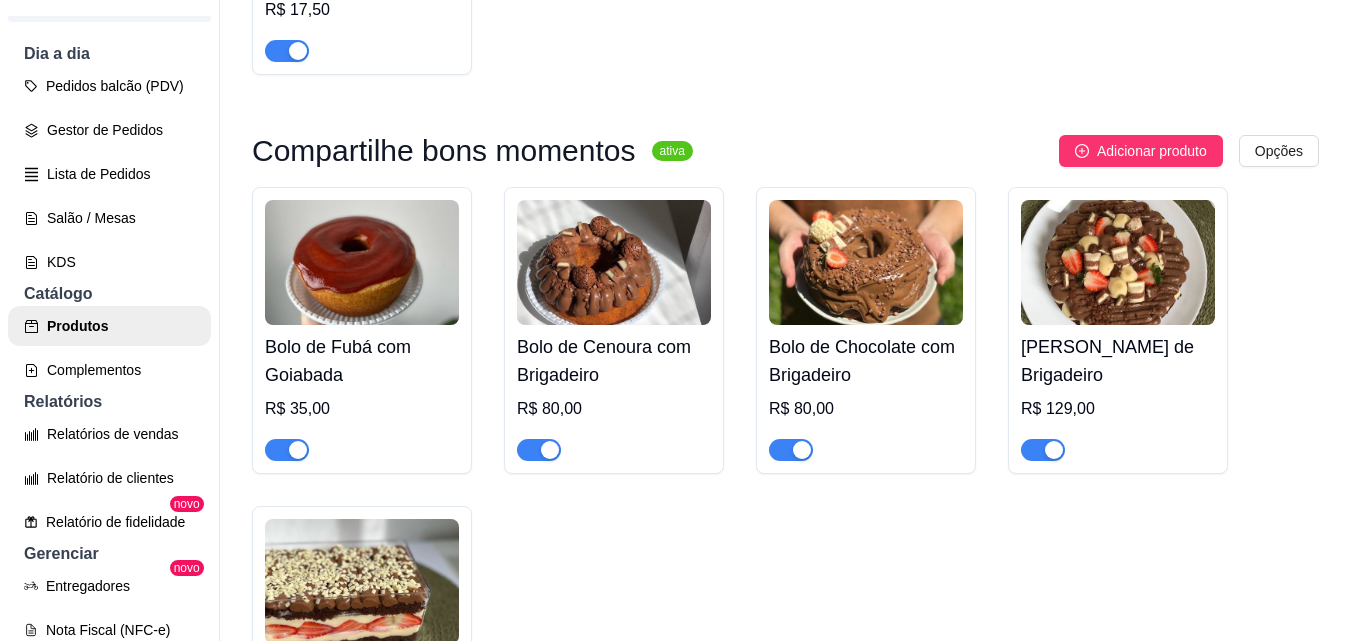 scroll, scrollTop: 2200, scrollLeft: 0, axis: vertical 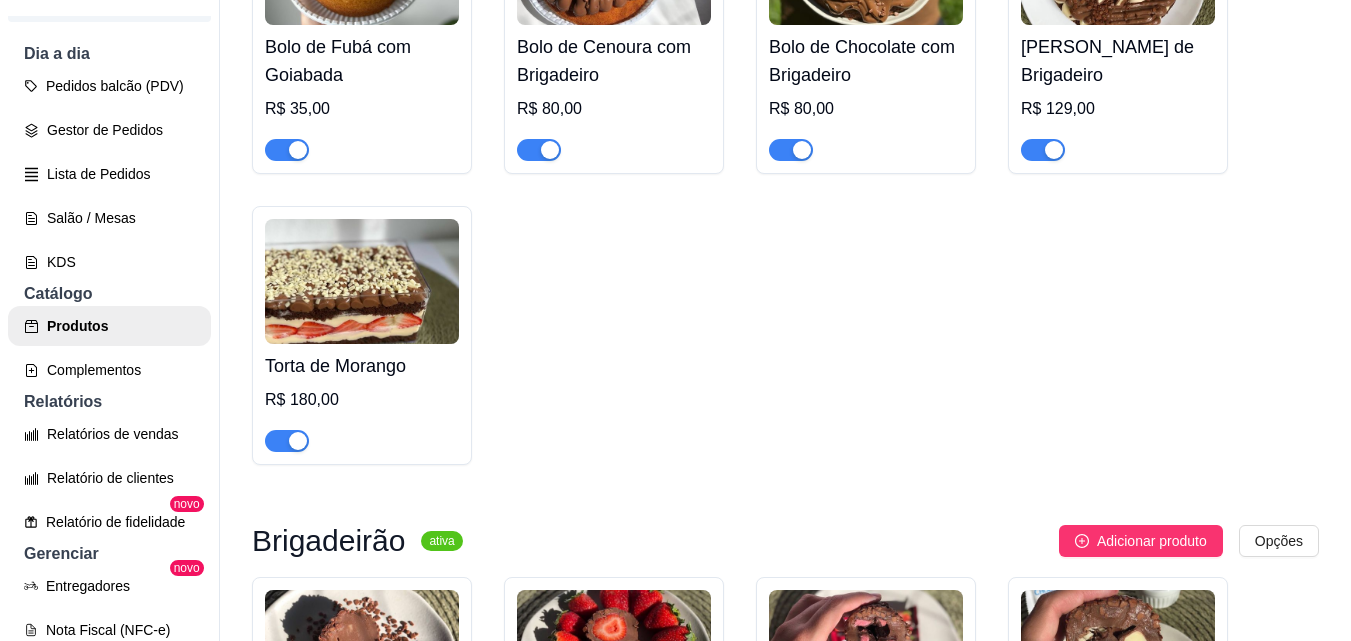 click on "Torta de Morango" at bounding box center [362, 366] 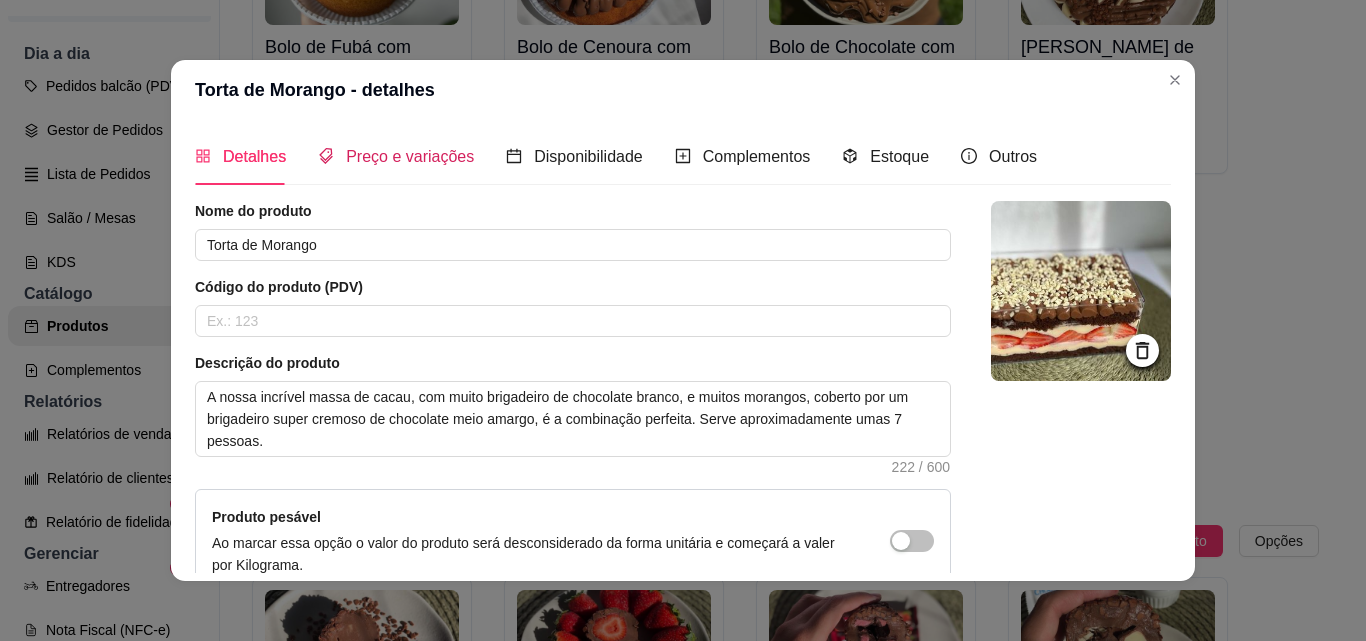 click on "Preço e variações" at bounding box center [410, 156] 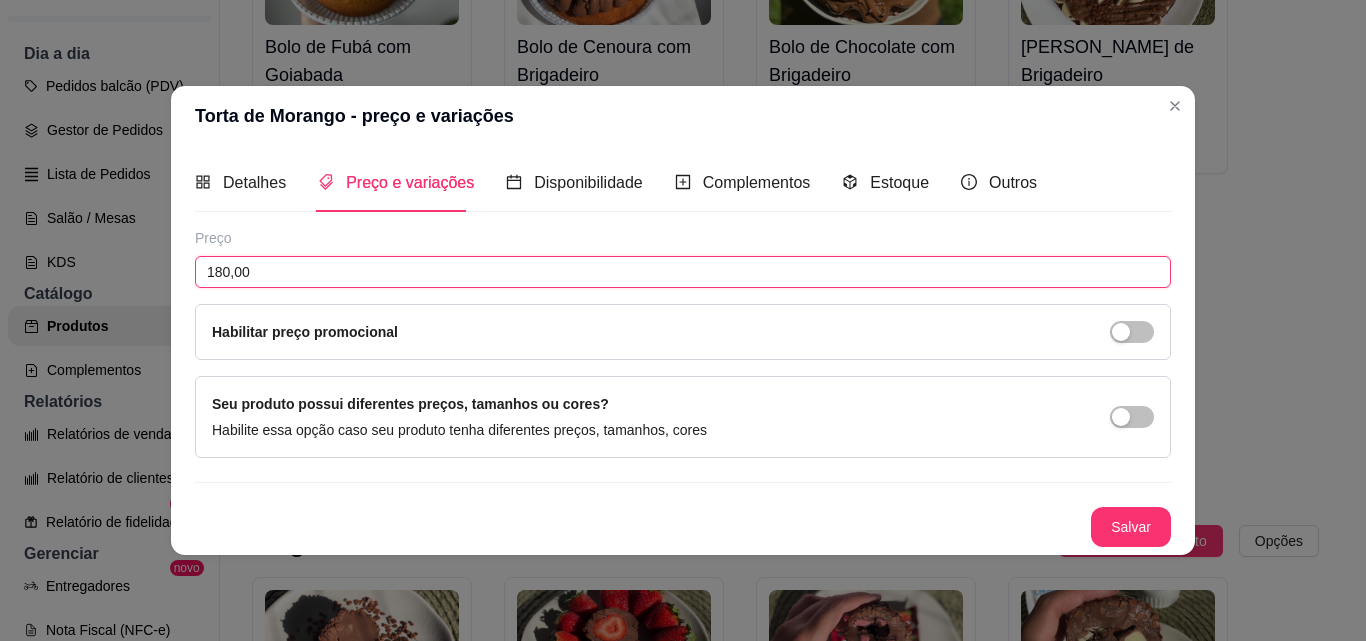 click on "180,00" at bounding box center (683, 272) 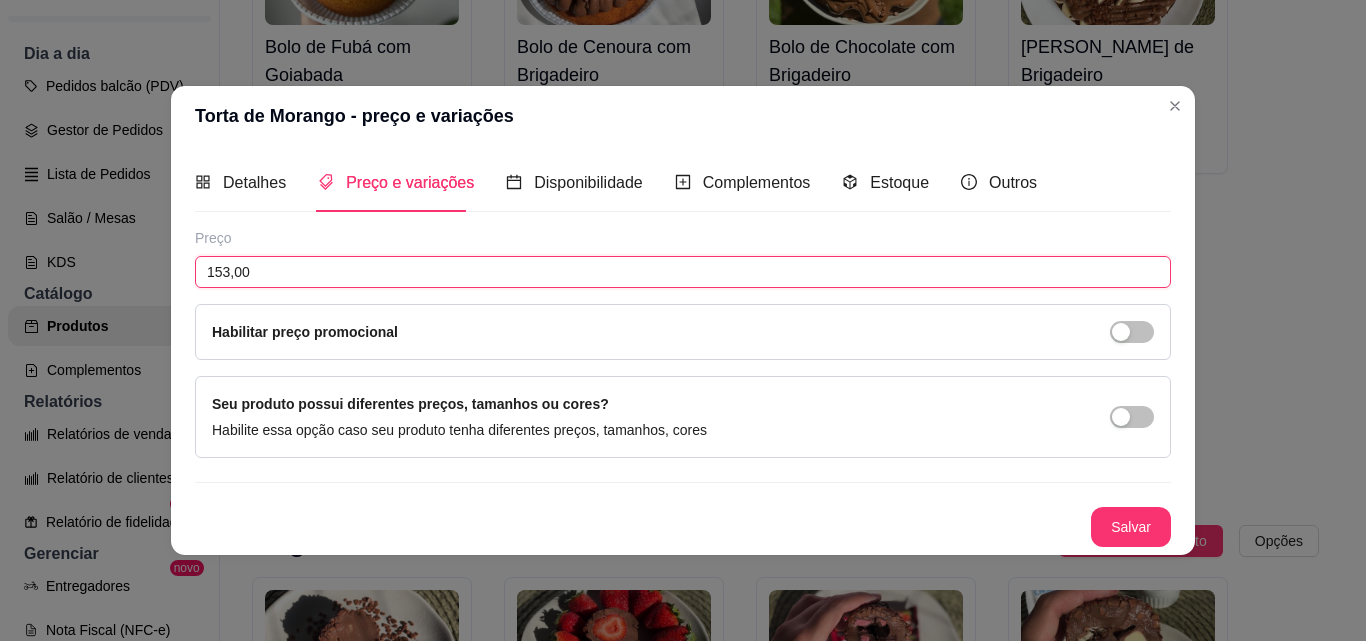 type on "153,00" 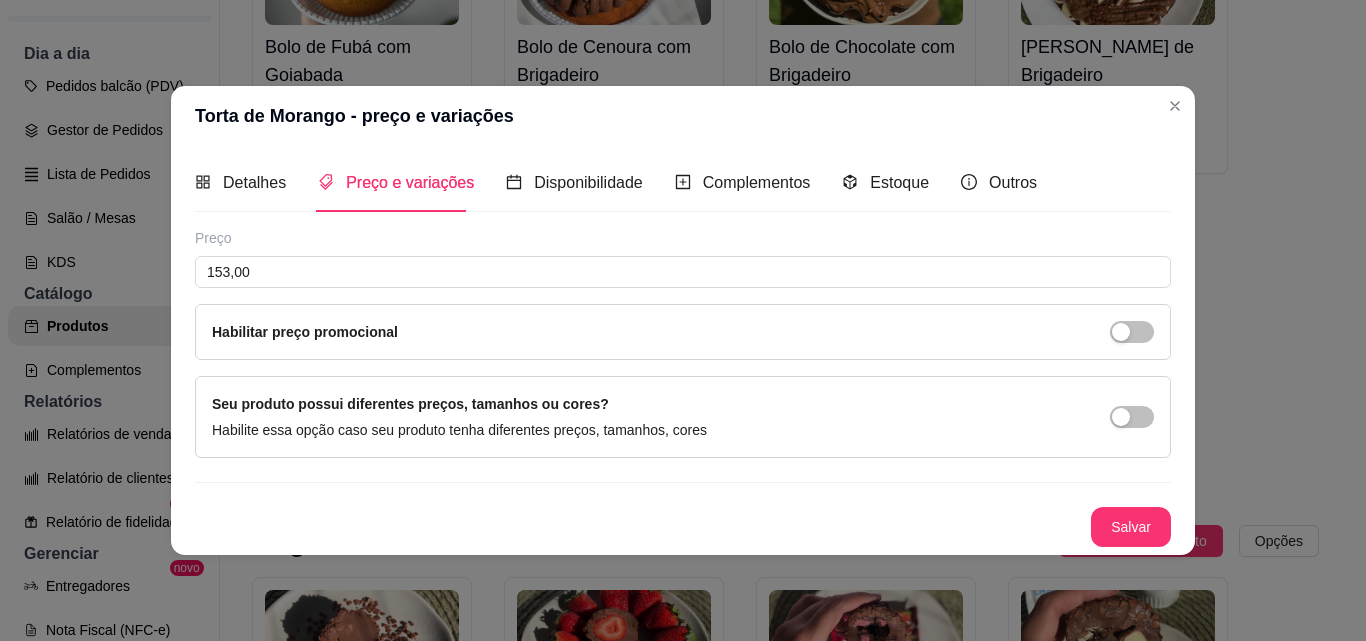 click on "Preço" at bounding box center (683, 238) 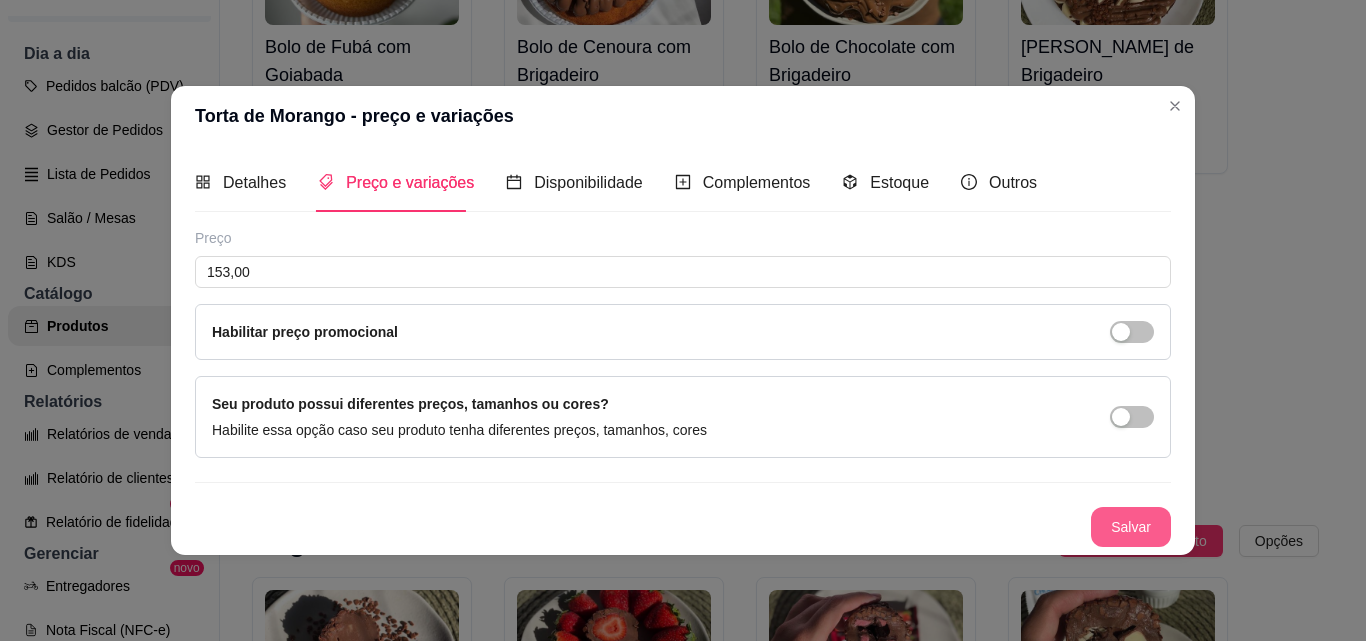 click on "Salvar" at bounding box center [1131, 527] 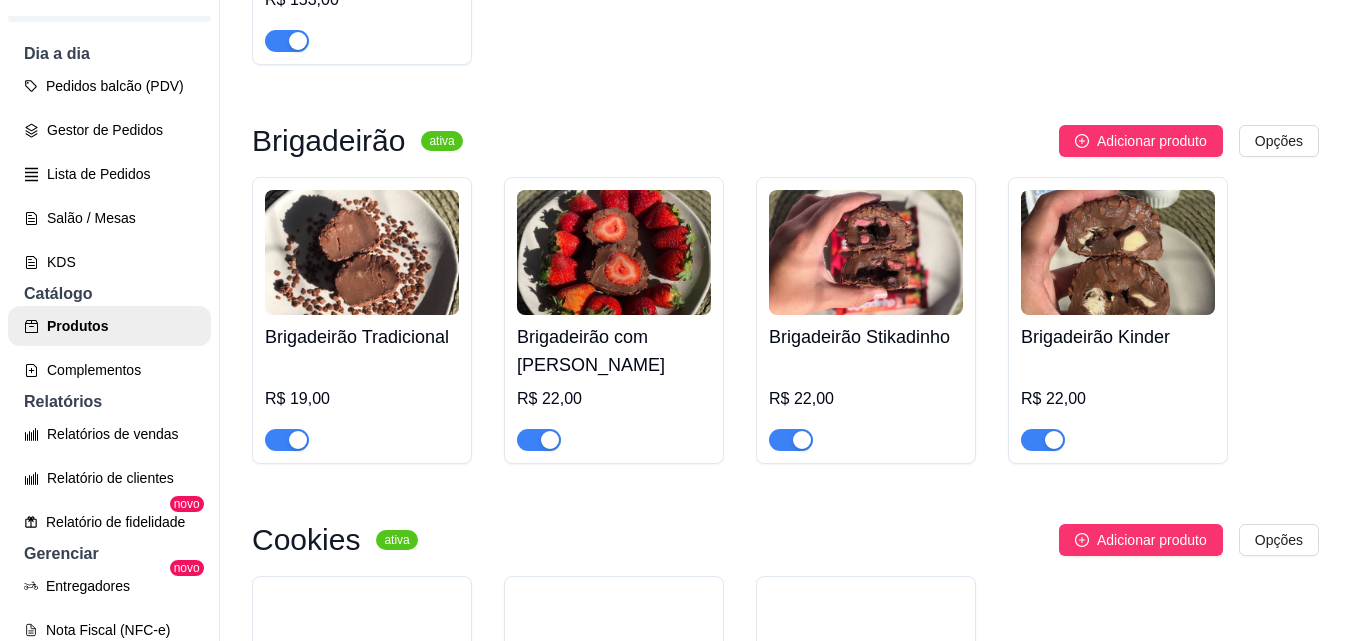 scroll, scrollTop: 2700, scrollLeft: 0, axis: vertical 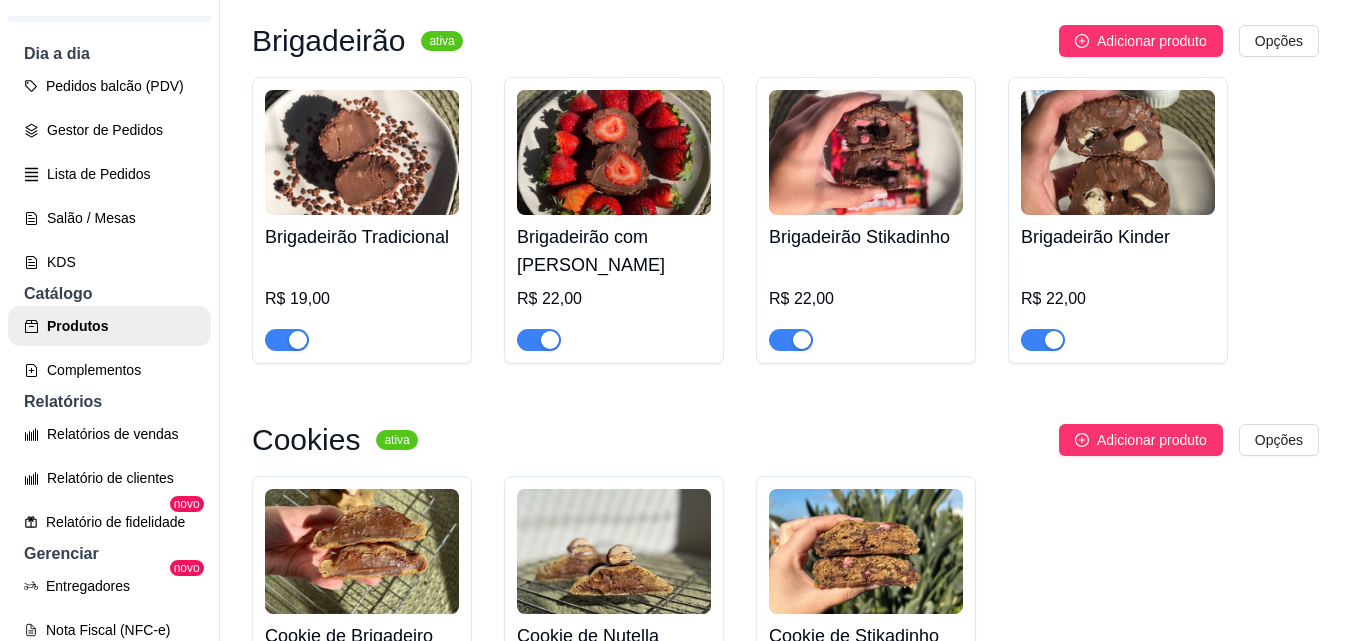 click on "Brigadeirão com Morango" at bounding box center [614, 251] 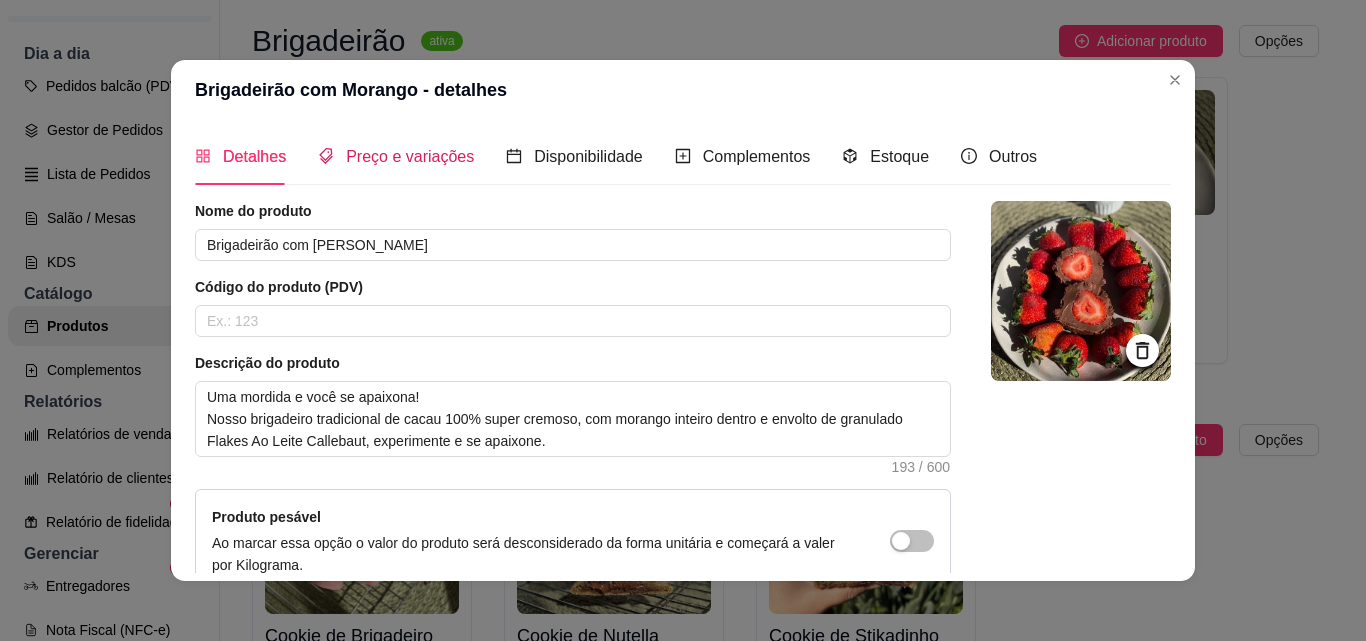 click on "Preço e variações" at bounding box center [410, 156] 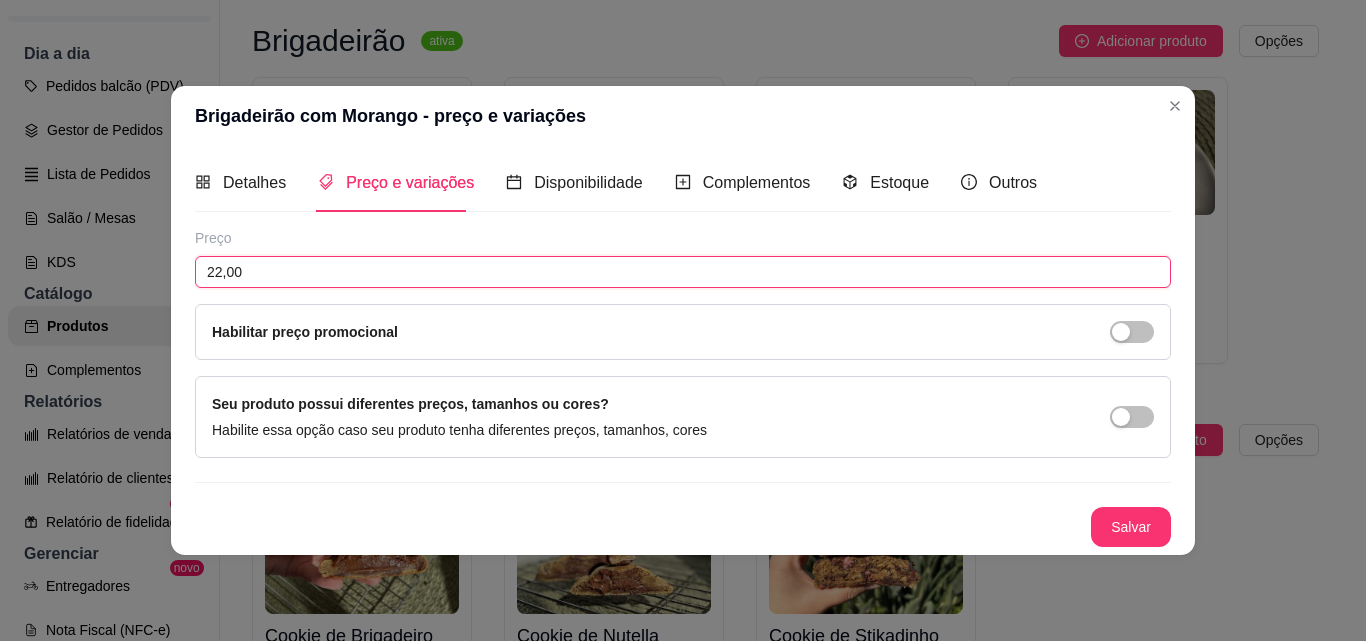 click on "22,00" at bounding box center [683, 272] 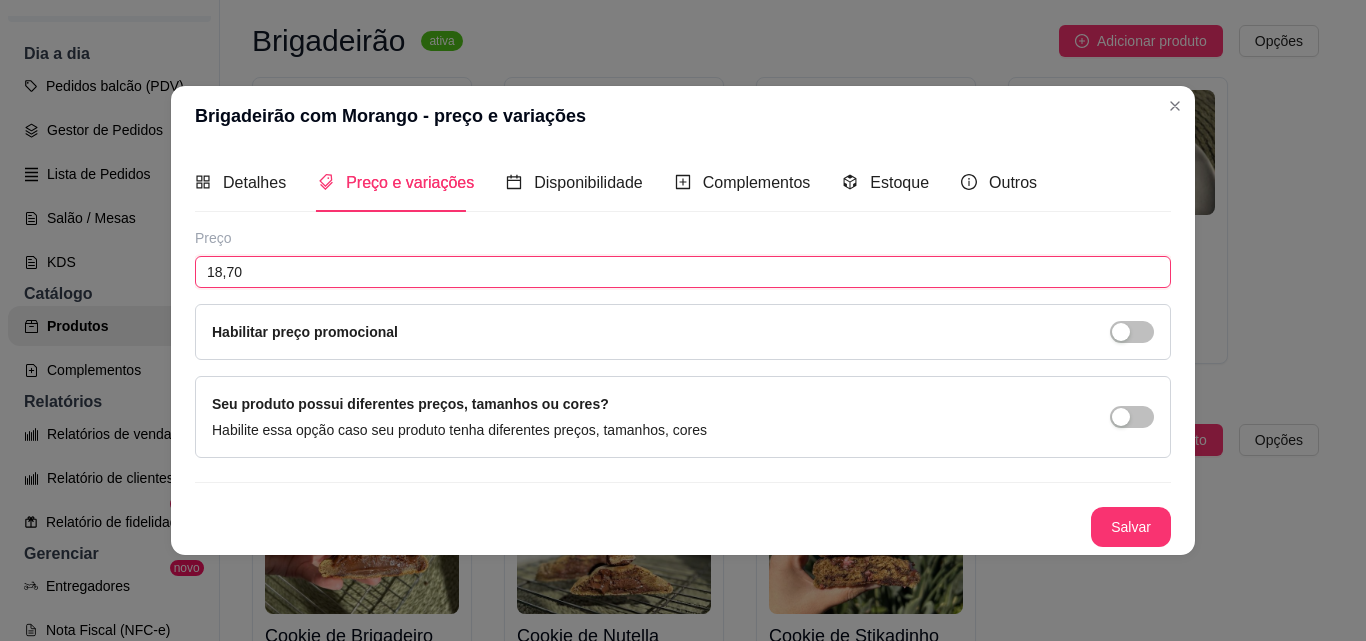 type on "18,70" 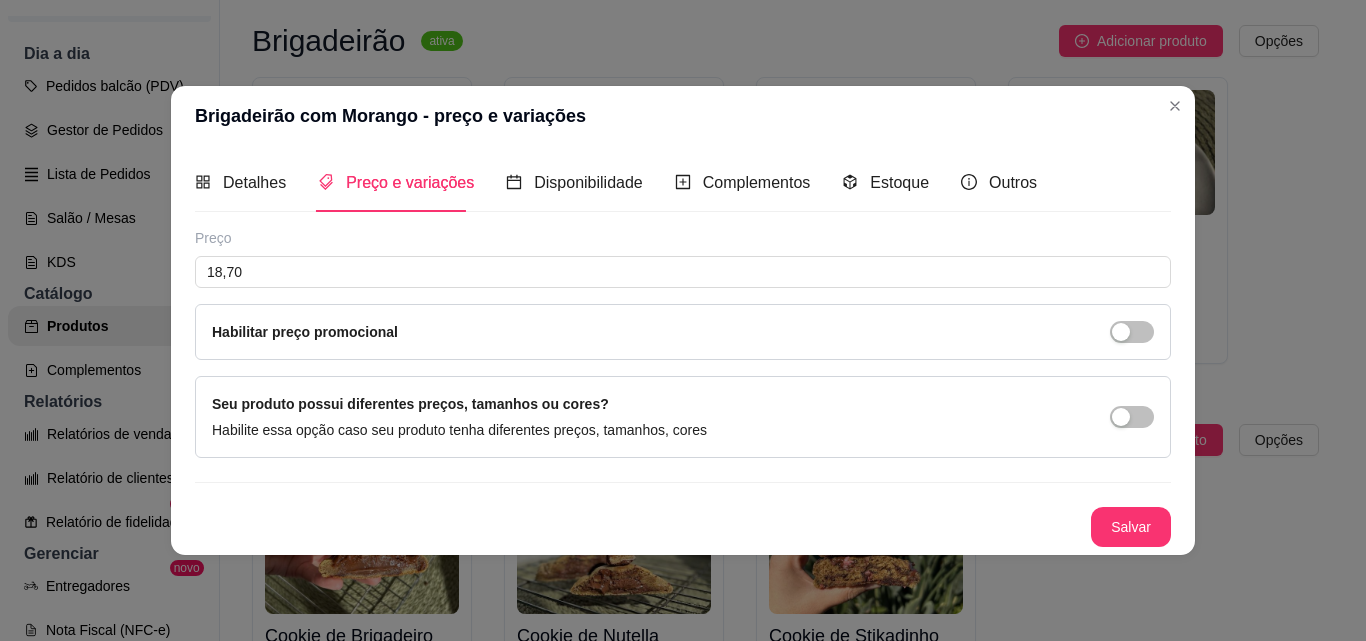 click on "Salvar" at bounding box center [683, 527] 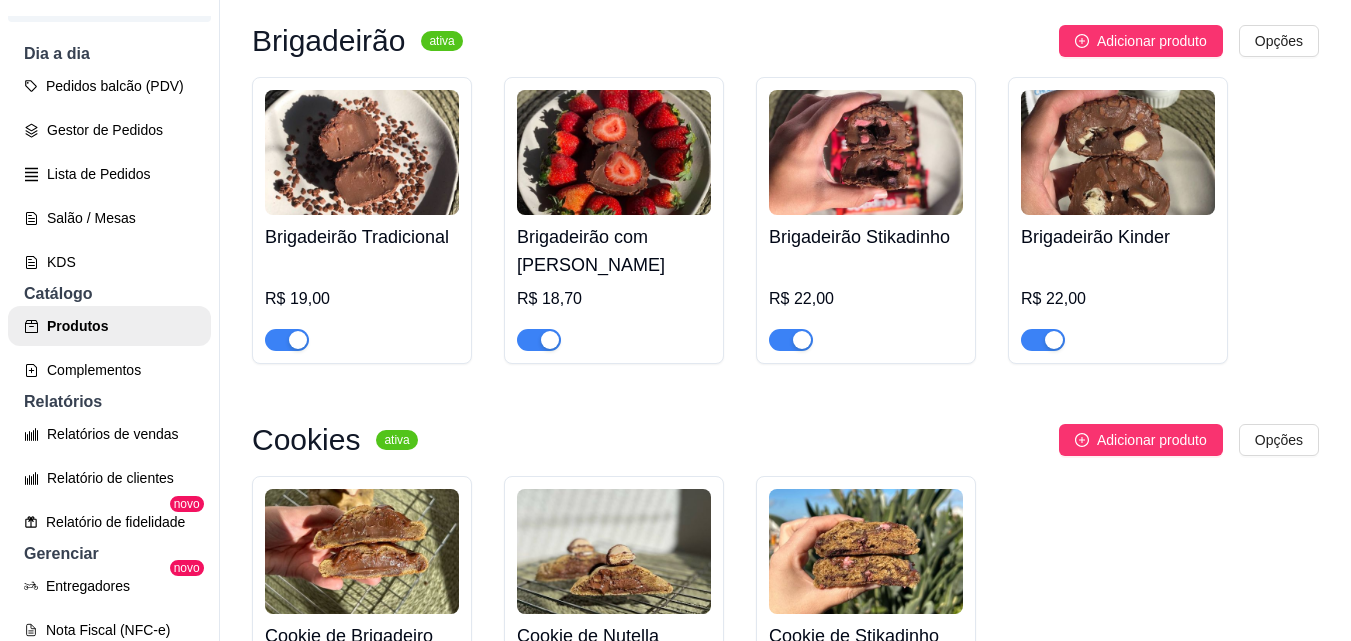 click on "Brigadeirão Tradicional" at bounding box center (362, 237) 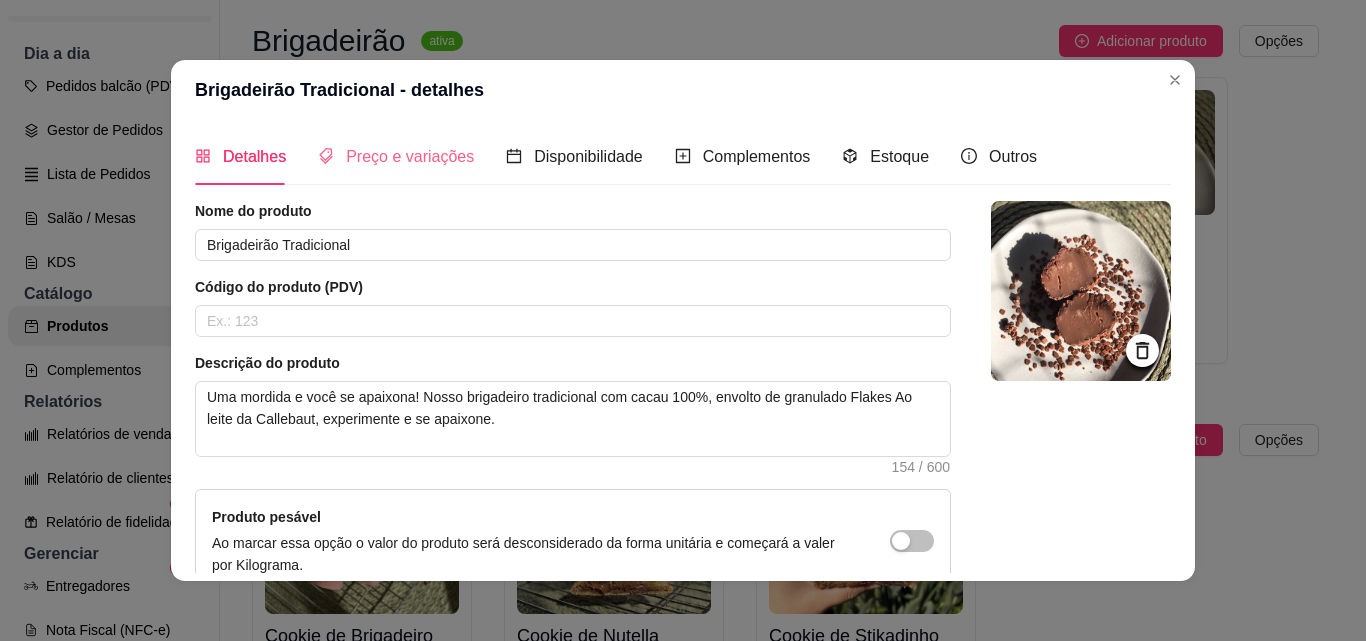 click on "Preço e variações" at bounding box center [396, 156] 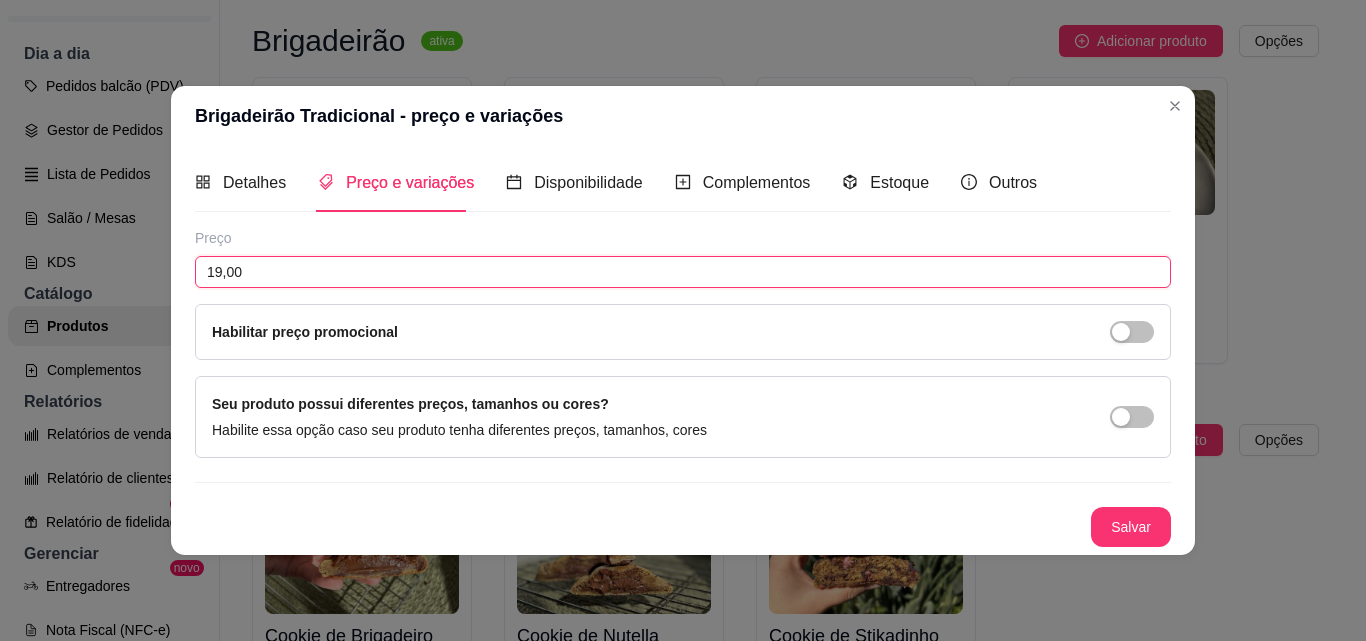 click on "19,00" at bounding box center (683, 272) 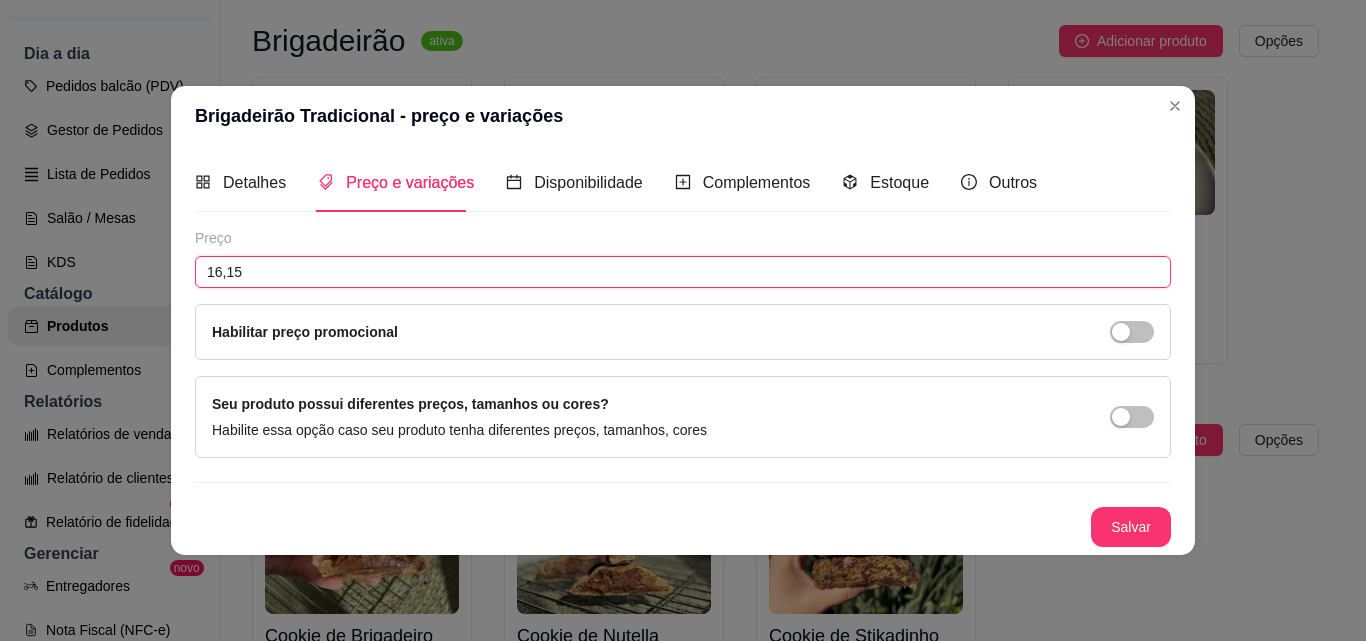 type on "16,15" 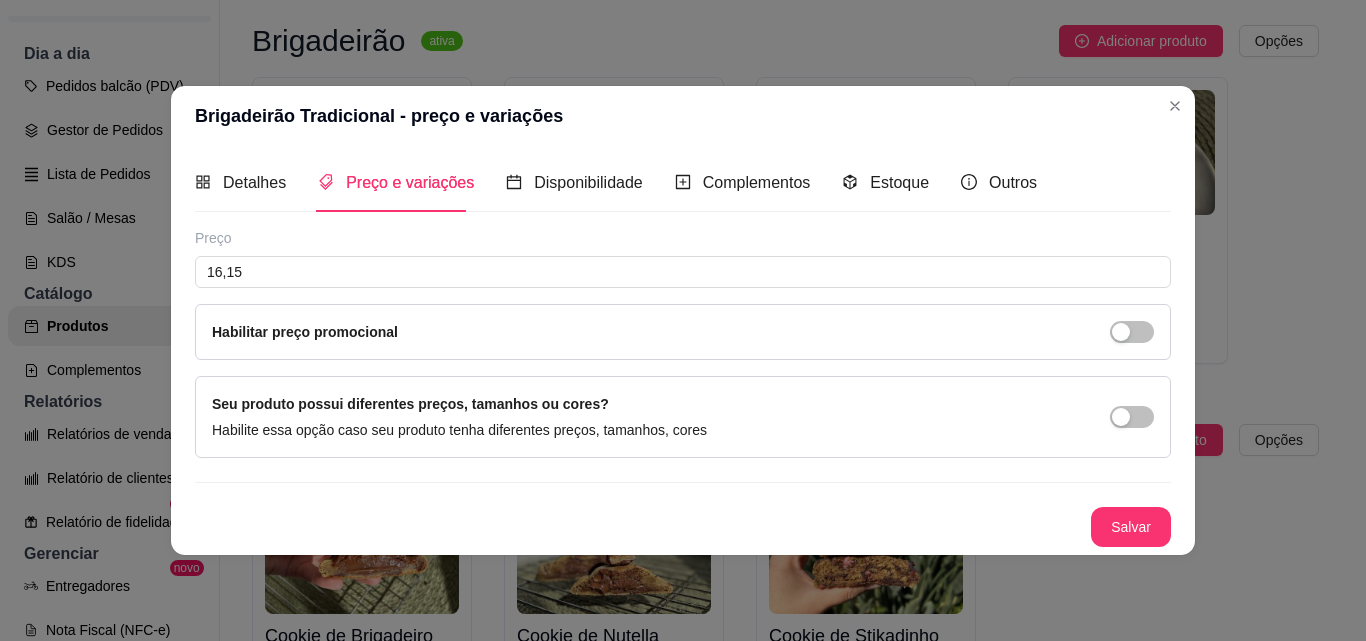 click on "Seu produto possui diferentes preços, tamanhos ou cores? Habilite essa opção caso seu produto tenha diferentes preços, tamanhos, cores" at bounding box center [683, 417] 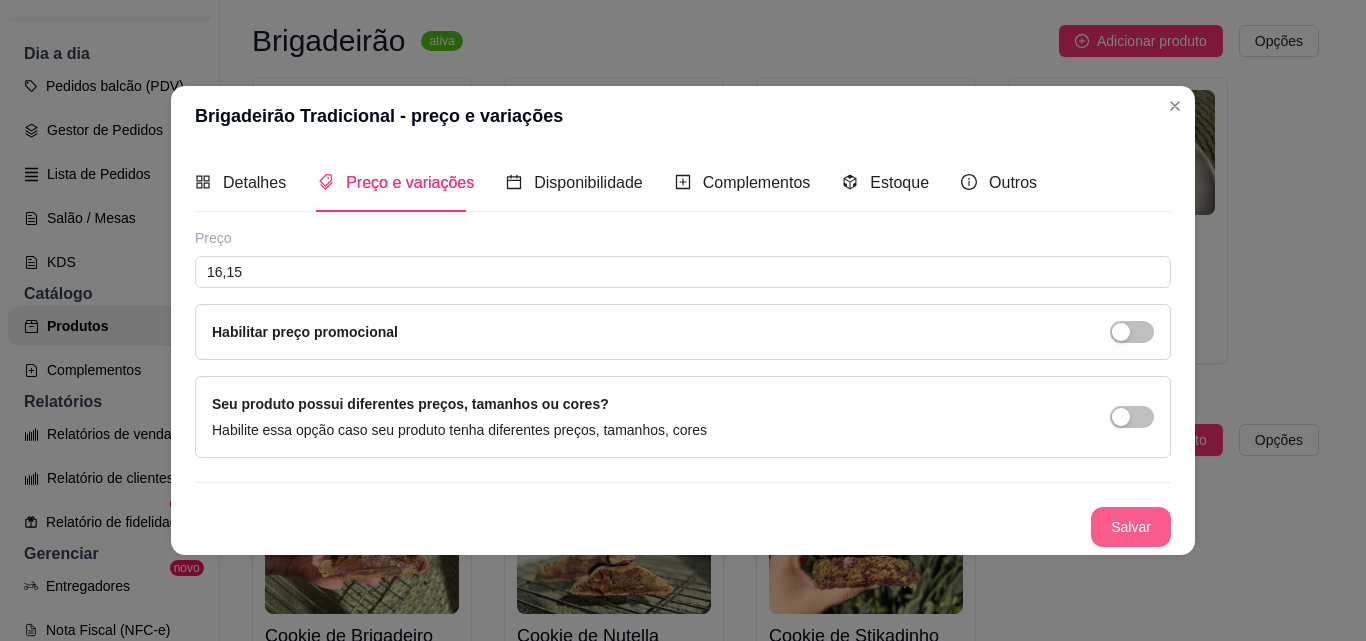 click on "Salvar" at bounding box center (1131, 527) 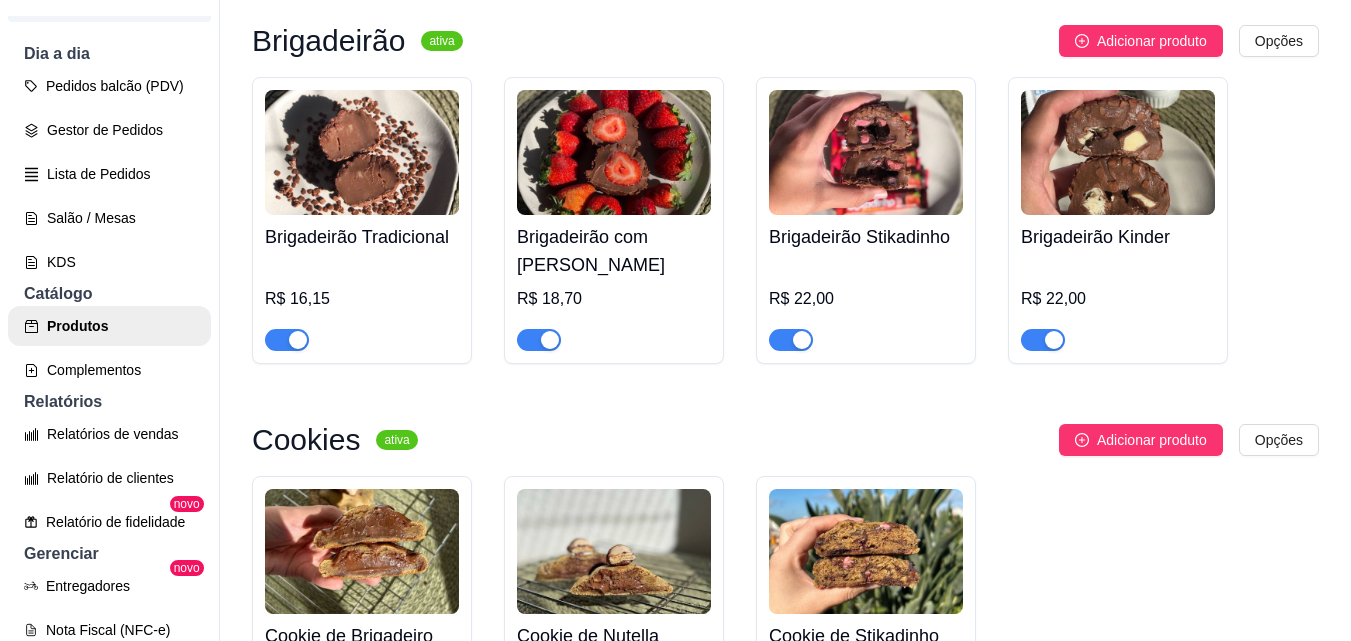 click on "Brigadeirão Stikadinho" at bounding box center [866, 237] 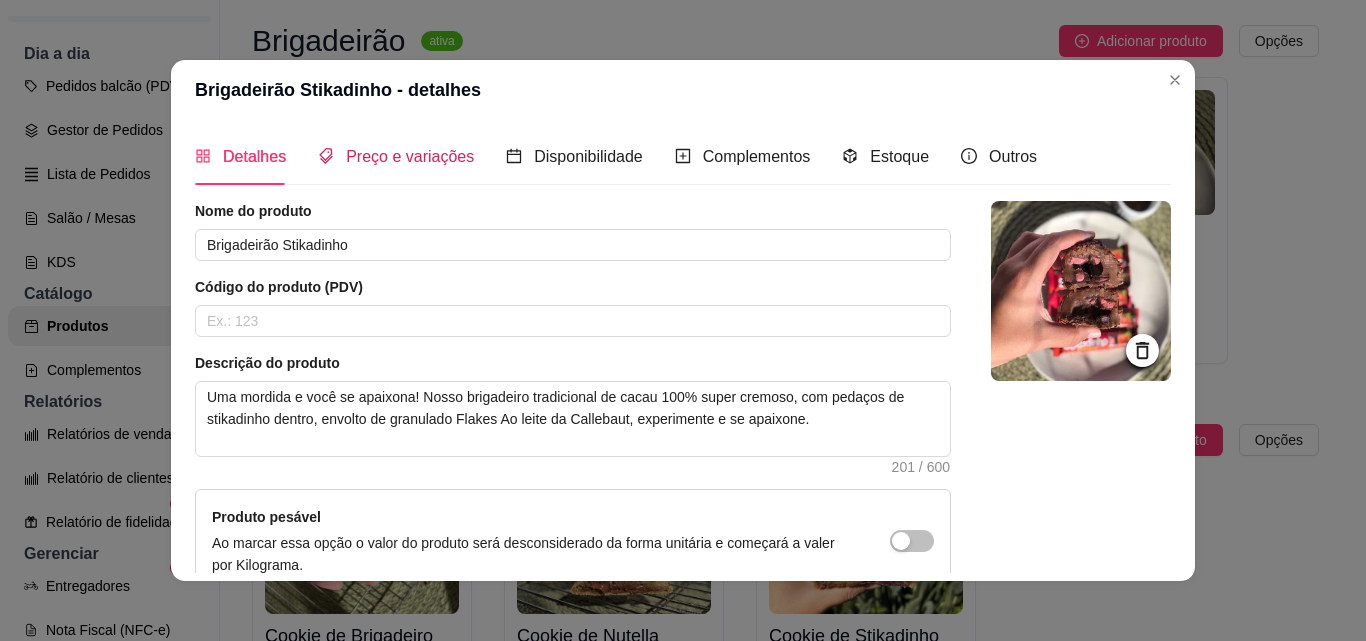 click on "Preço e variações" at bounding box center [396, 156] 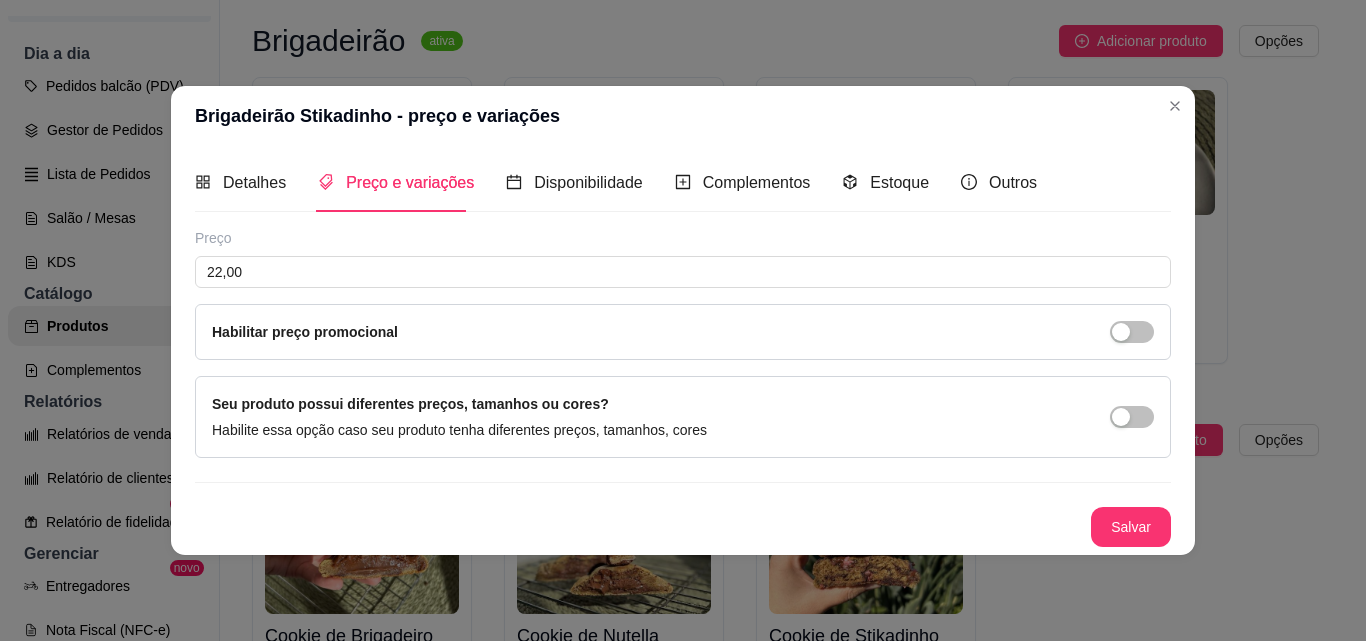 type 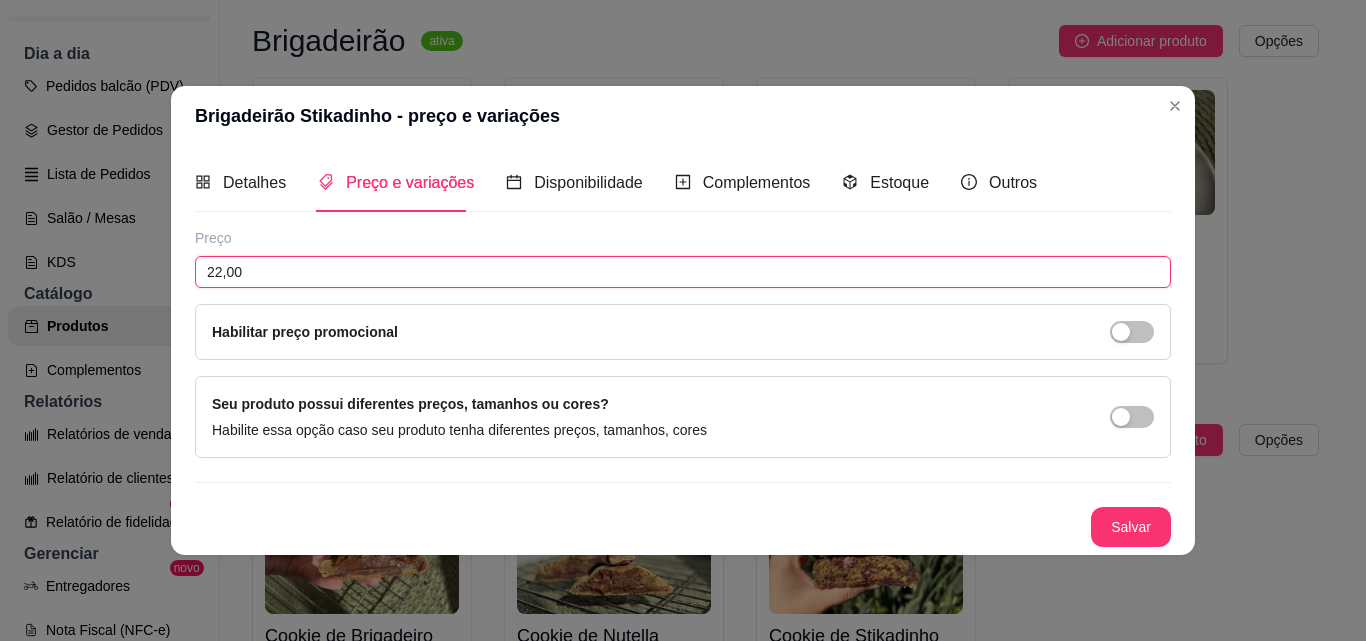 click on "22,00" at bounding box center (683, 272) 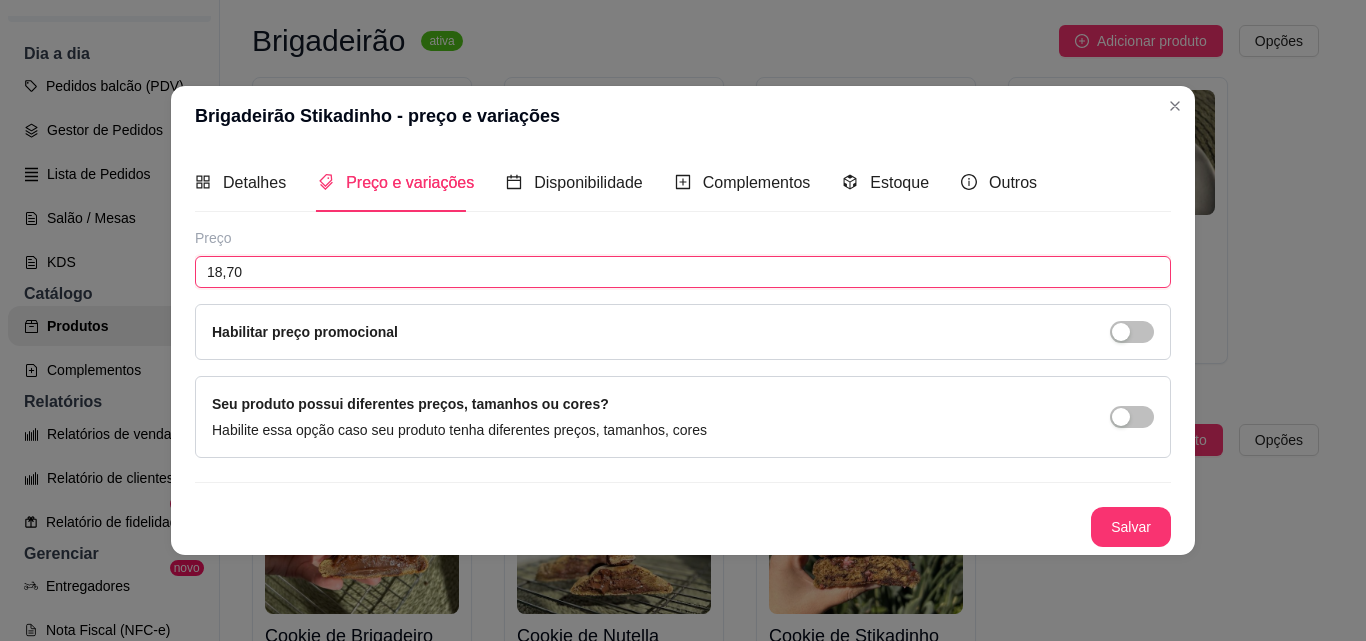 type on "18,70" 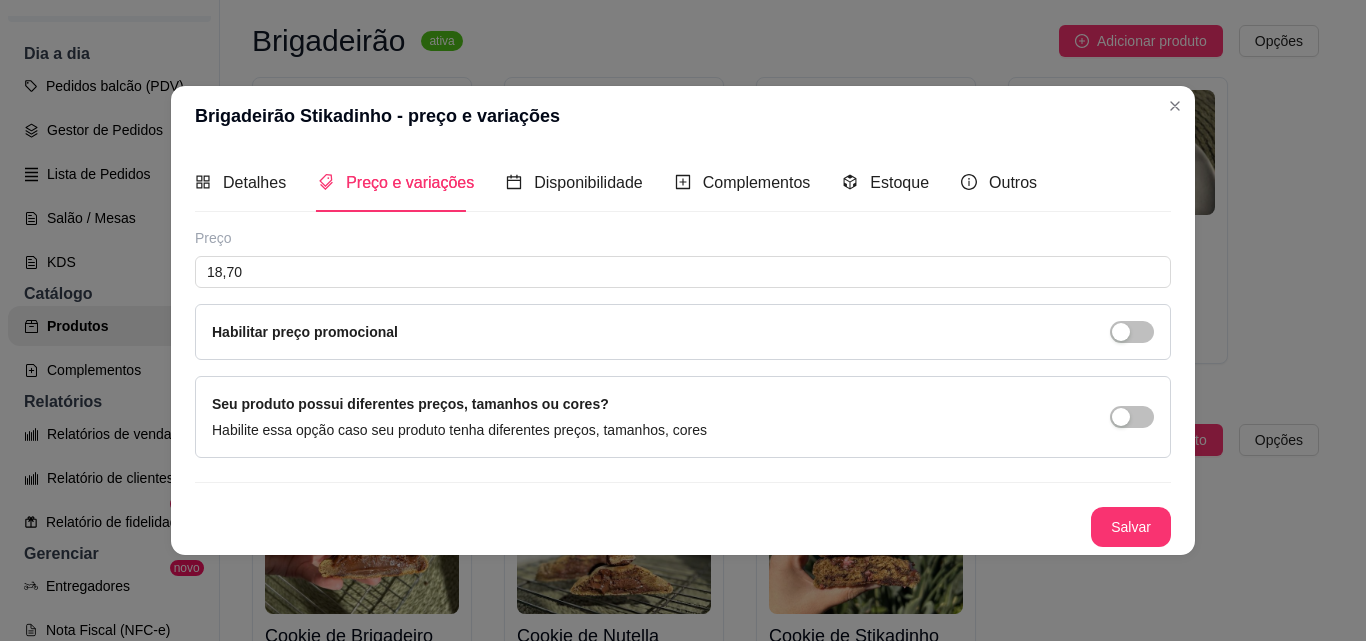 click on "Salvar" at bounding box center [1131, 527] 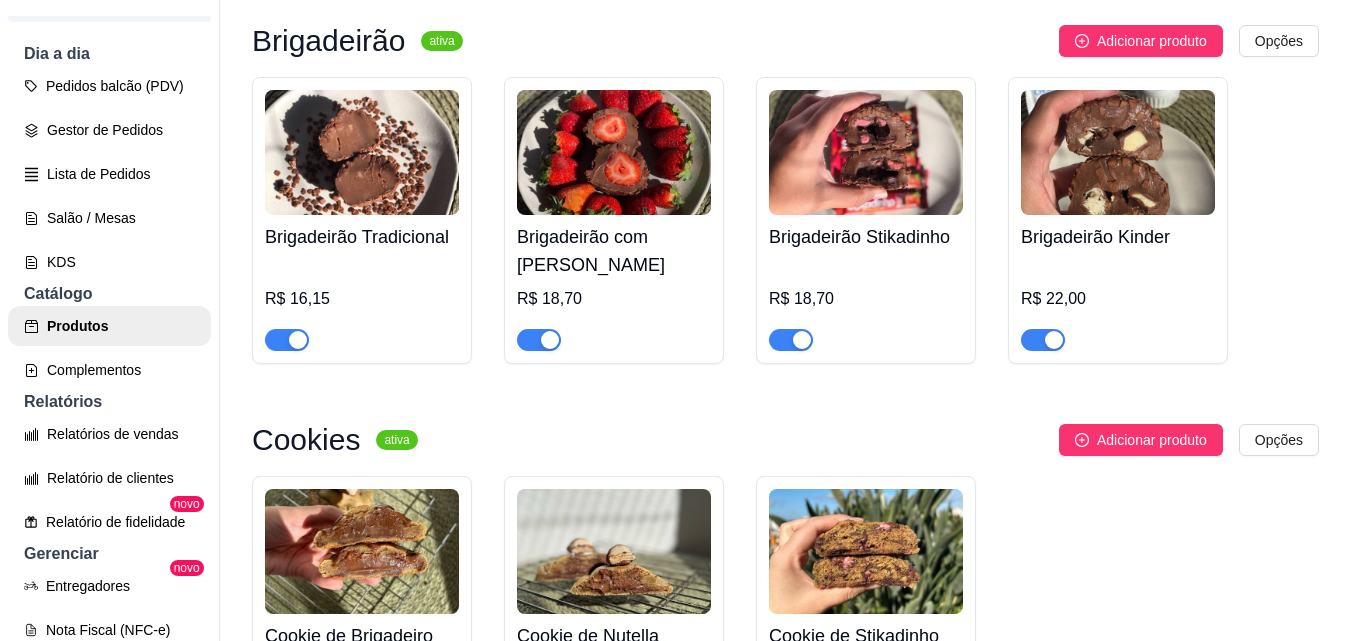 click on "Brigadeirão Kinder   R$ 22,00" at bounding box center [1118, 283] 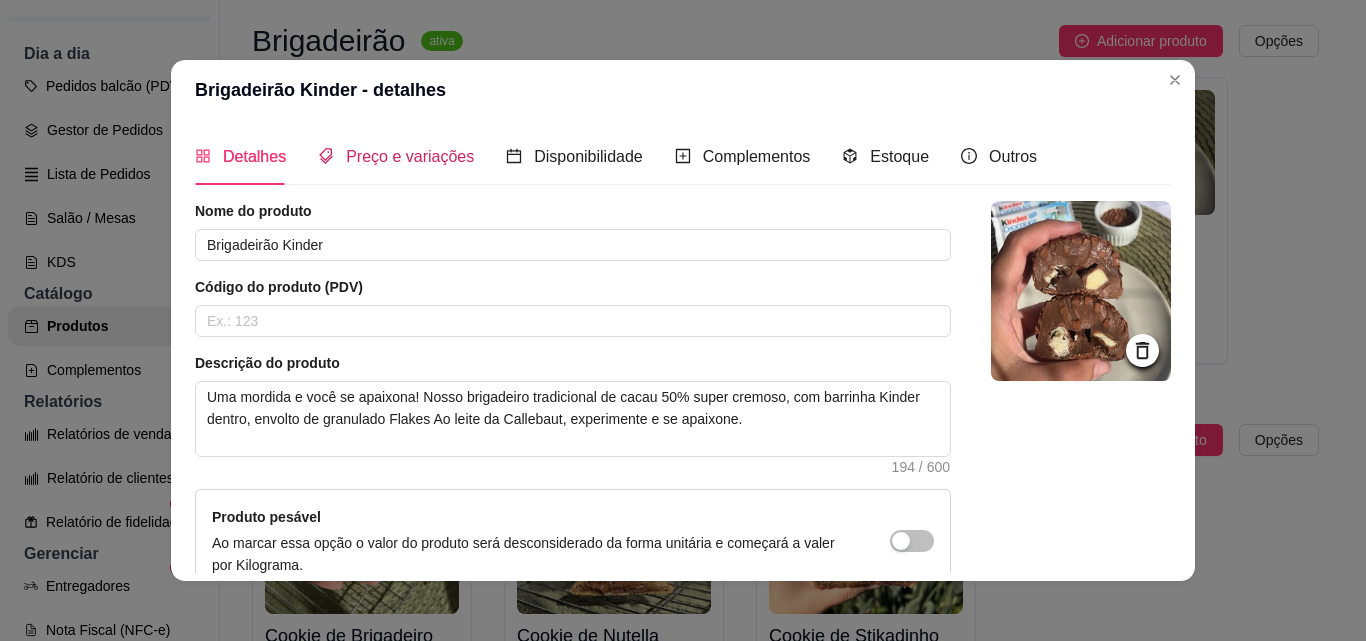 click on "Preço e variações" at bounding box center (410, 156) 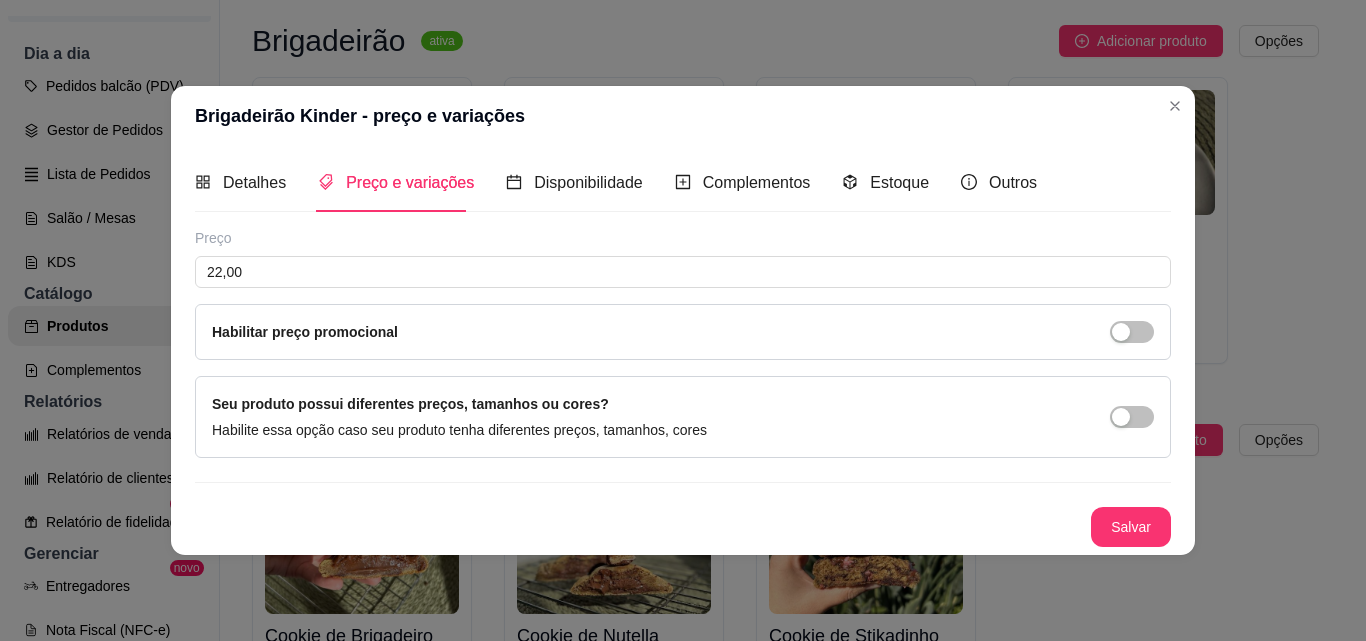 type 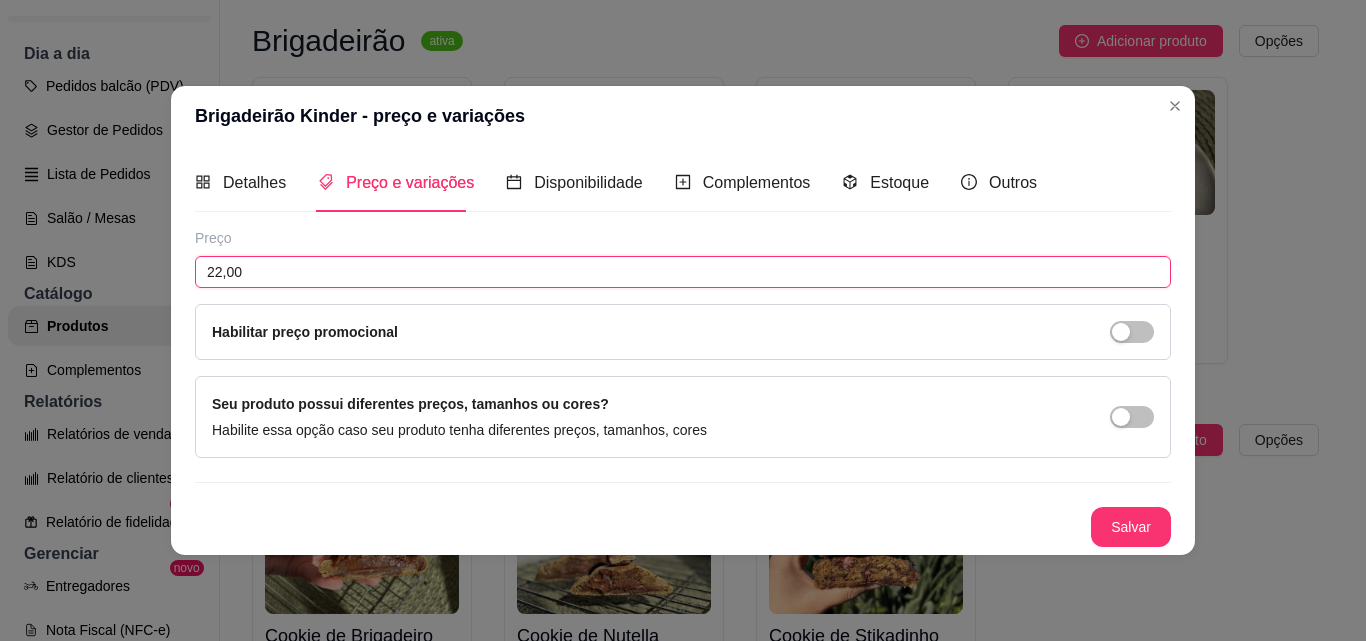 click on "22,00" at bounding box center [683, 272] 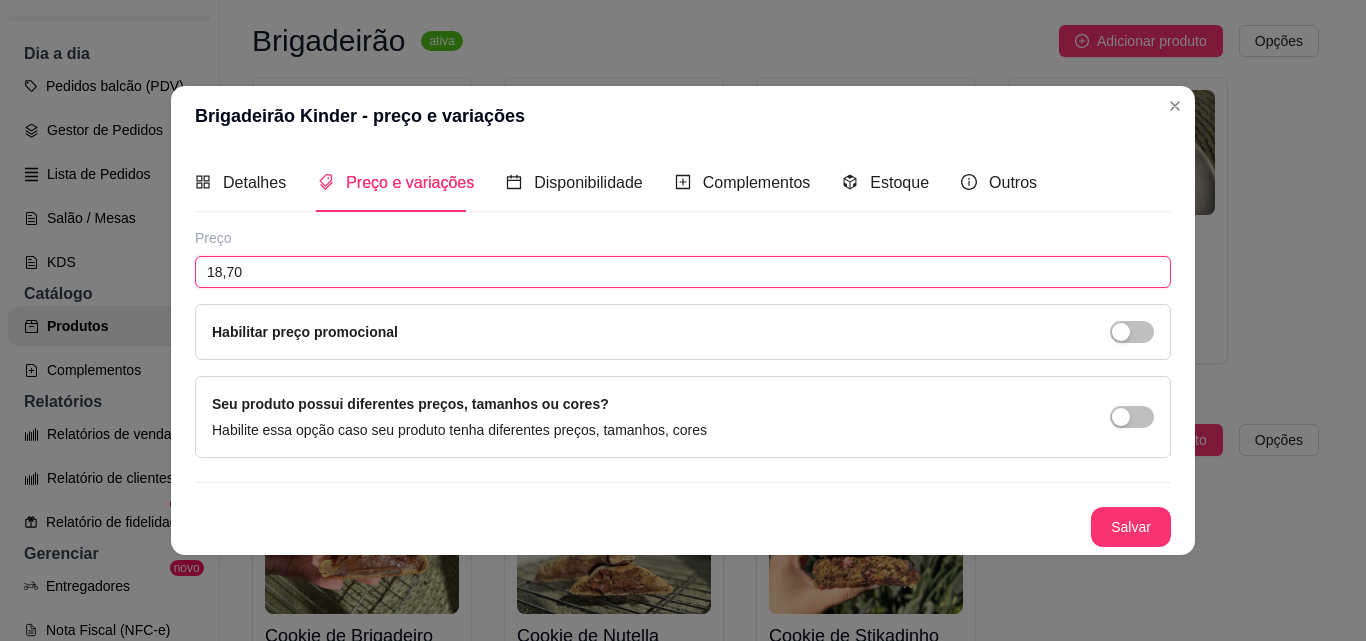 type on "18,70" 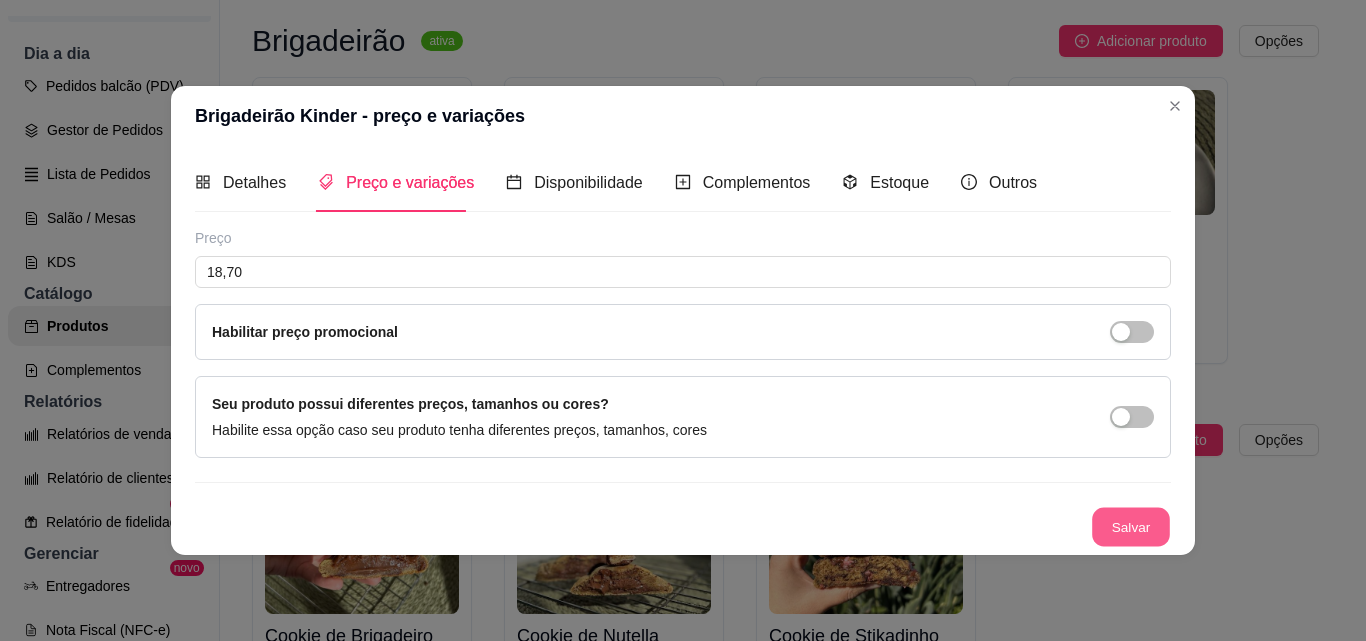 click on "Salvar" at bounding box center (1131, 526) 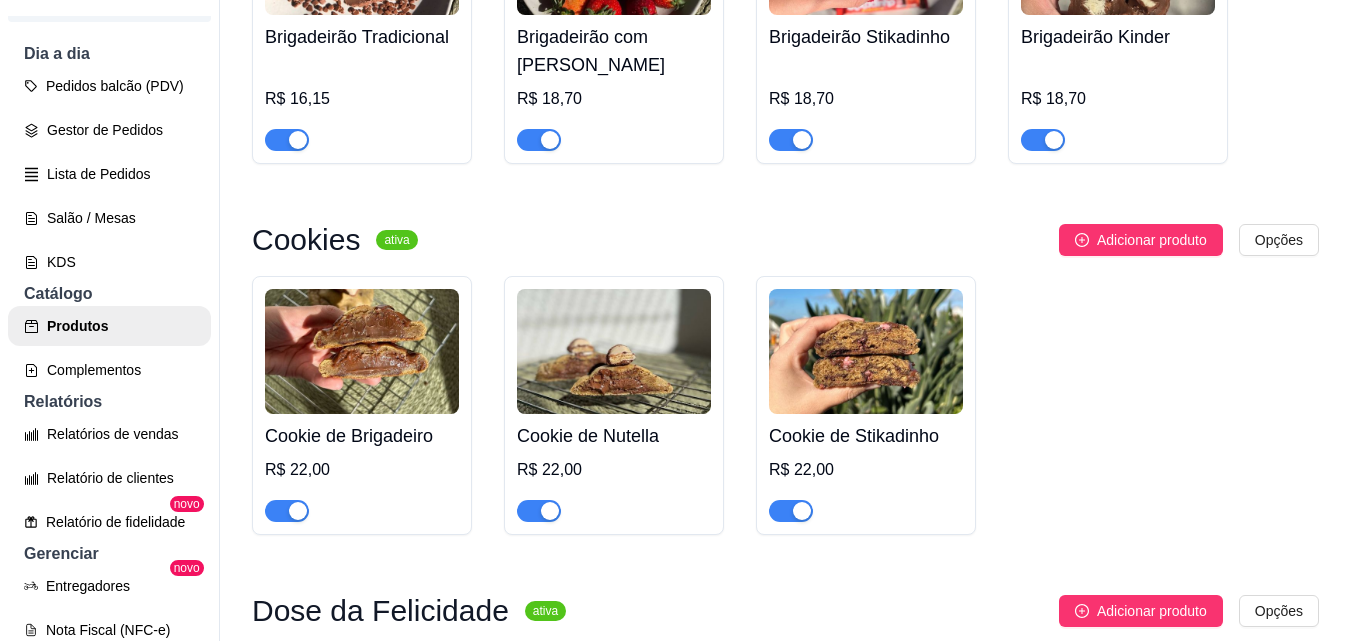 scroll, scrollTop: 3000, scrollLeft: 0, axis: vertical 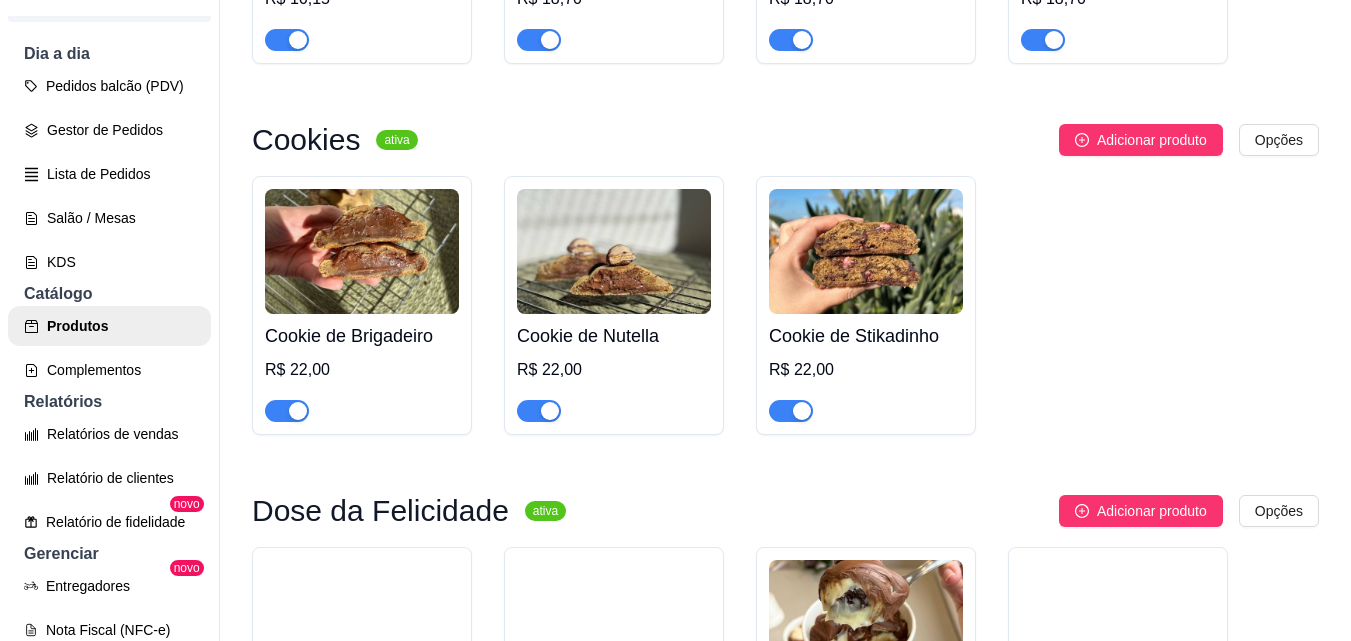 click on "Cookie de Brigadeiro" at bounding box center [362, 336] 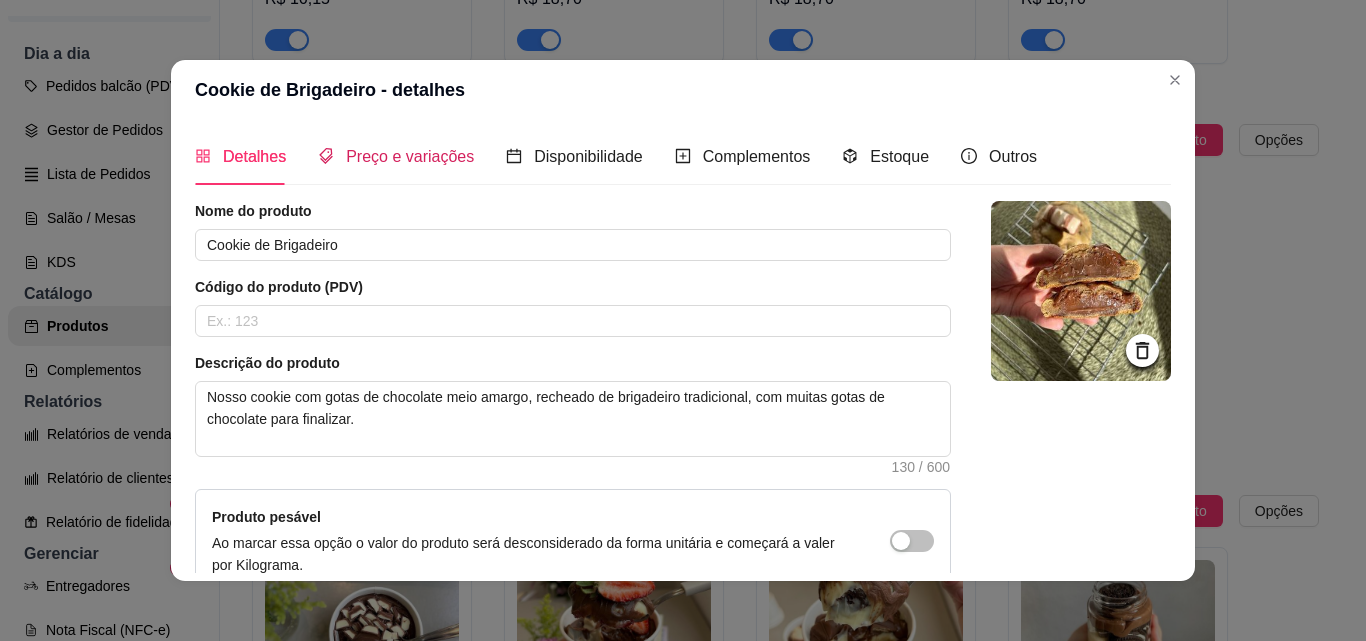 click on "Preço e variações" at bounding box center [396, 156] 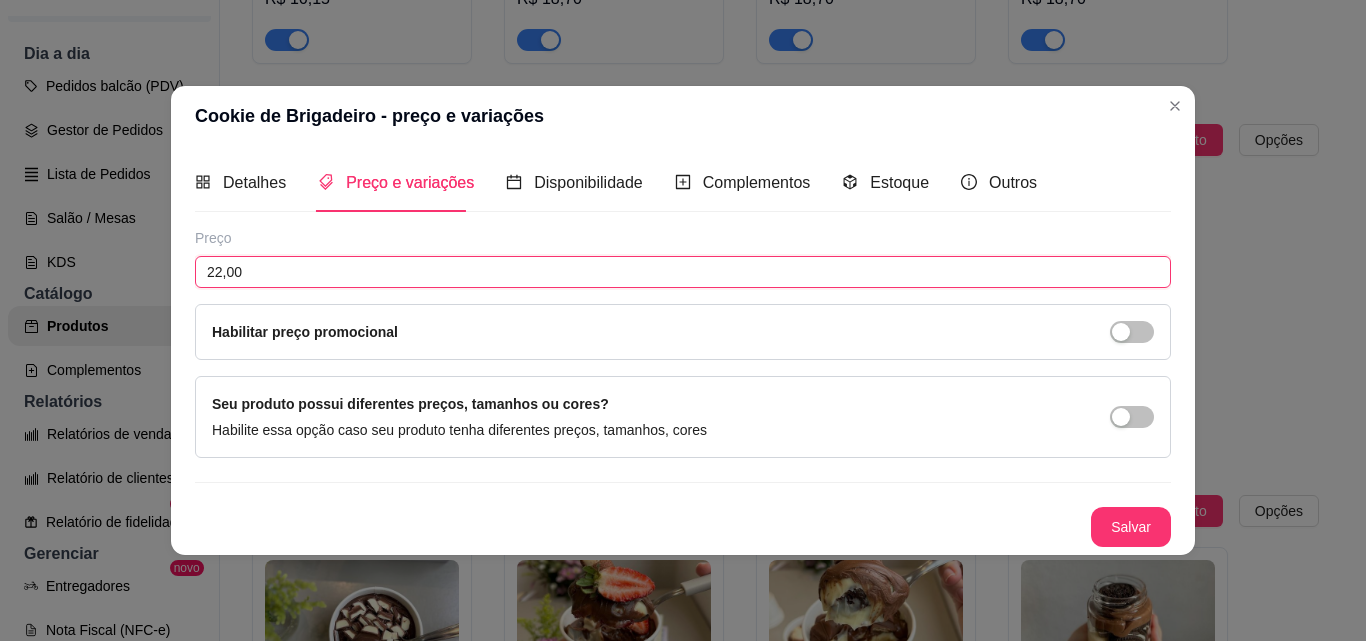 click on "22,00" at bounding box center [683, 272] 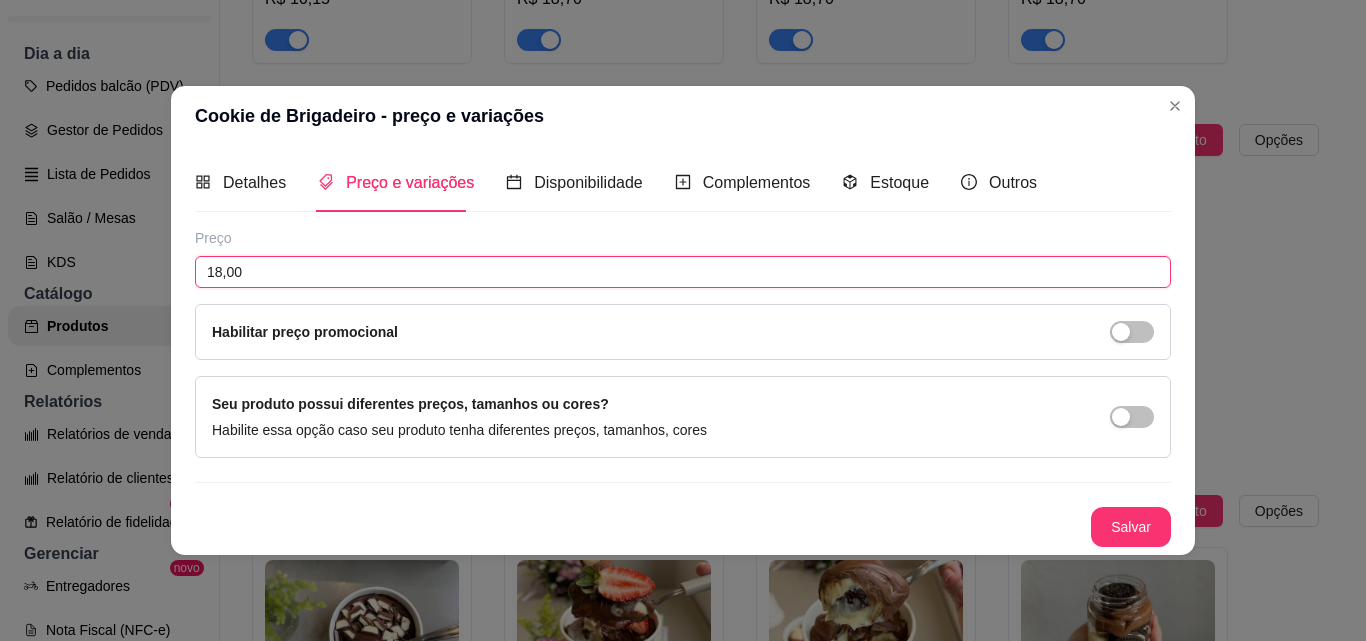 type on "18,00" 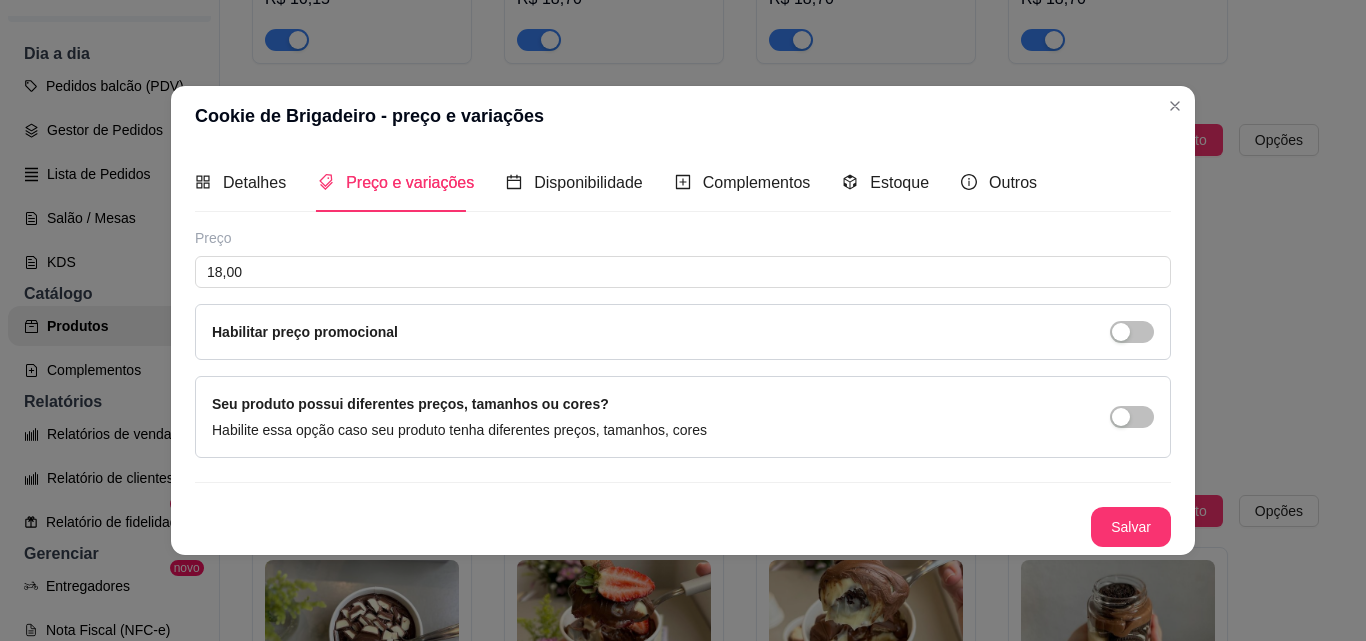 click on "Preço  18,00 Habilitar preço promocional" at bounding box center [683, 294] 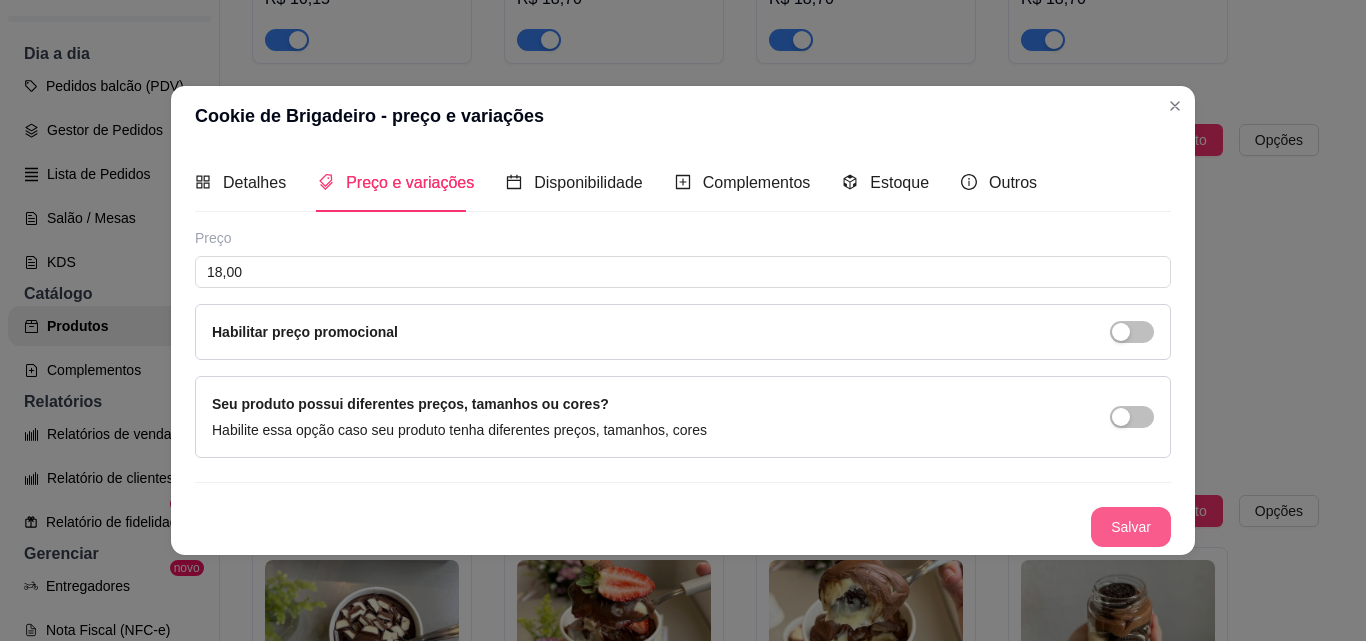 click on "Salvar" at bounding box center [1131, 527] 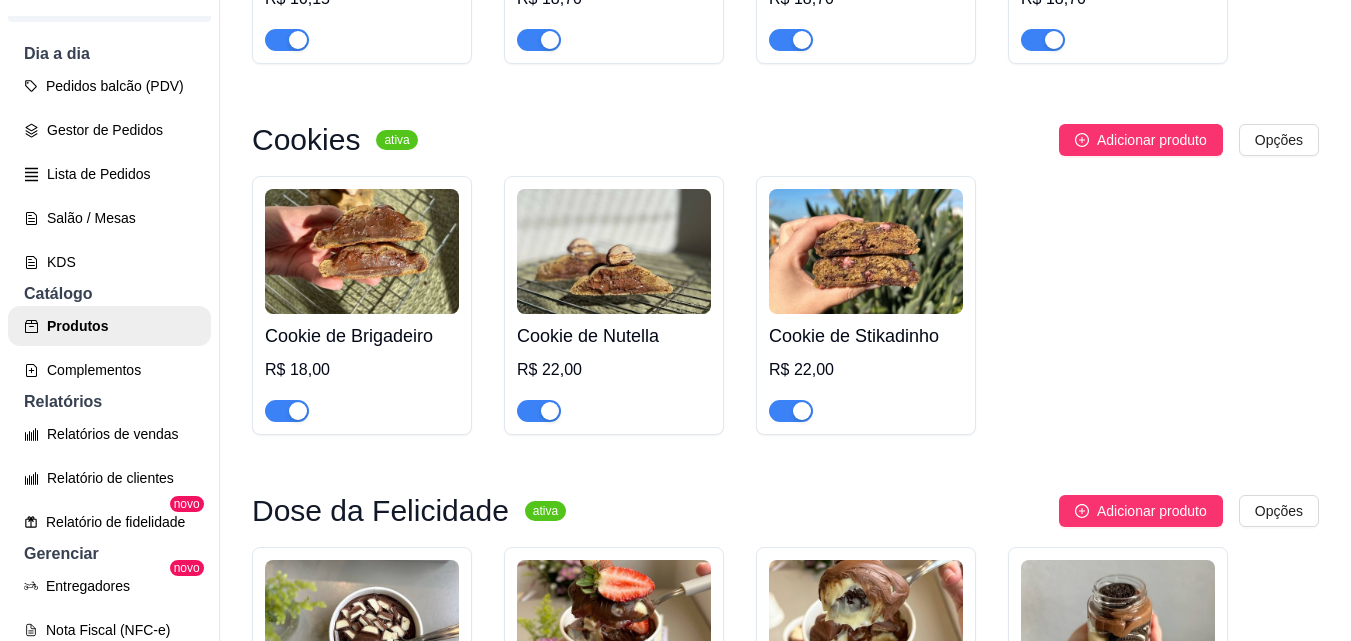 click on "Cookie de Nutella" at bounding box center [614, 336] 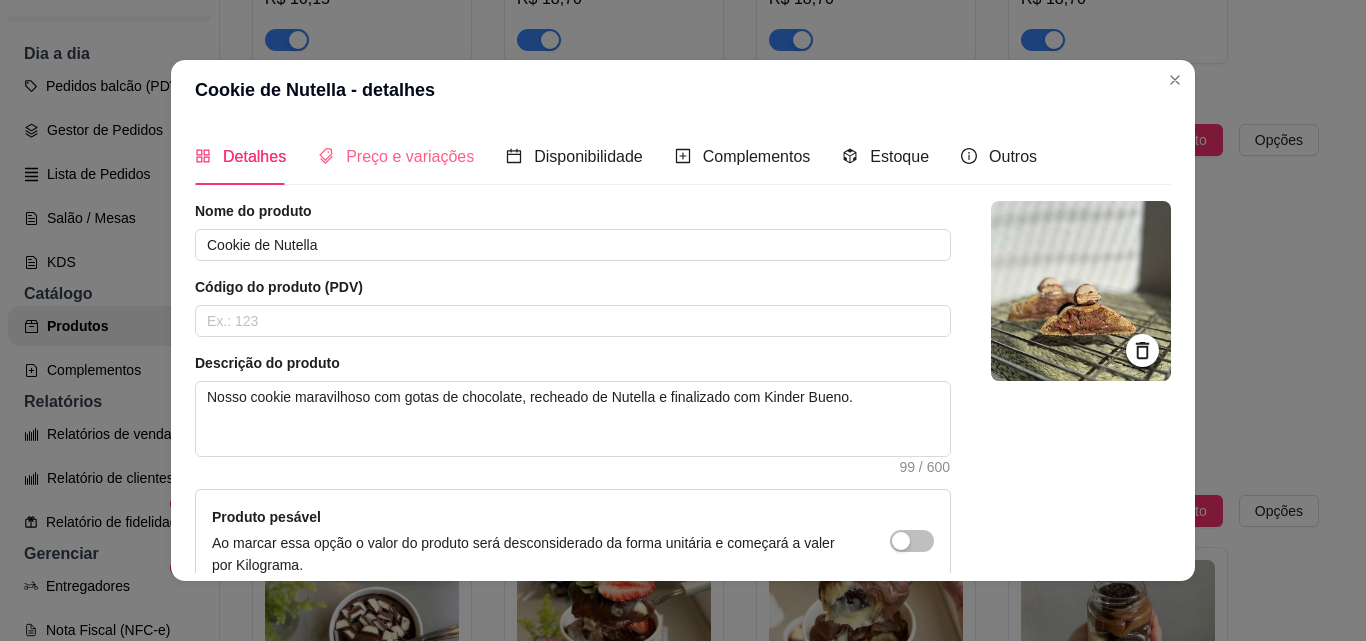click on "Preço e variações" at bounding box center [396, 156] 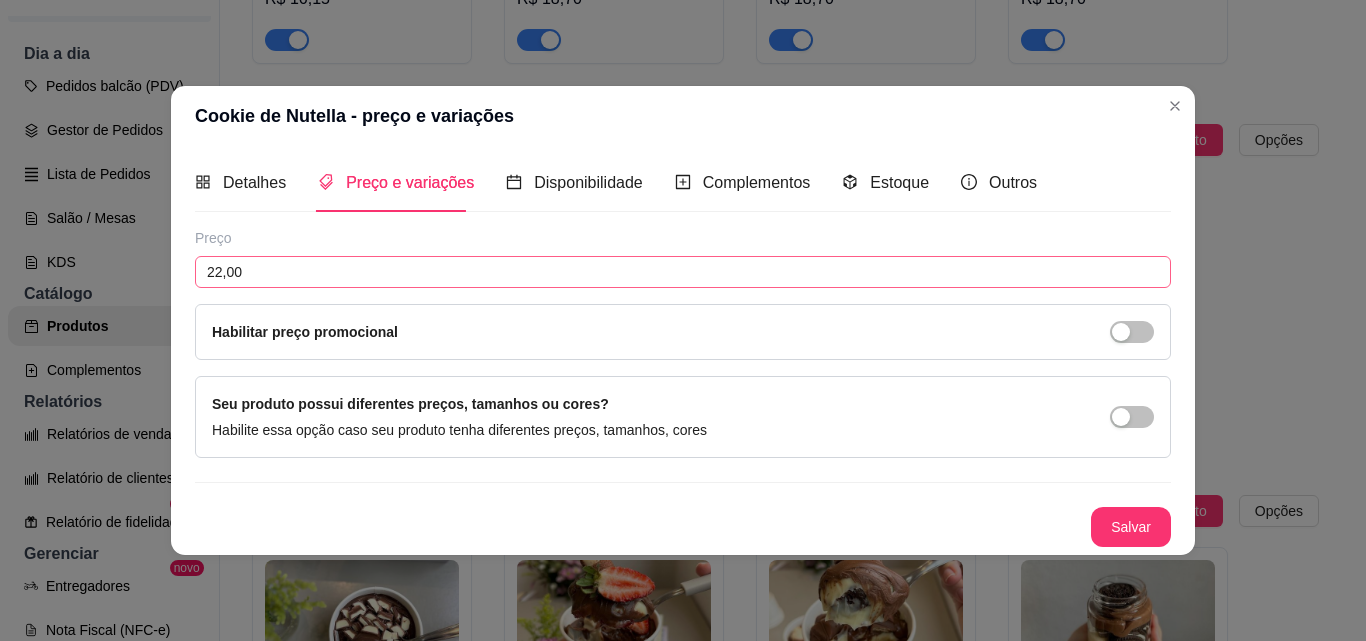 click on "Preço  22,00 Habilitar preço promocional" at bounding box center [683, 294] 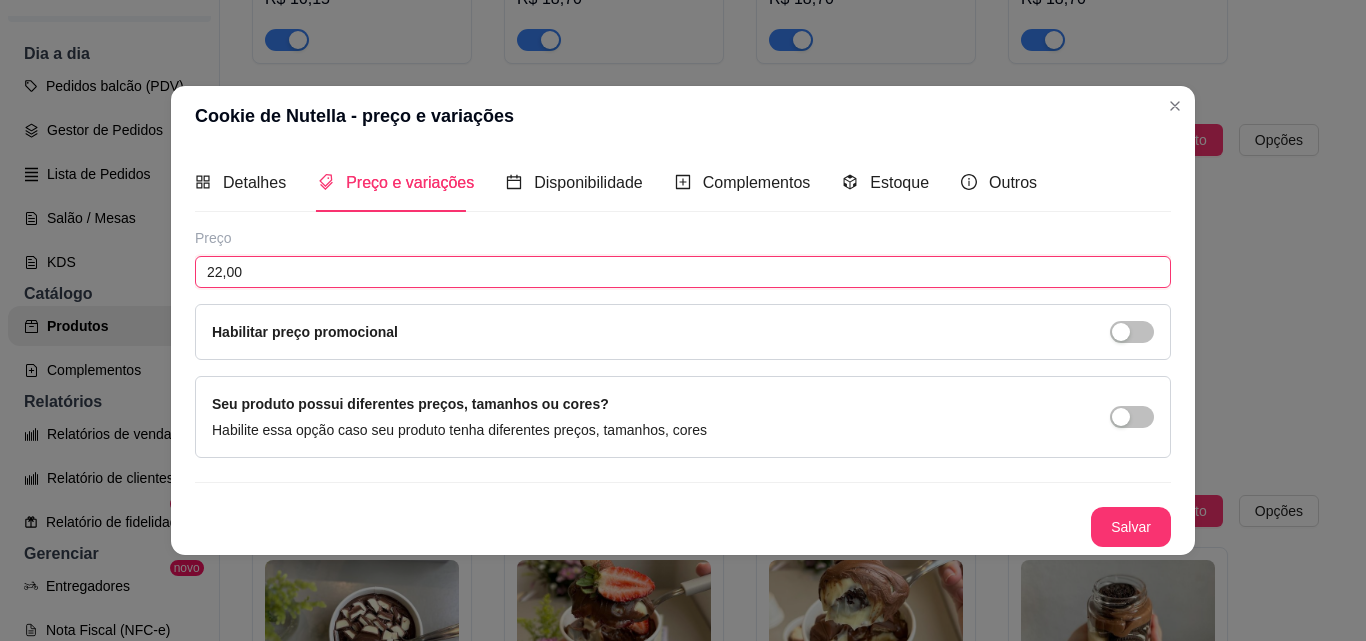 click on "22,00" at bounding box center [683, 272] 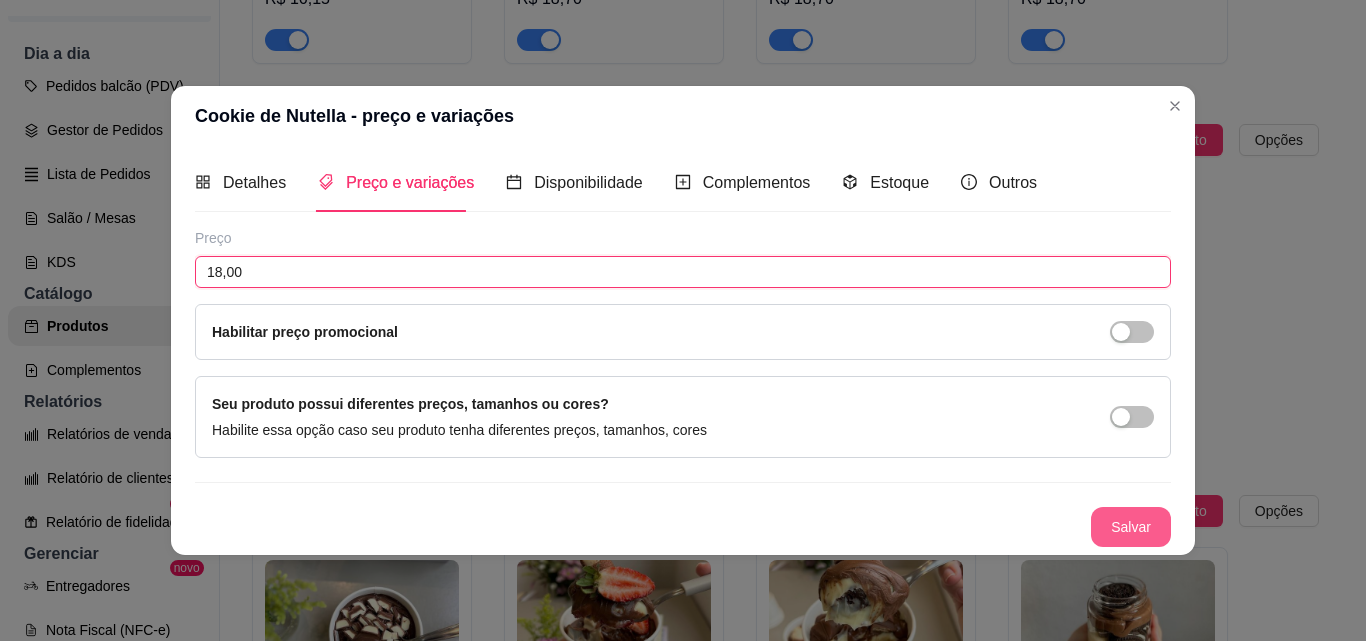 type on "18,00" 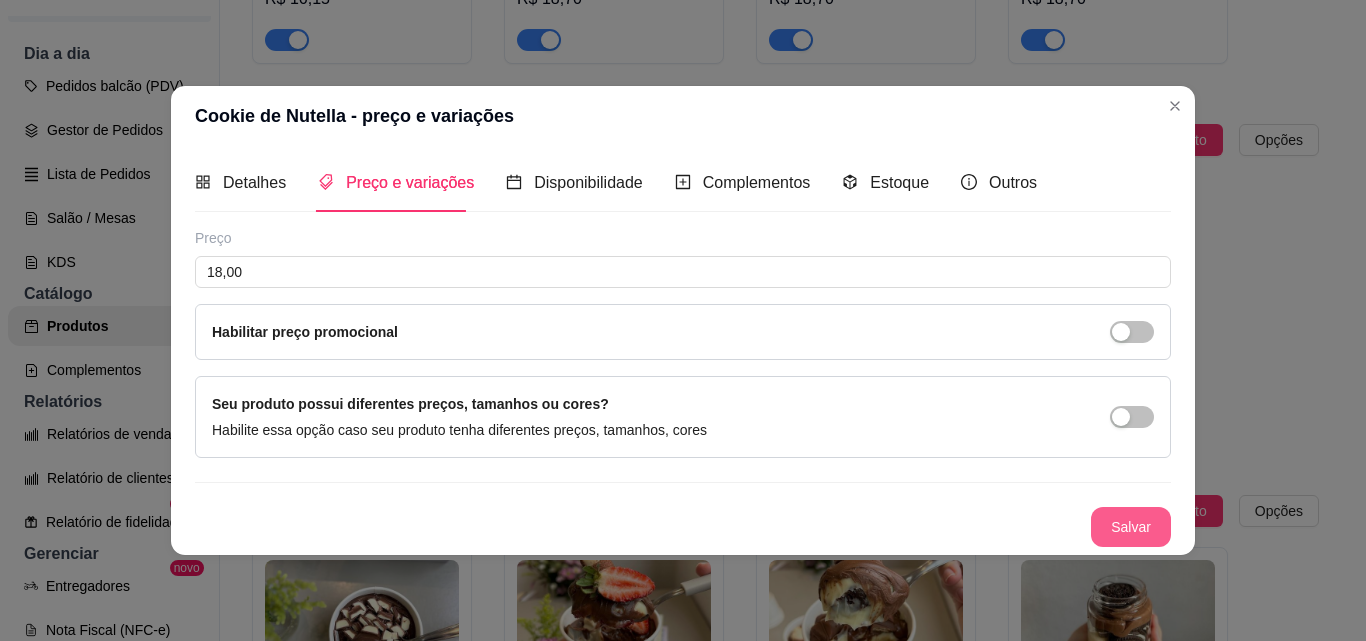 click on "Salvar" at bounding box center [1131, 527] 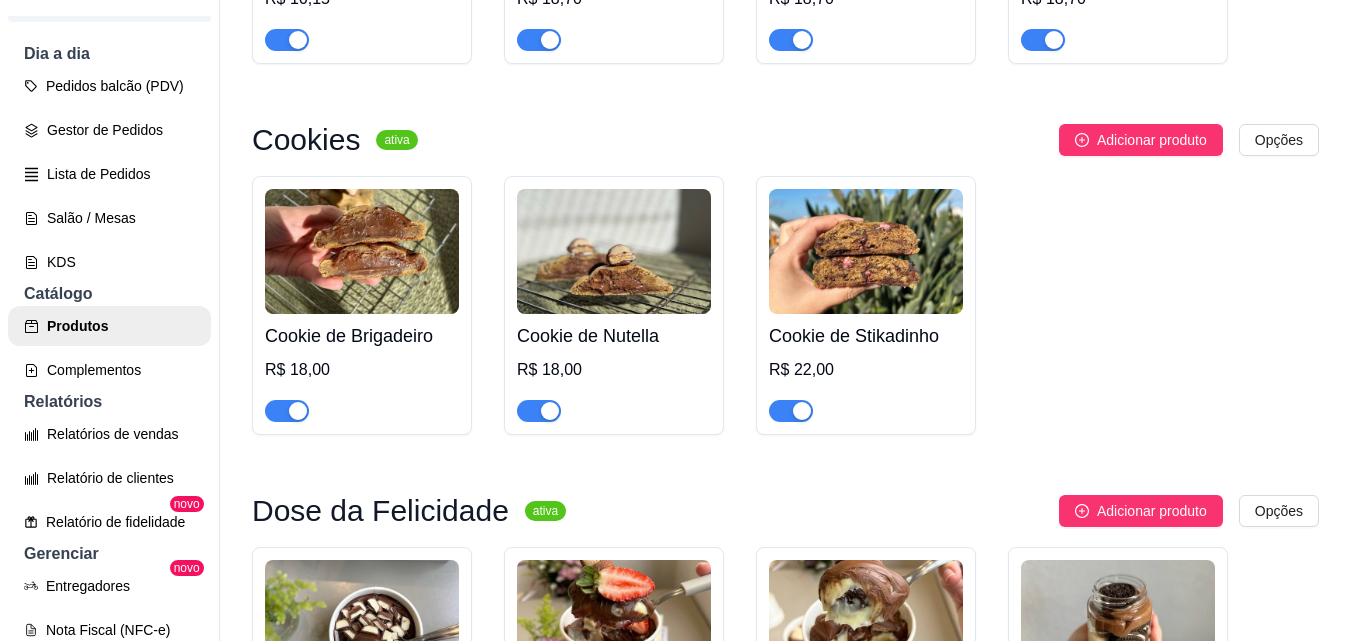 click on "Cookie de Stikadinho" at bounding box center [866, 336] 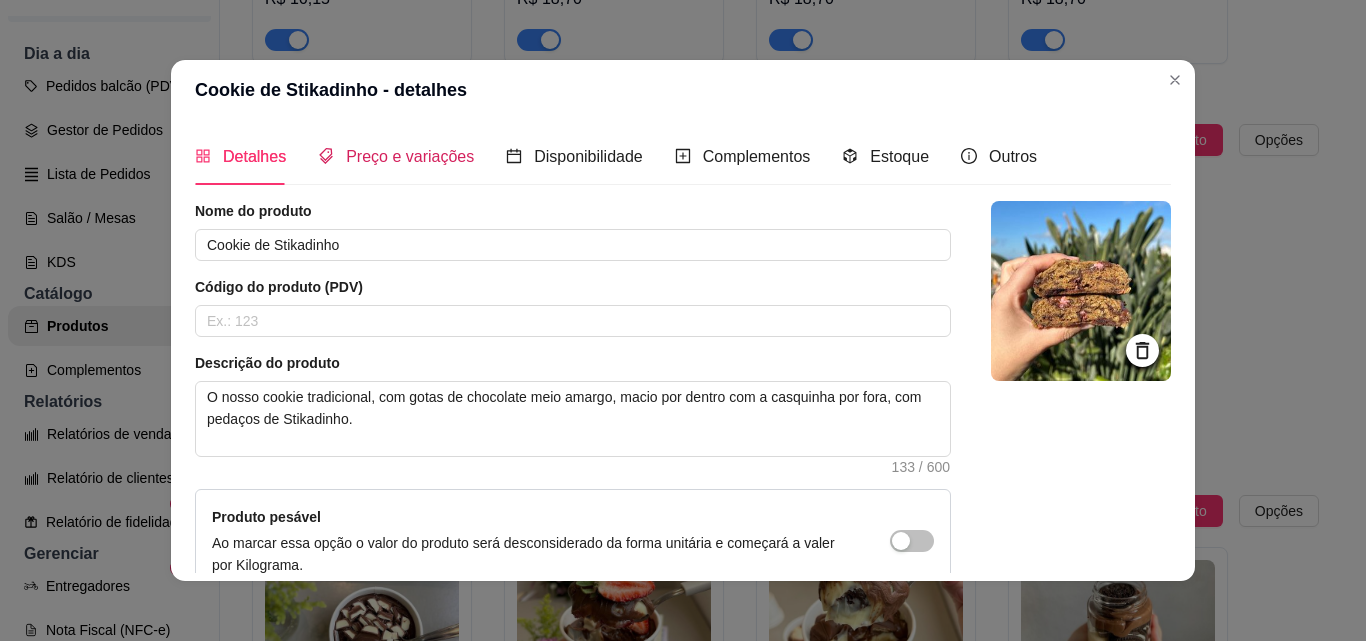 click on "Preço e variações" at bounding box center [410, 156] 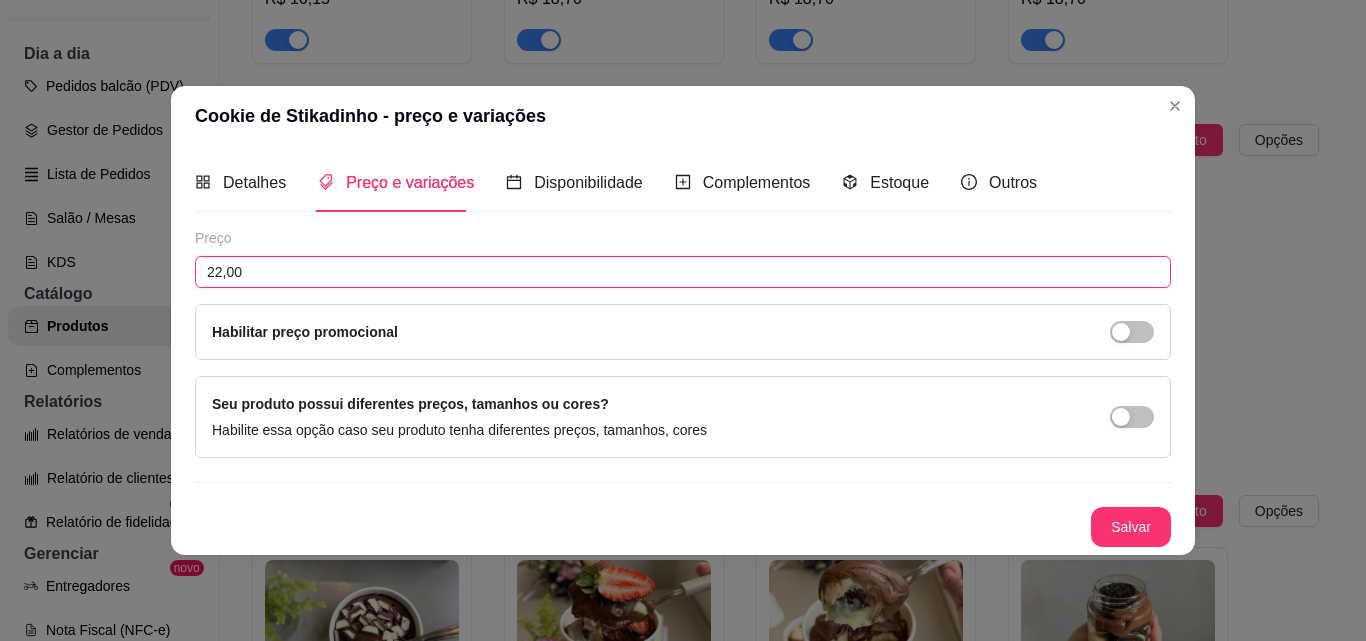 click on "22,00" at bounding box center (683, 272) 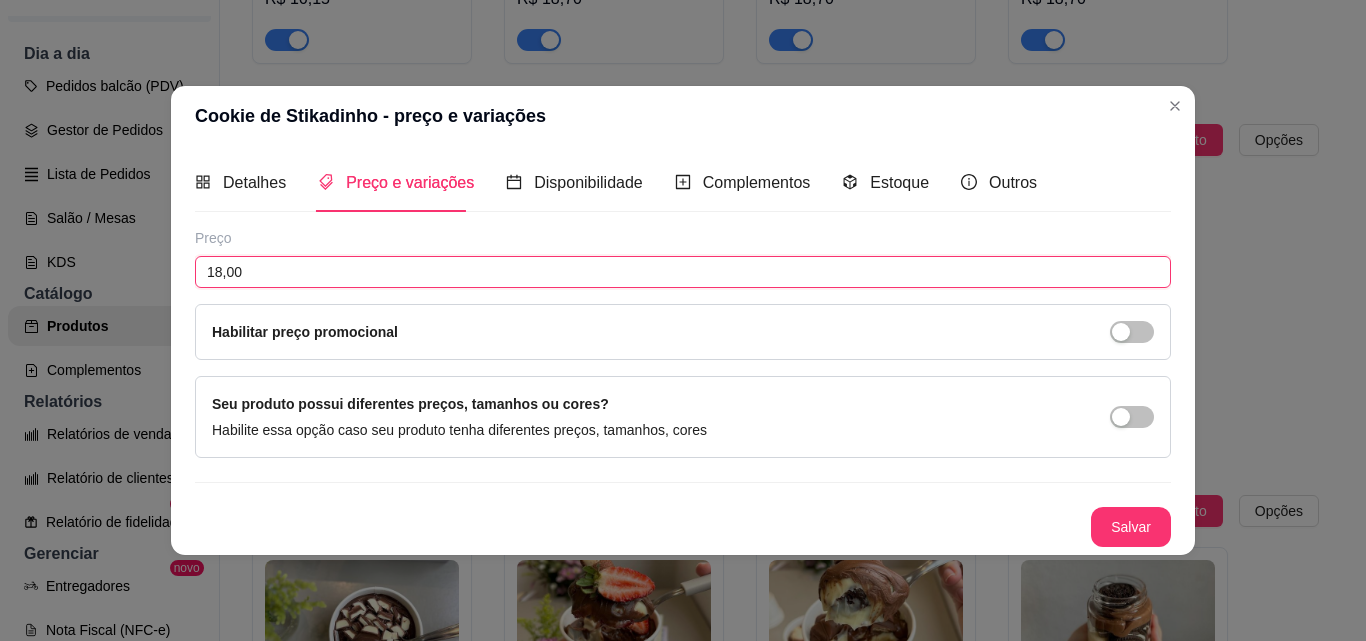 type on "18,00" 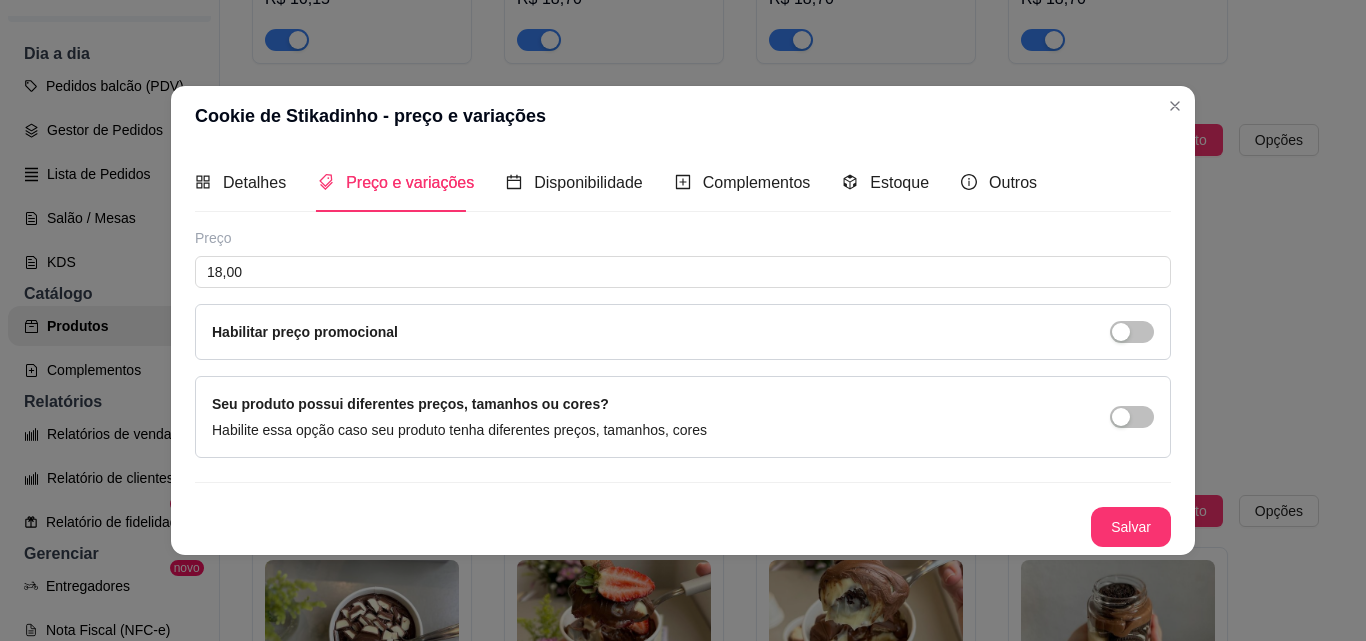 click on "Preço" at bounding box center (683, 238) 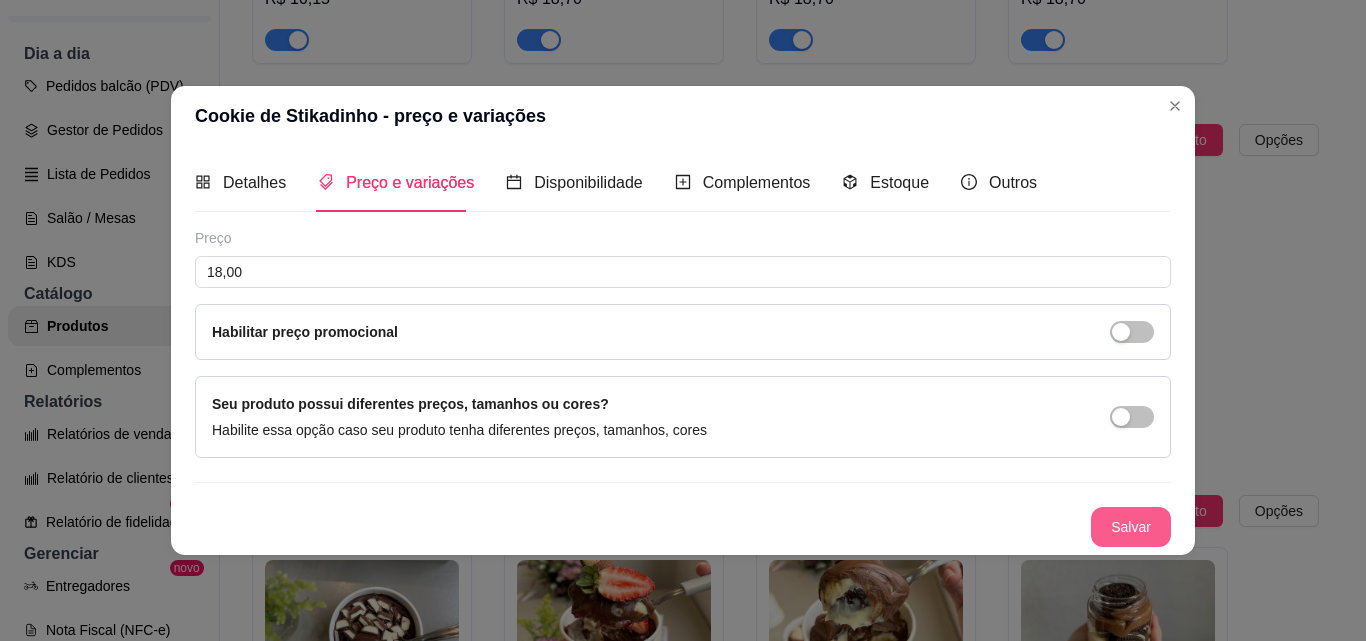 click on "Salvar" at bounding box center (1131, 527) 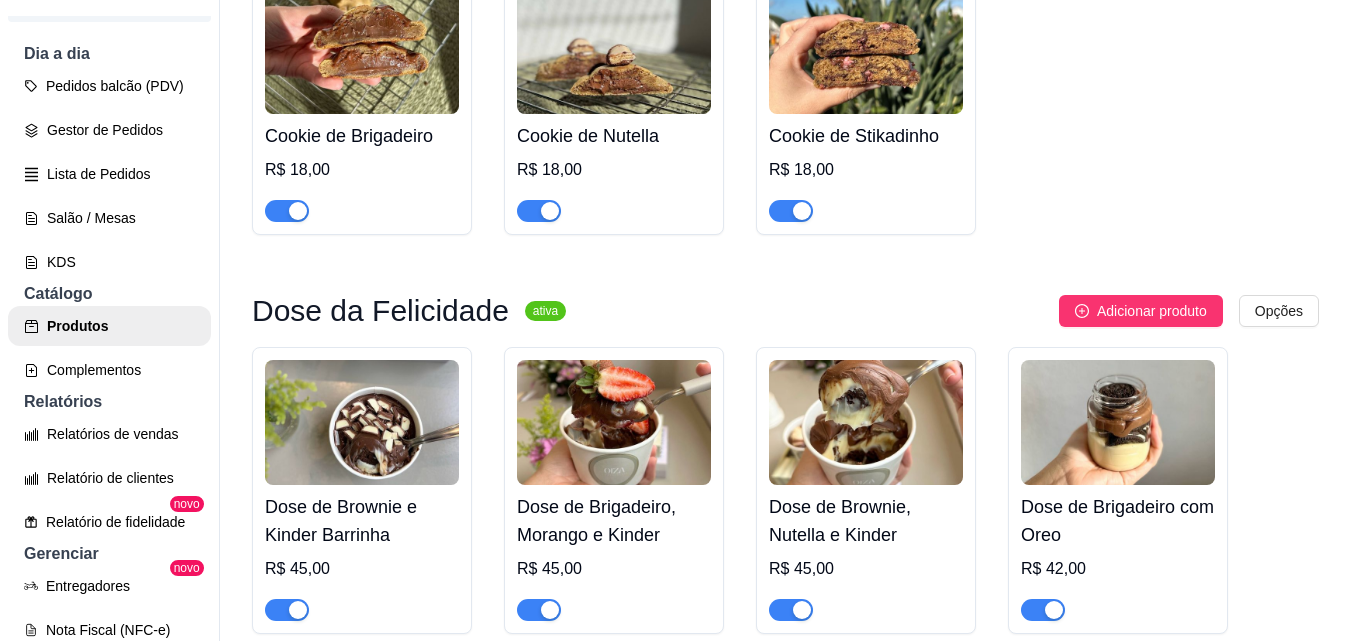 scroll, scrollTop: 3400, scrollLeft: 0, axis: vertical 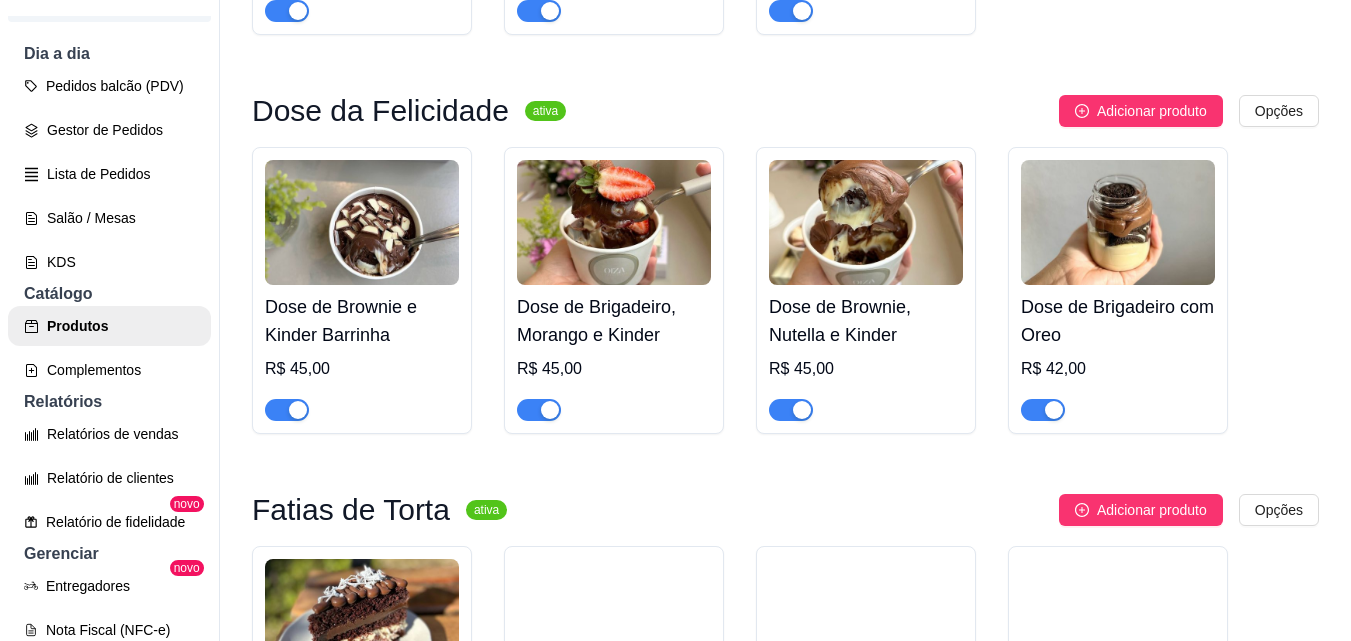 click on "Dose de Brownie e Kinder Barrinha" at bounding box center [362, 321] 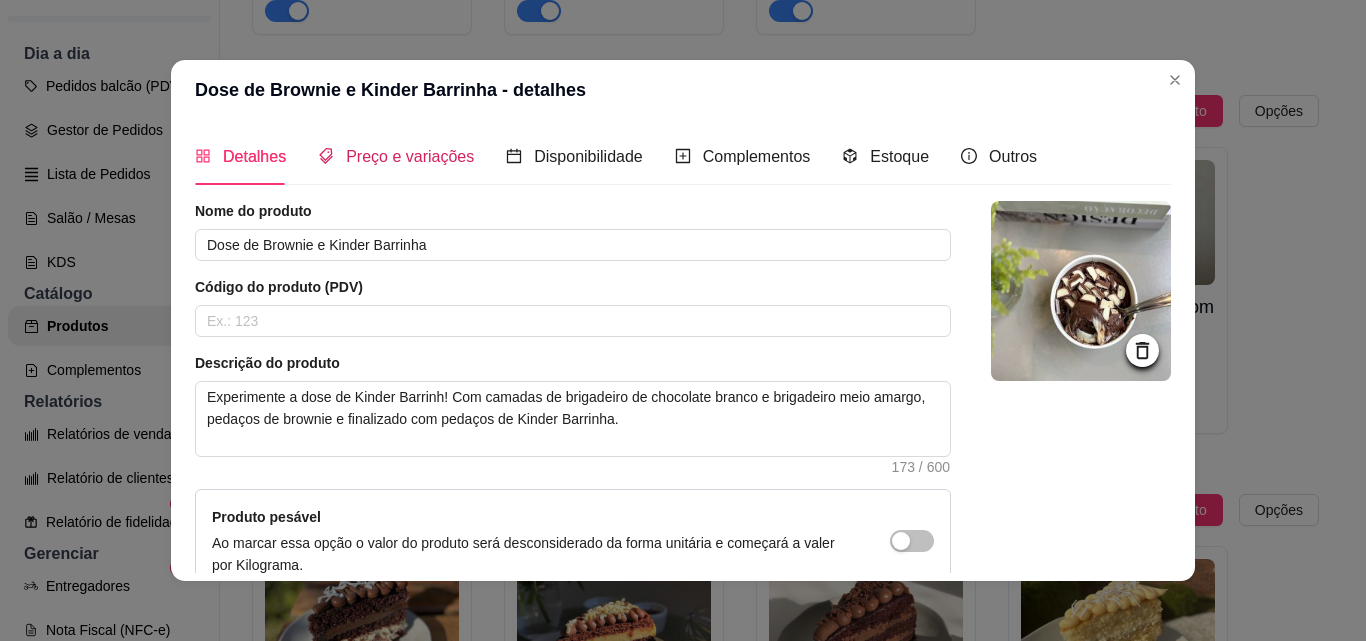 click on "Preço e variações" at bounding box center [410, 156] 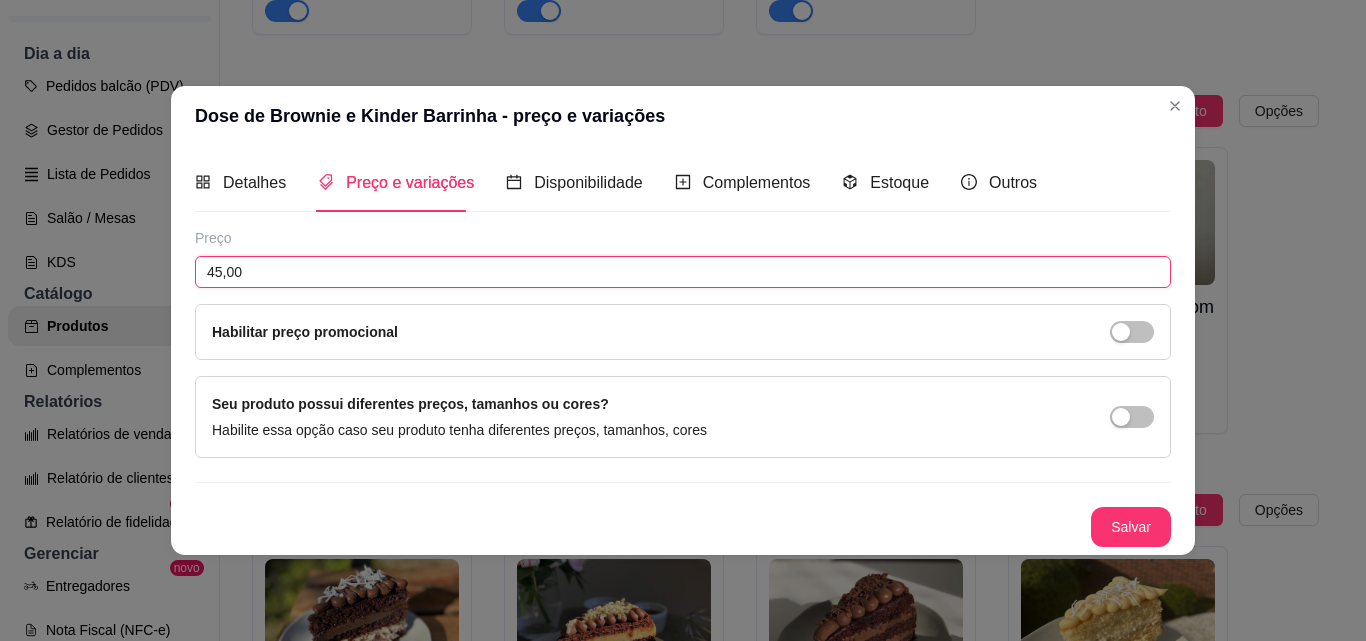 click on "45,00" at bounding box center [683, 272] 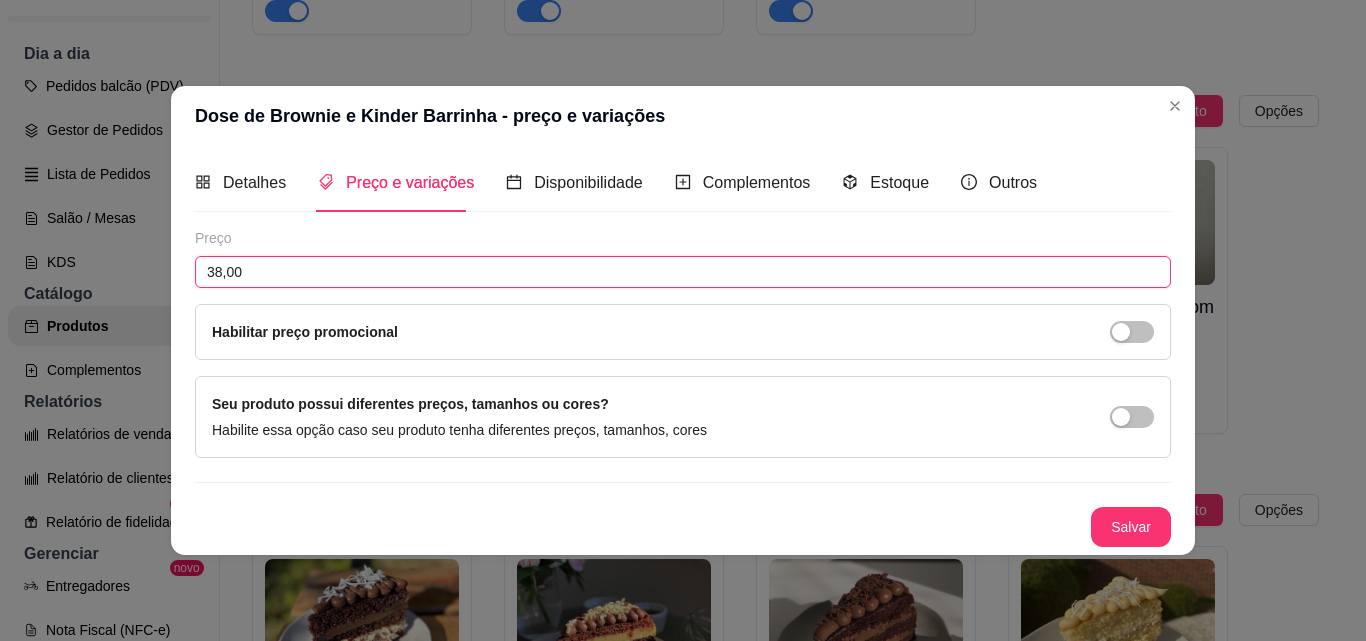 type on "38,00" 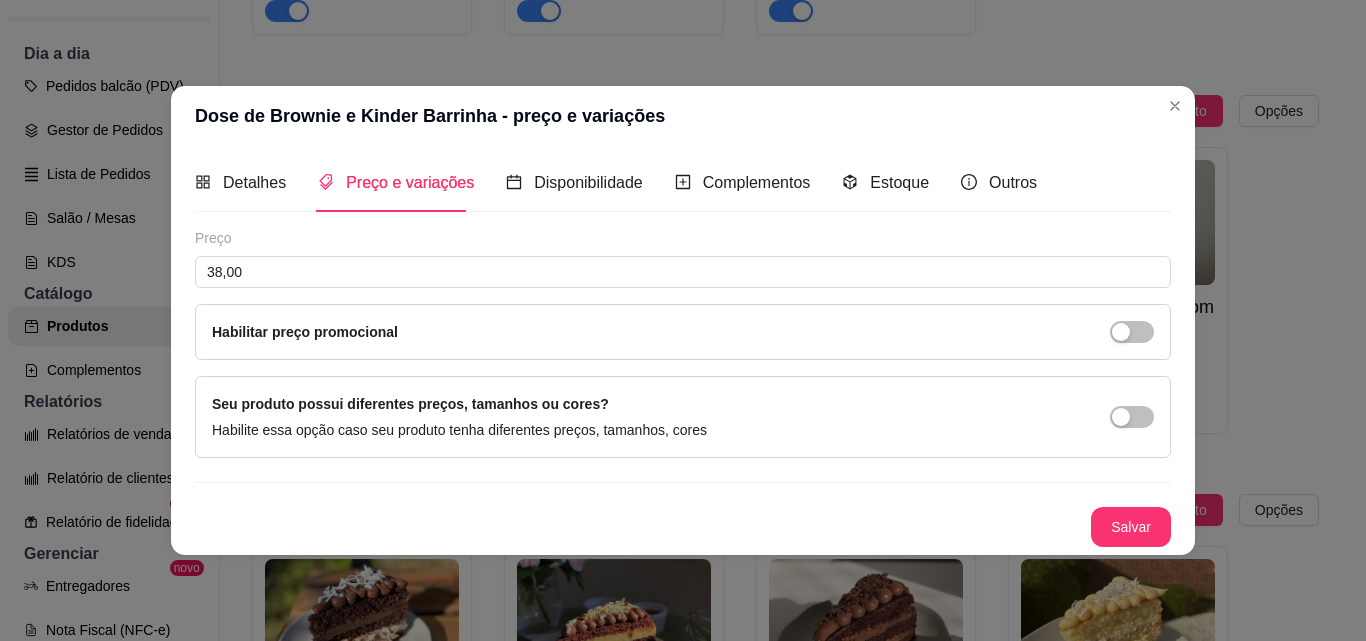 click on "Salvar" at bounding box center (1131, 527) 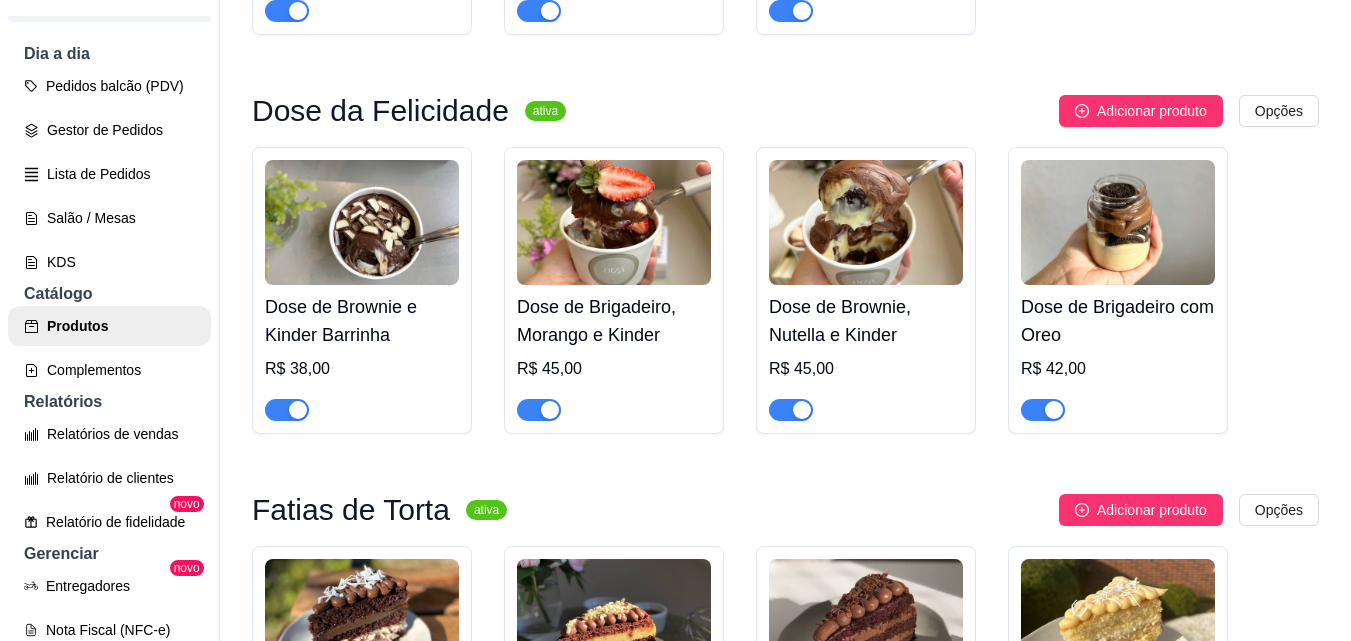 click on "Dose de Brigadeiro, Morango e Kinder" at bounding box center (614, 321) 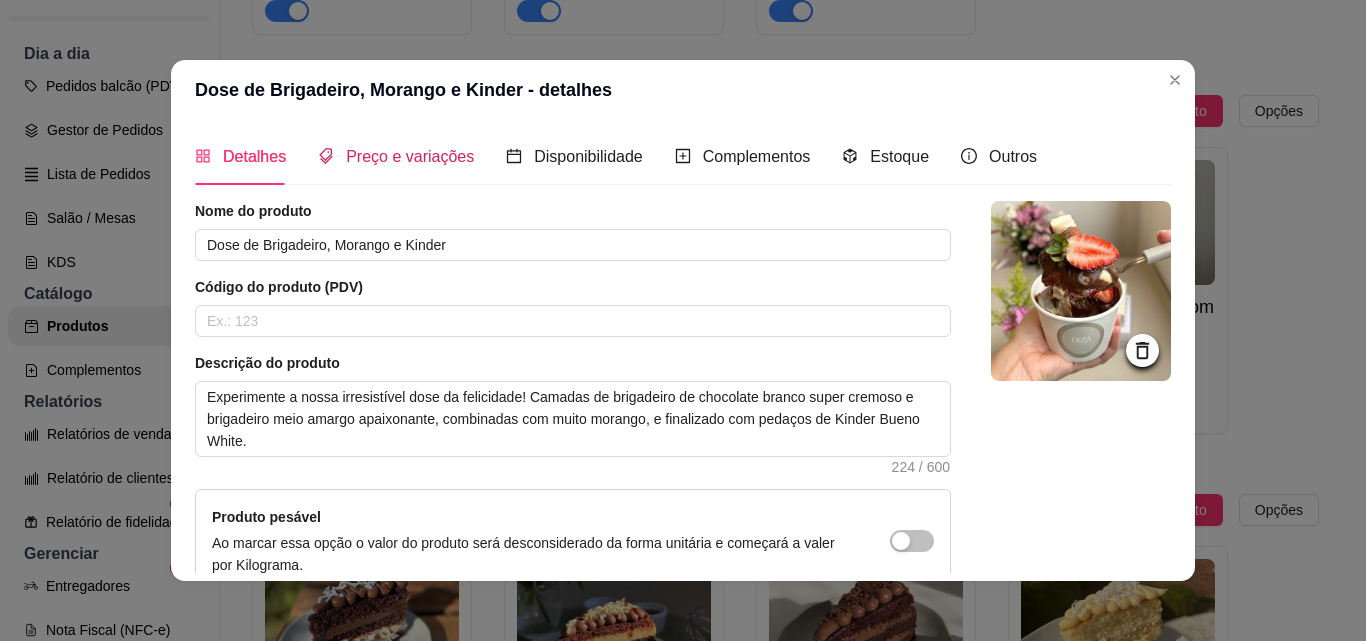 click on "Preço e variações" at bounding box center (410, 156) 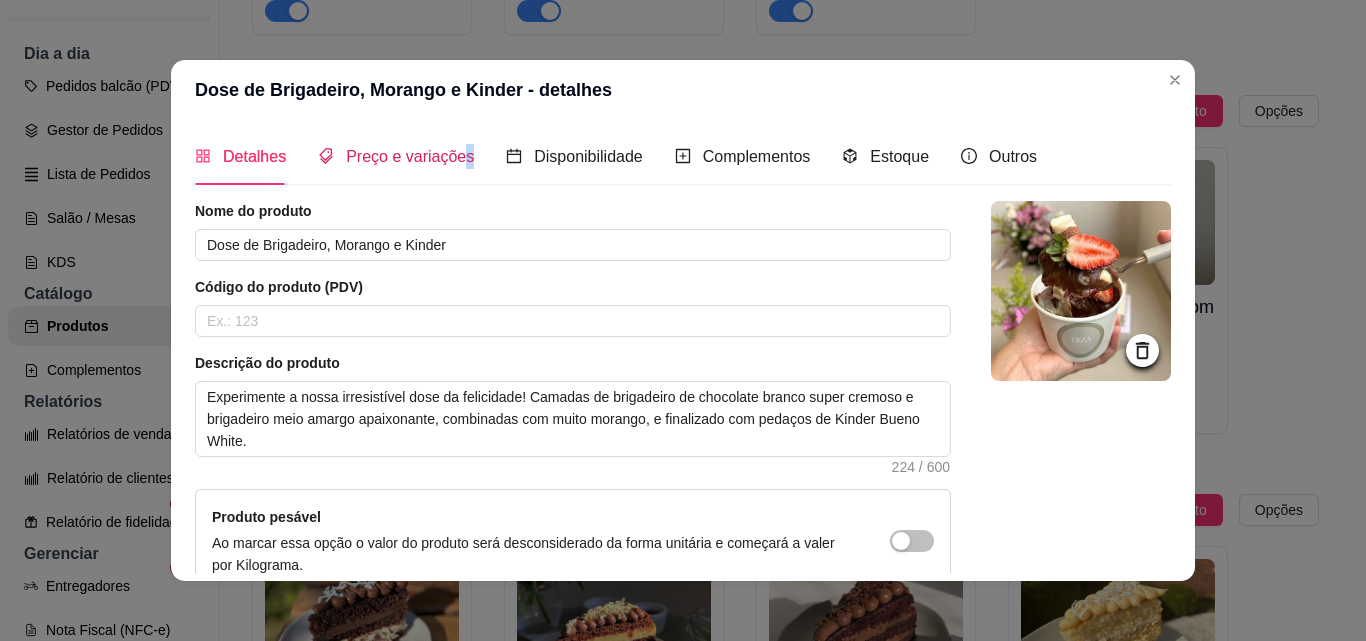type 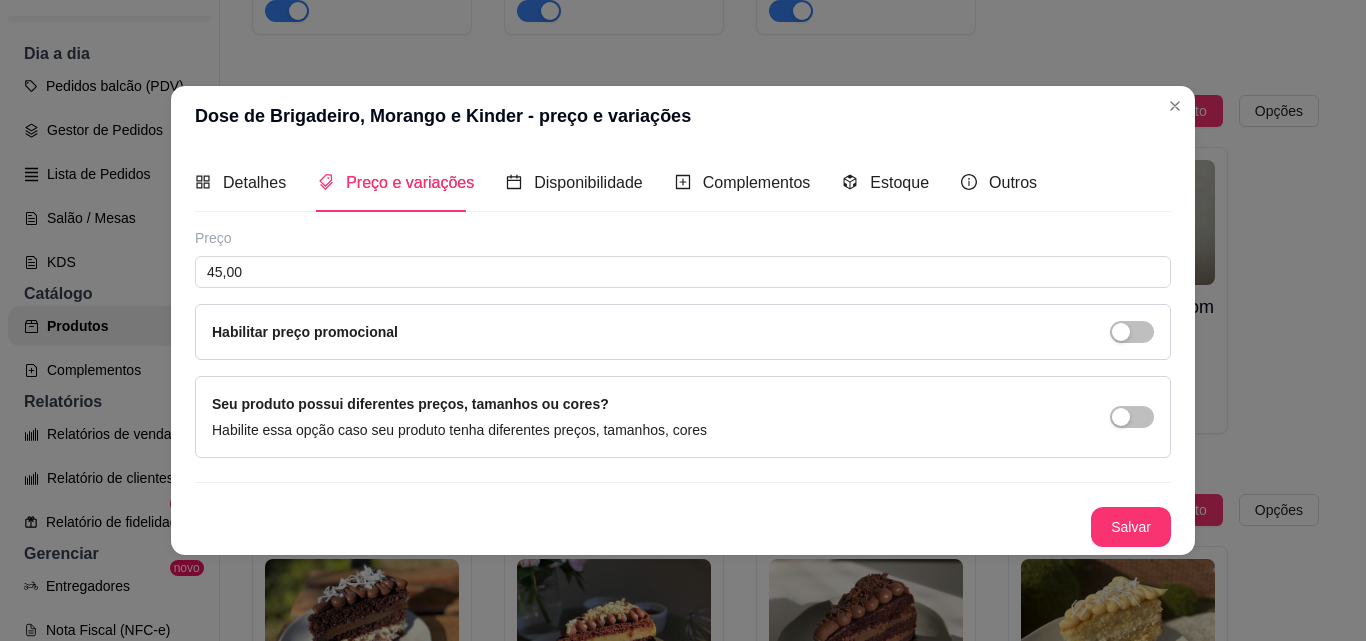 click on "Preço" at bounding box center (683, 238) 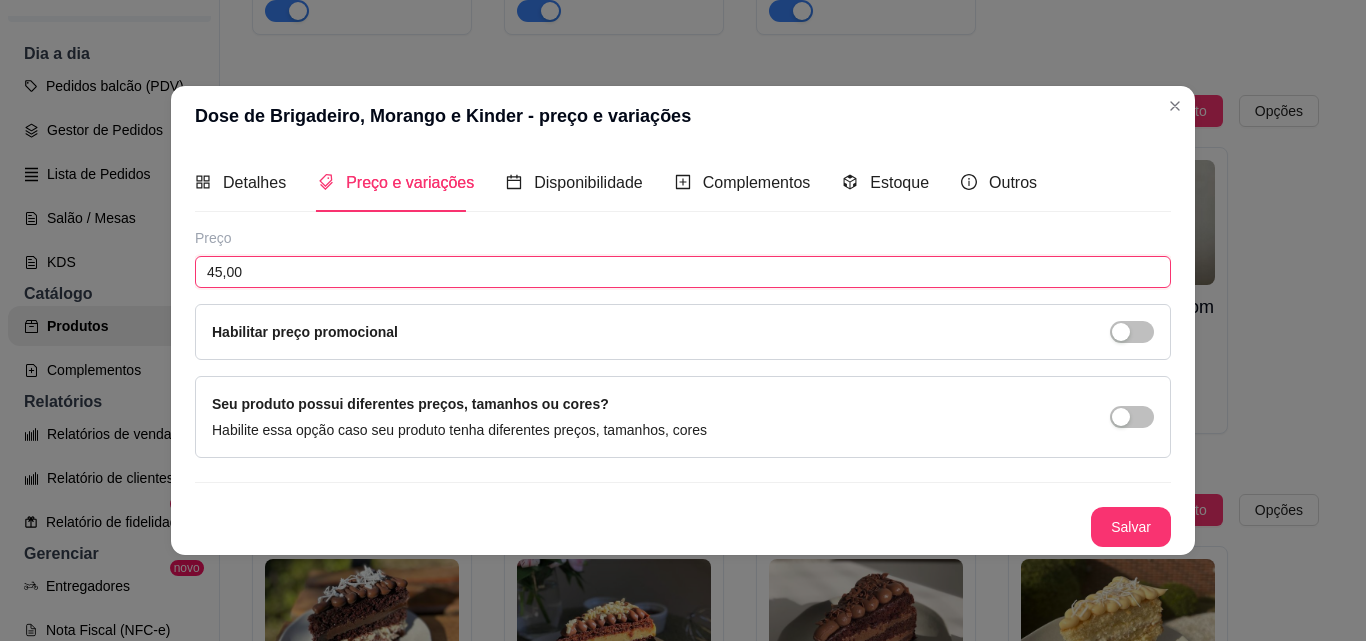 click on "45,00" at bounding box center [683, 272] 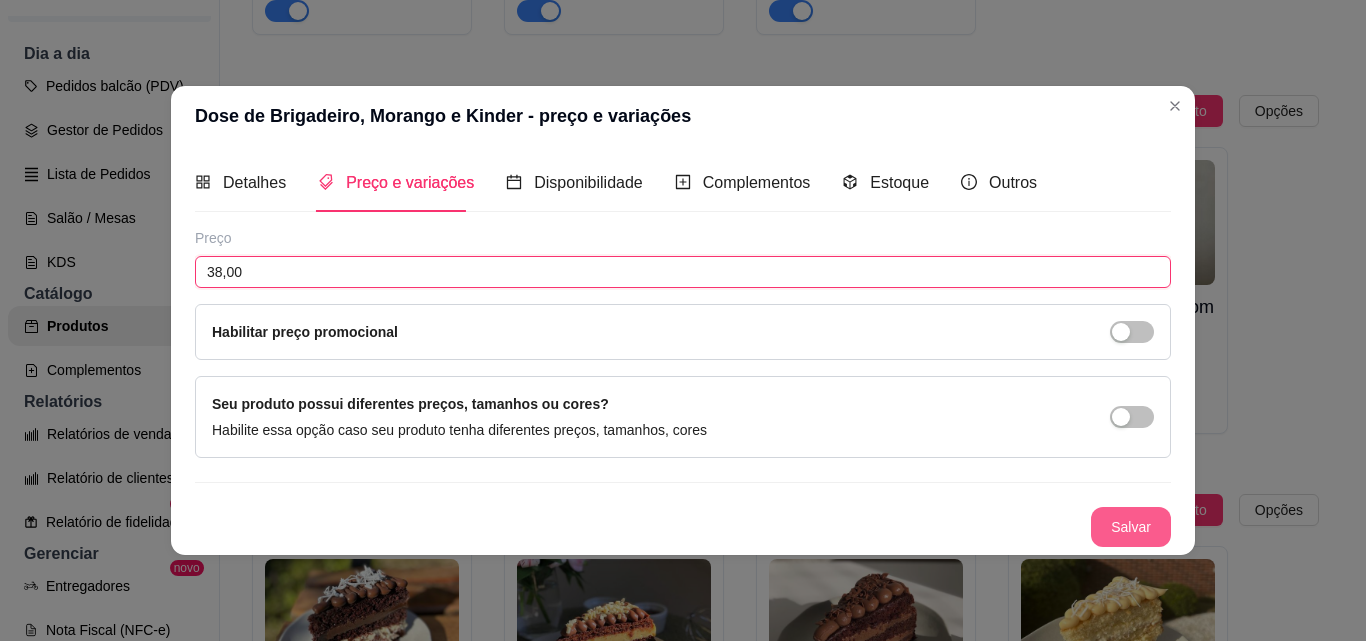 type on "38,00" 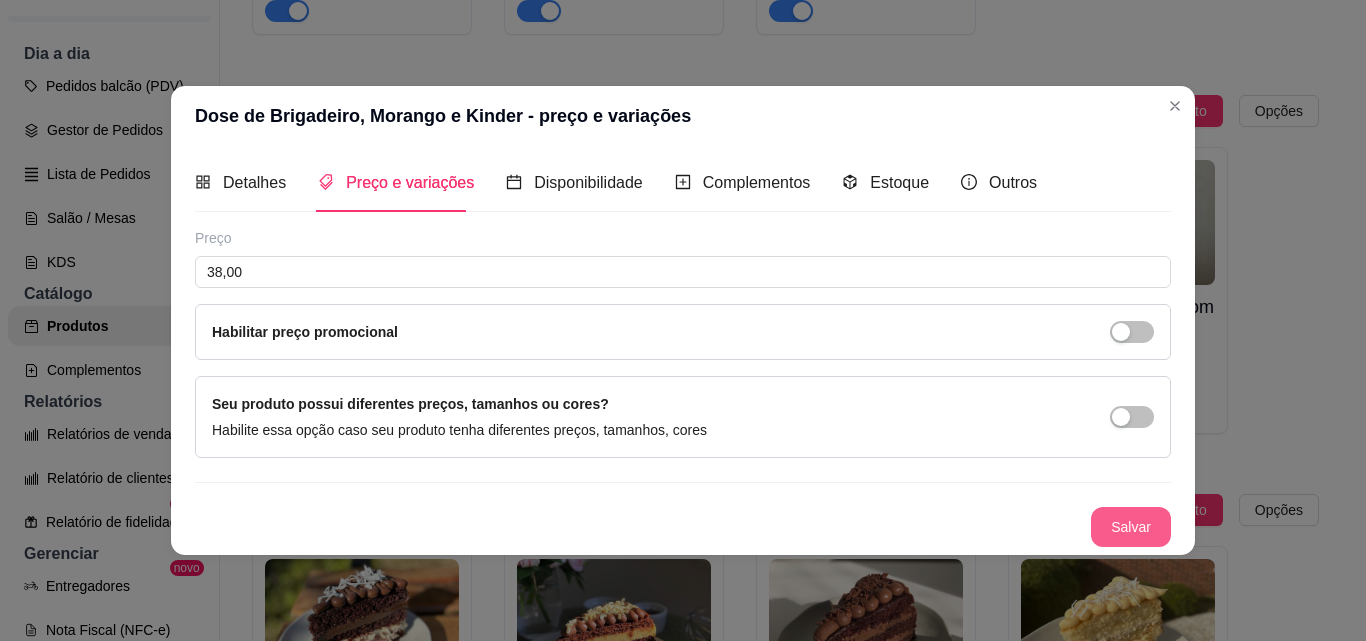 click on "Salvar" at bounding box center [1131, 527] 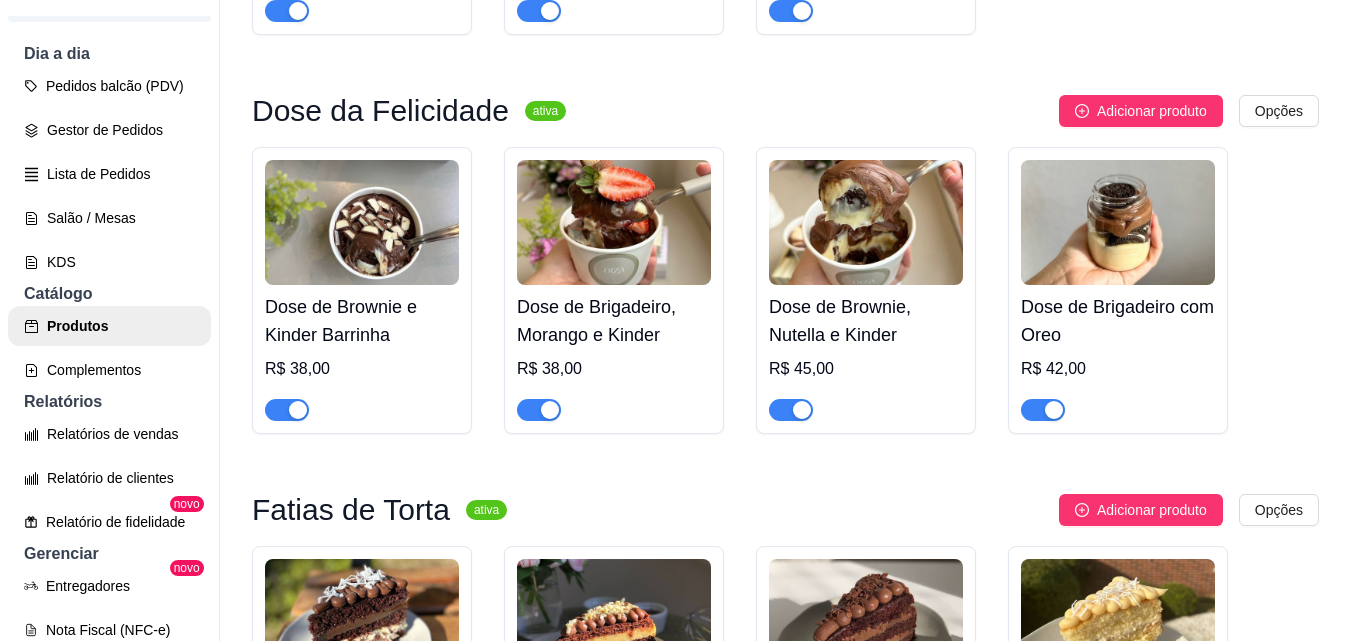 click on "Dose de Brownie, Nutella e Kinder" at bounding box center [866, 321] 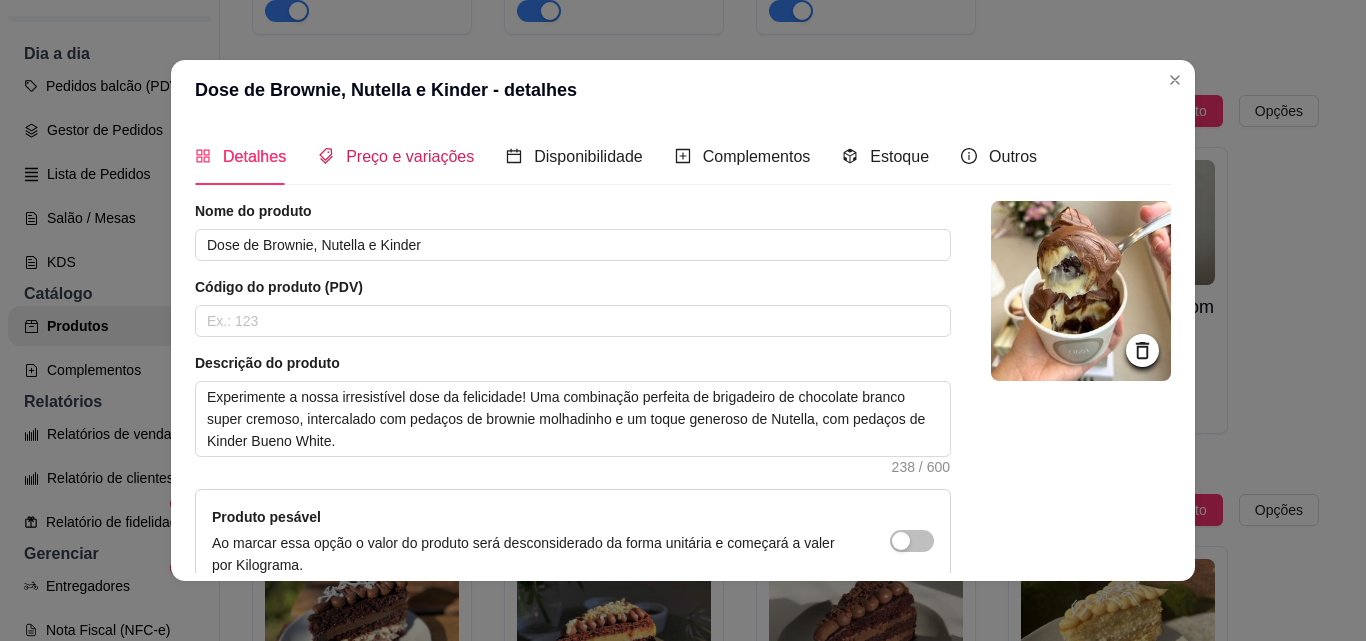 click on "Preço e variações" at bounding box center [410, 156] 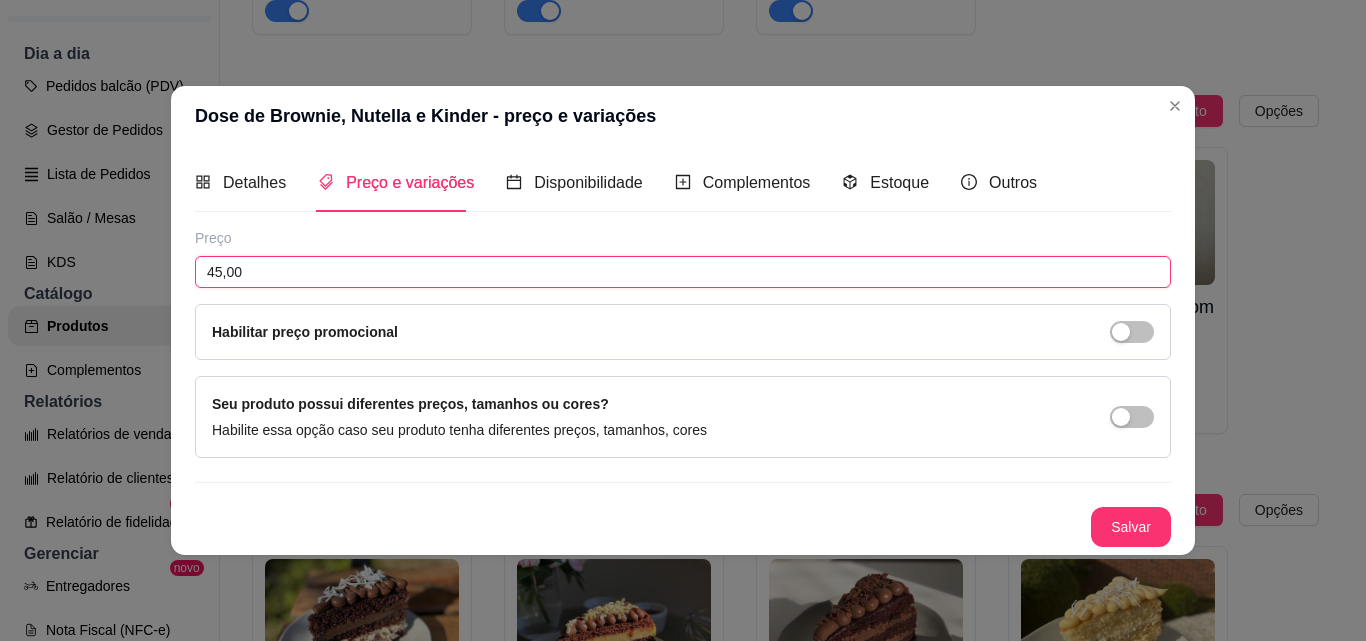 click on "45,00" at bounding box center (683, 272) 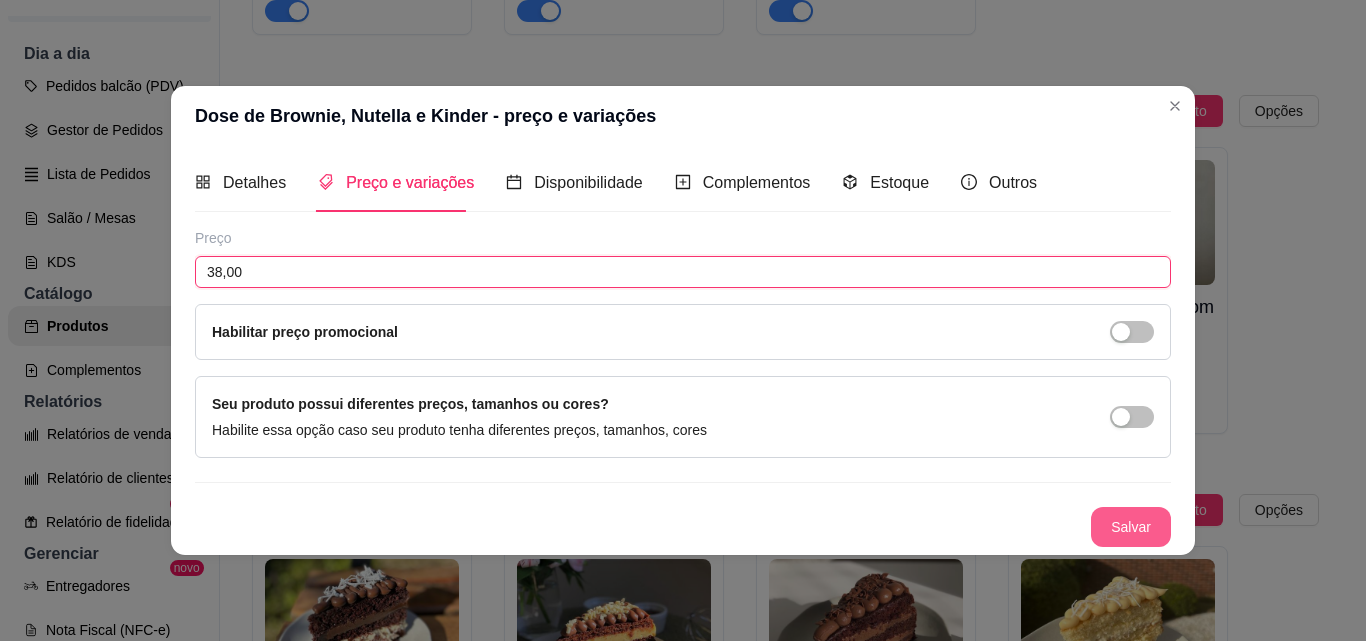 type on "38,00" 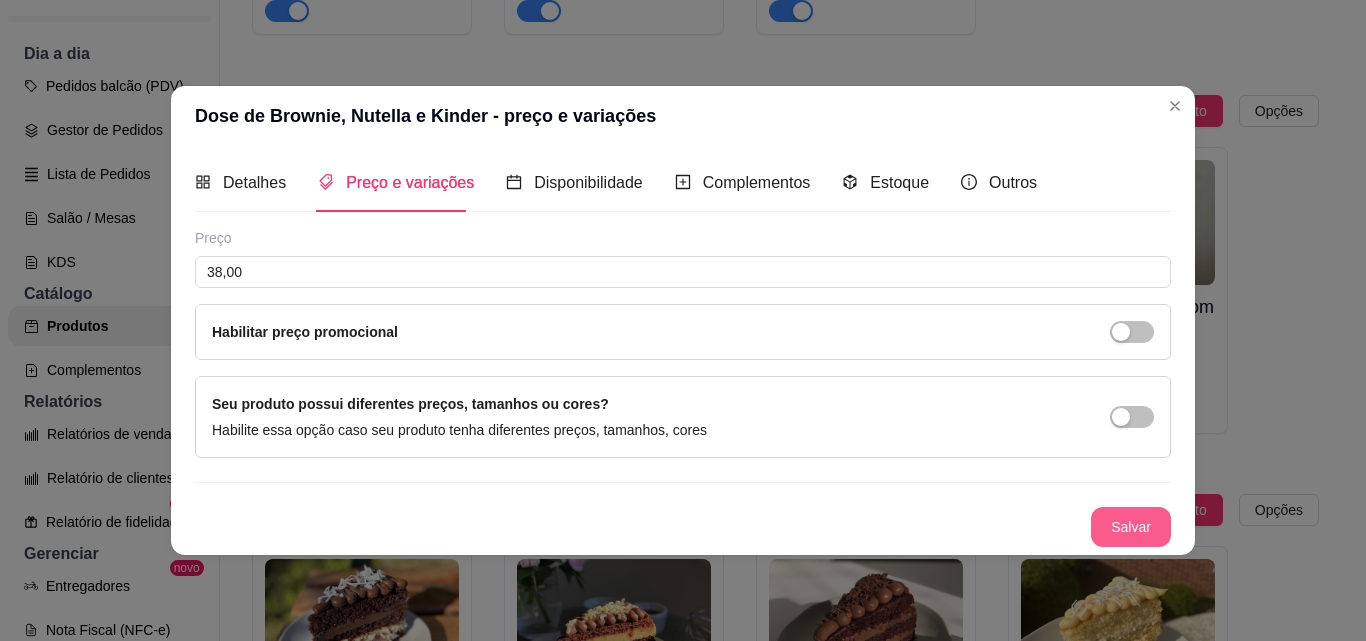 click on "Salvar" at bounding box center [1131, 527] 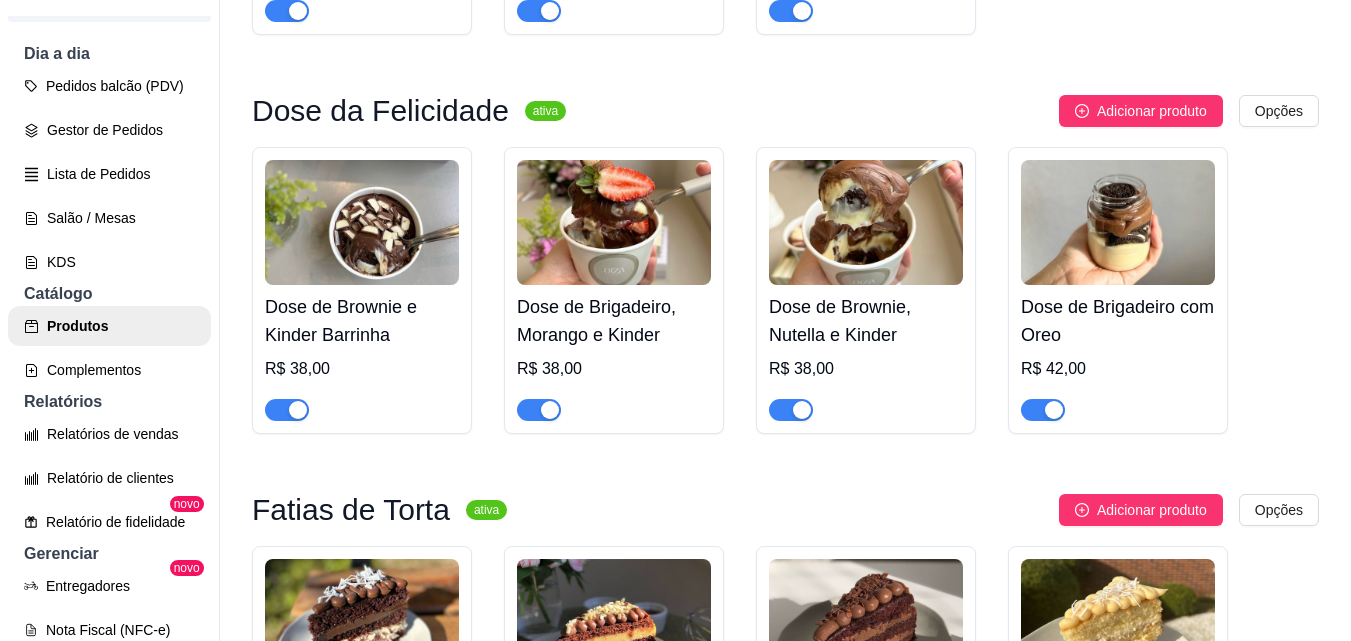click on "Dose de Brigadeiro com Oreo   R$ 42,00" at bounding box center (1118, 290) 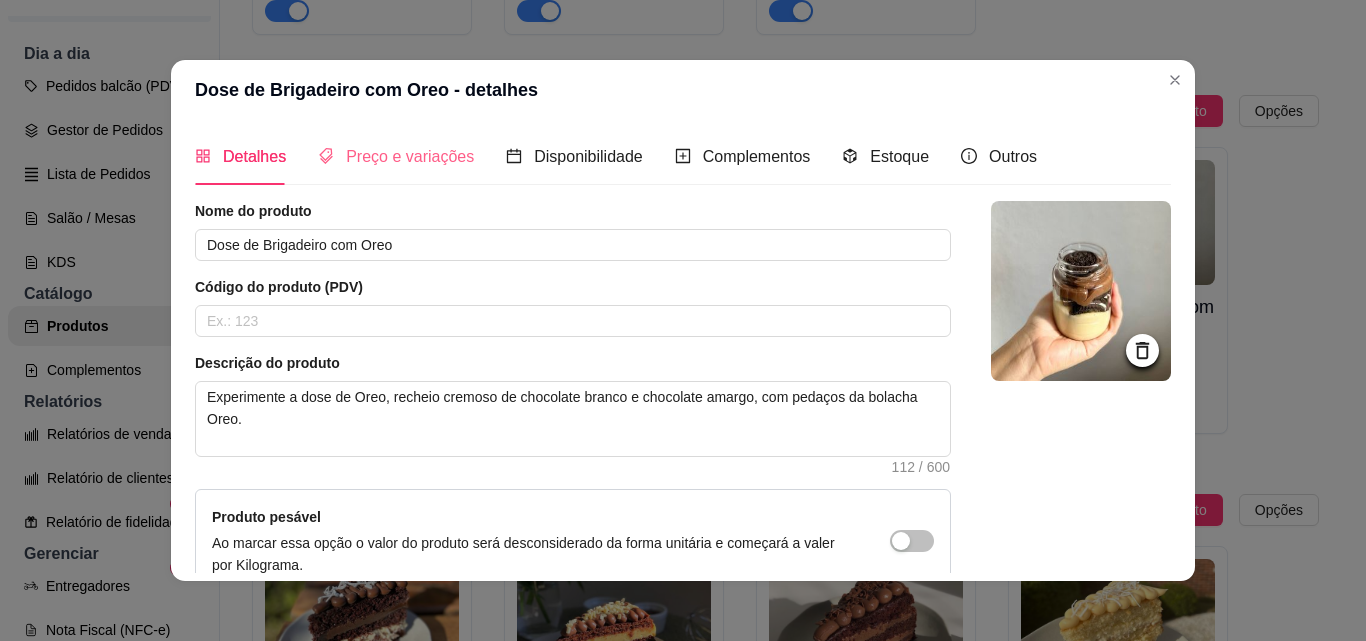 click on "Preço e variações" at bounding box center (396, 156) 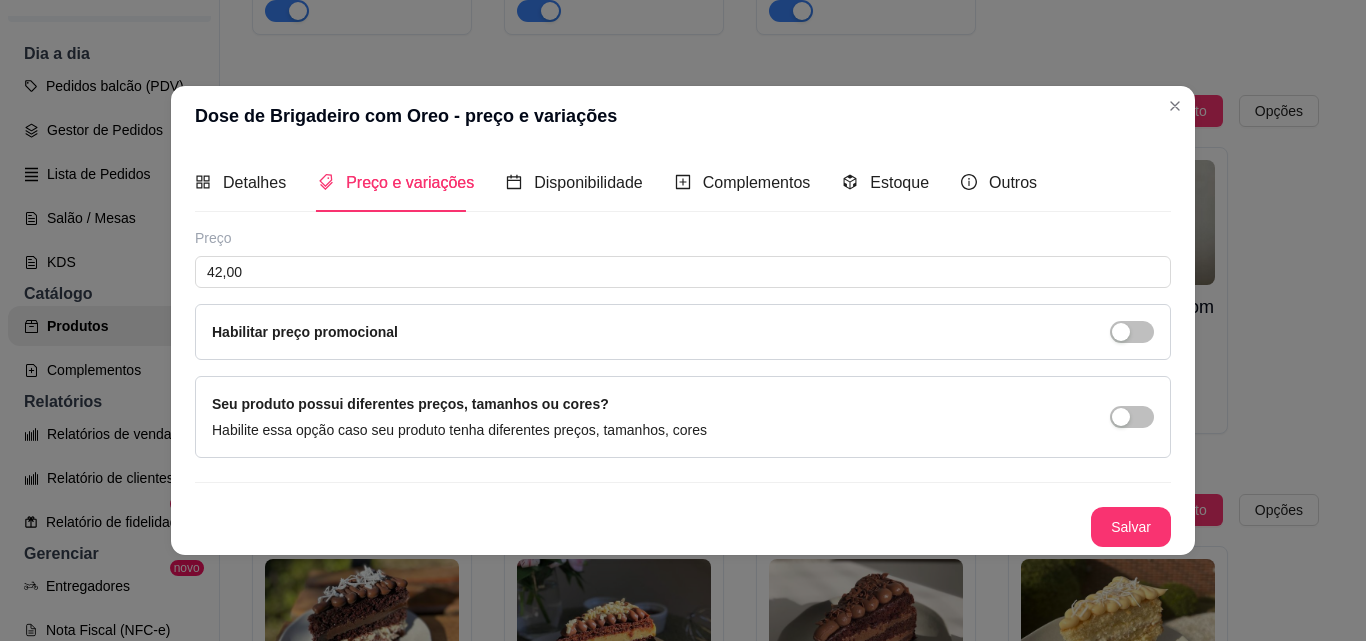 click on "Preço  42,00 Habilitar preço promocional" at bounding box center (683, 294) 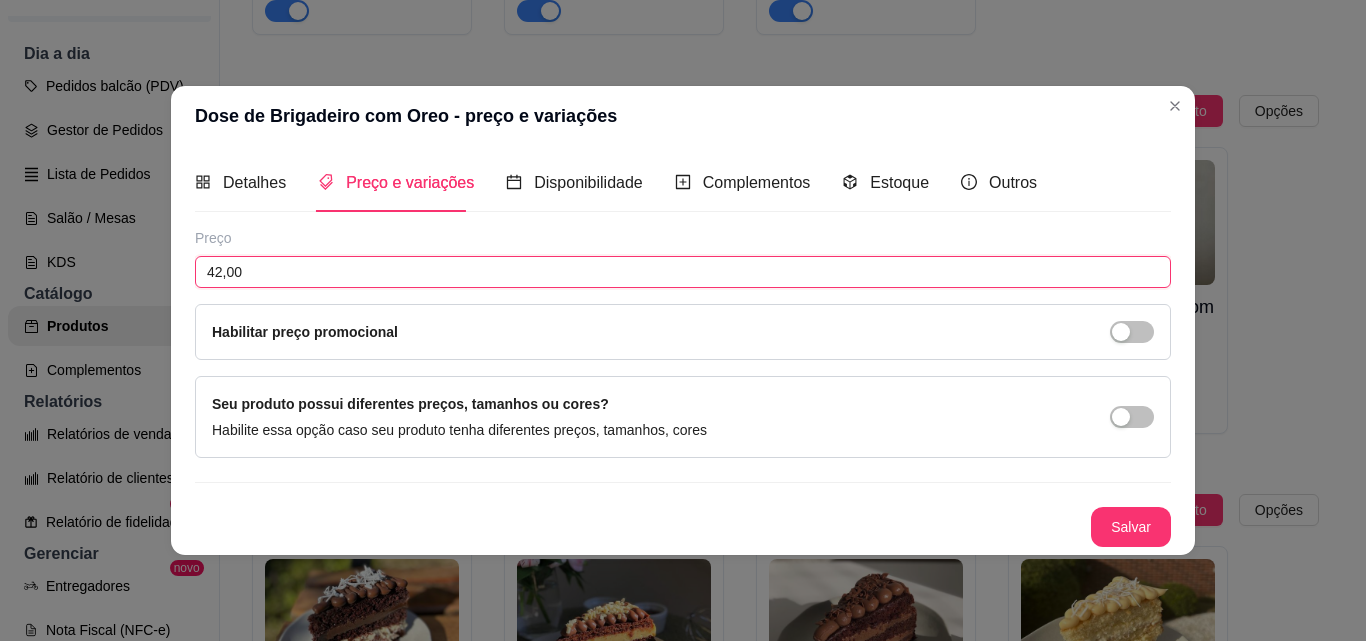 click on "42,00" at bounding box center (683, 272) 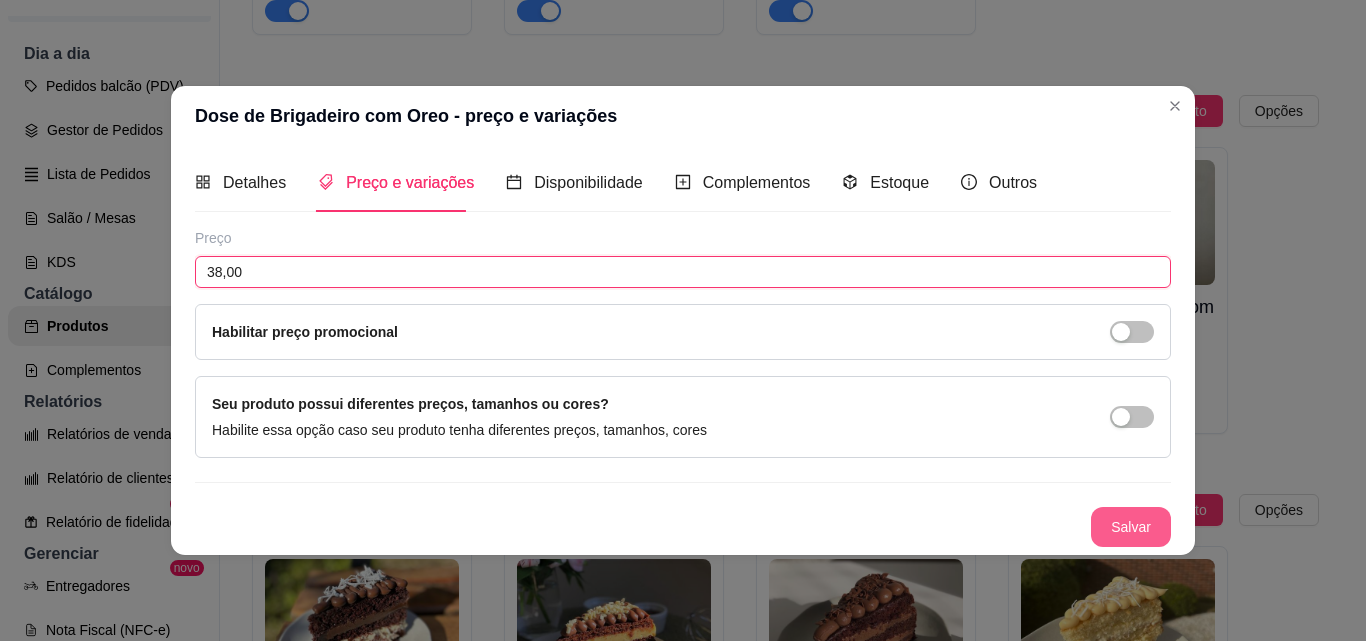 type on "38,00" 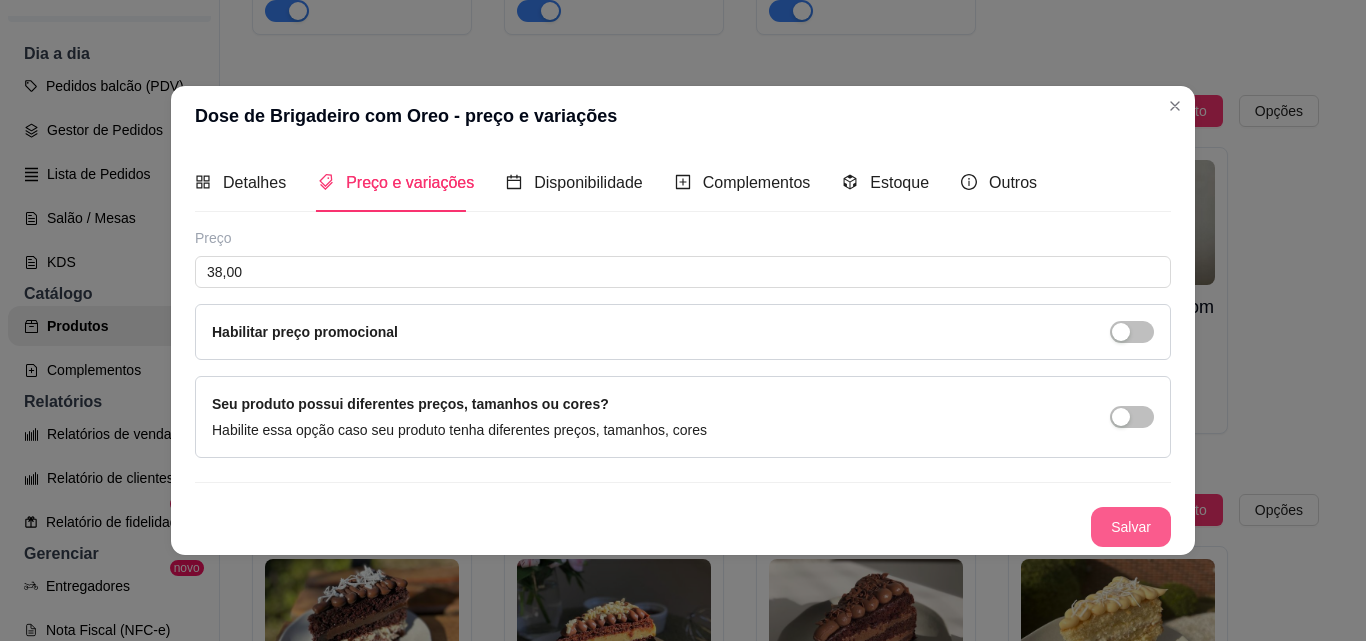 click on "Salvar" at bounding box center (1131, 527) 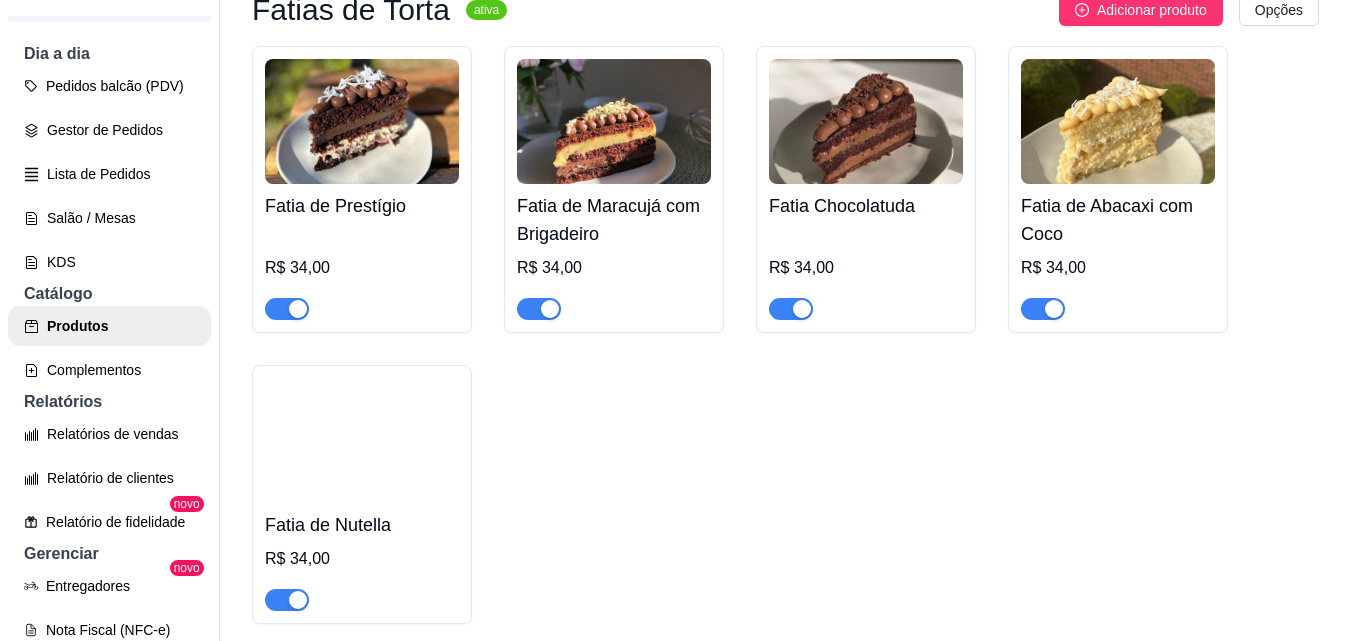 scroll, scrollTop: 4000, scrollLeft: 0, axis: vertical 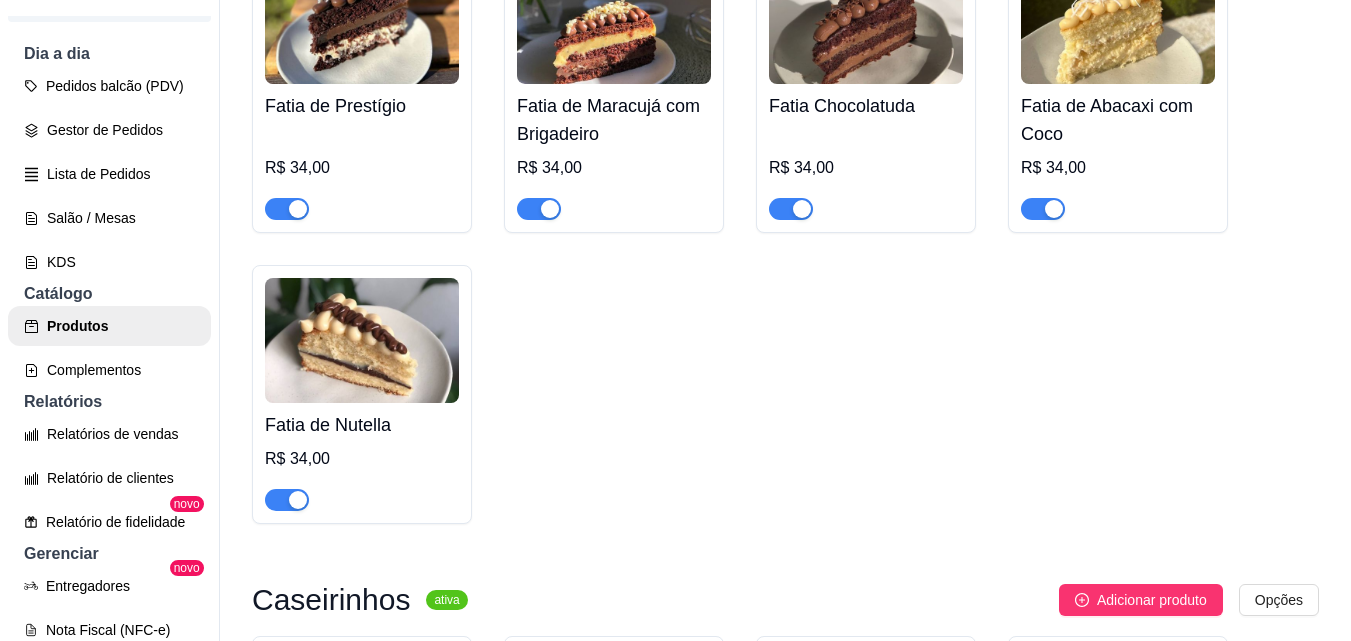click on "Fatia de Prestígio" at bounding box center (362, 106) 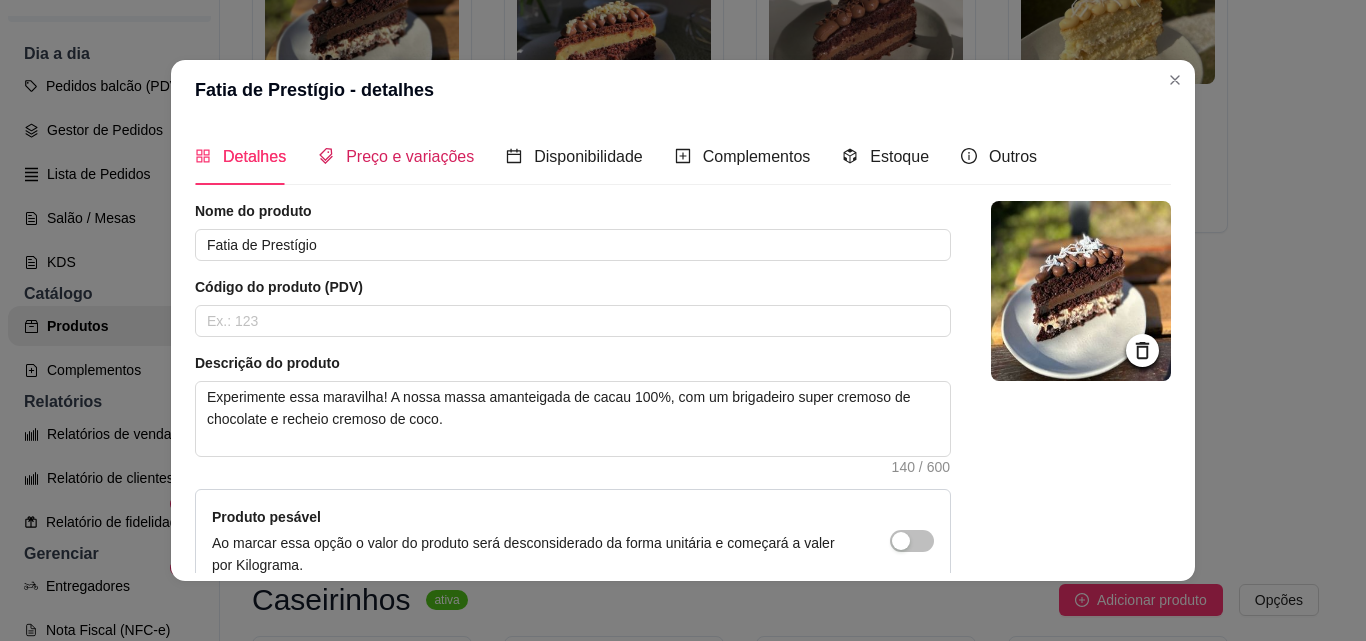 drag, startPoint x: 446, startPoint y: 157, endPoint x: 452, endPoint y: 198, distance: 41.4367 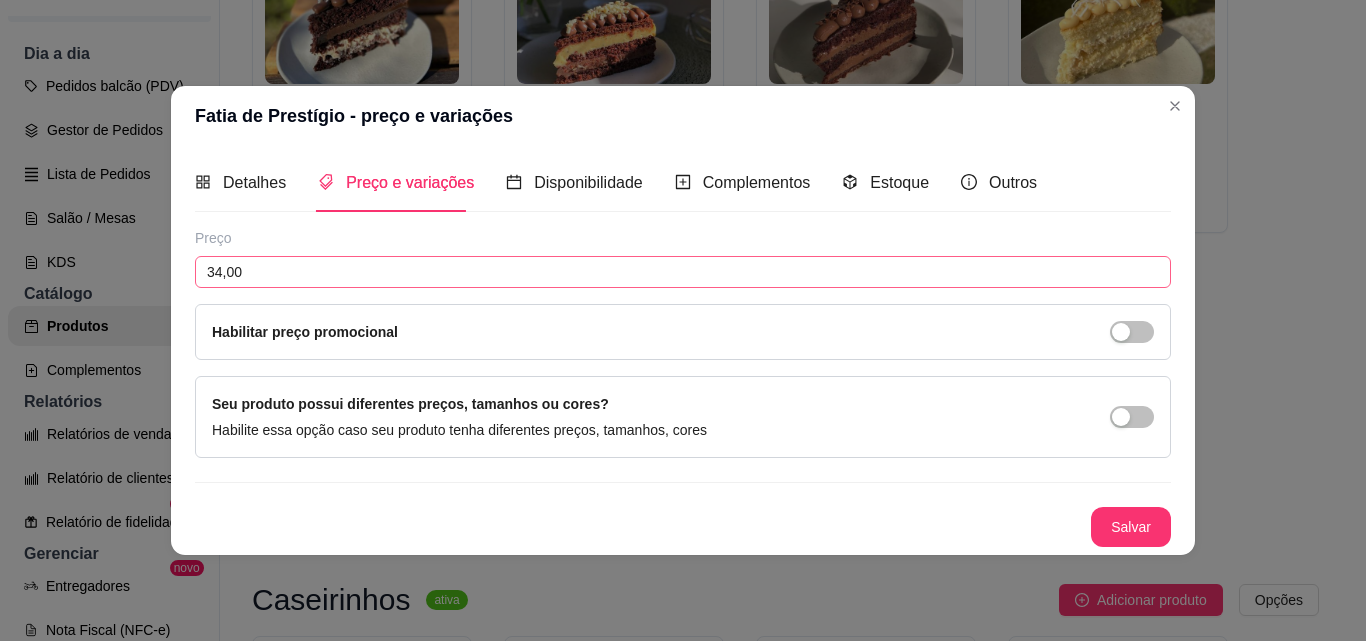 drag, startPoint x: 455, startPoint y: 244, endPoint x: 450, endPoint y: 263, distance: 19.646883 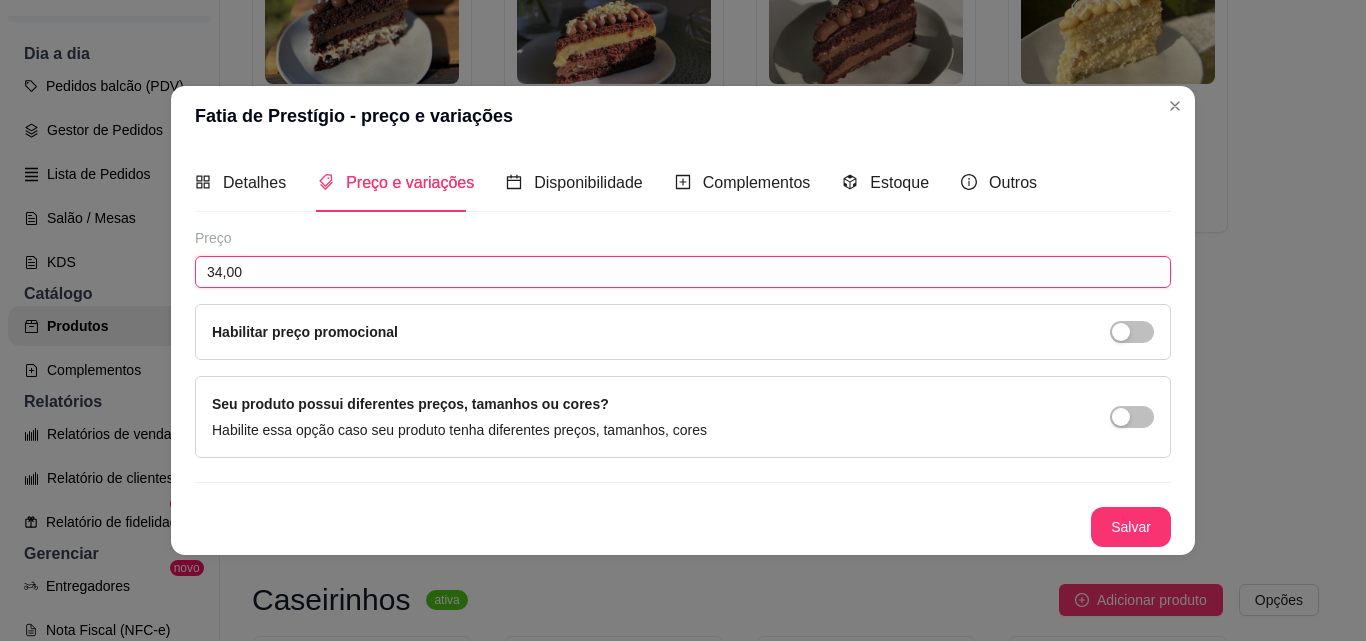 click on "34,00" at bounding box center [683, 272] 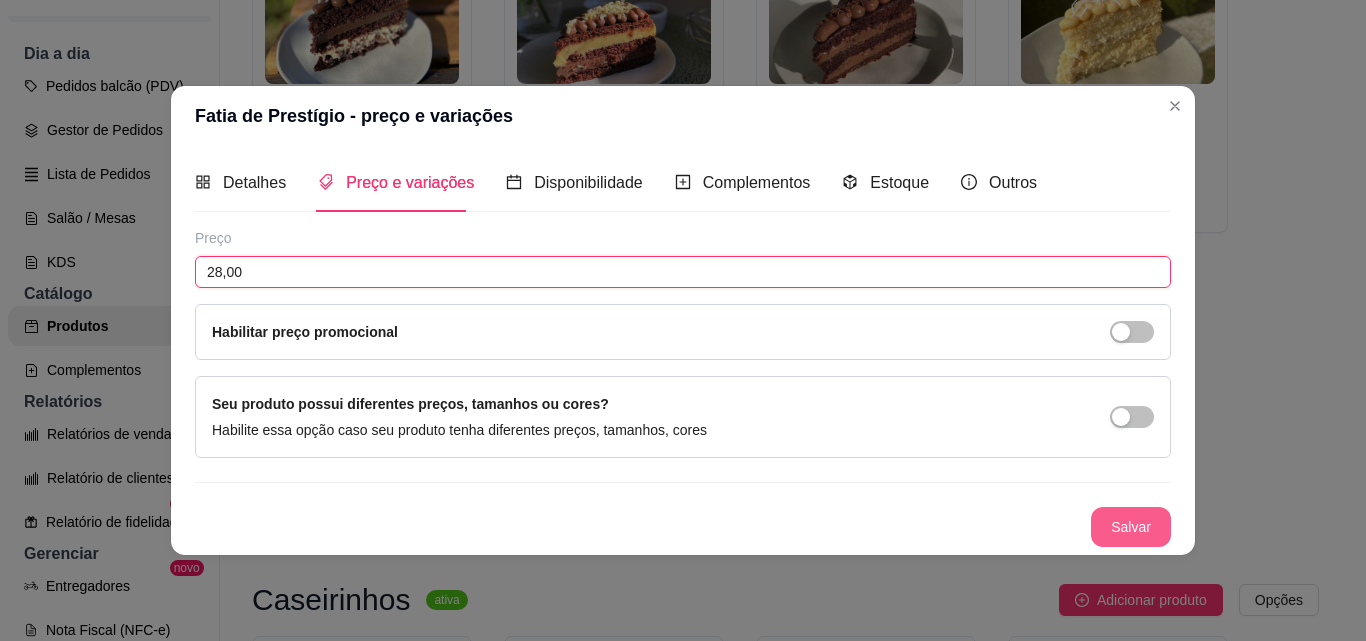 type on "28,00" 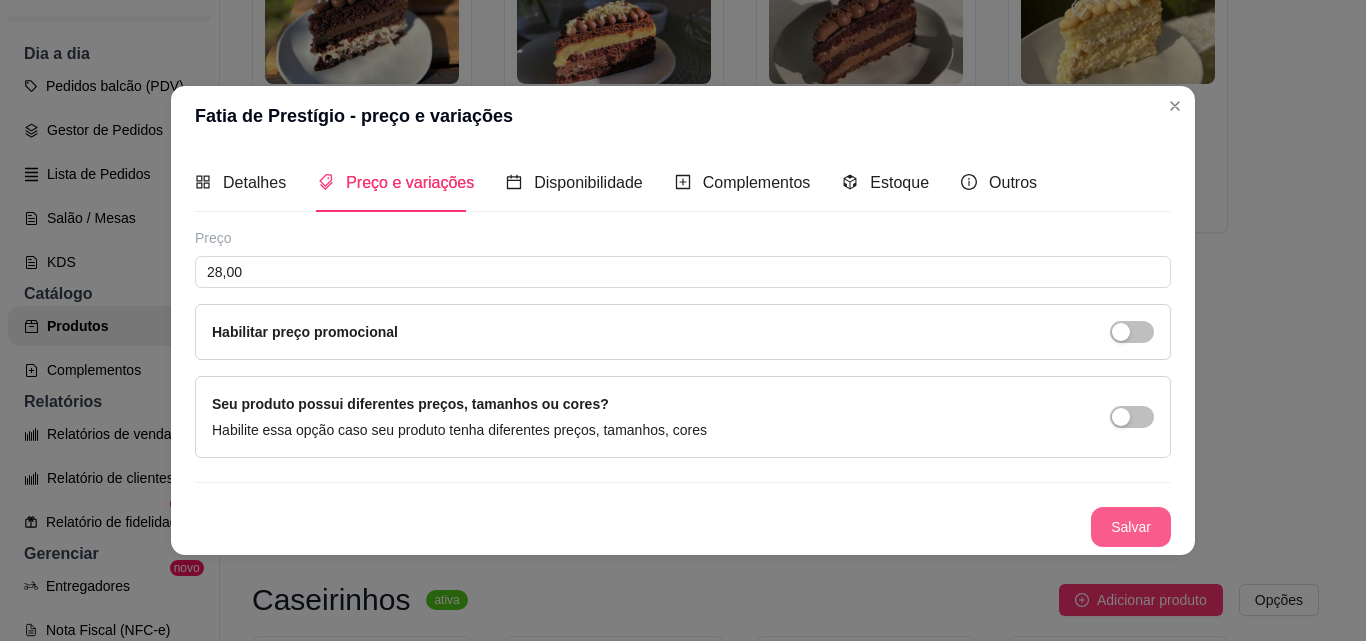 click on "Salvar" at bounding box center [1131, 527] 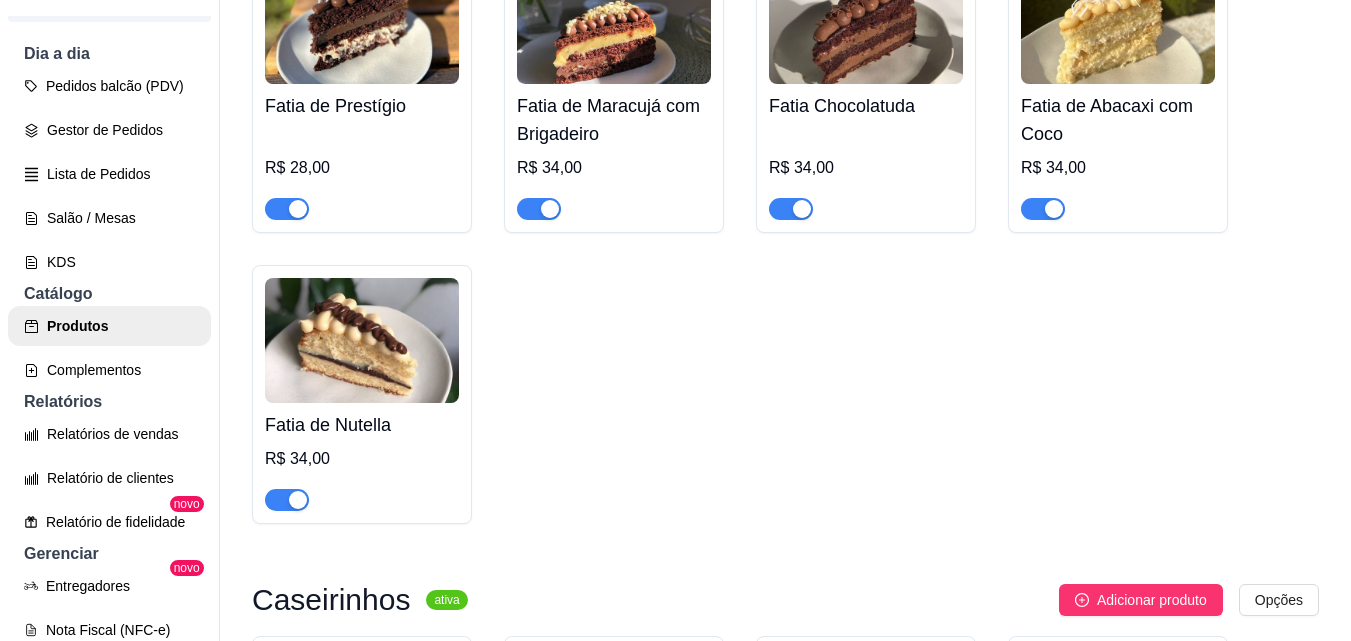 click on "Fatia de Maracujá com Brigadeiro" at bounding box center [614, 120] 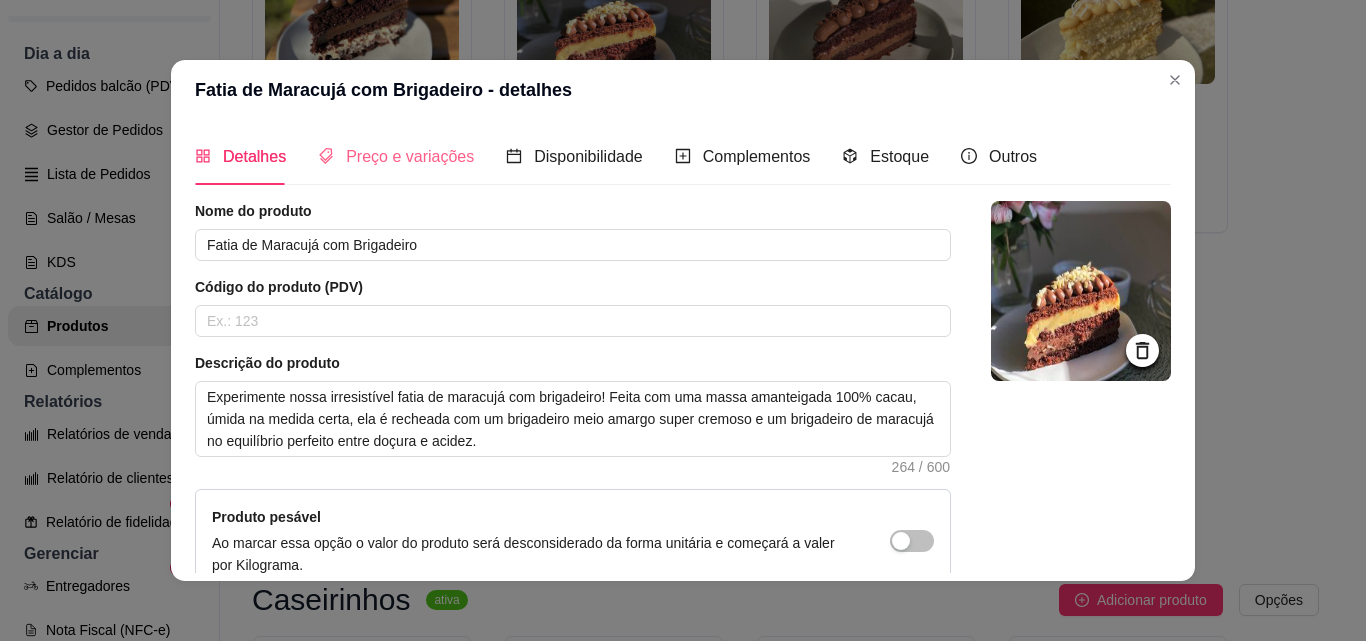 click on "Preço e variações" at bounding box center (396, 156) 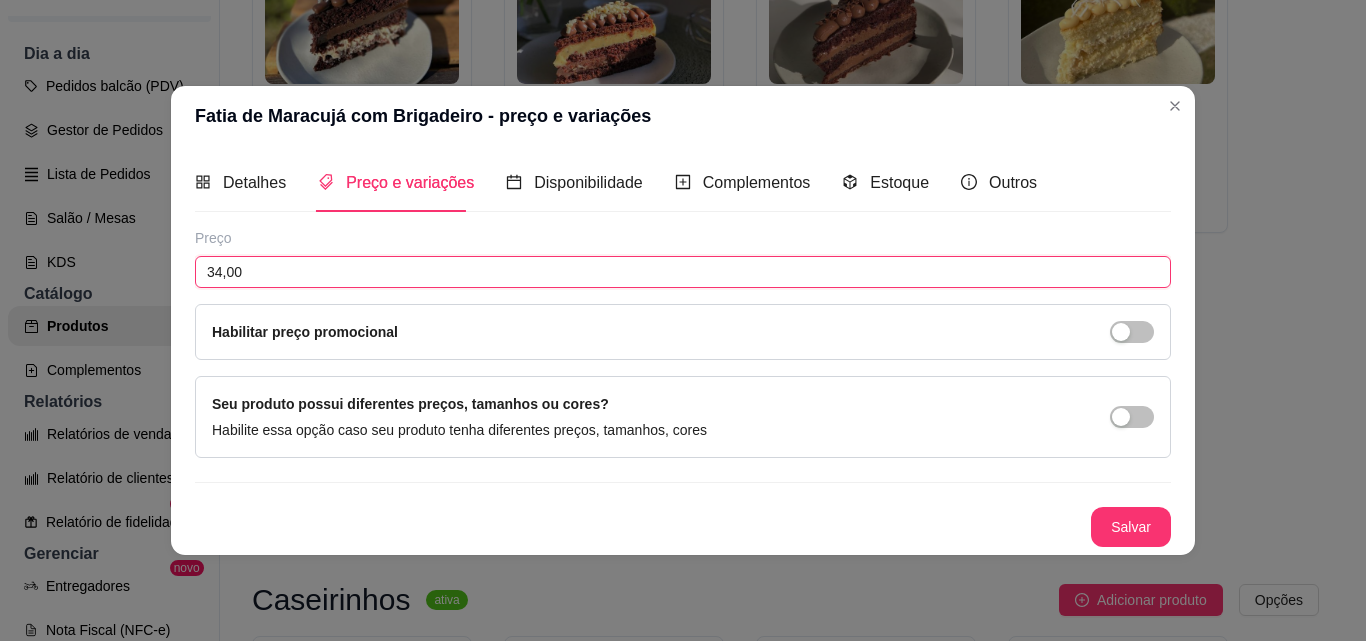 click on "34,00" at bounding box center (683, 272) 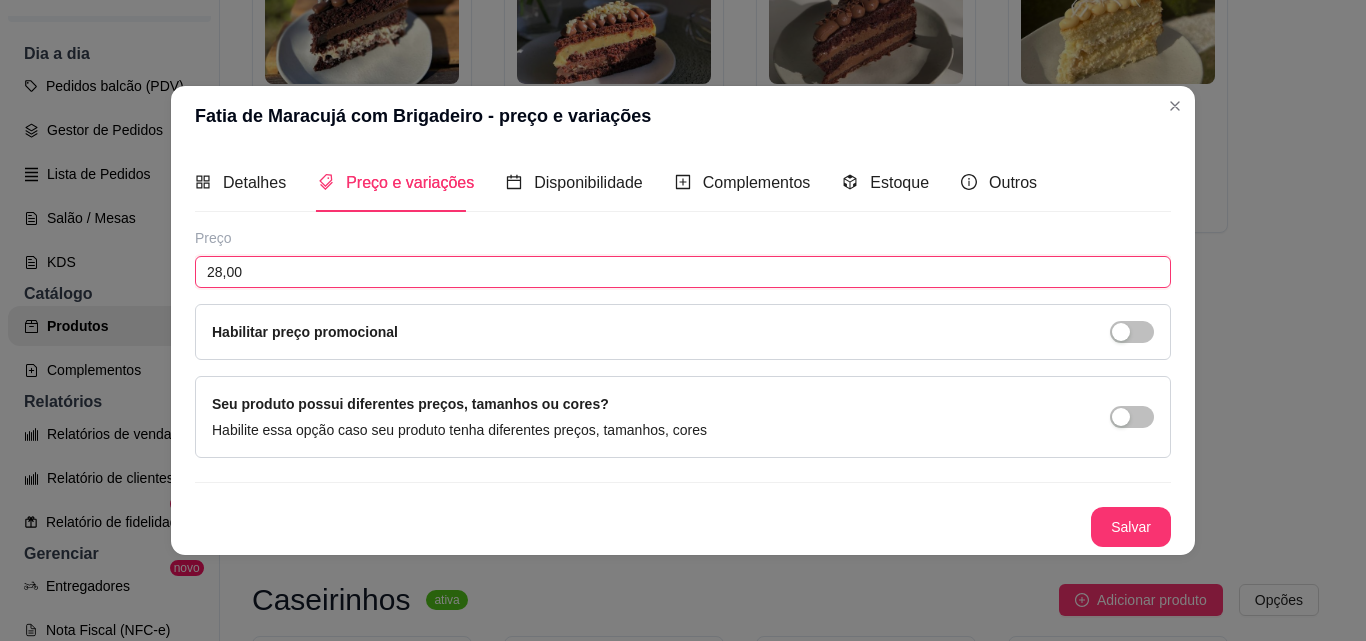 type on "28,00" 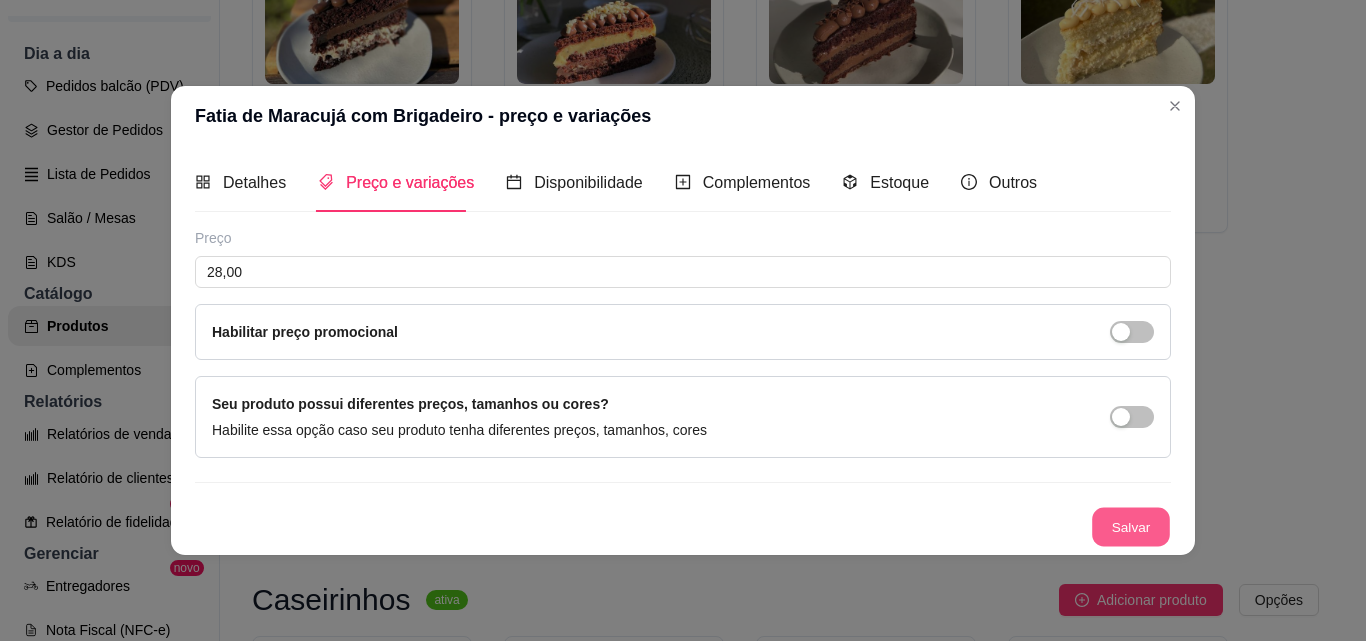 click on "Salvar" at bounding box center [1131, 526] 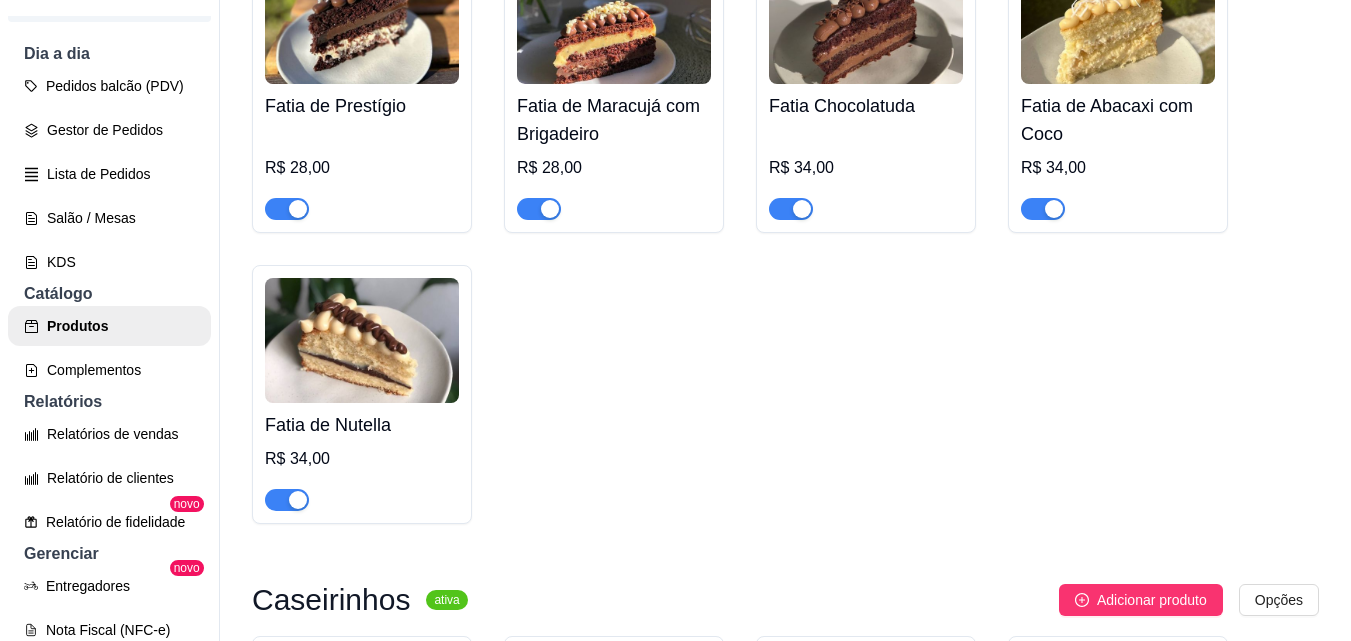 click on "Fatia Chocolatuda" at bounding box center [866, 106] 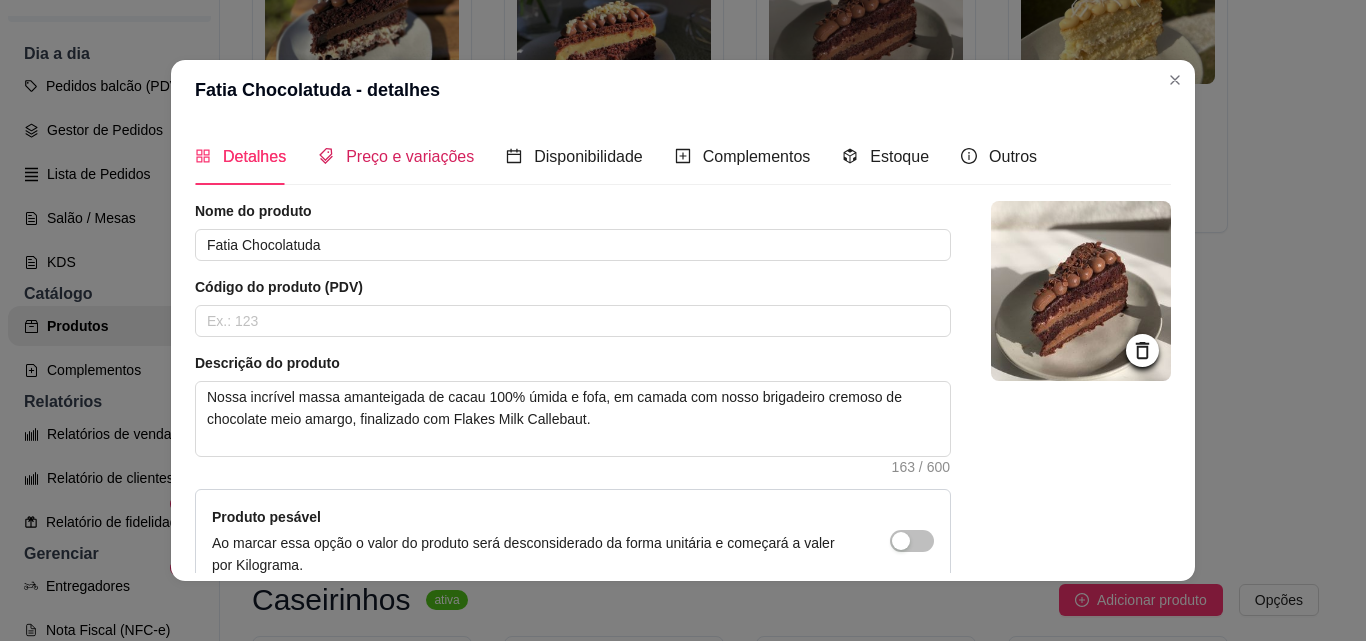 click on "Preço e variações" at bounding box center [396, 156] 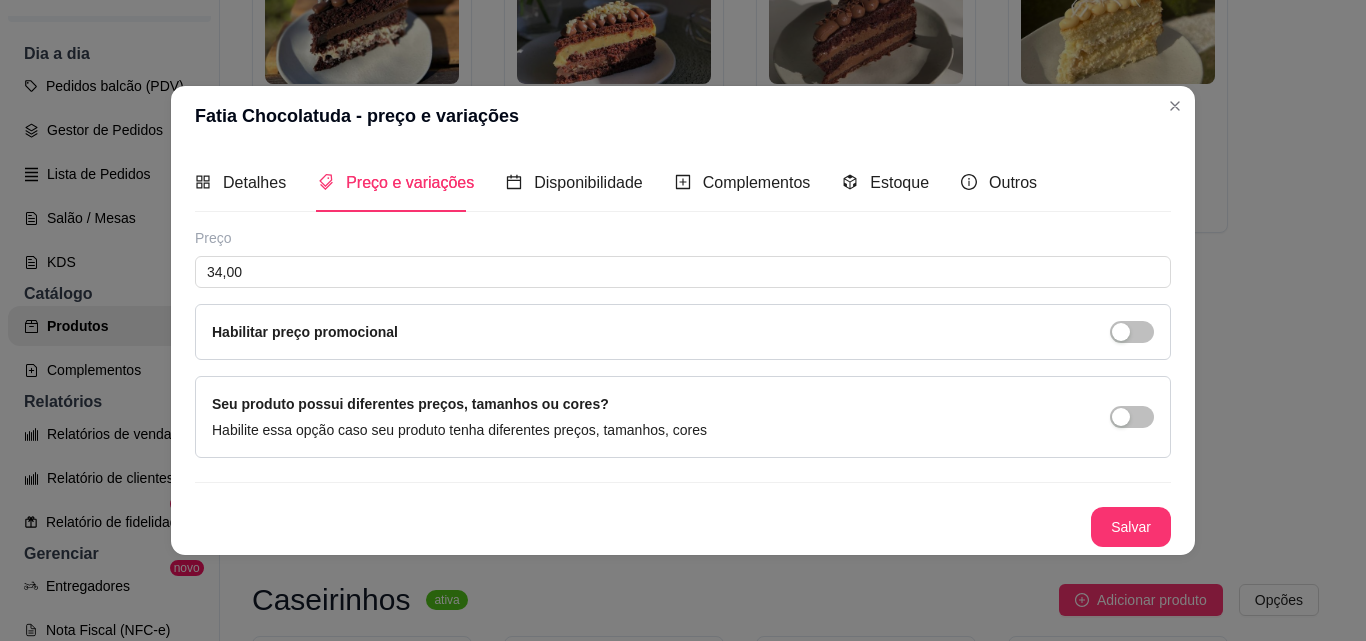 type 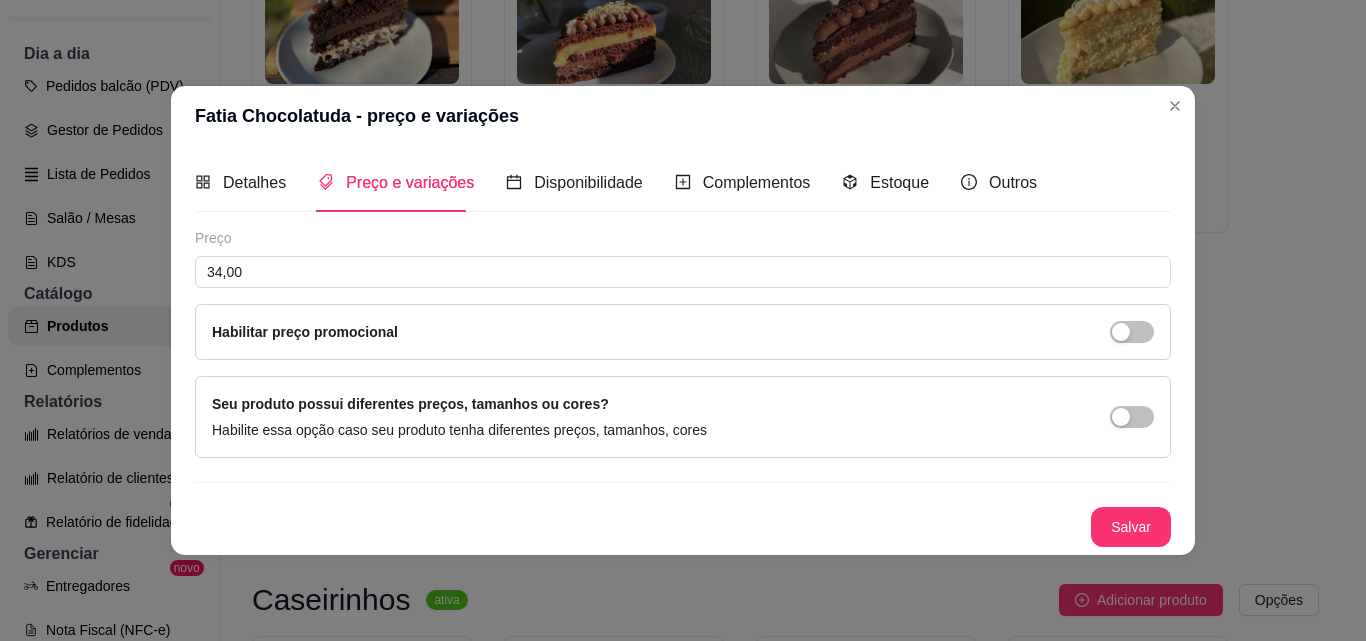 click on "Preço" at bounding box center (683, 238) 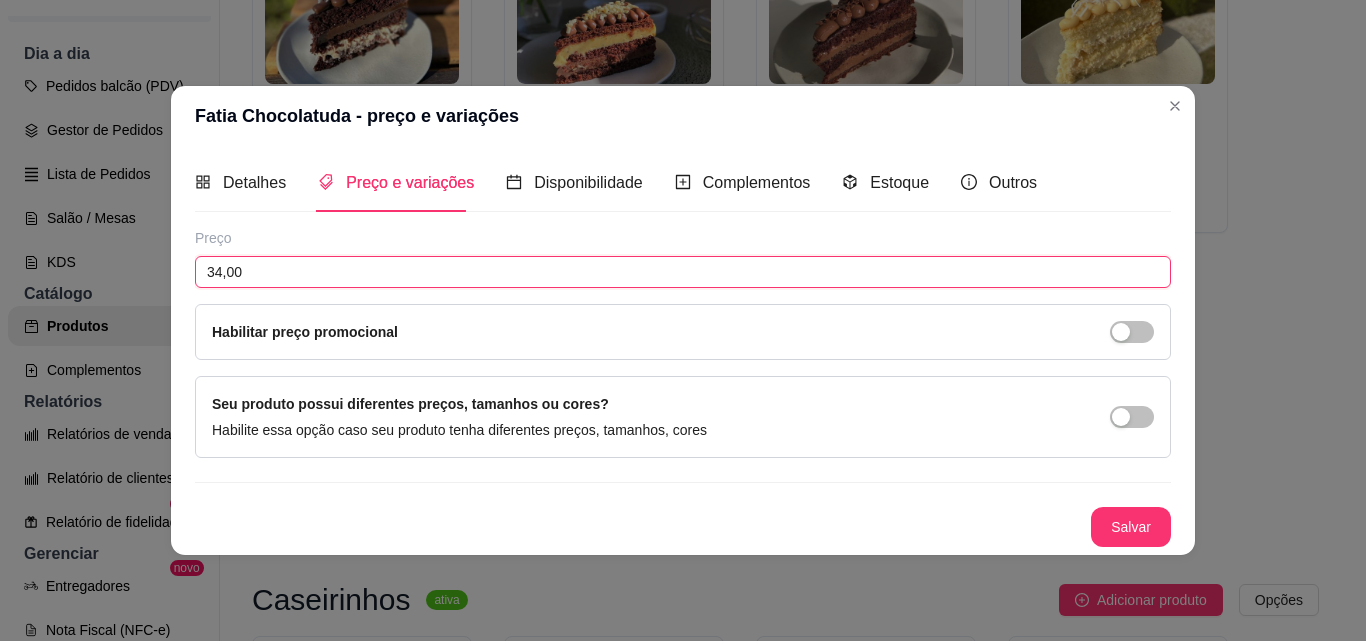 click on "34,00" at bounding box center [683, 272] 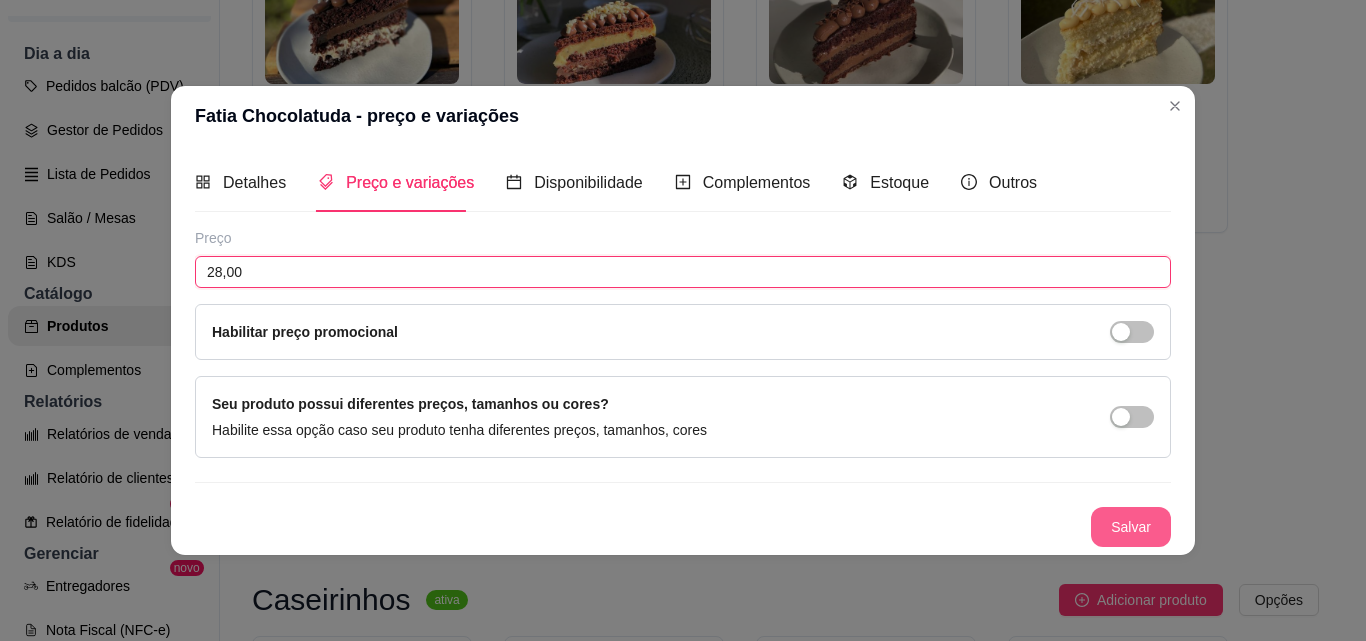 type on "28,00" 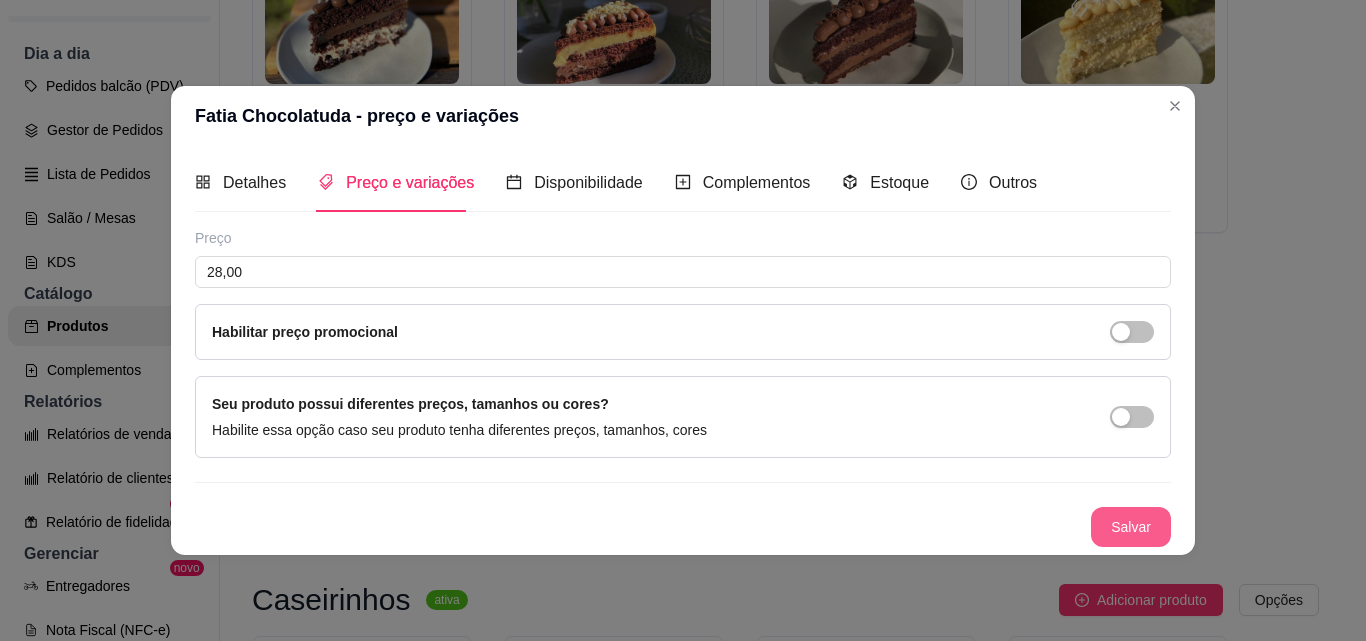 click on "Salvar" at bounding box center (1131, 527) 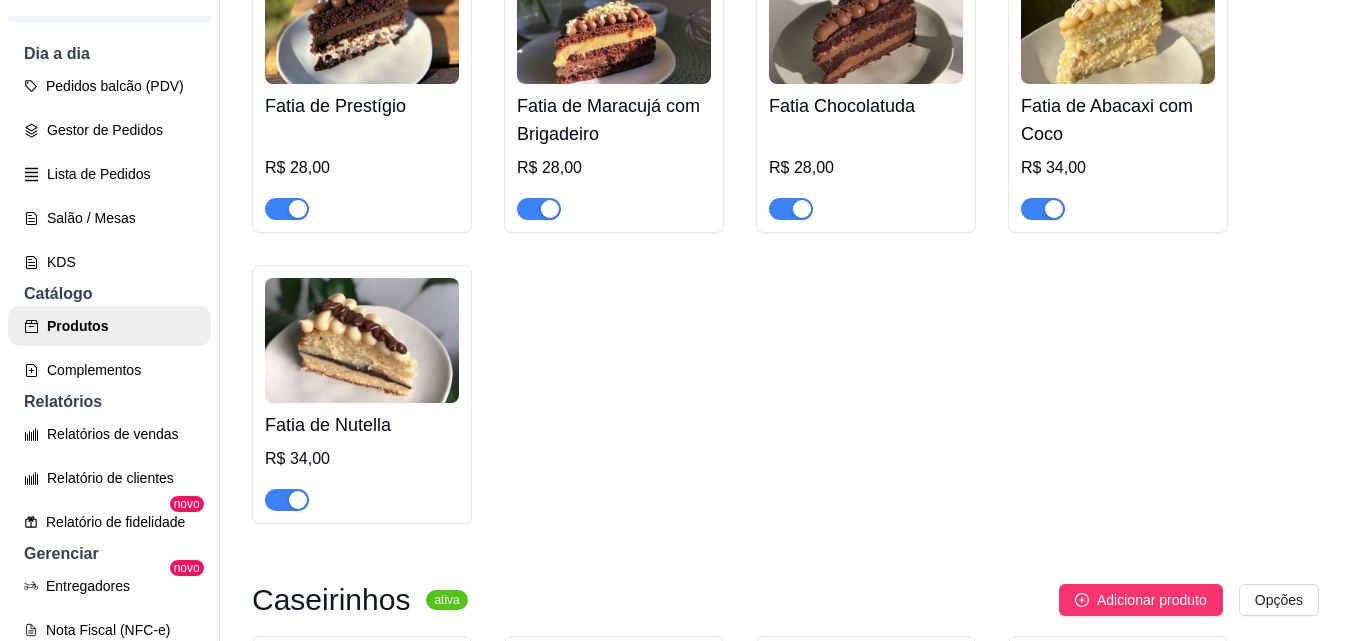 click on "Fatia de Abacaxi com Coco" at bounding box center (1118, 120) 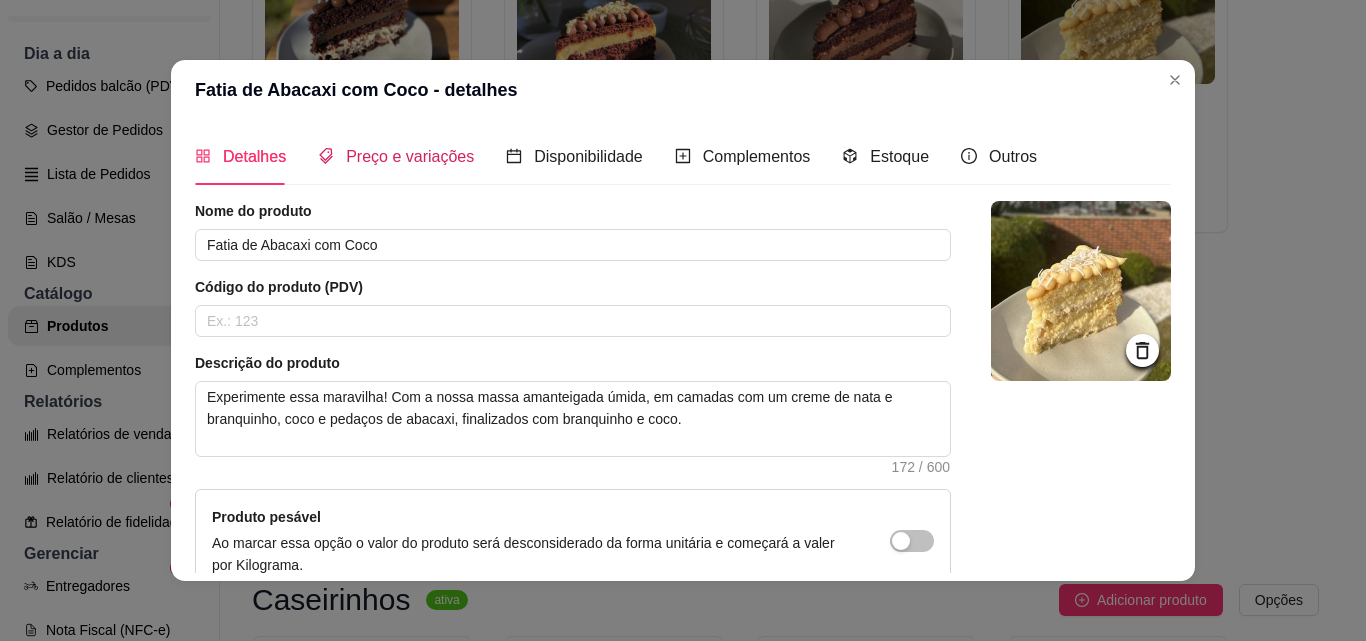 click on "Preço e variações" at bounding box center [410, 156] 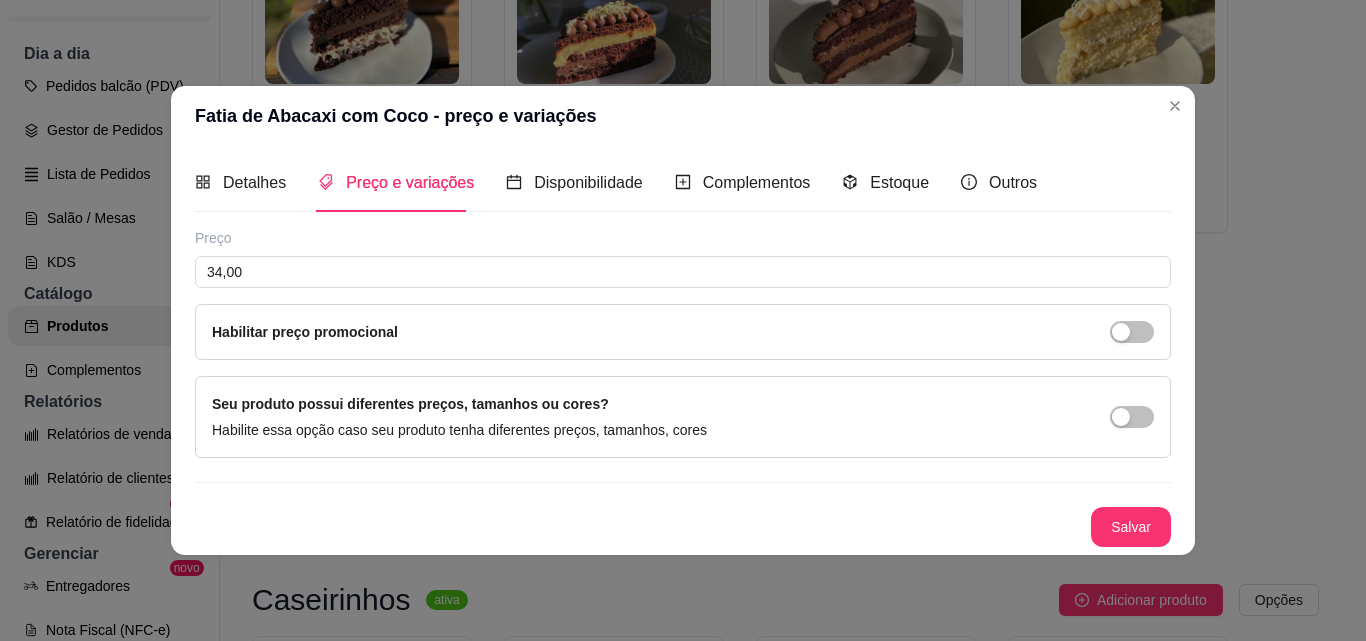 type 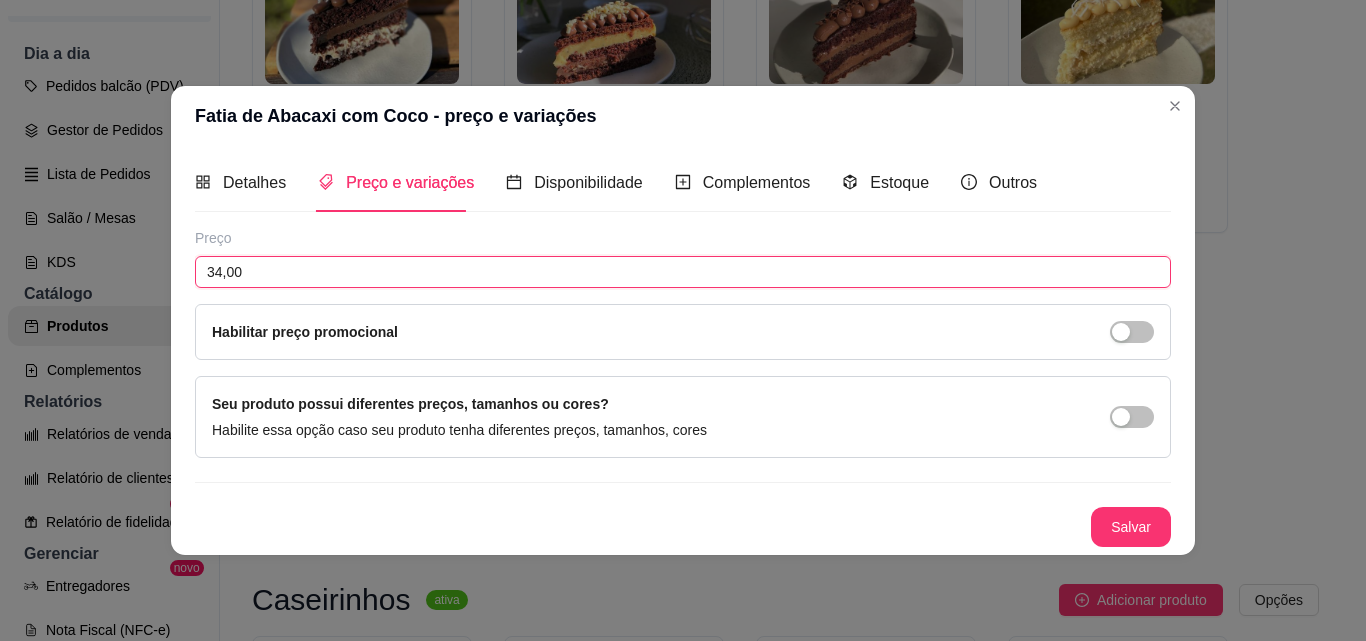 click on "34,00" at bounding box center (683, 272) 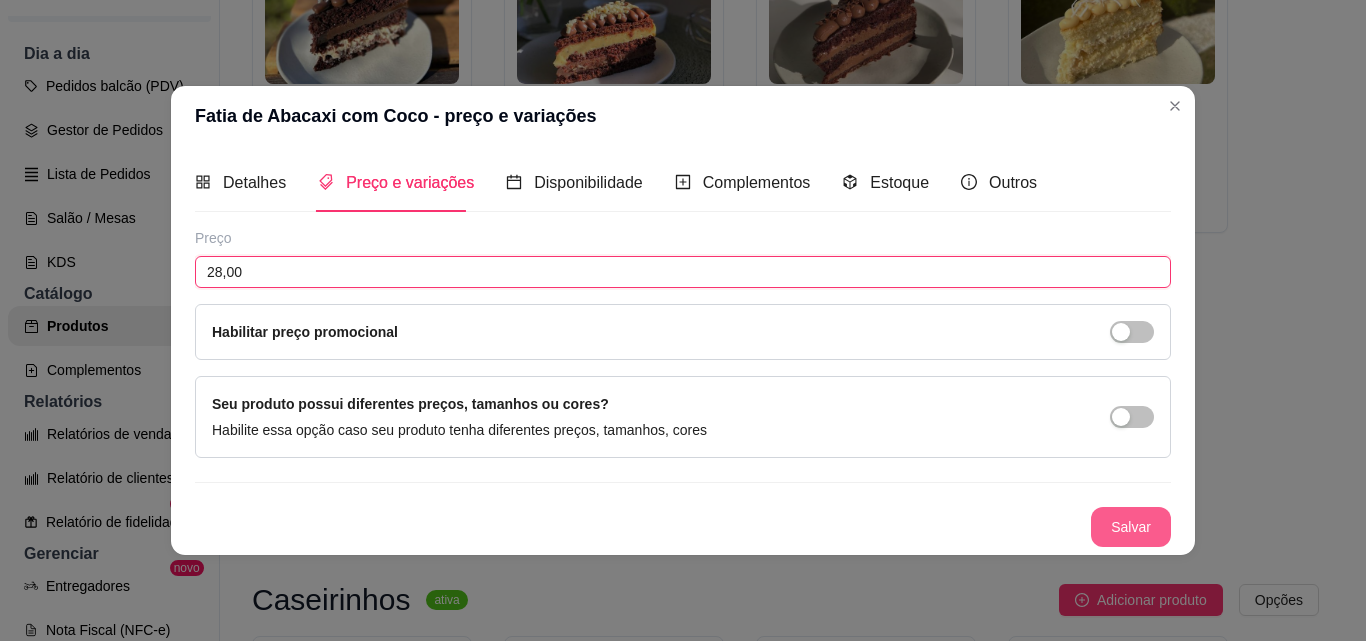 type on "28,00" 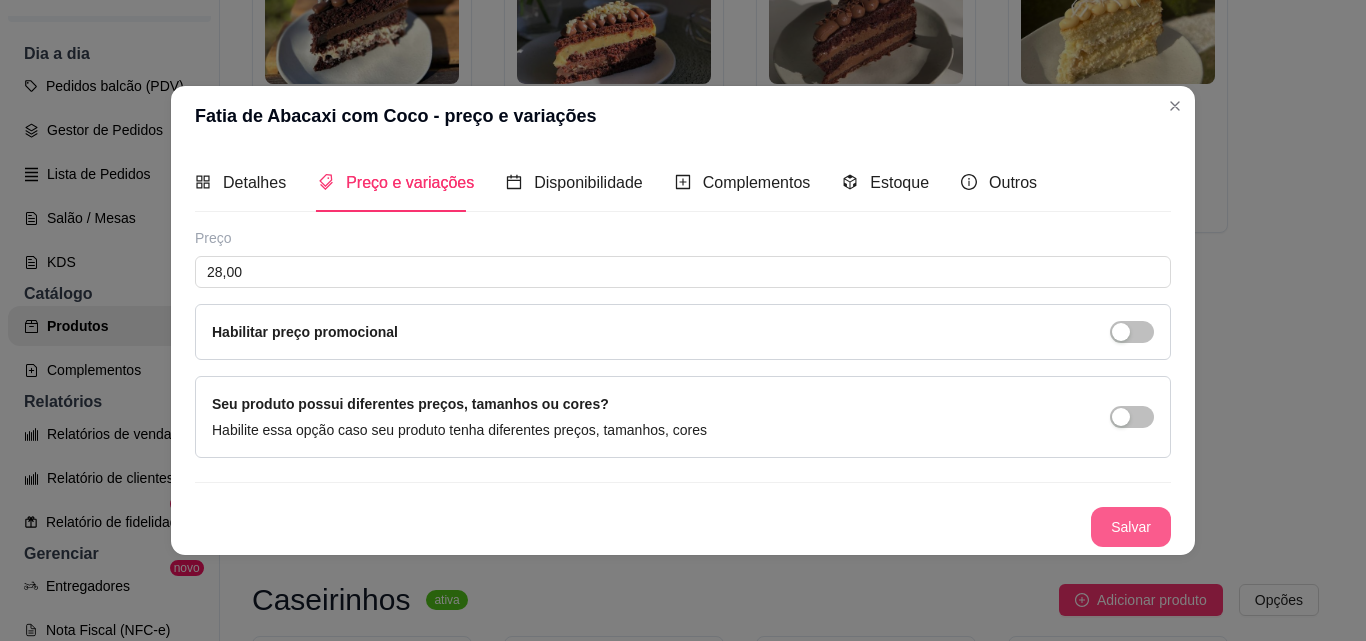click on "Salvar" at bounding box center (1131, 527) 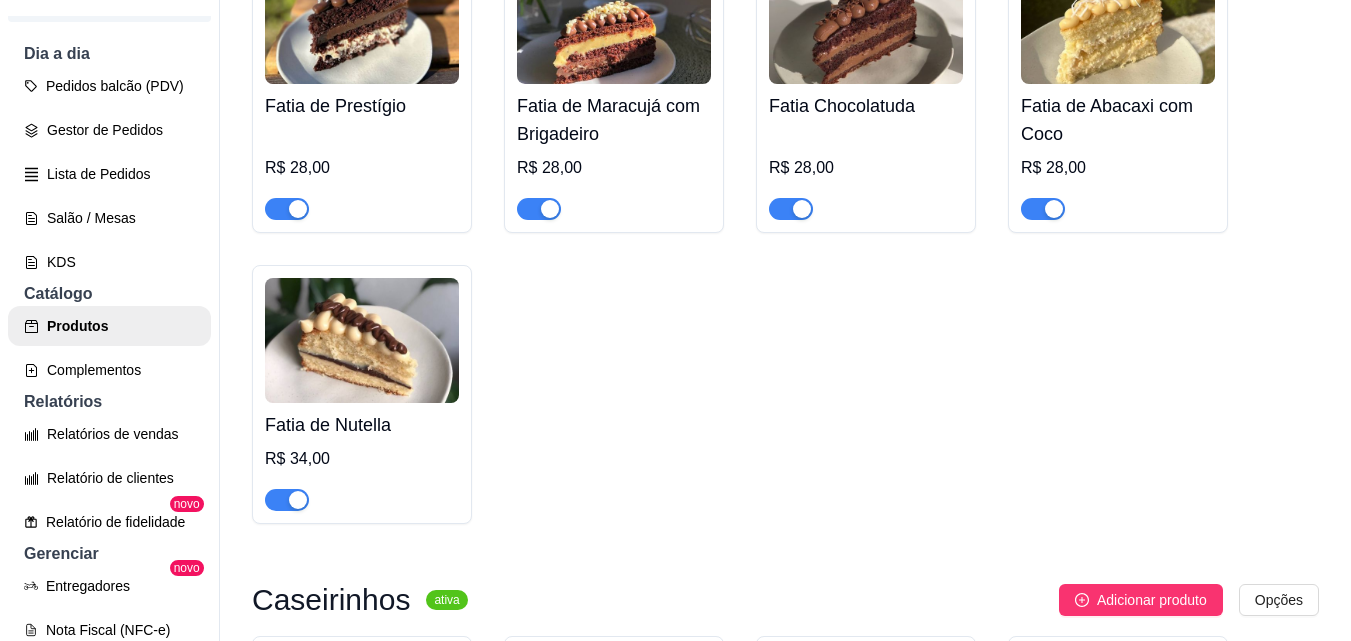 click on "Fatia de Nutella" at bounding box center [362, 425] 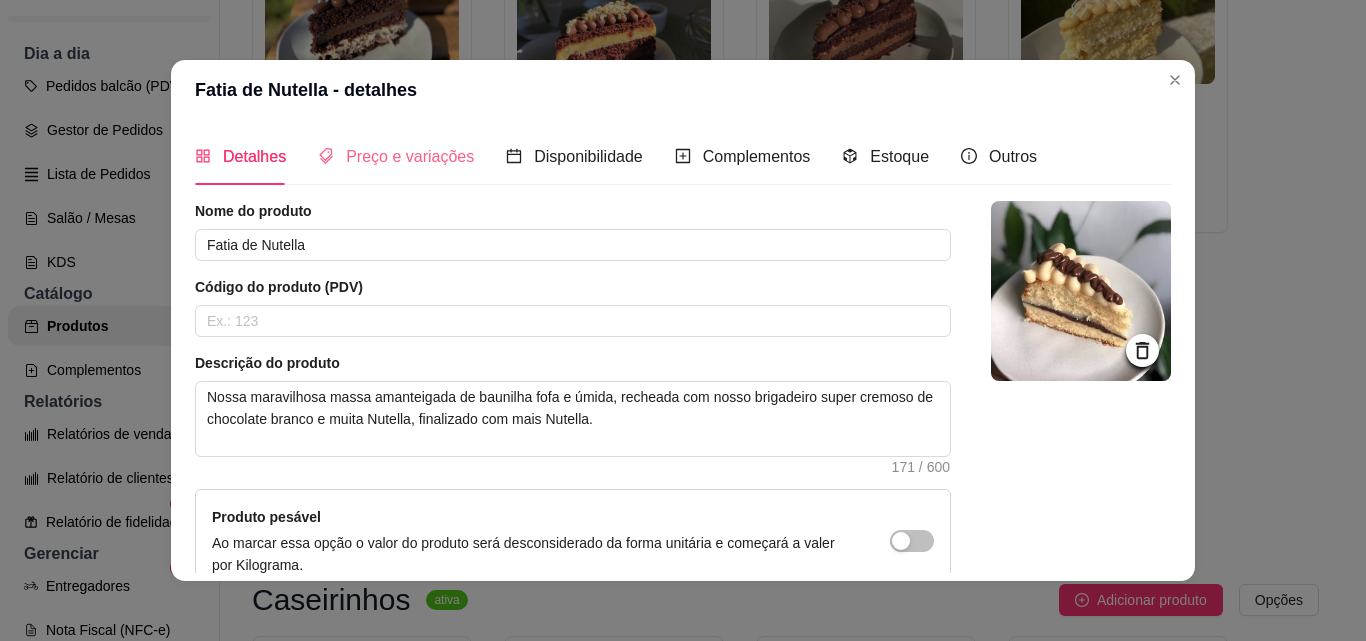 click on "Preço e variações" at bounding box center (396, 156) 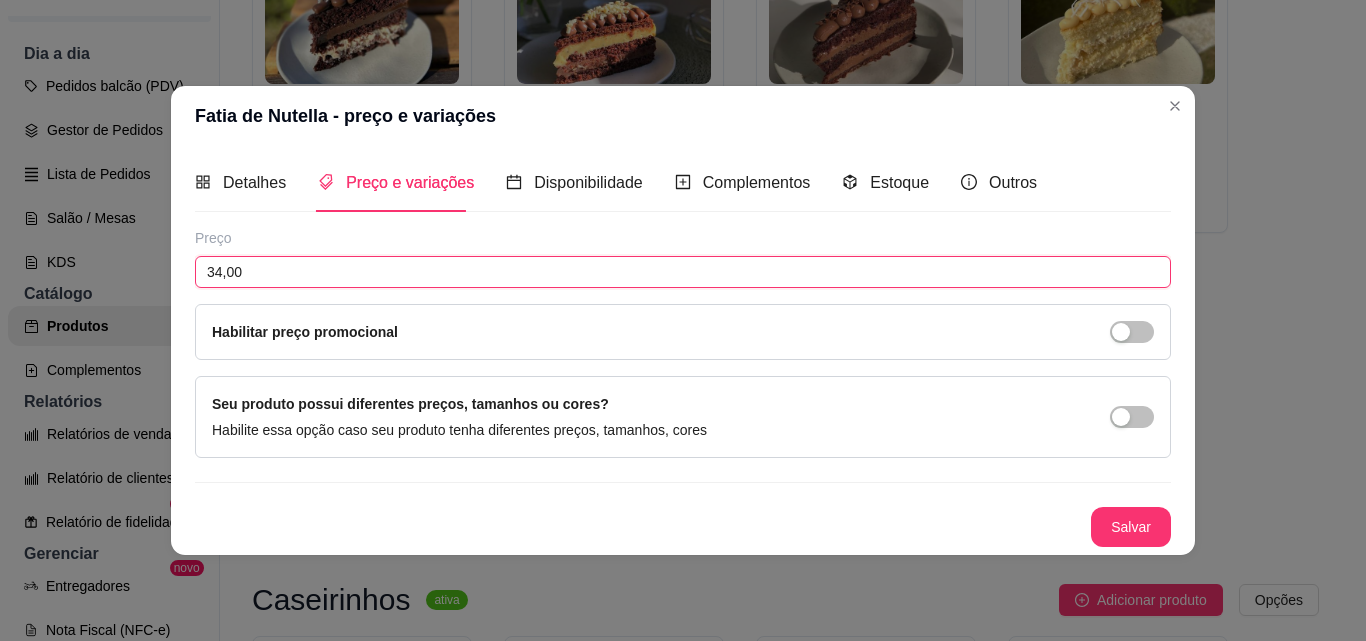 click on "34,00" at bounding box center [683, 272] 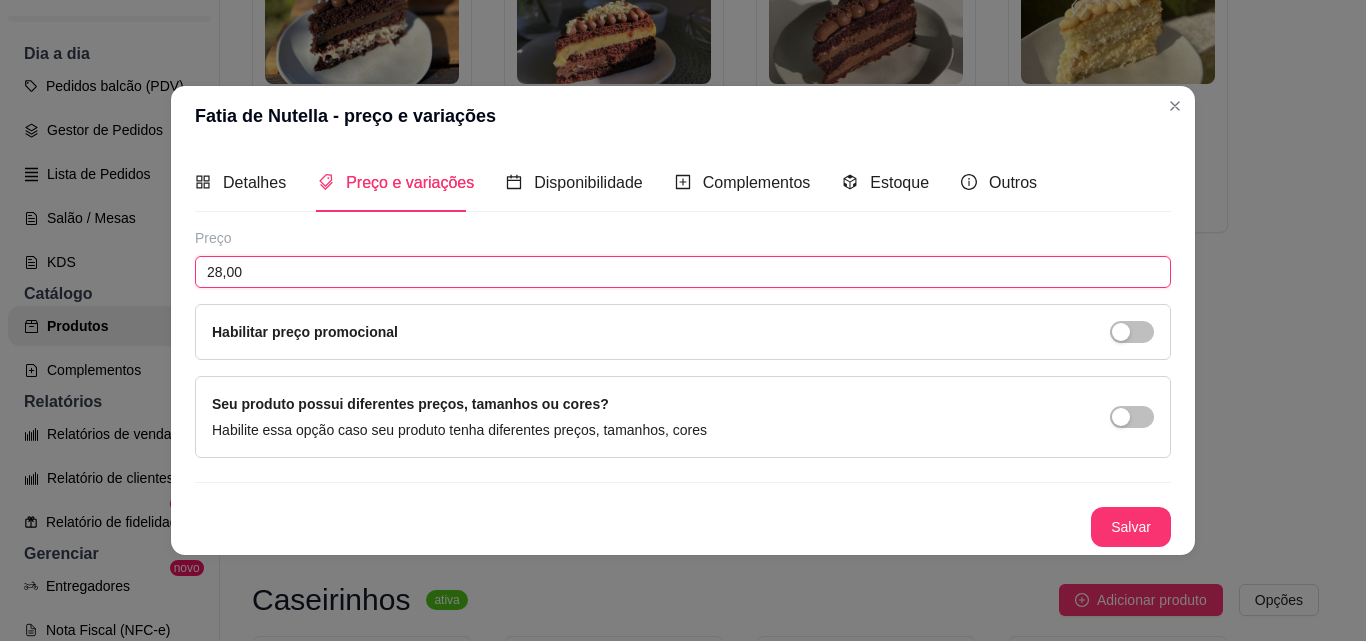 type on "28,00" 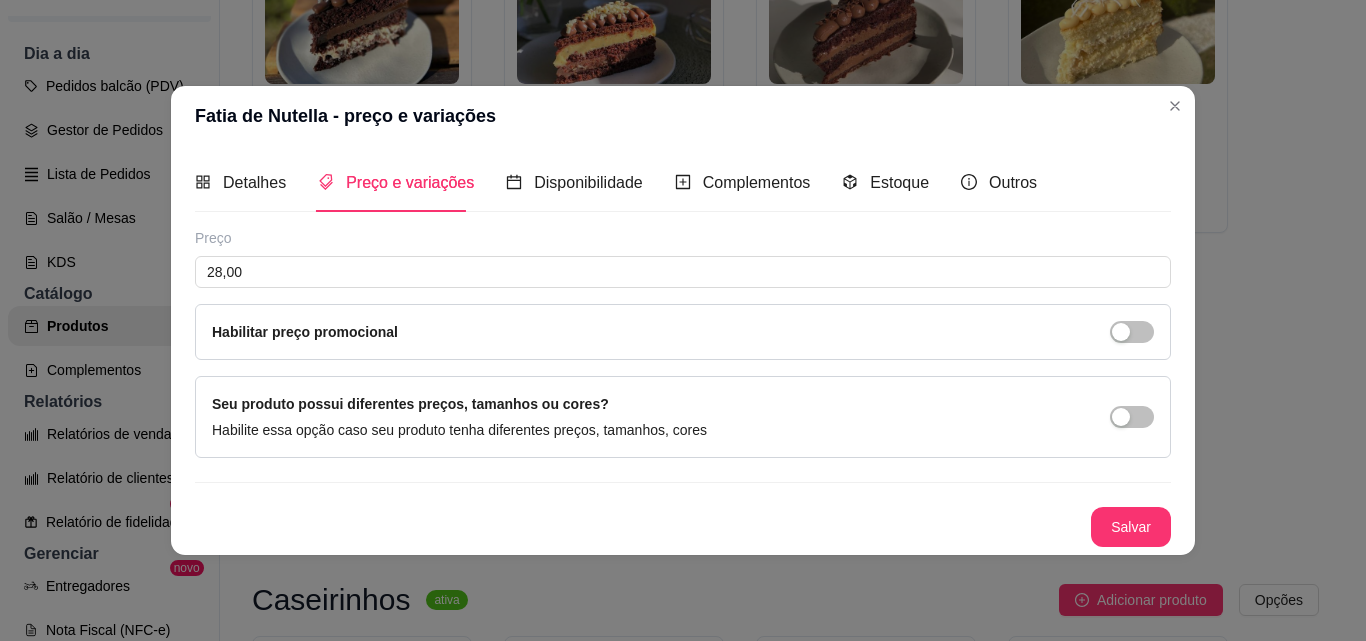 click on "Salvar" at bounding box center (1131, 527) 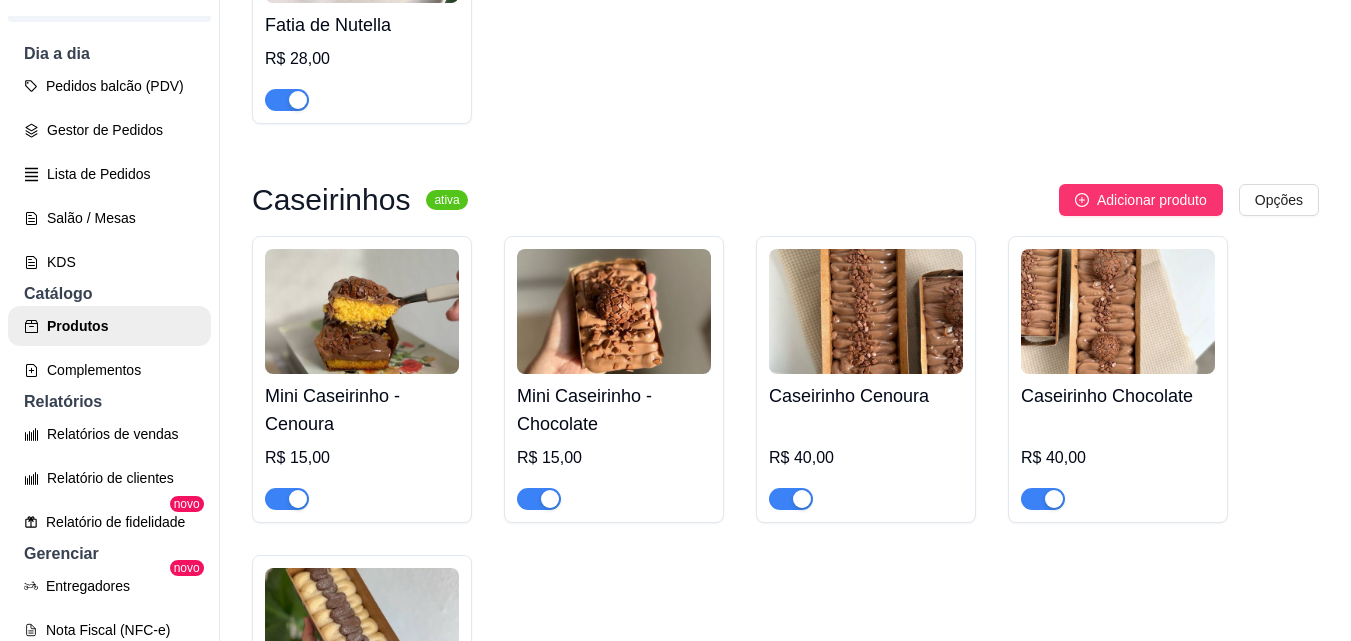 scroll, scrollTop: 4600, scrollLeft: 0, axis: vertical 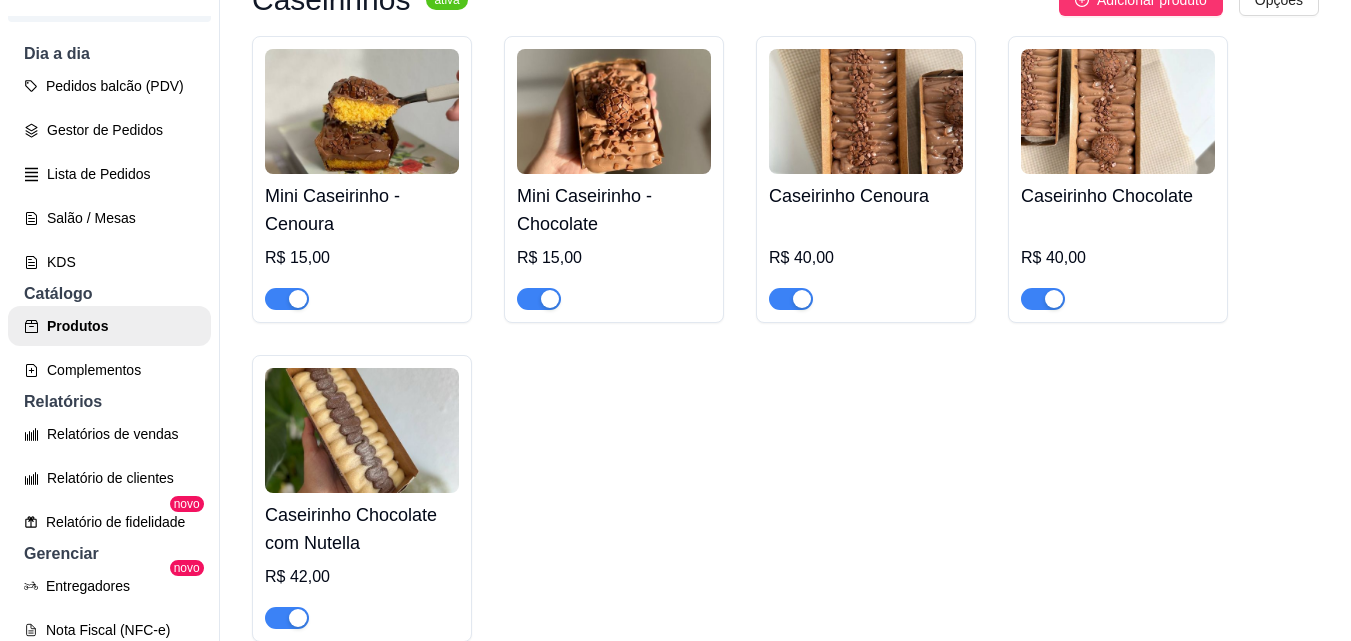 click on "Mini Caseirinho - Cenoura" at bounding box center (362, 210) 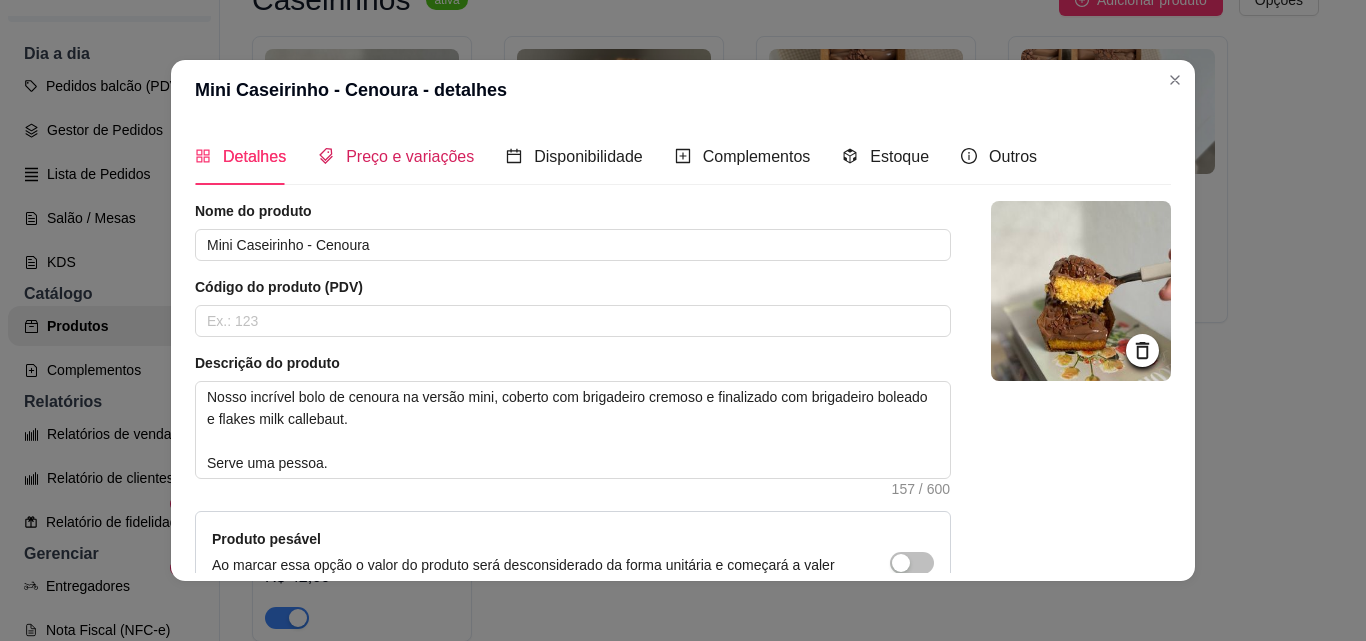 click on "Preço e variações" at bounding box center (410, 156) 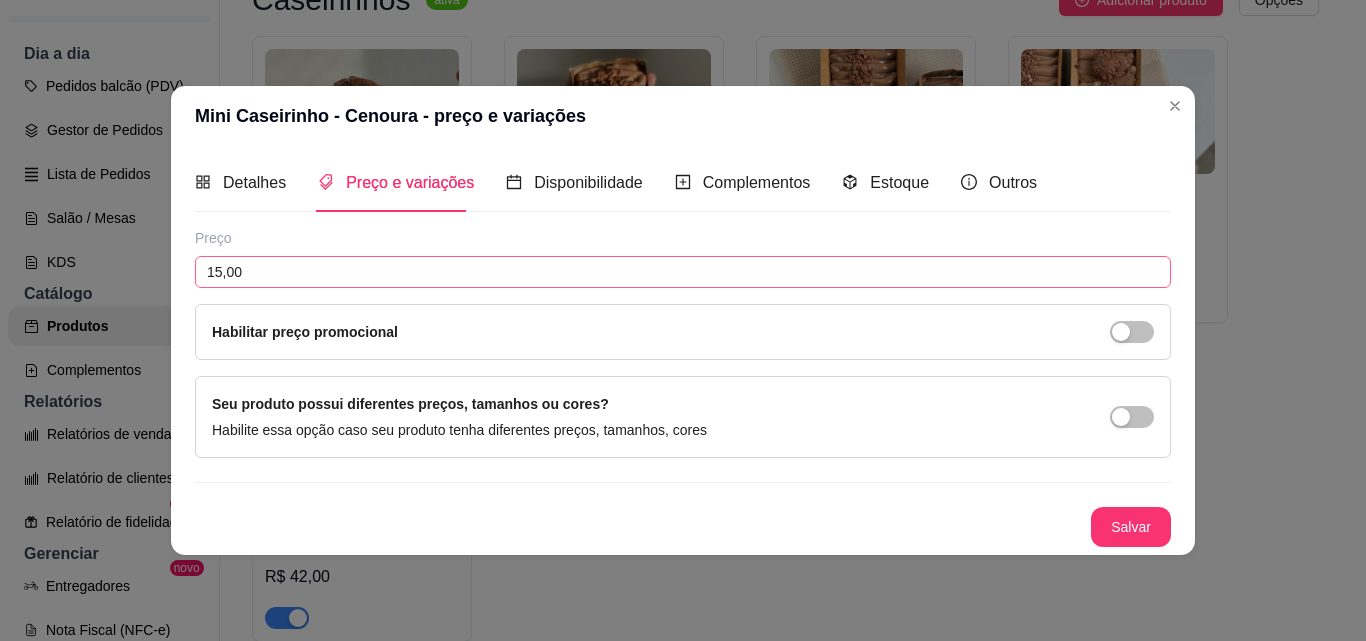drag, startPoint x: 373, startPoint y: 252, endPoint x: 366, endPoint y: 264, distance: 13.892444 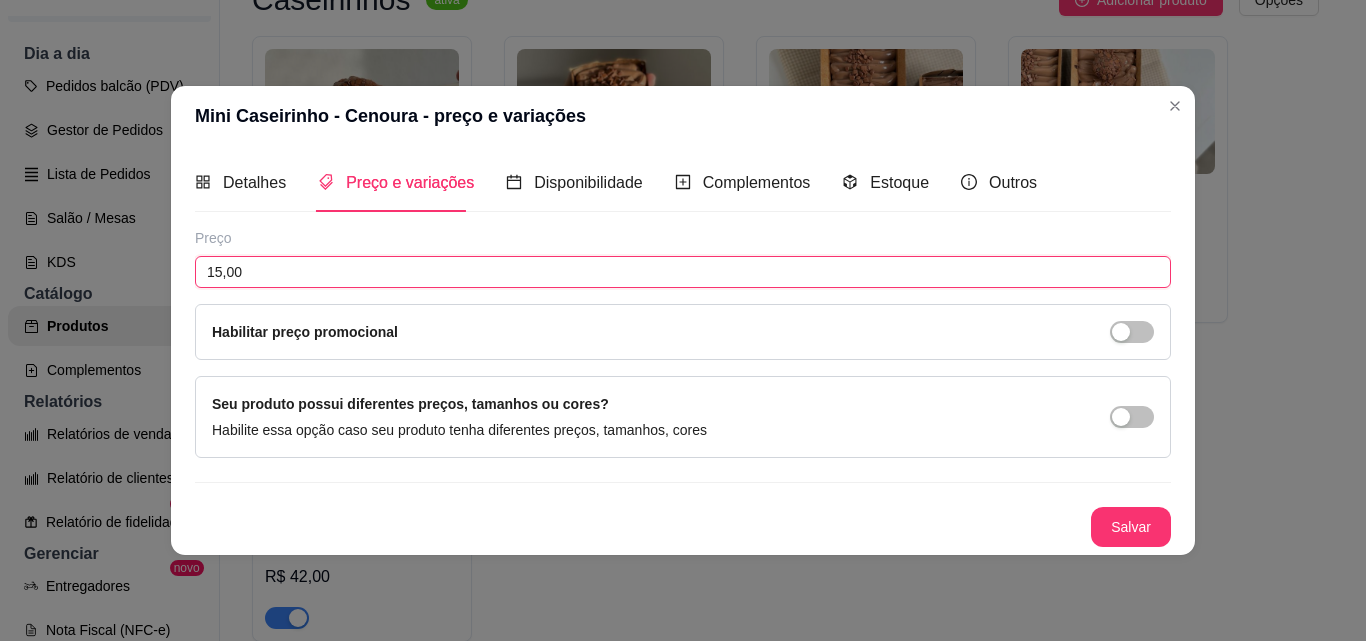 click on "15,00" at bounding box center (683, 272) 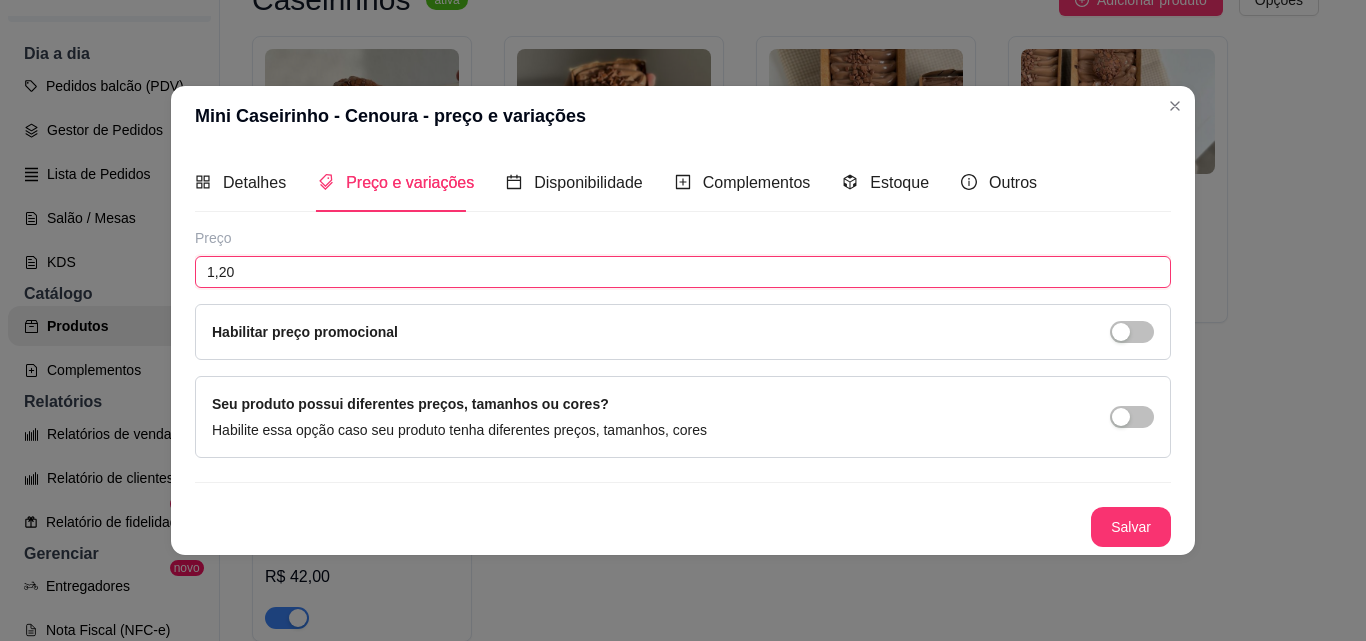 type on "12,00" 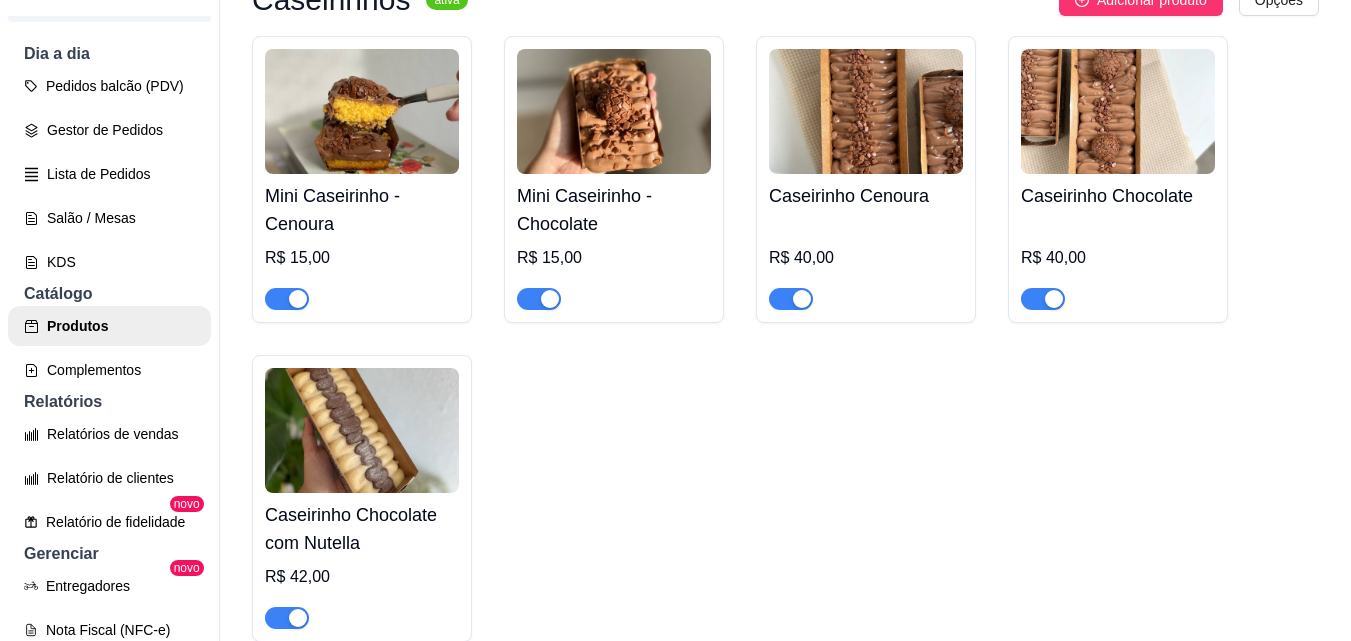 click on "Mini Caseirinho - Cenoura   R$ 15,00 Mini Caseirinho - Chocolate   R$ 15,00 Caseirinho Cenoura   R$ 40,00 Caseirinho Chocolate   R$ 40,00 Caseirinho Chocolate com Nutella   R$ 42,00" at bounding box center (785, 339) 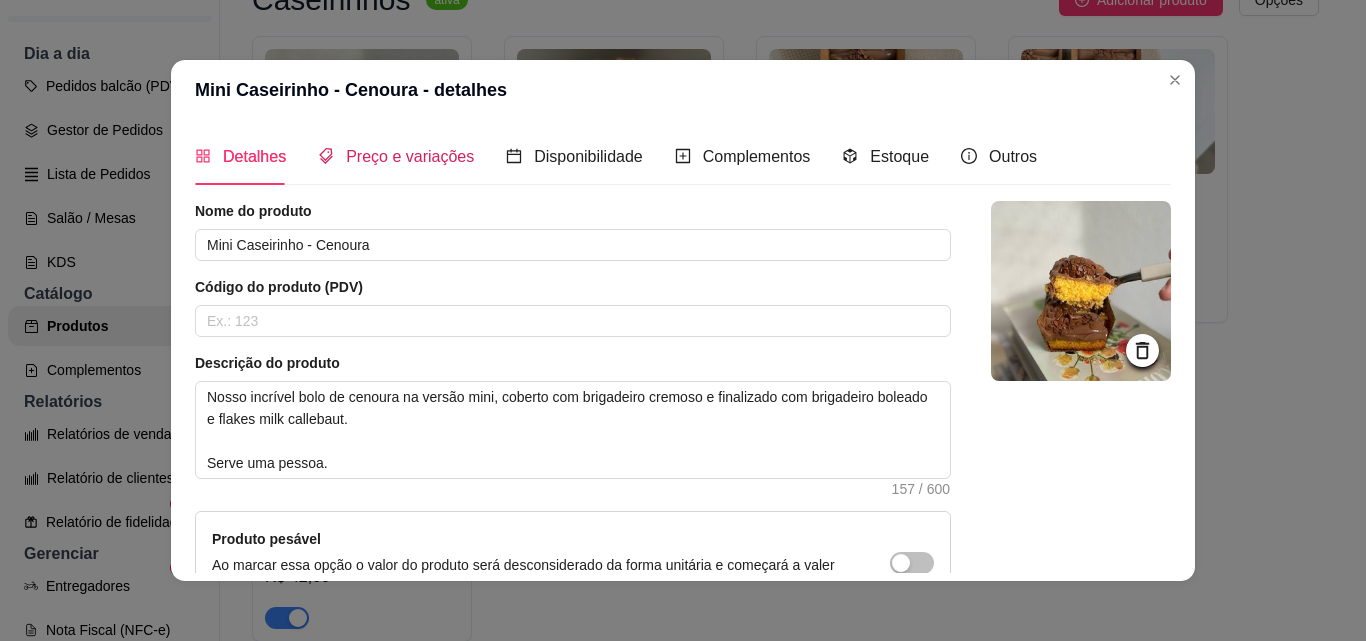 click on "Preço e variações" at bounding box center [410, 156] 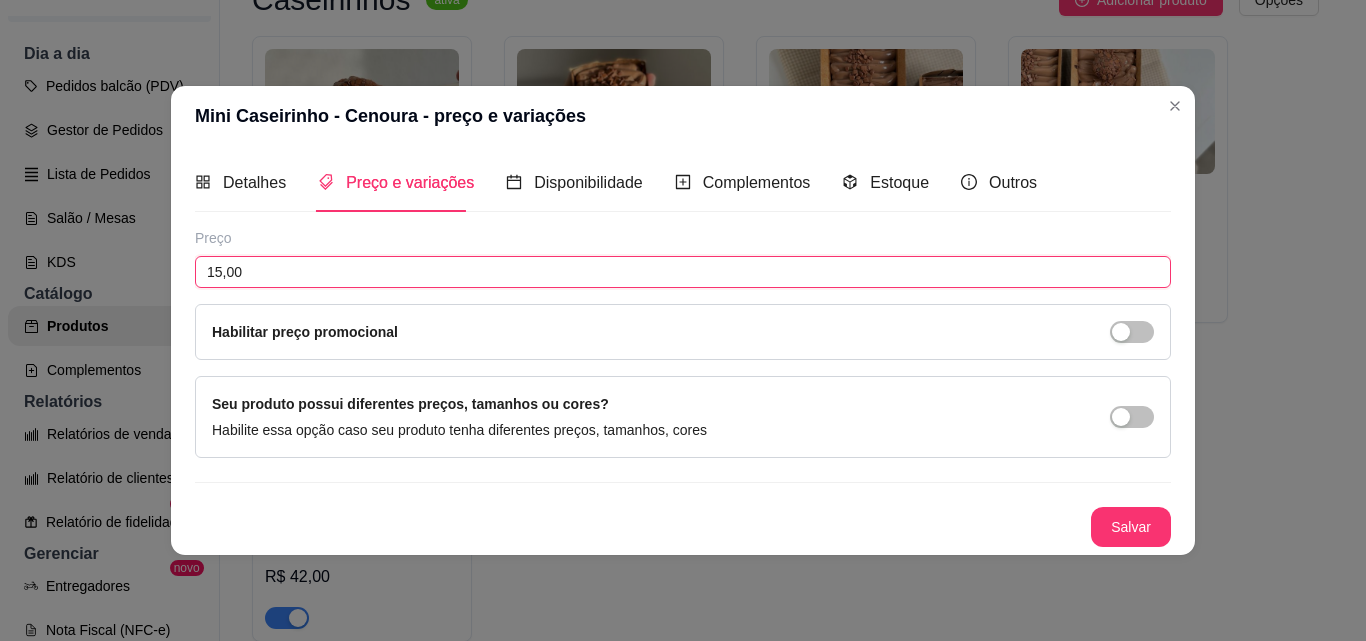 click on "15,00" at bounding box center (683, 272) 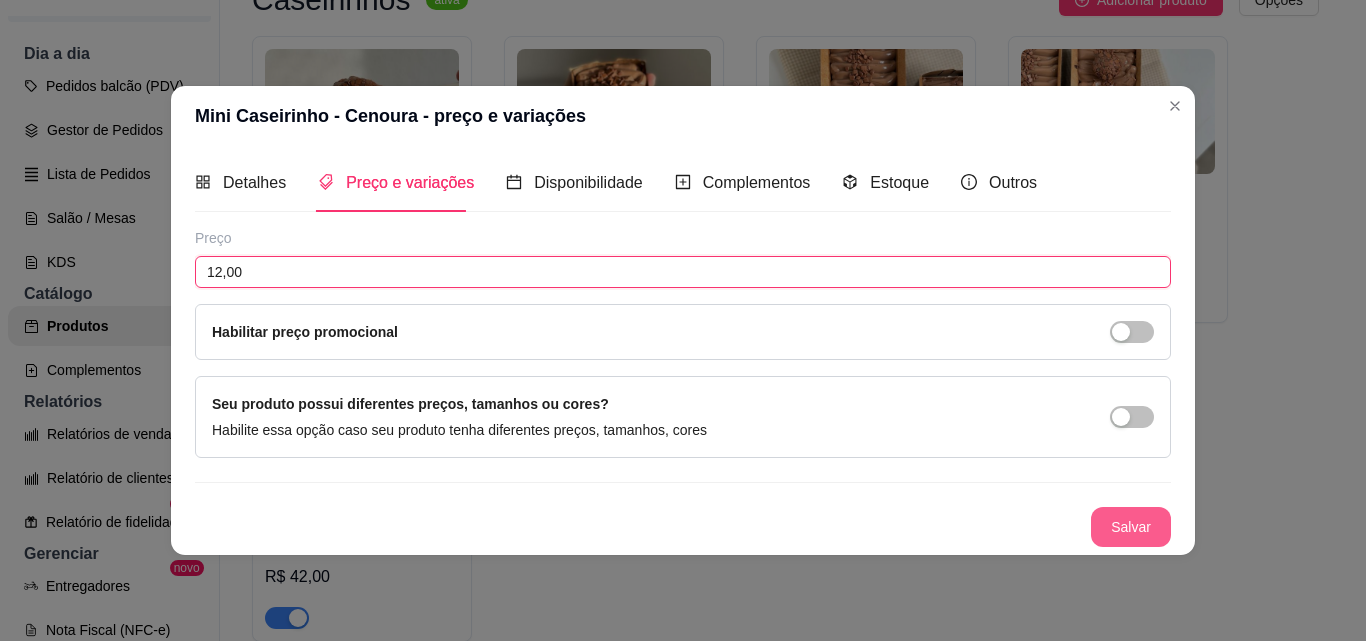 type on "12,00" 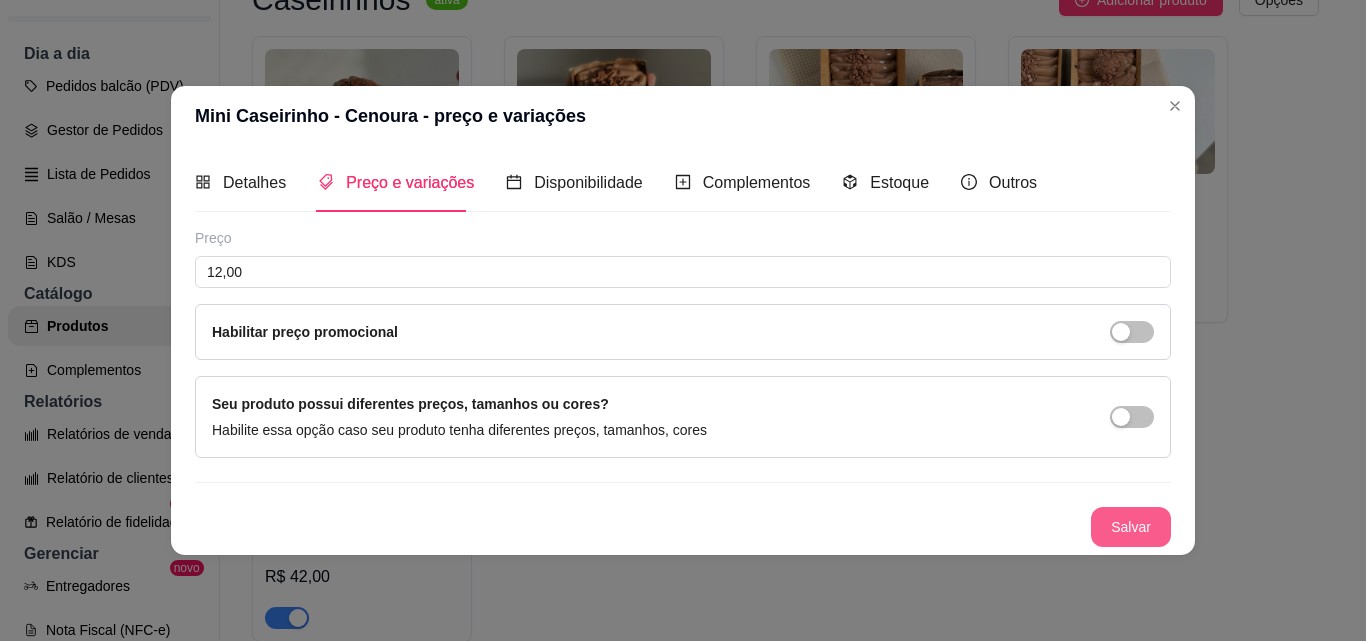 click on "Salvar" at bounding box center (1131, 527) 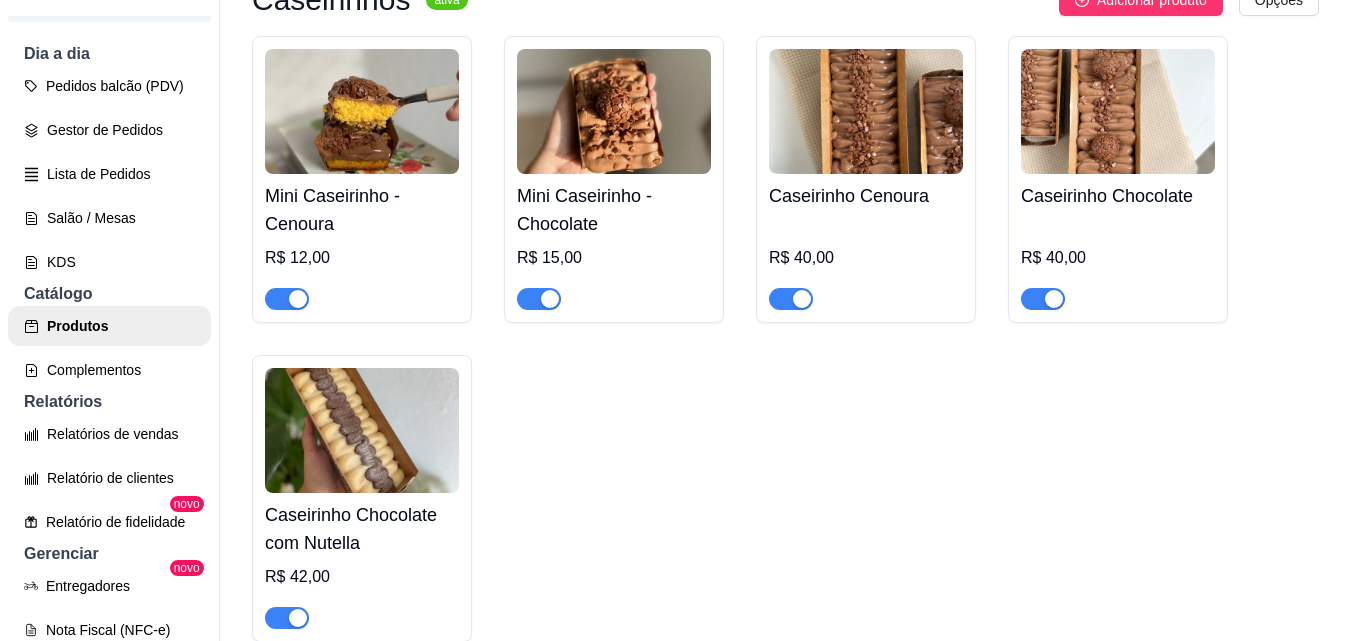 click on "Mini Caseirinho - Chocolate" at bounding box center [614, 210] 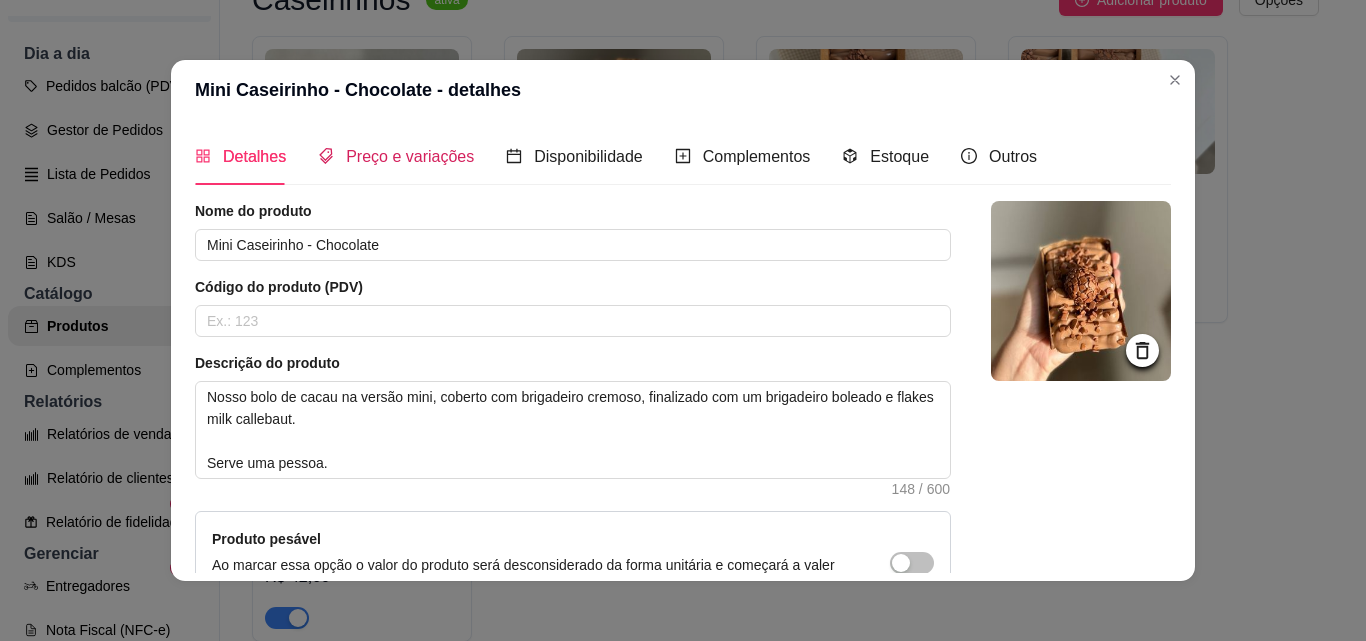 click on "Preço e variações" at bounding box center [410, 156] 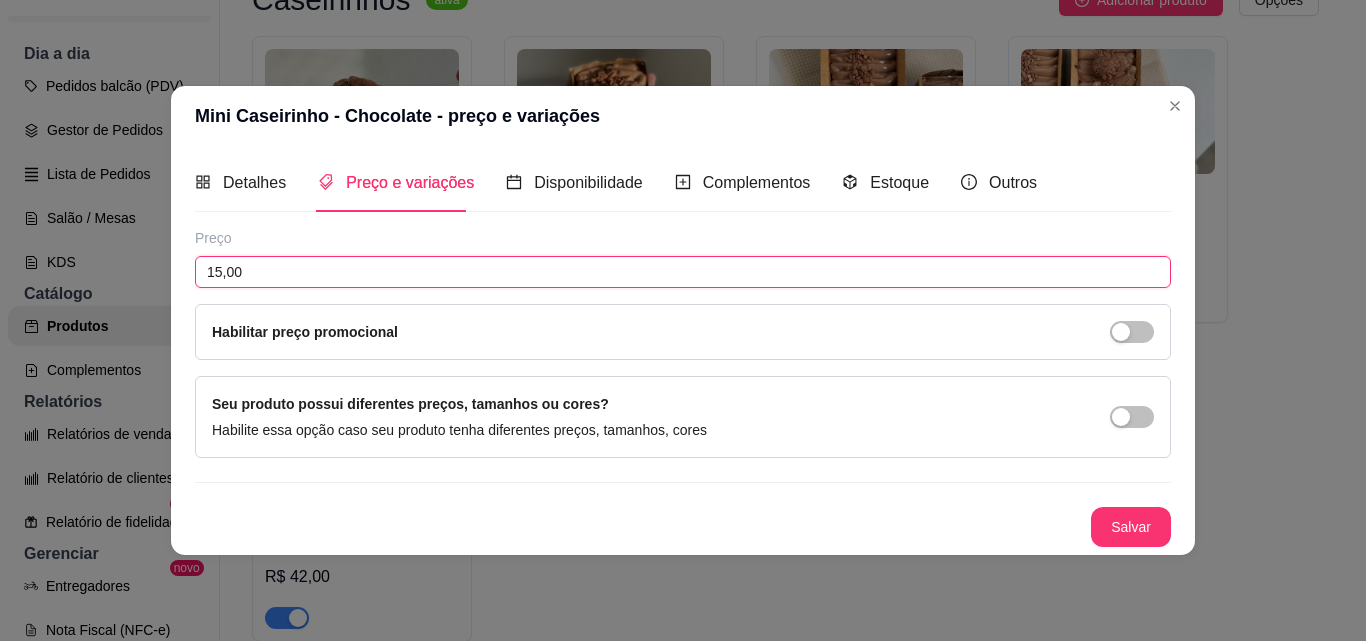 click on "15,00" at bounding box center (683, 272) 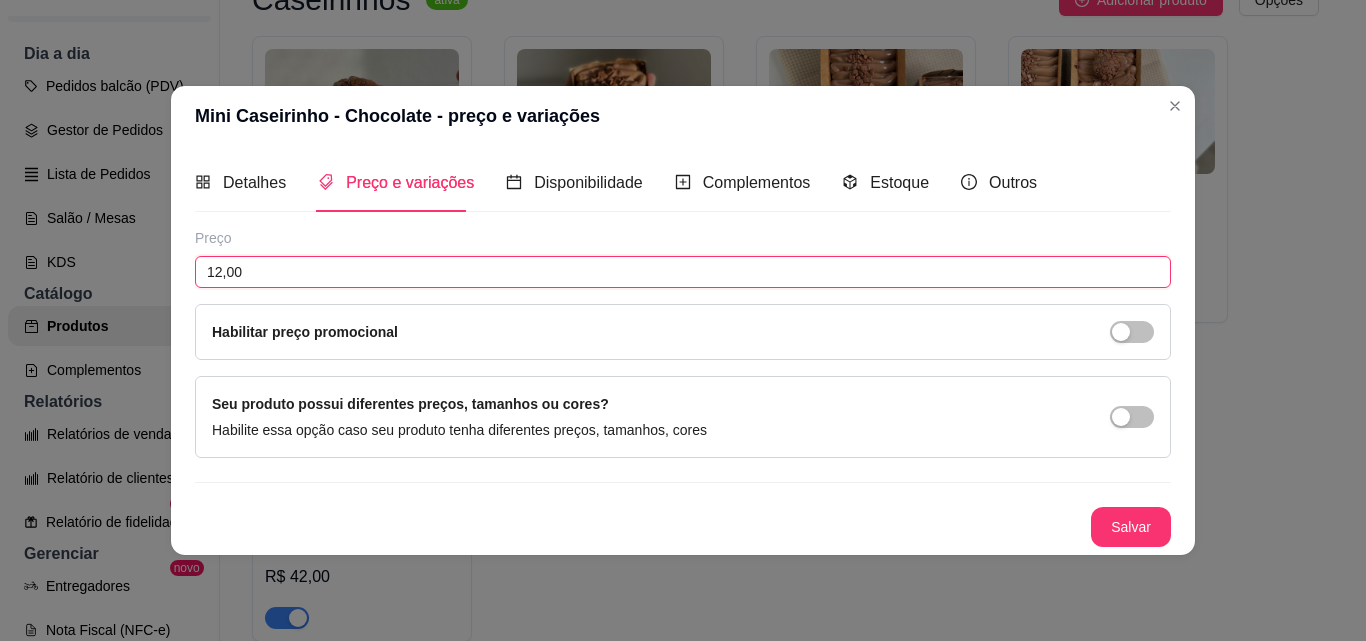 type on "12,00" 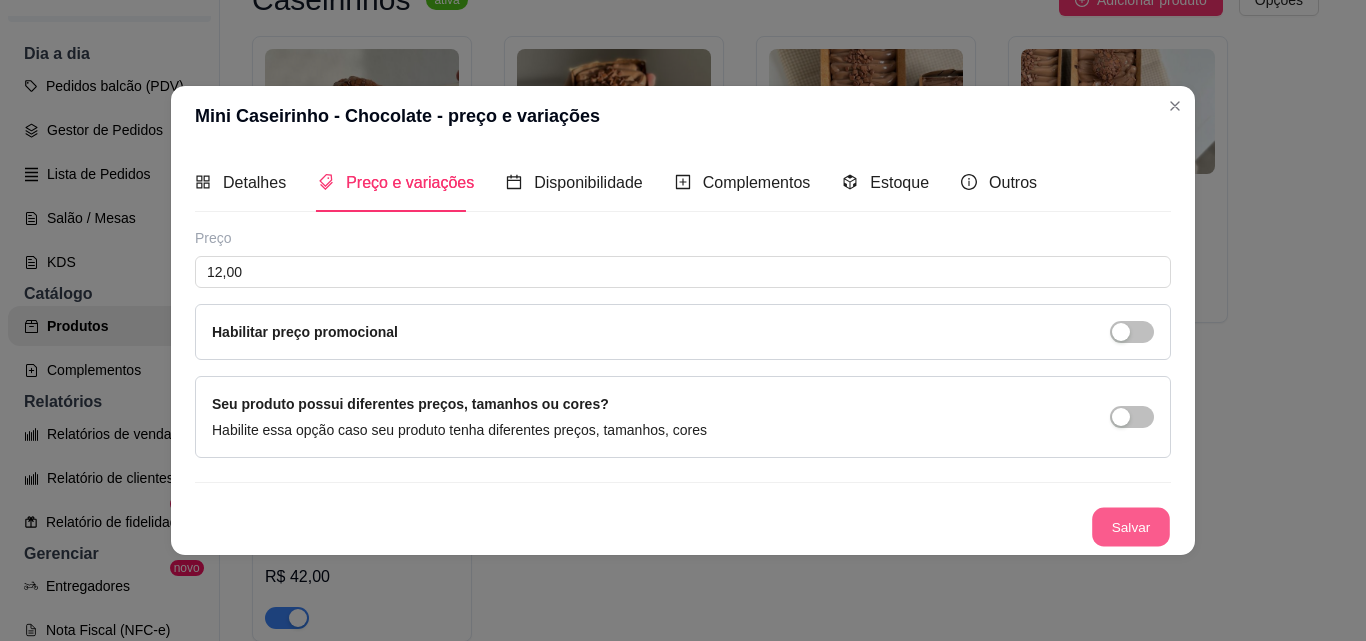click on "Salvar" at bounding box center (1131, 526) 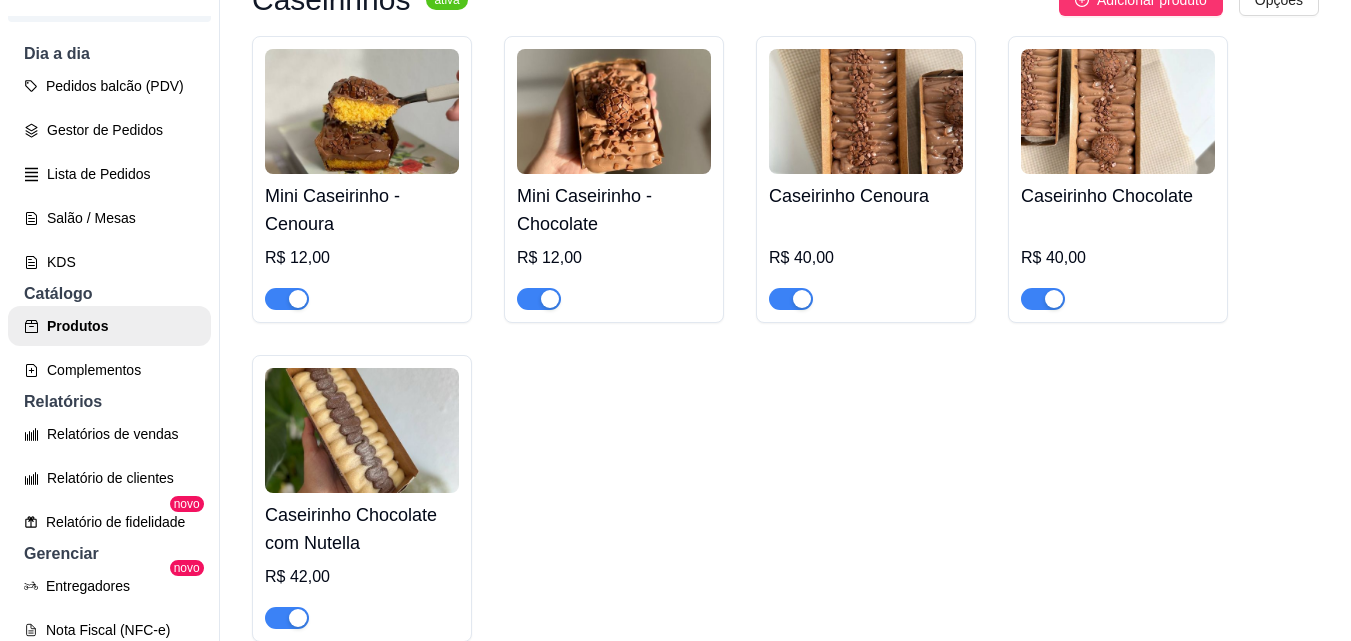click on "Mini Caseirinho - Cenoura   R$ 12,00 Mini Caseirinho - Chocolate   R$ 12,00 Caseirinho Cenoura   R$ 40,00 Caseirinho Chocolate   R$ 40,00 Caseirinho Chocolate com Nutella   R$ 42,00" at bounding box center (785, 339) 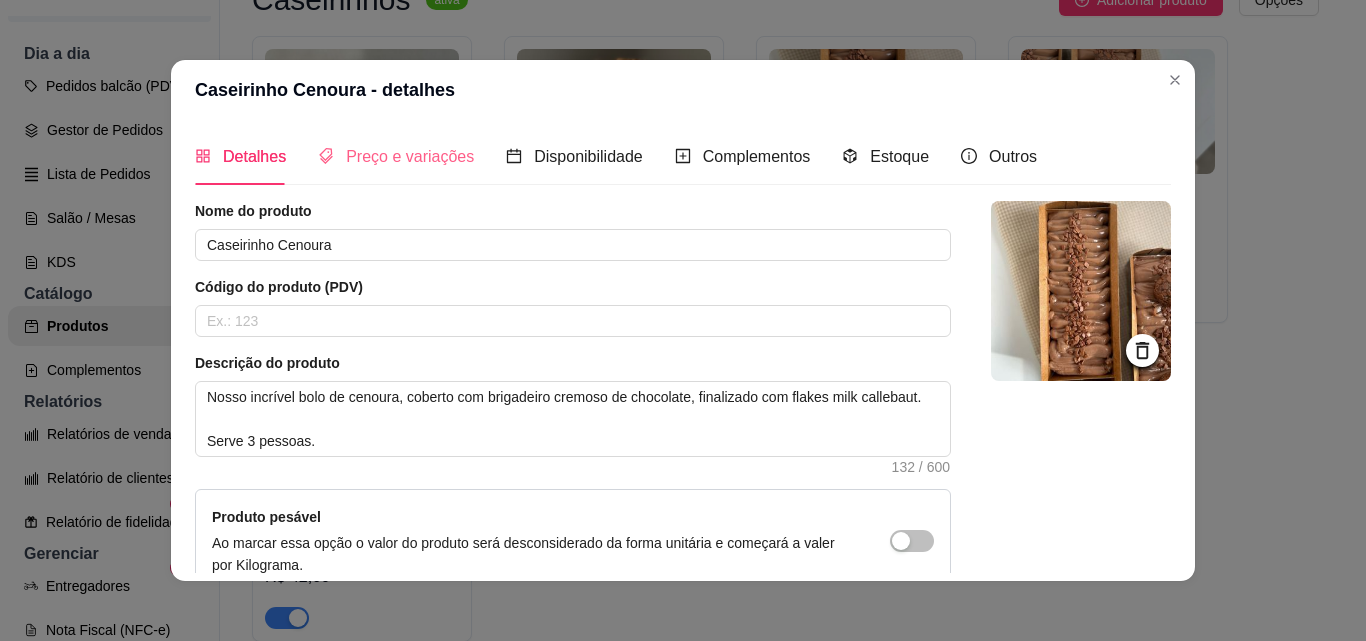 click on "Preço e variações" at bounding box center [396, 156] 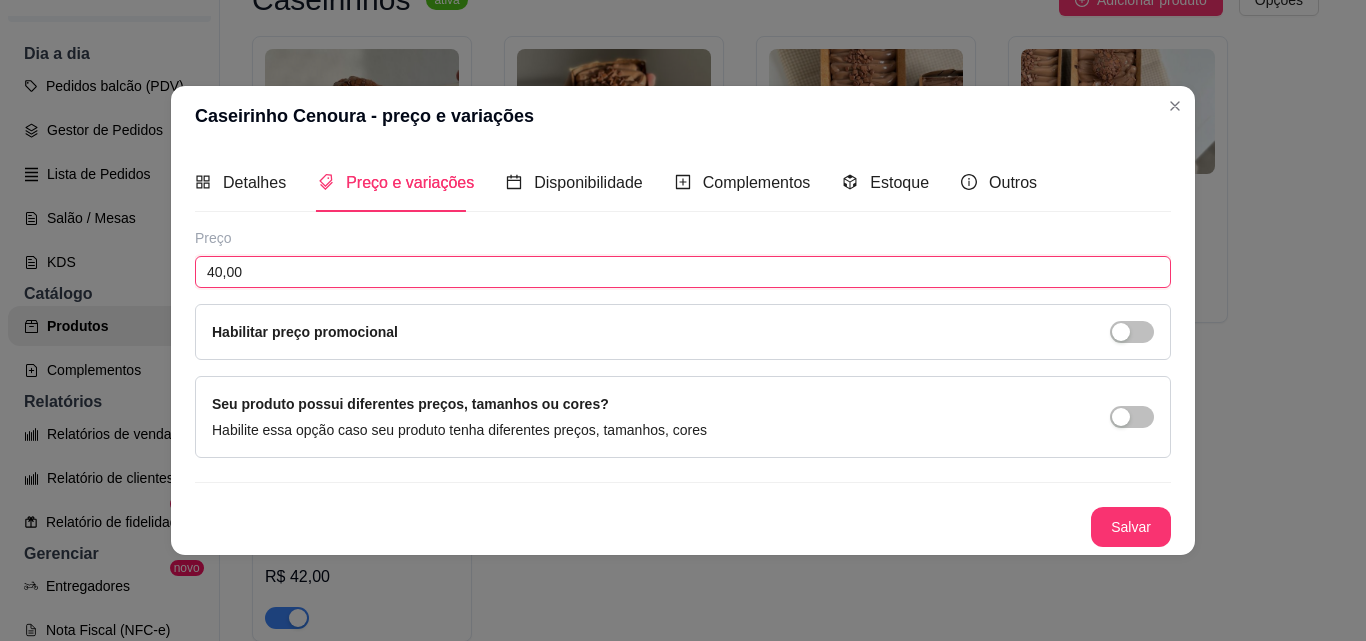 click on "40,00" at bounding box center (683, 272) 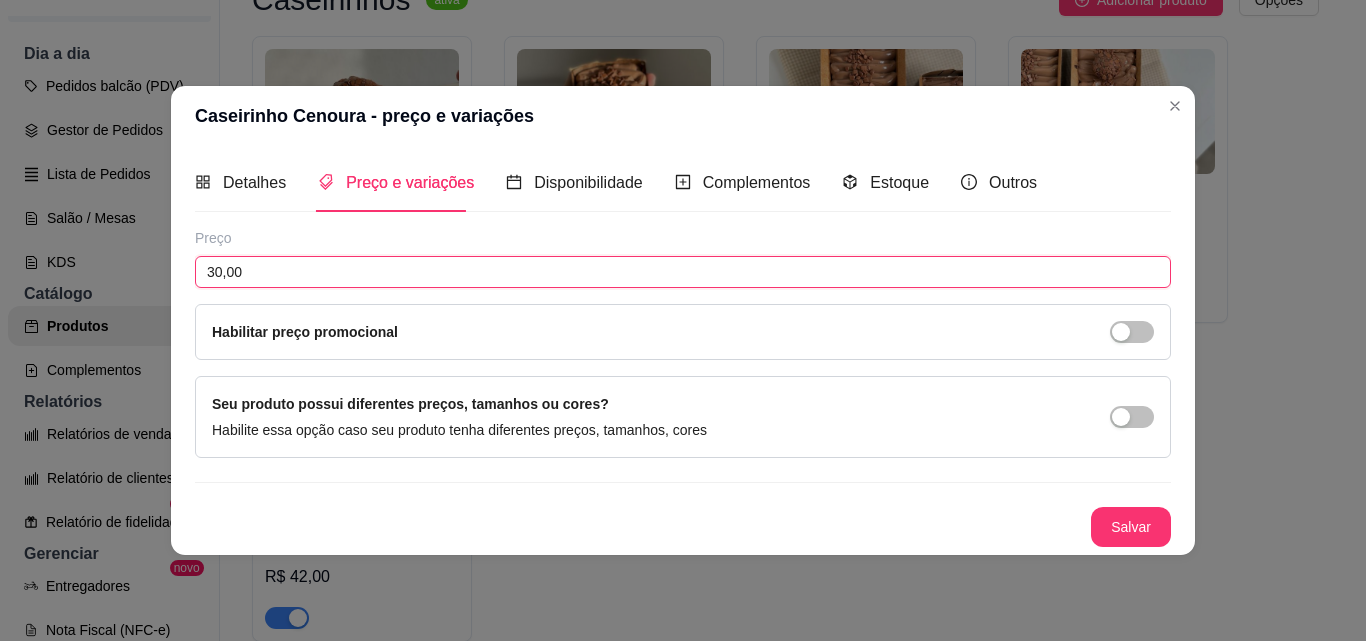 type on "30,00" 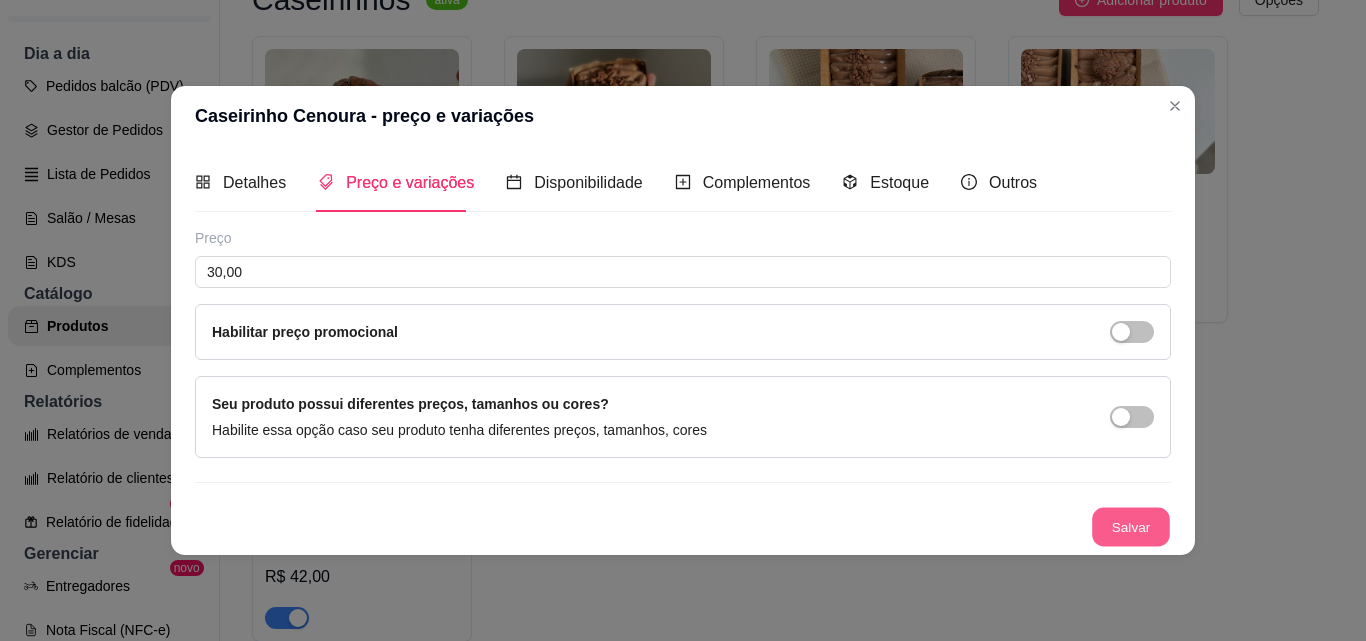 click on "Salvar" at bounding box center [1131, 526] 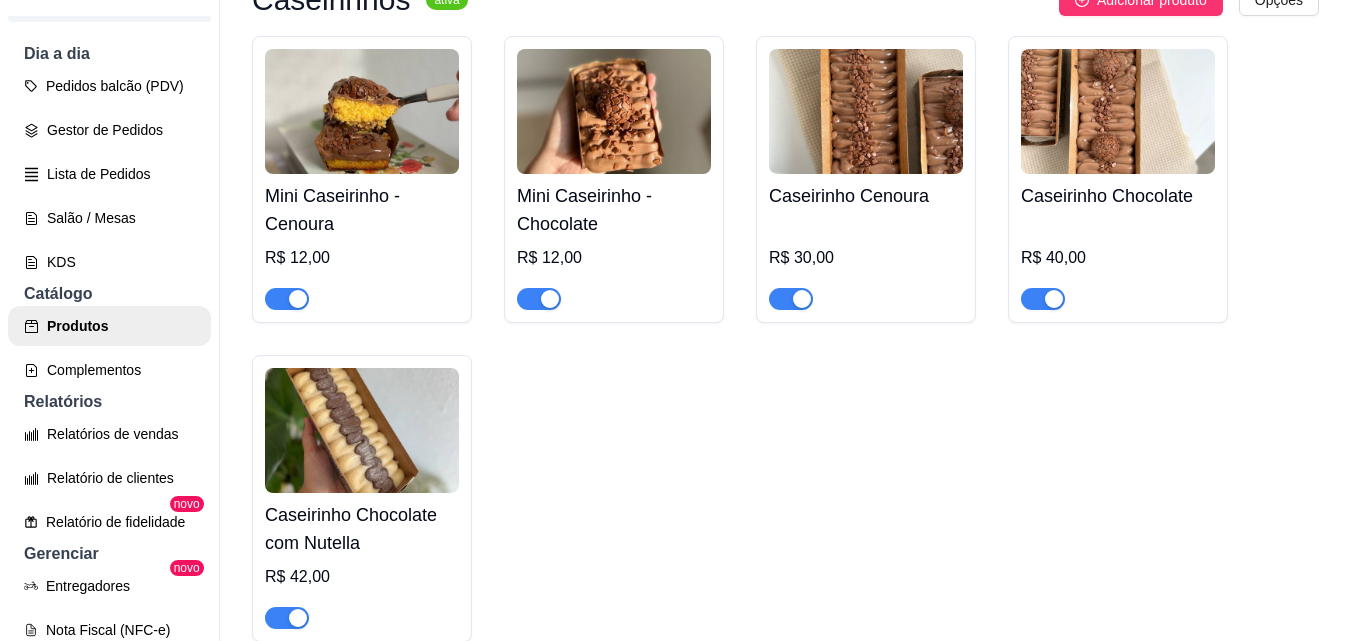 click on "Caseirinho Chocolate" at bounding box center (1118, 196) 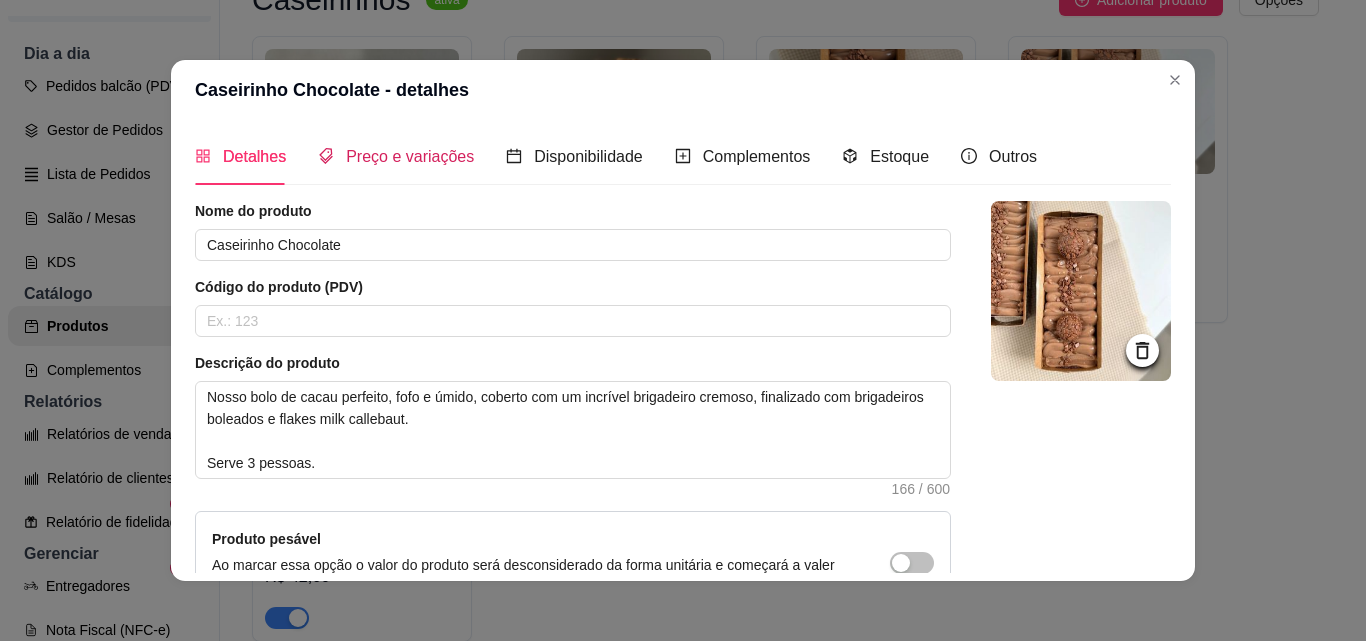 click on "Preço e variações" at bounding box center (410, 156) 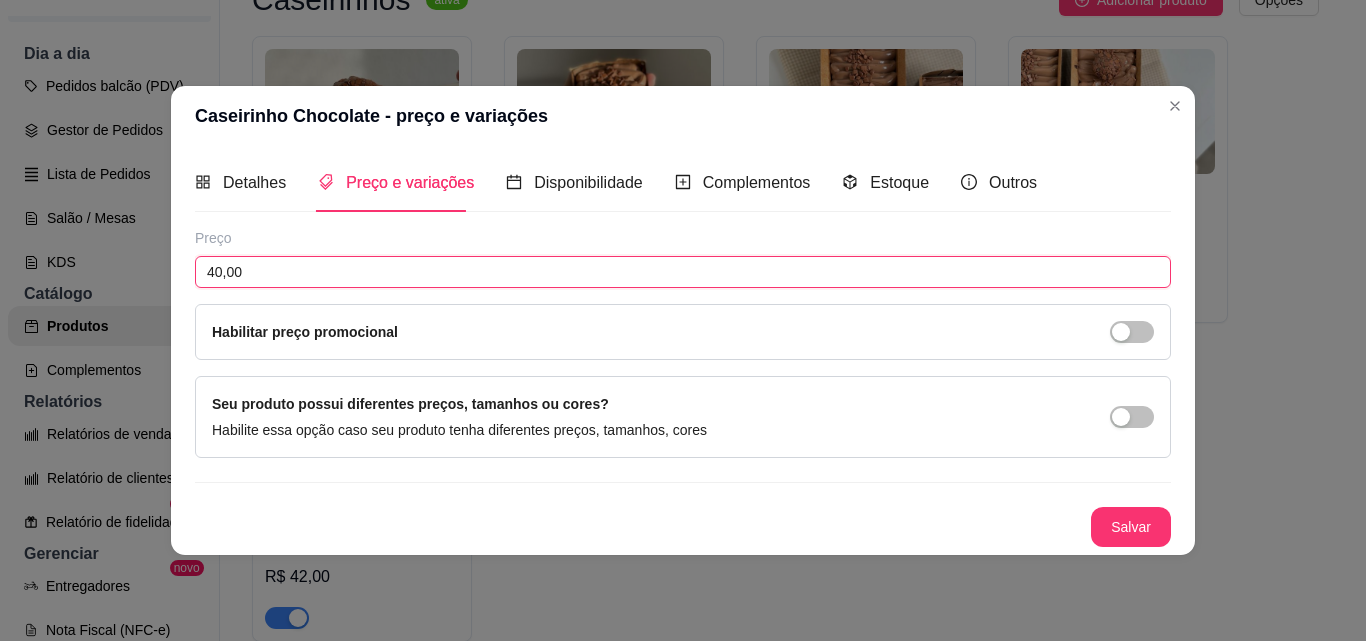 click on "40,00" at bounding box center [683, 272] 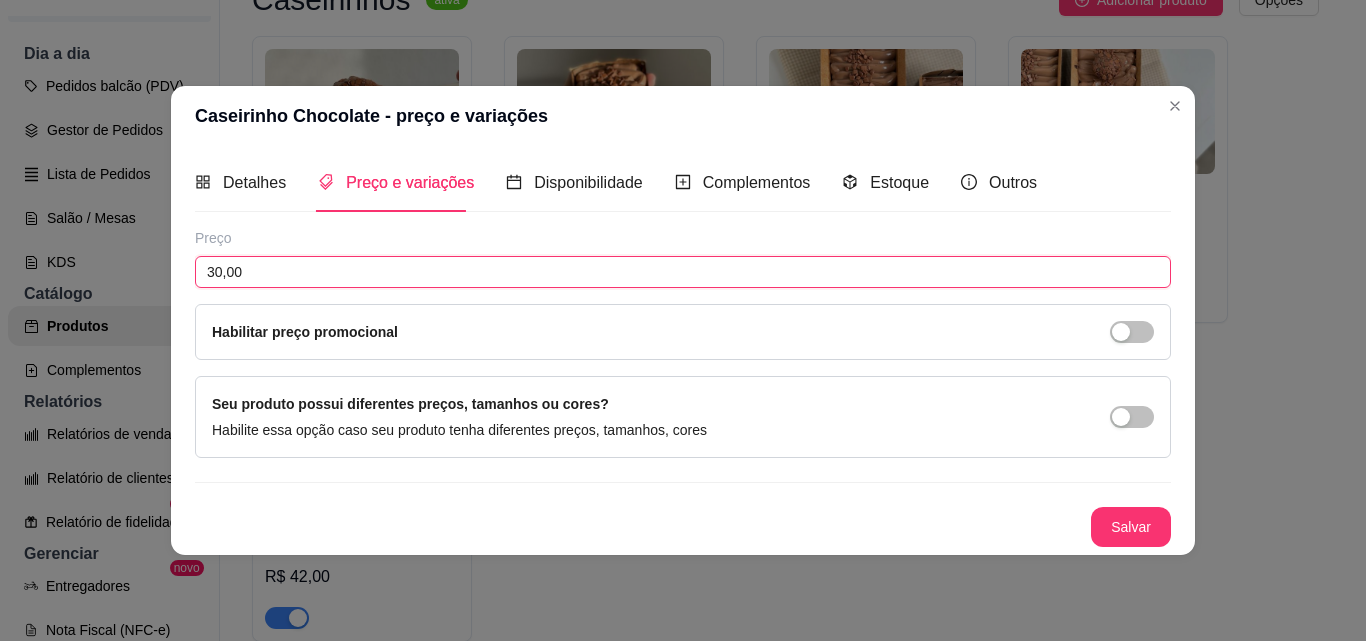 type on "30,00" 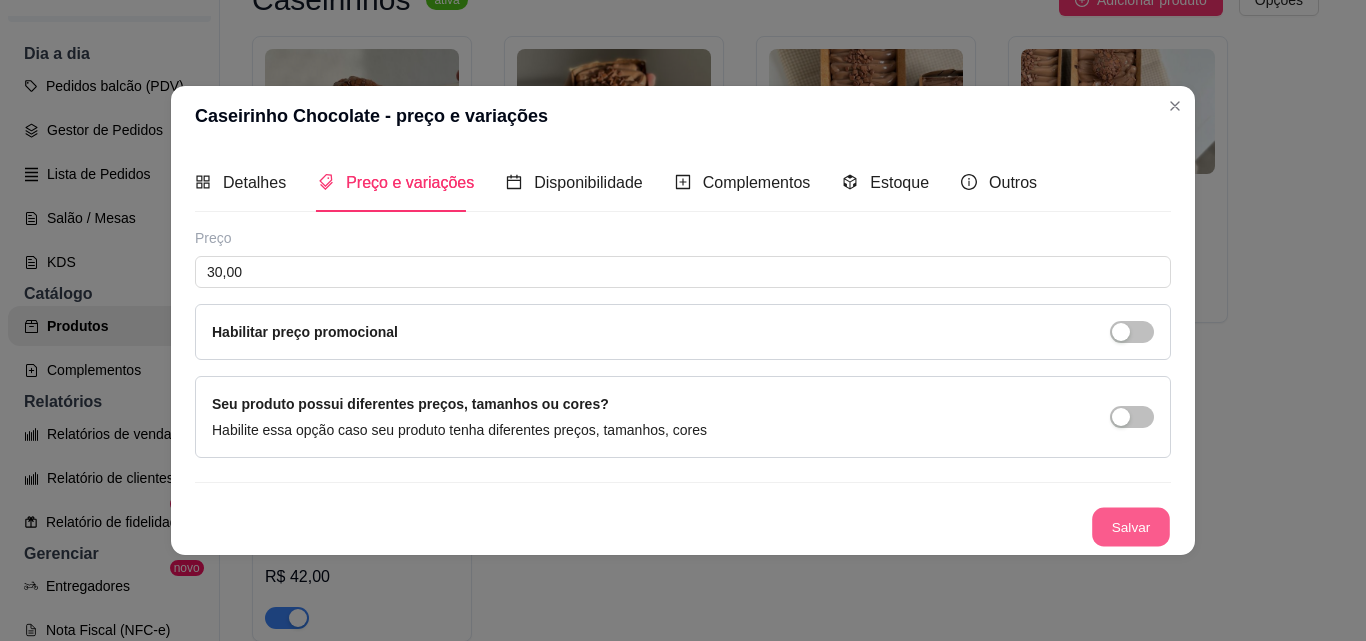 click on "Salvar" at bounding box center [1131, 526] 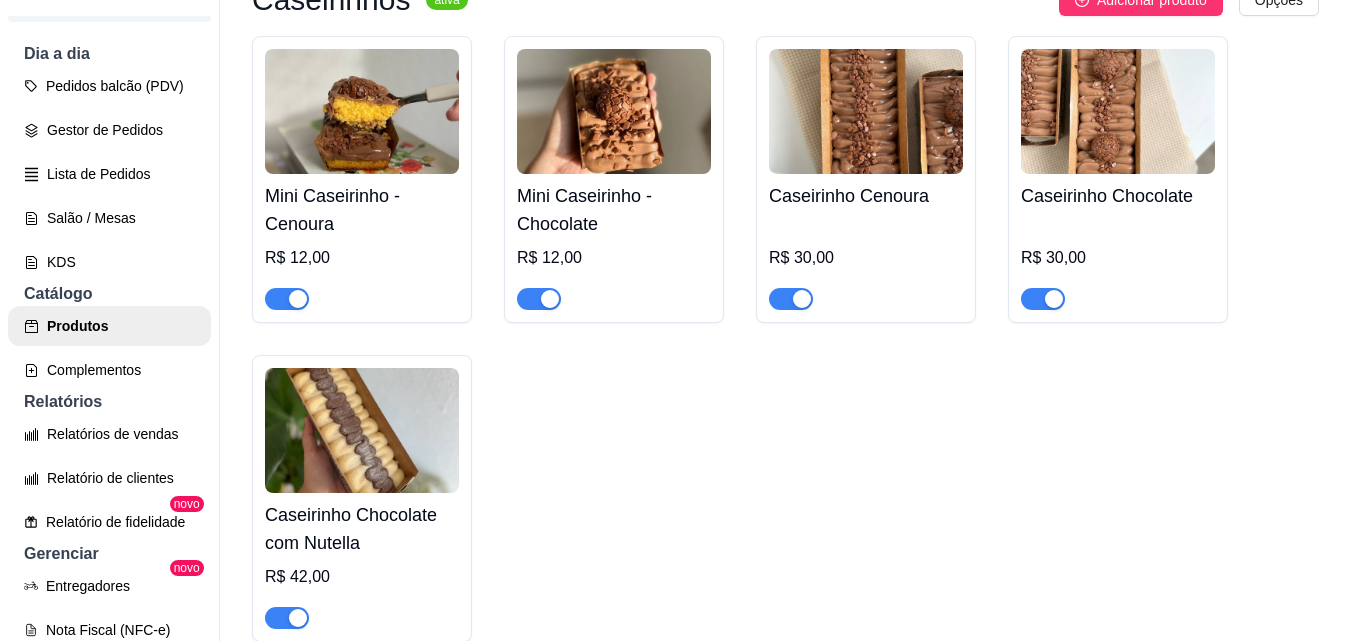 click on "Caseirinho Chocolate com Nutella" at bounding box center (362, 529) 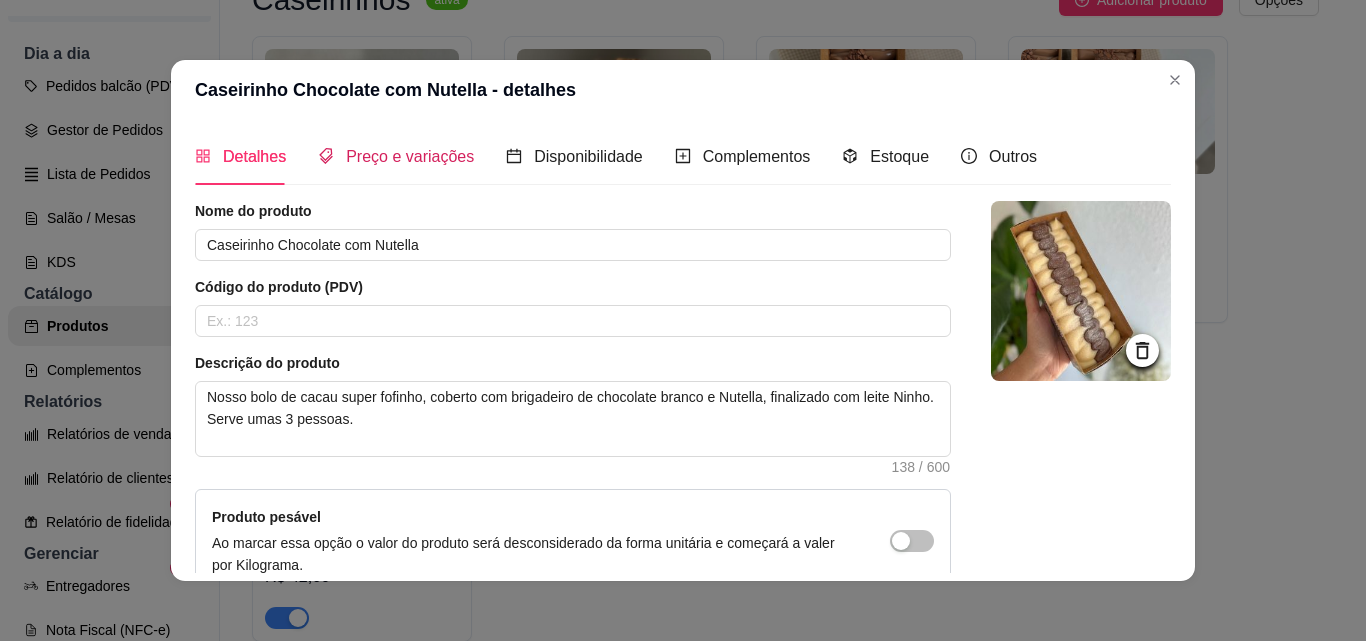 click on "Preço e variações" at bounding box center (396, 156) 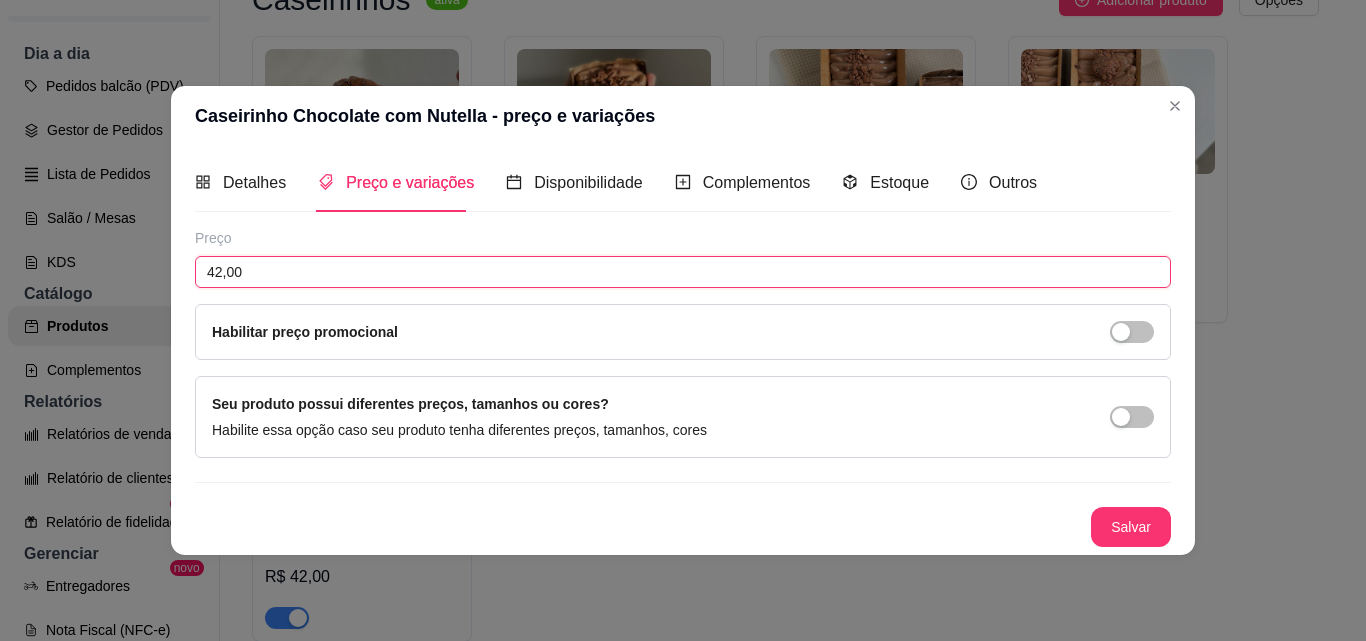 click on "42,00" at bounding box center [683, 272] 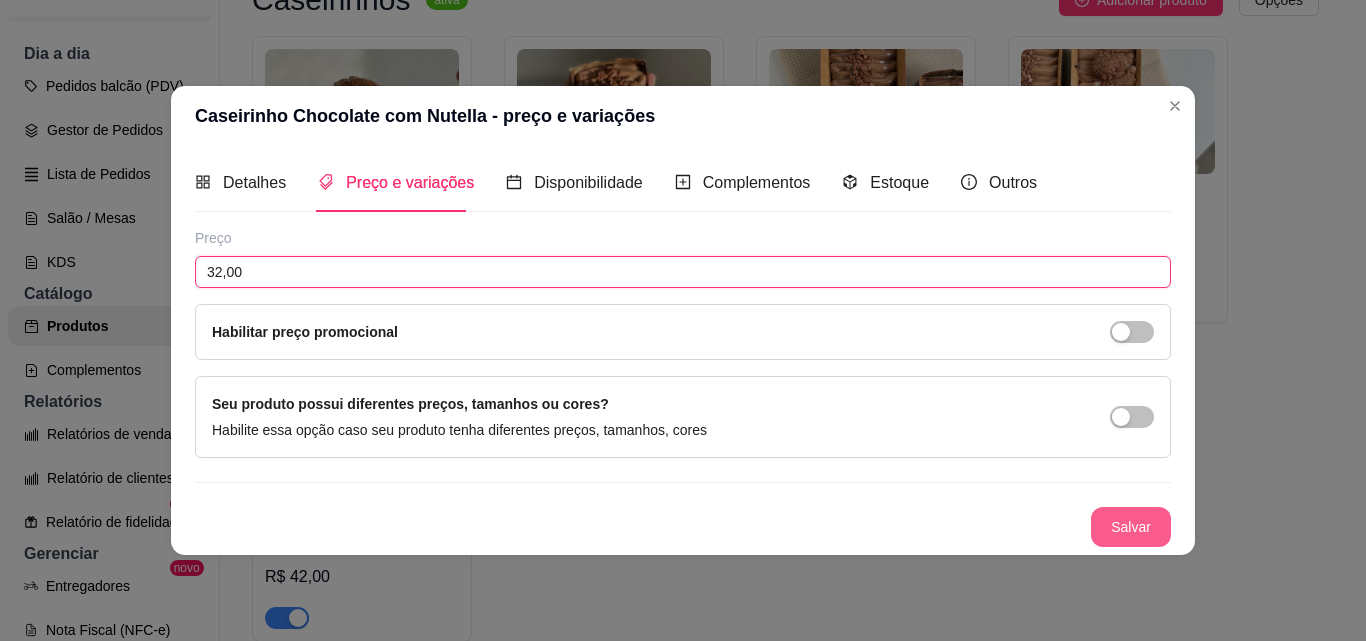 type on "32,00" 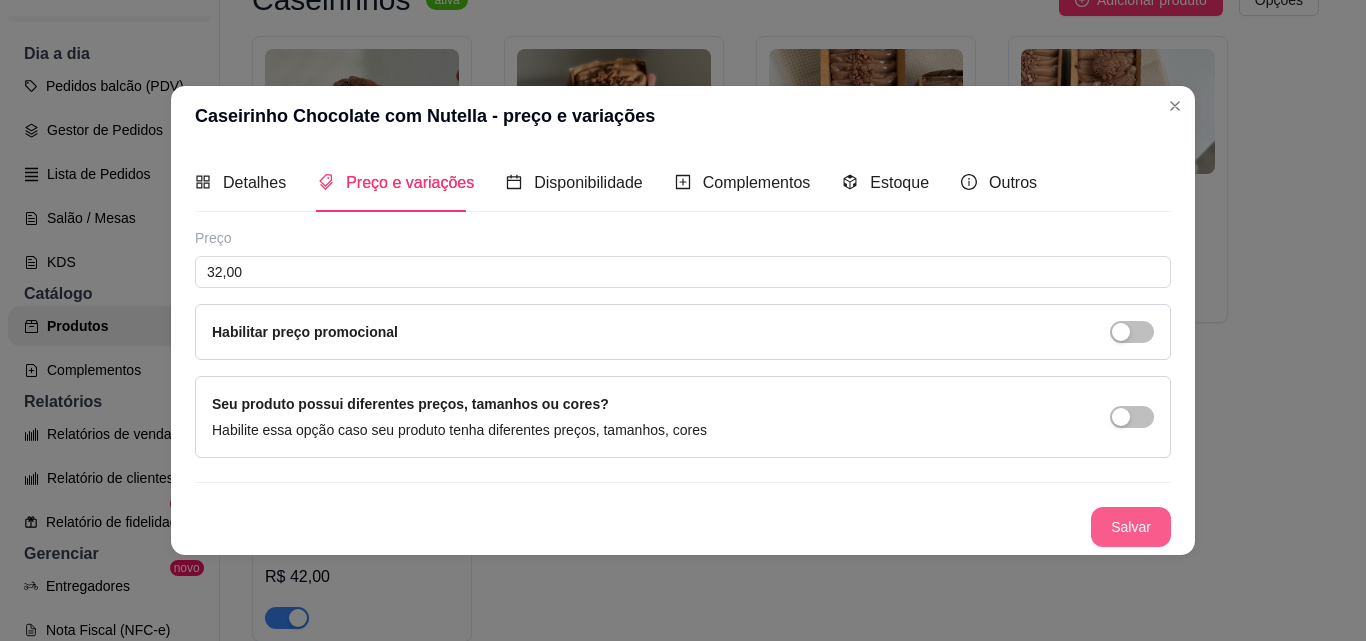 click on "Salvar" at bounding box center [1131, 527] 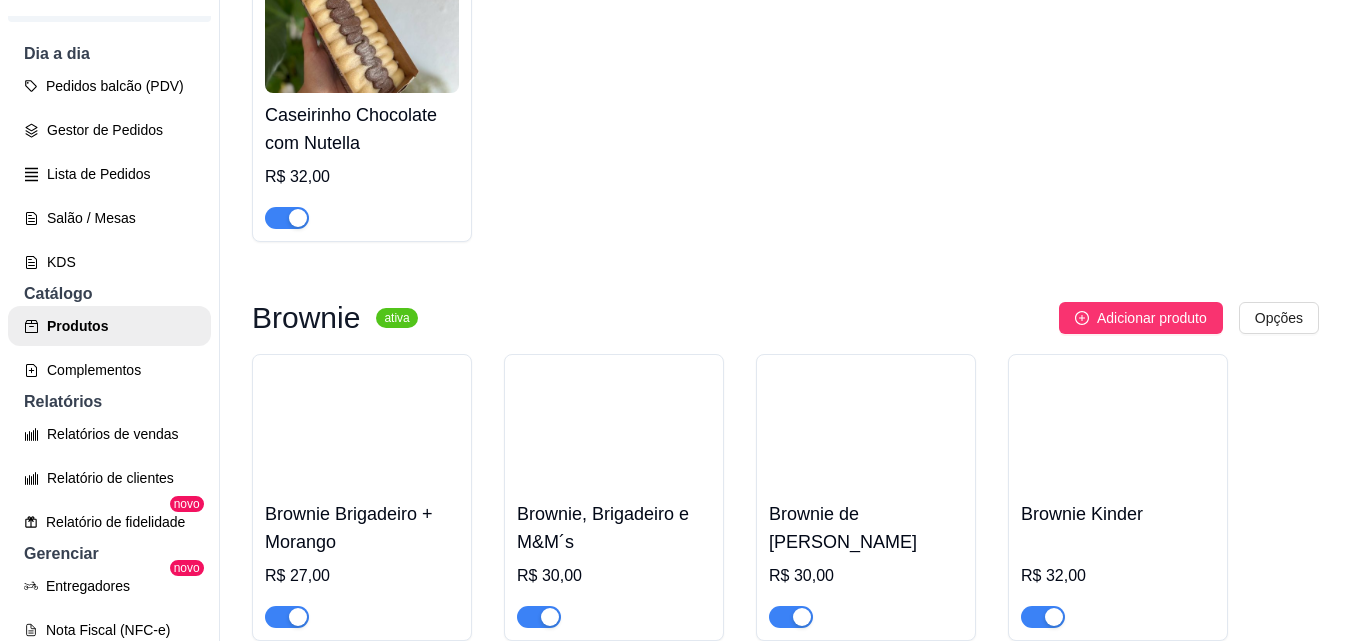 scroll, scrollTop: 5200, scrollLeft: 0, axis: vertical 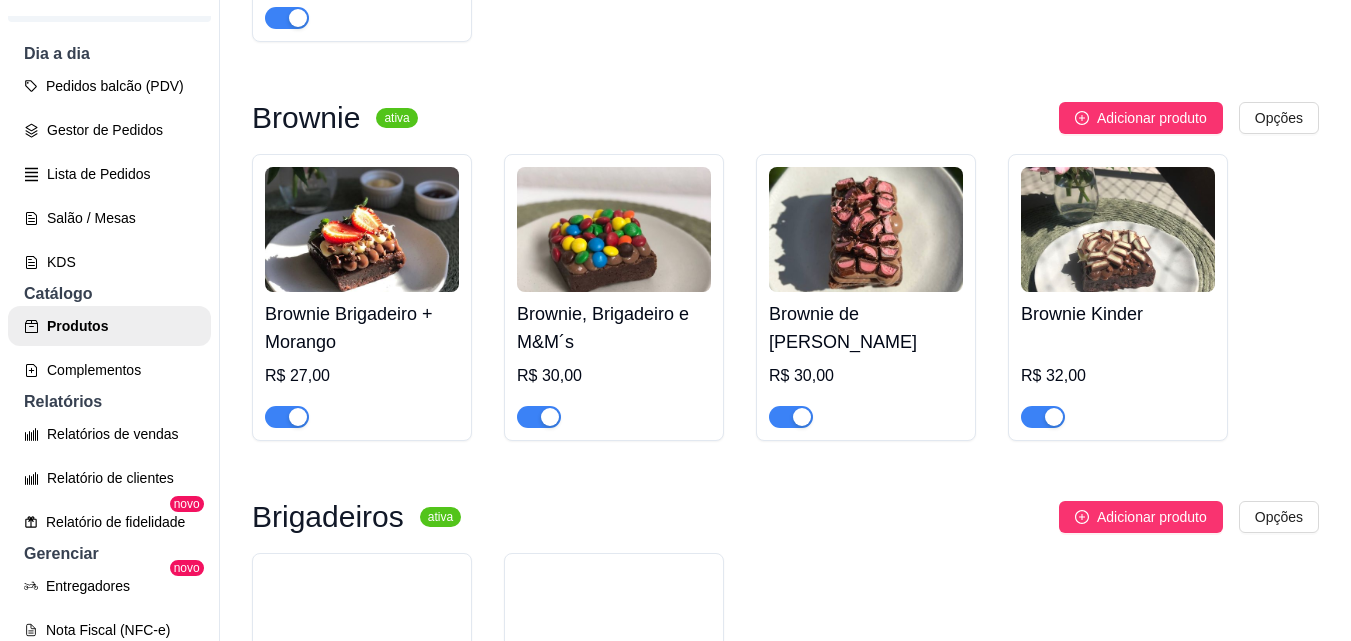 click on "Brownie Brigadeiro + Morango" at bounding box center (362, 328) 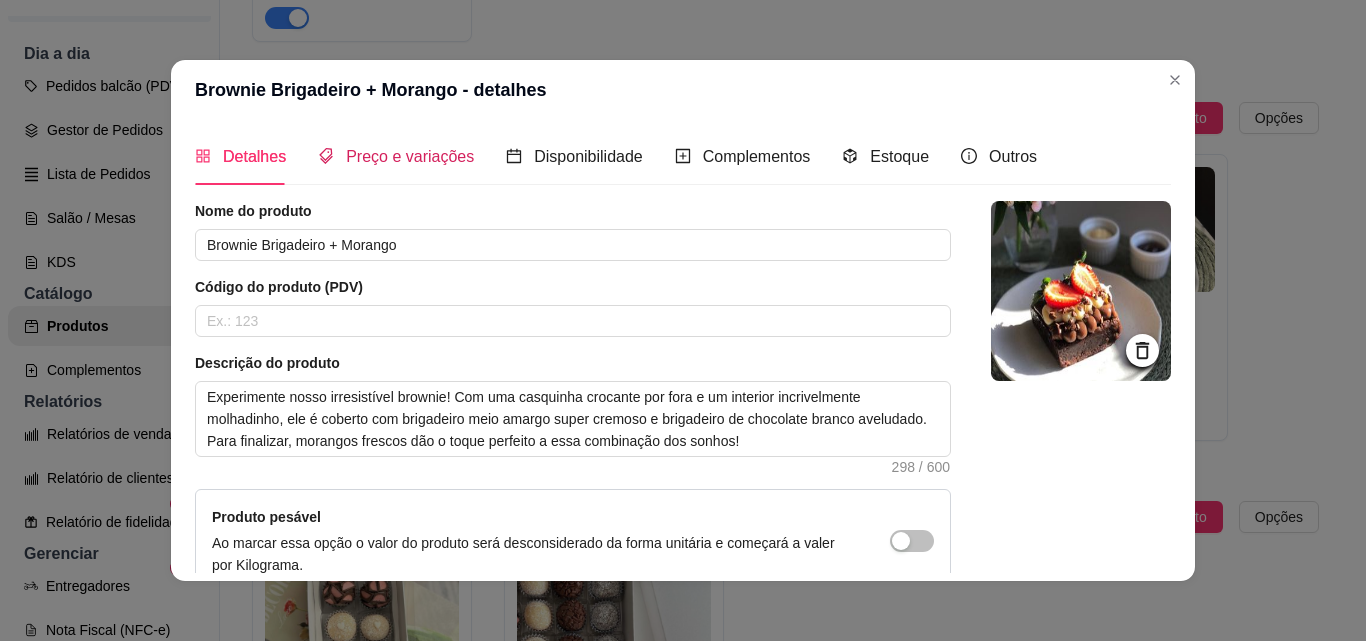 click on "Preço e variações" at bounding box center [410, 156] 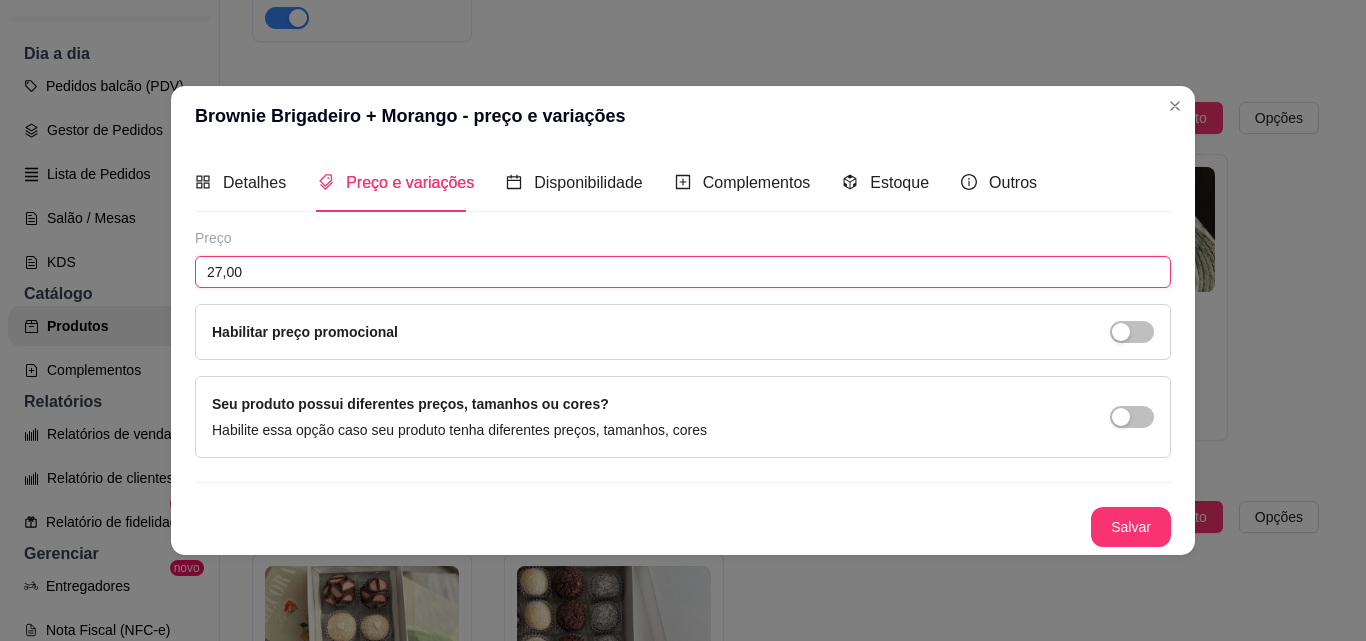 click on "27,00" at bounding box center (683, 272) 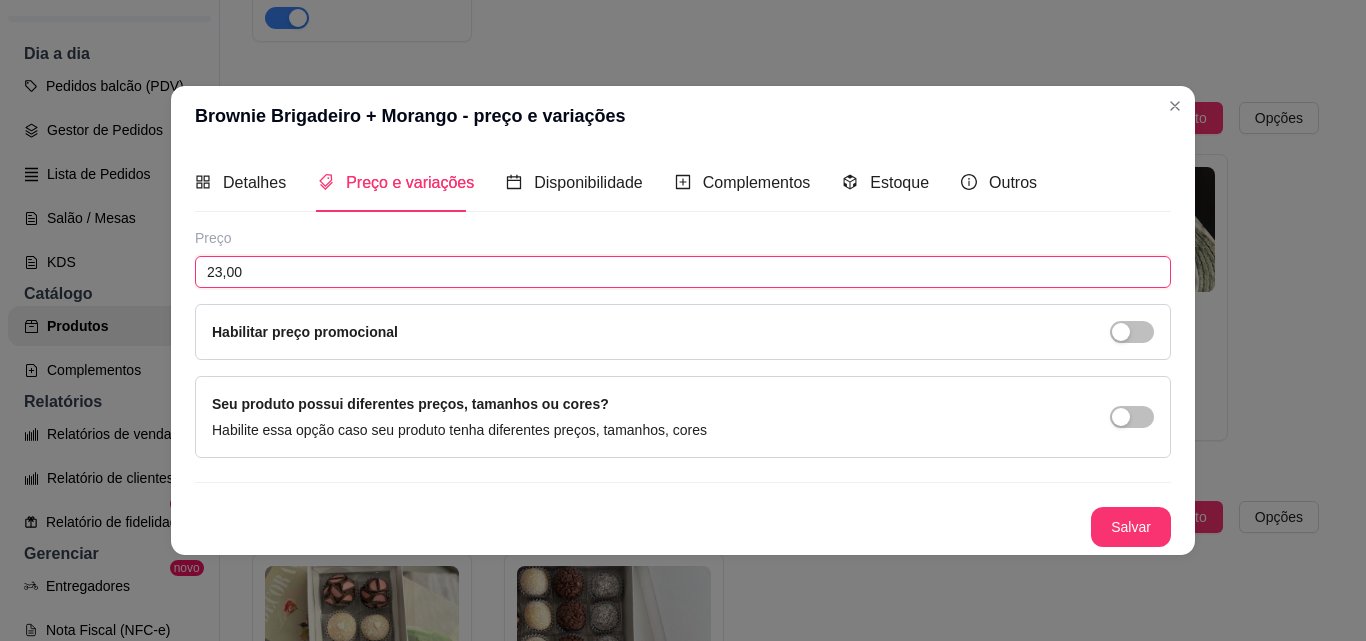 type on "23,00" 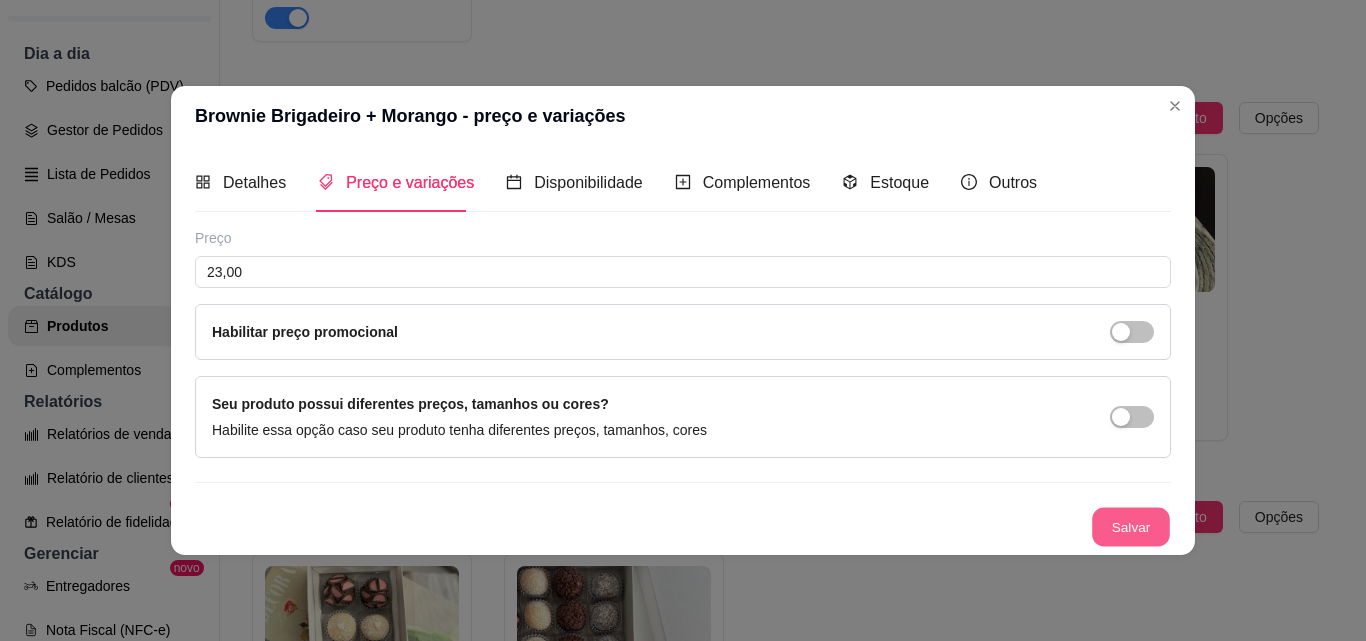 click on "Salvar" at bounding box center (1131, 526) 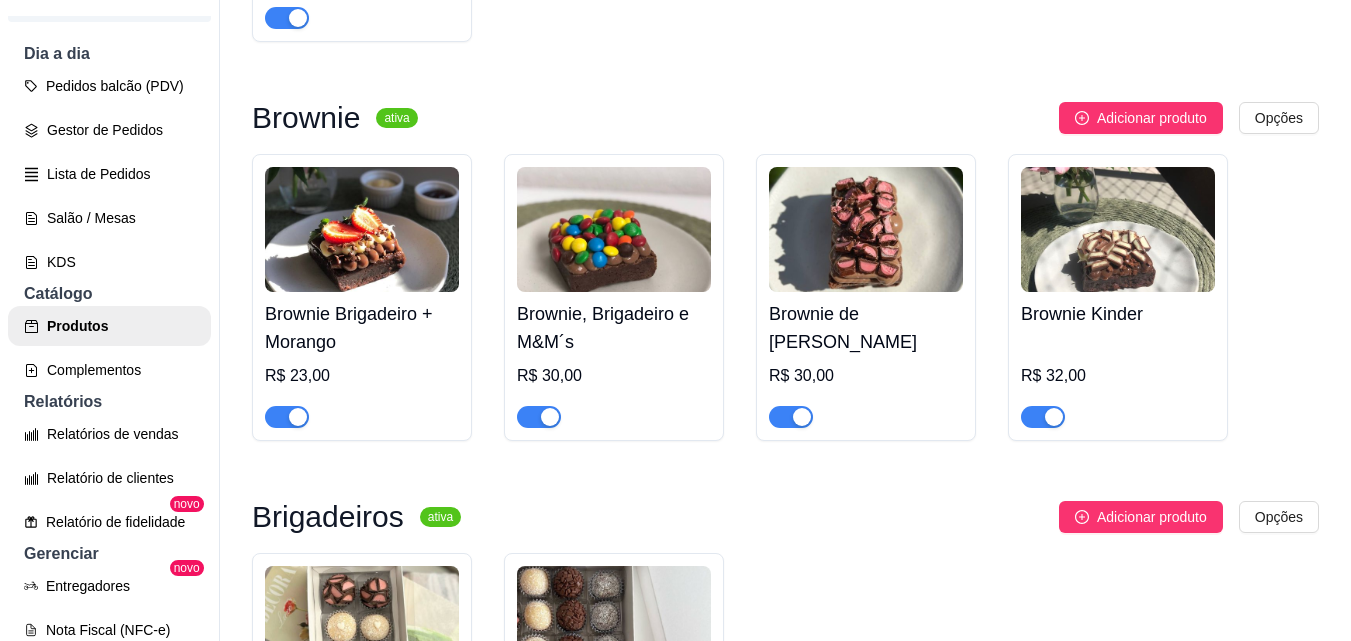 click on "Brownie, Brigadeiro e M&M´s" at bounding box center (614, 328) 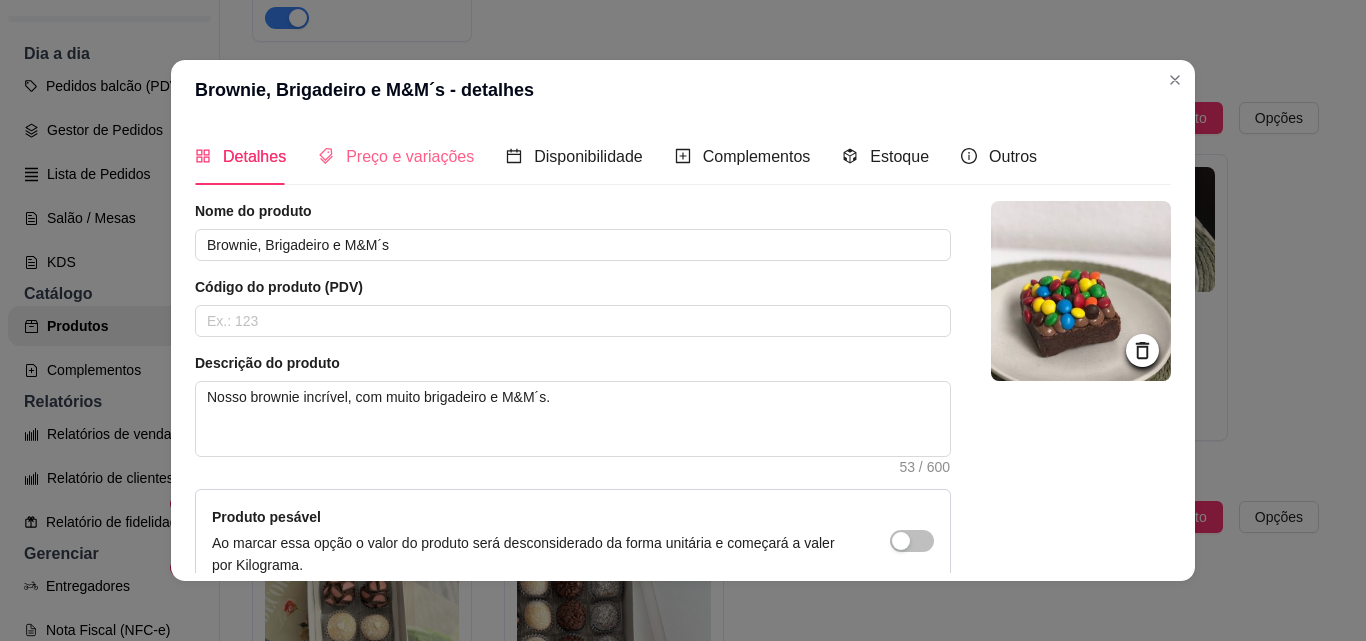click on "Preço e variações" at bounding box center [396, 156] 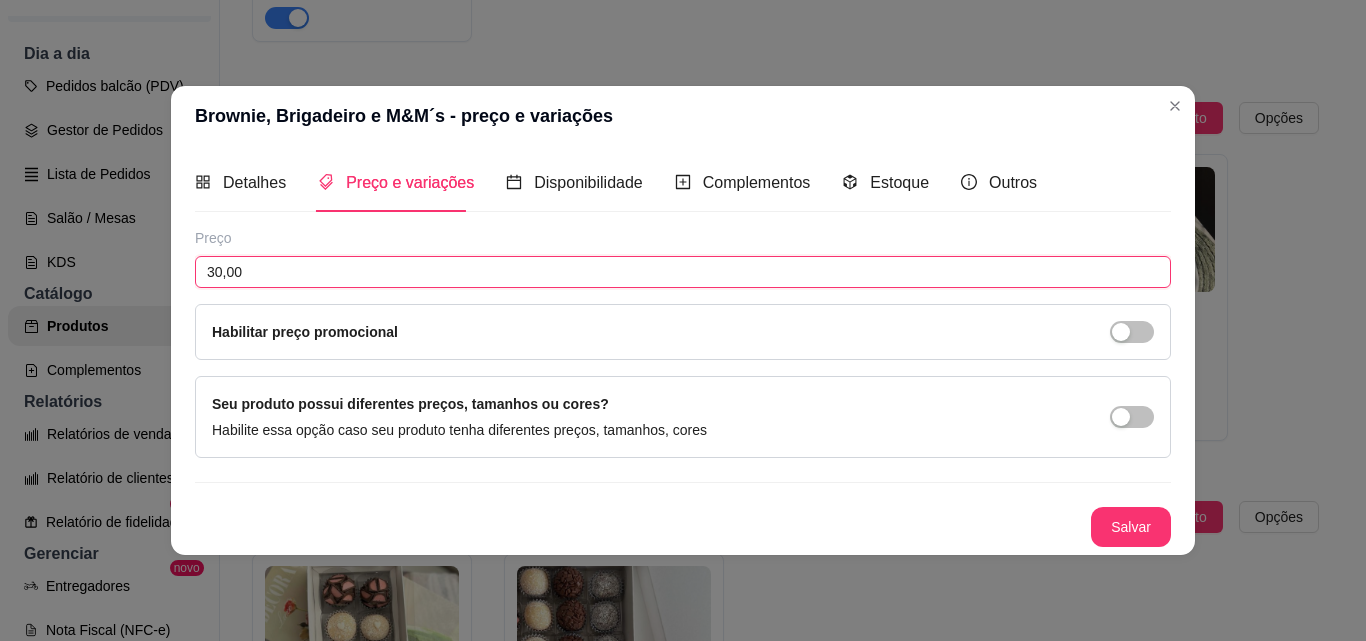 click on "30,00" at bounding box center [683, 272] 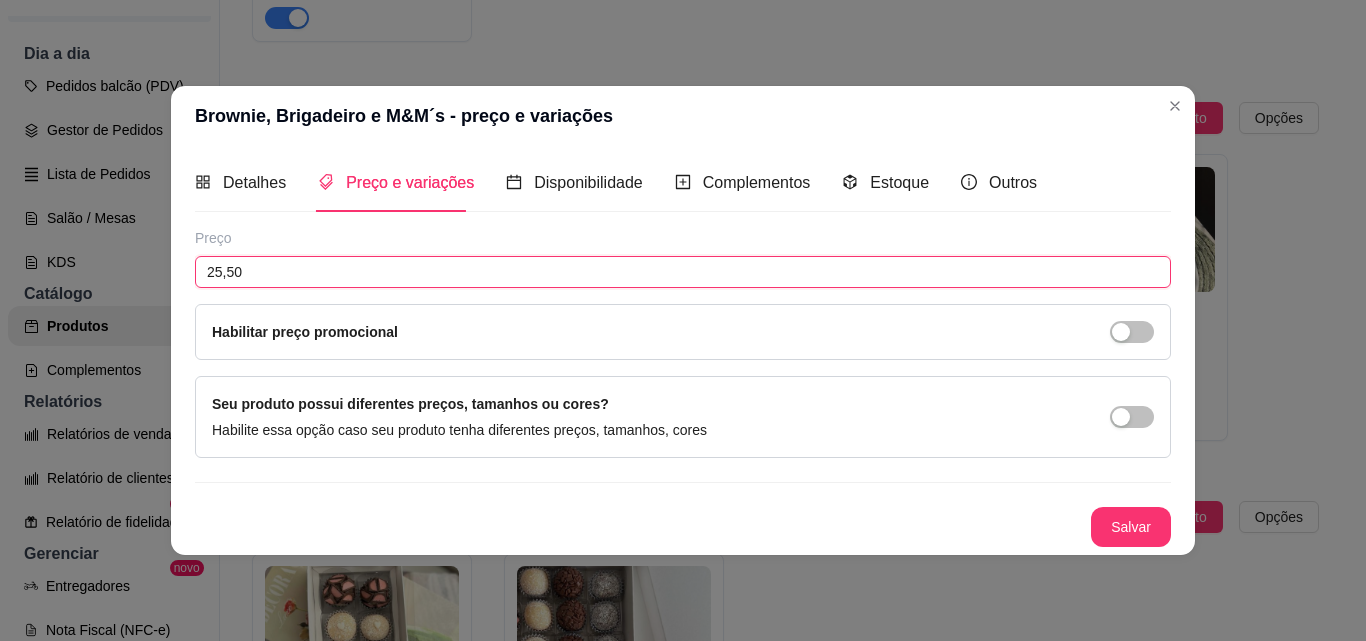 type on "25,50" 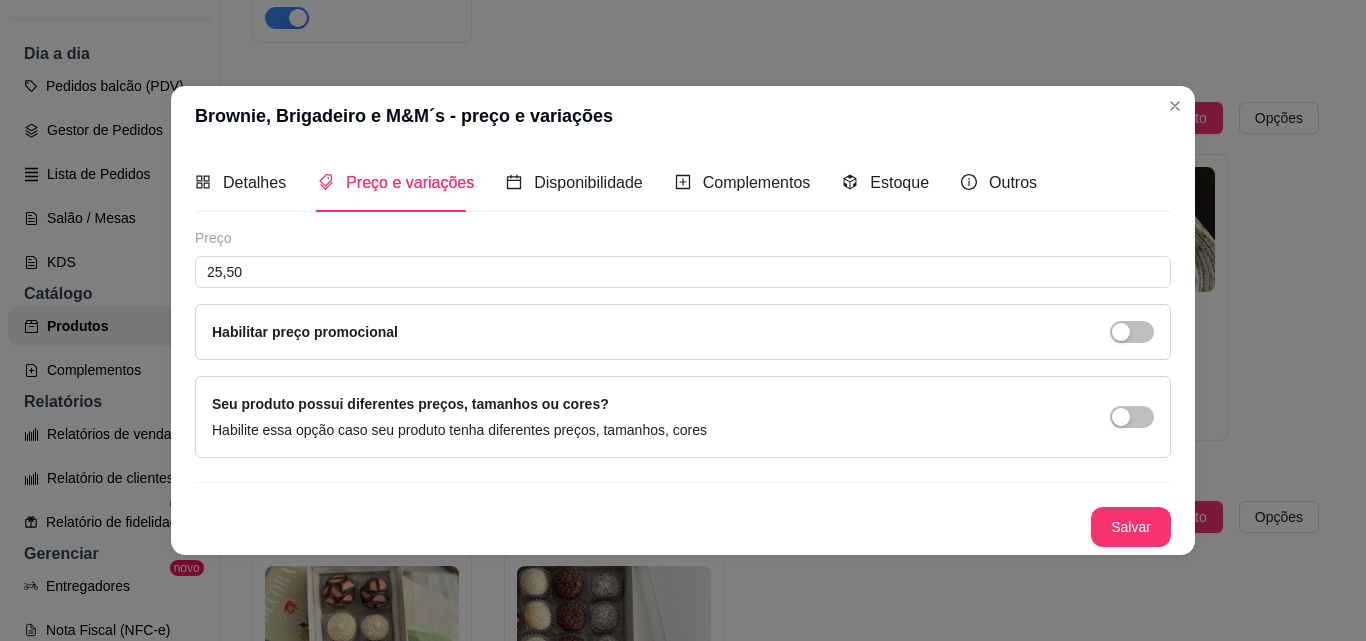 click on "Salvar" at bounding box center [1131, 527] 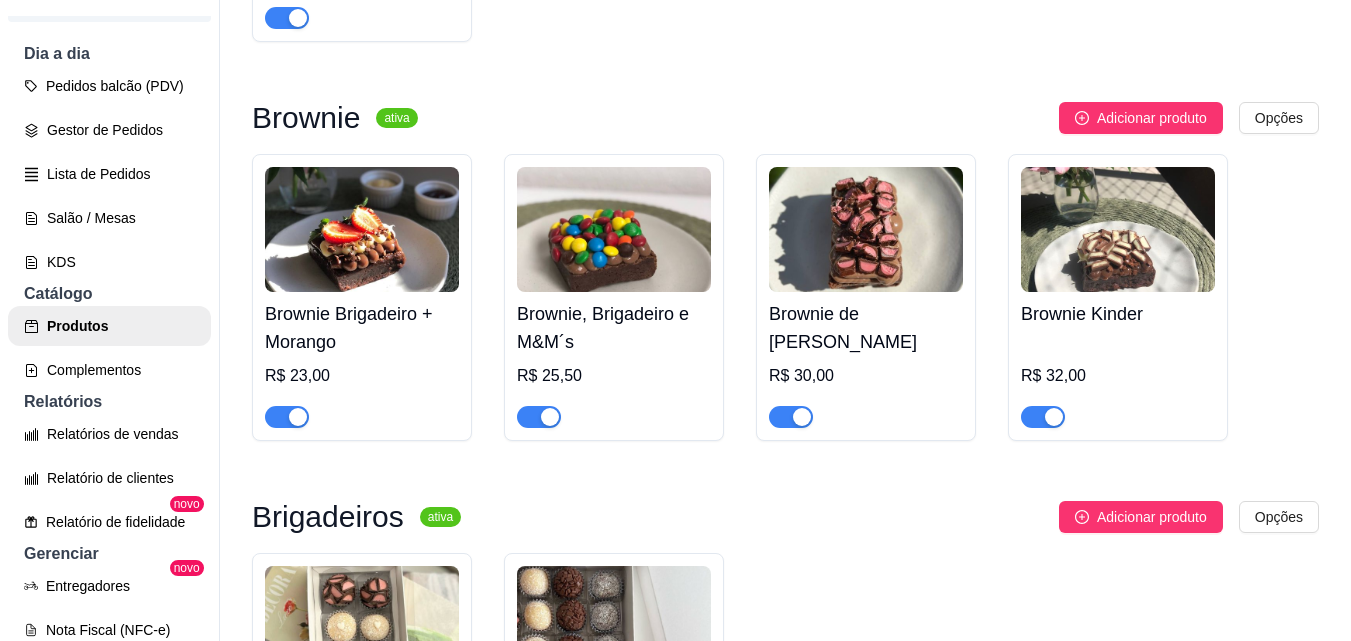 click on "Brownie de Stikadinho" at bounding box center (866, 328) 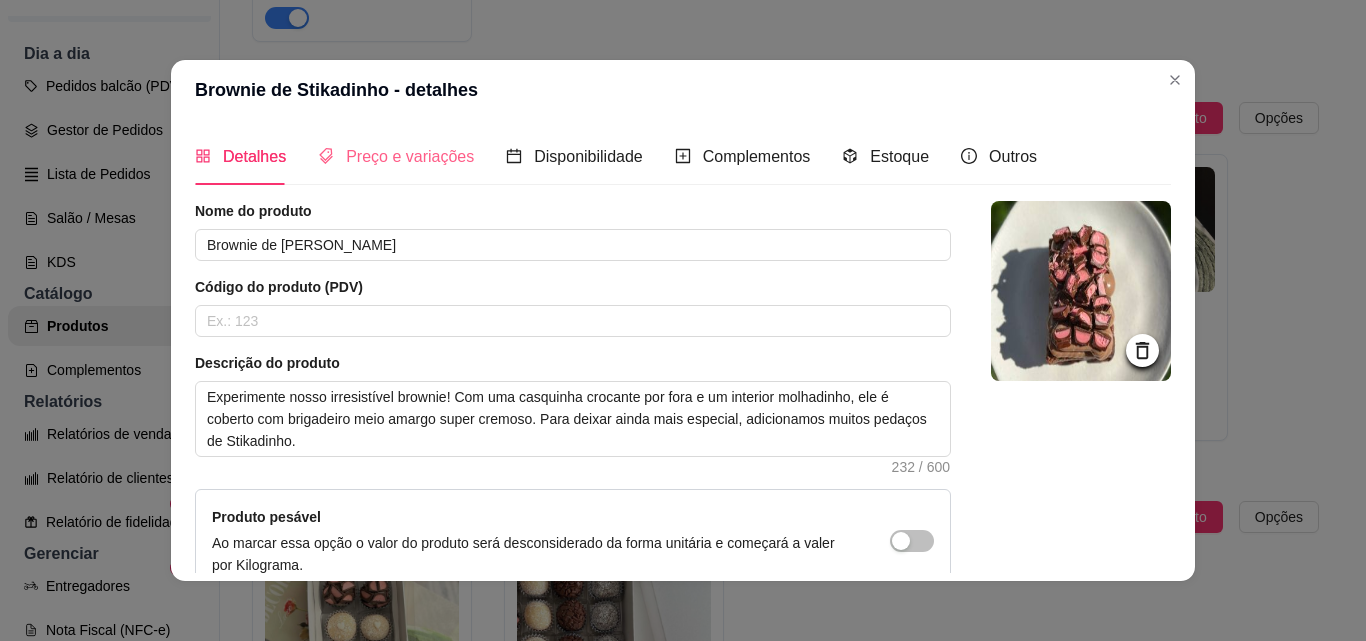 click on "Preço e variações" at bounding box center [396, 156] 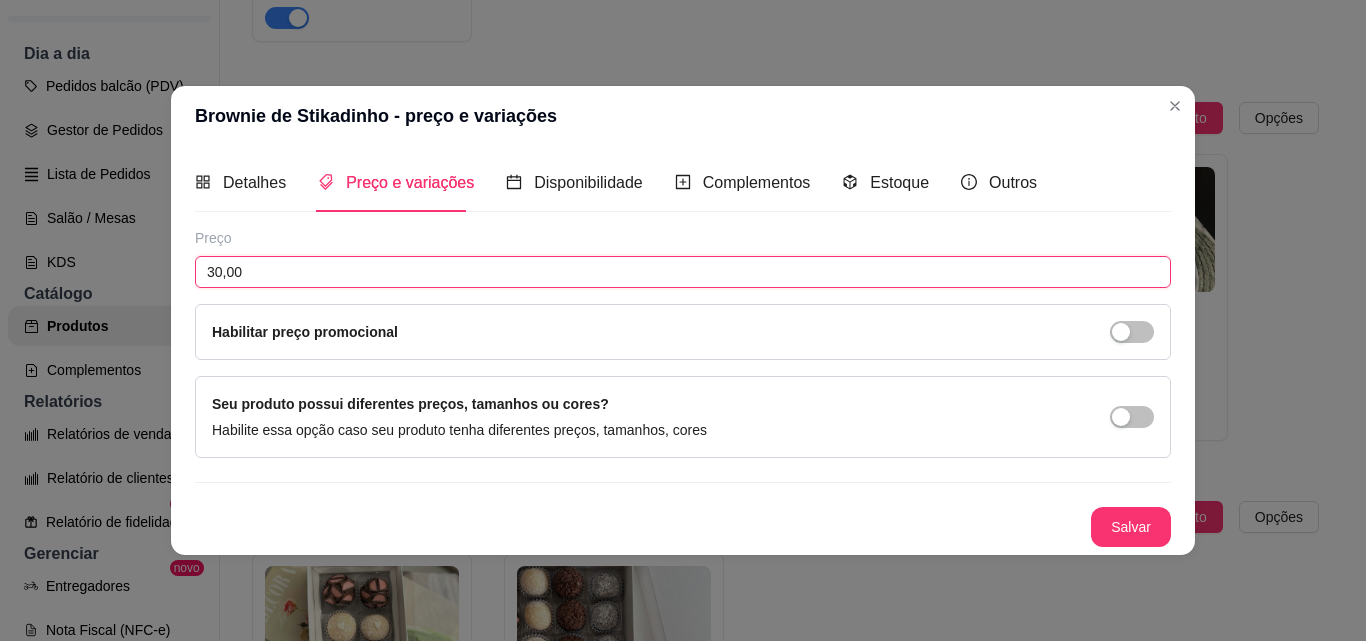 click on "30,00" at bounding box center [683, 272] 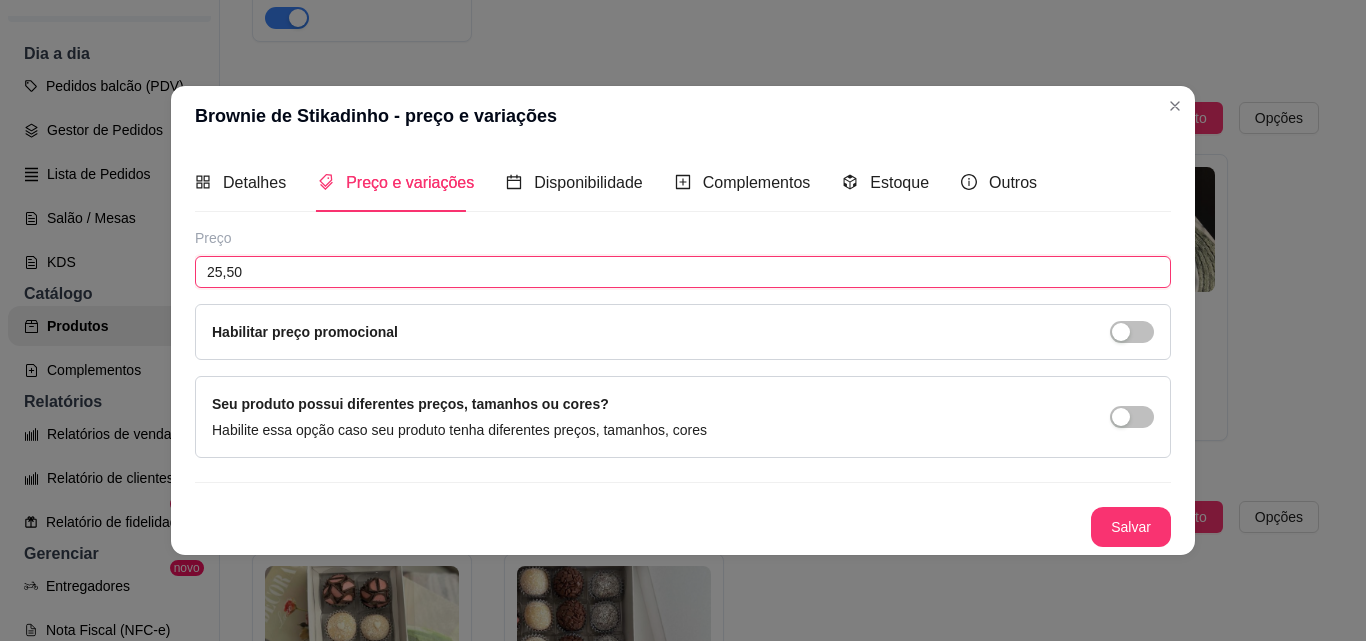 type on "25,50" 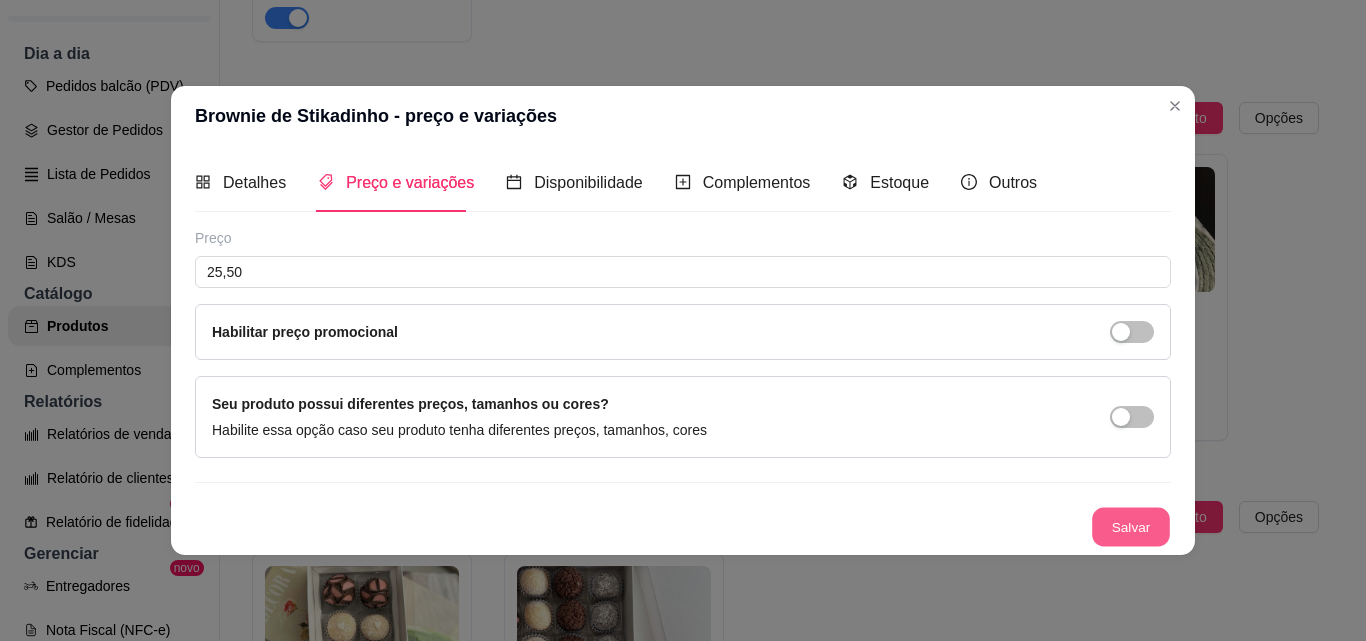 click on "Salvar" at bounding box center (1131, 526) 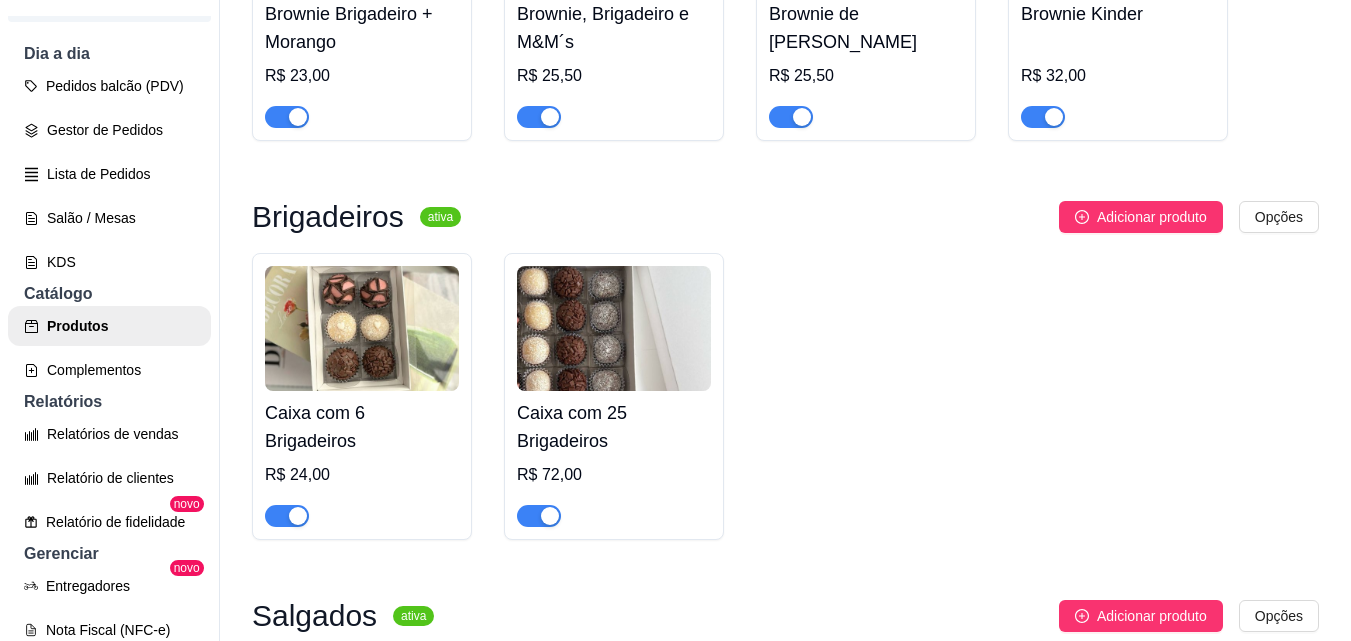 scroll, scrollTop: 5600, scrollLeft: 0, axis: vertical 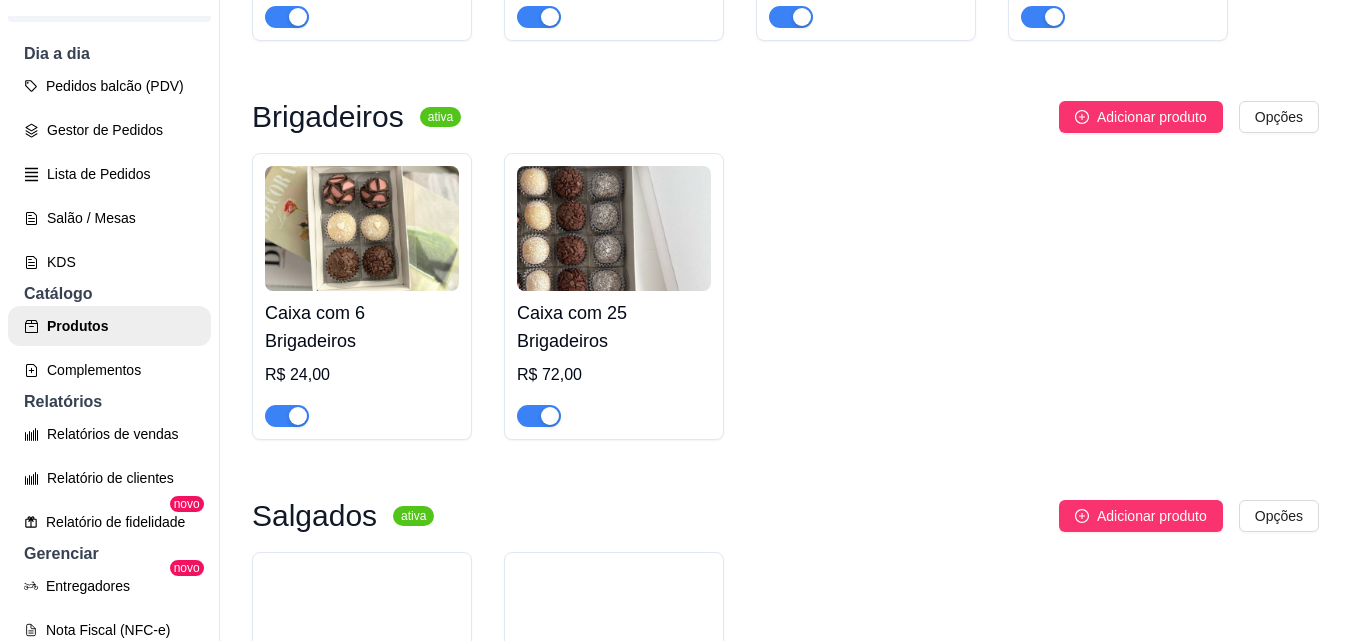click on "Caixa com 6 Brigadeiros" at bounding box center (362, 327) 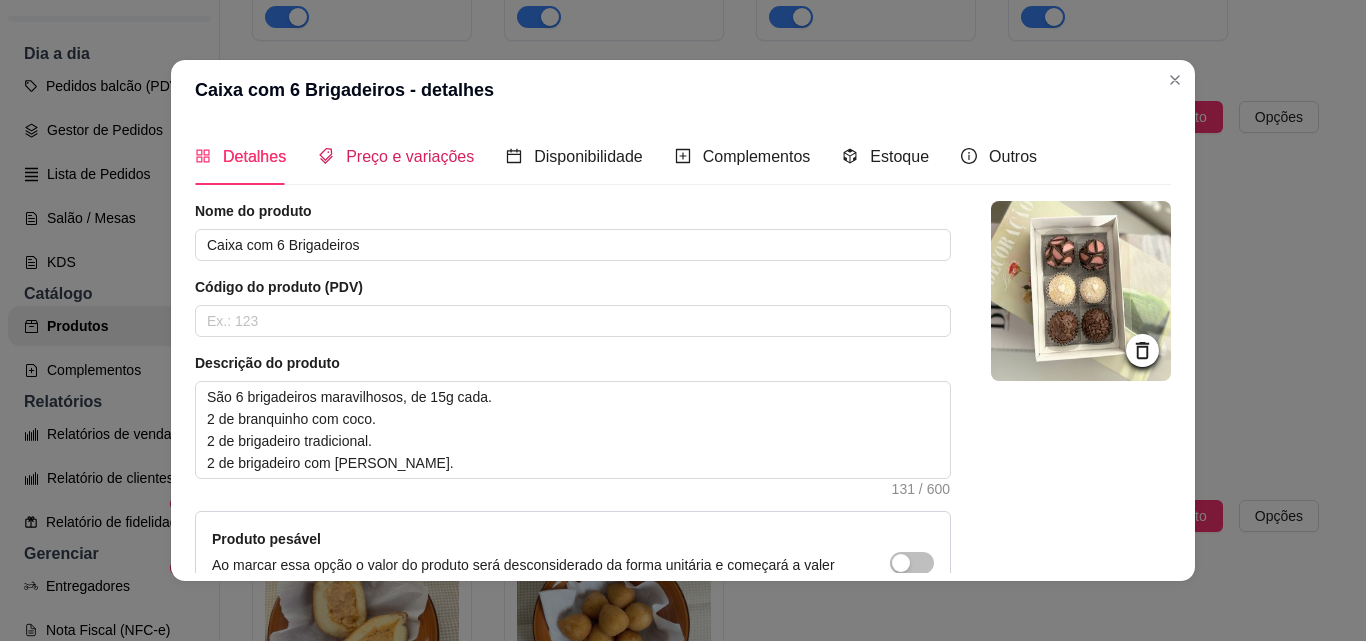 click on "Preço e variações" at bounding box center (396, 156) 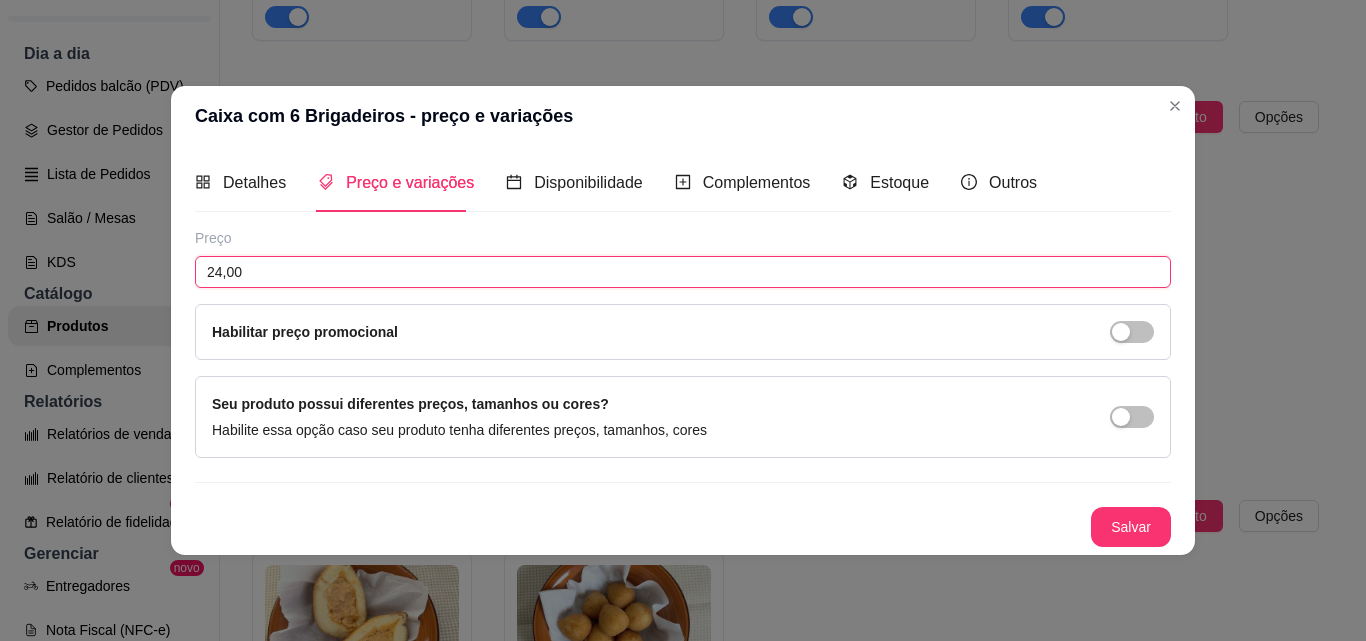 click on "24,00" at bounding box center [683, 272] 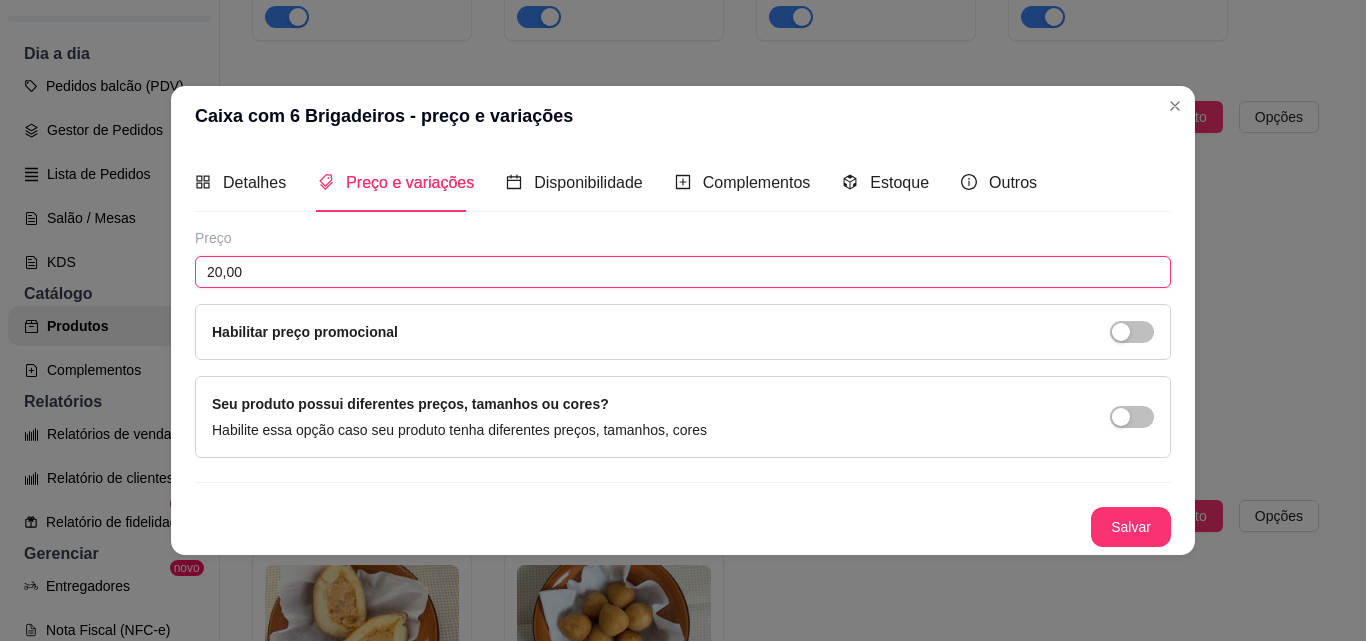 type on "20,00" 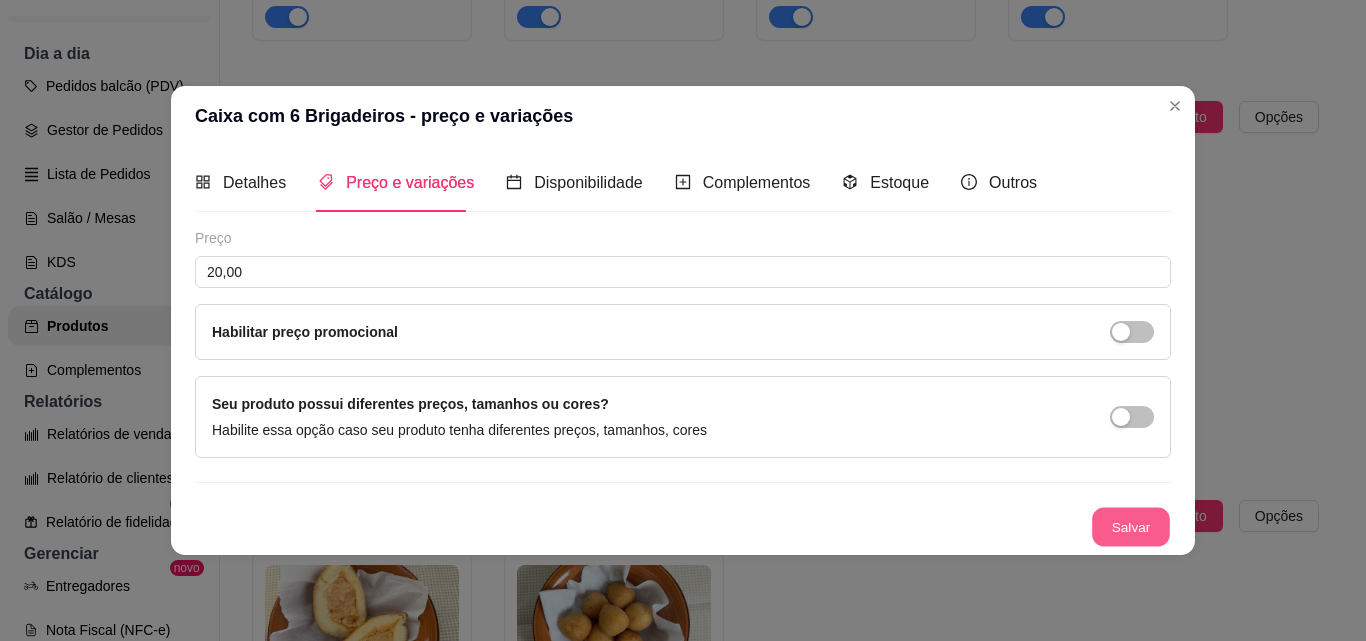 click on "Salvar" at bounding box center [1131, 526] 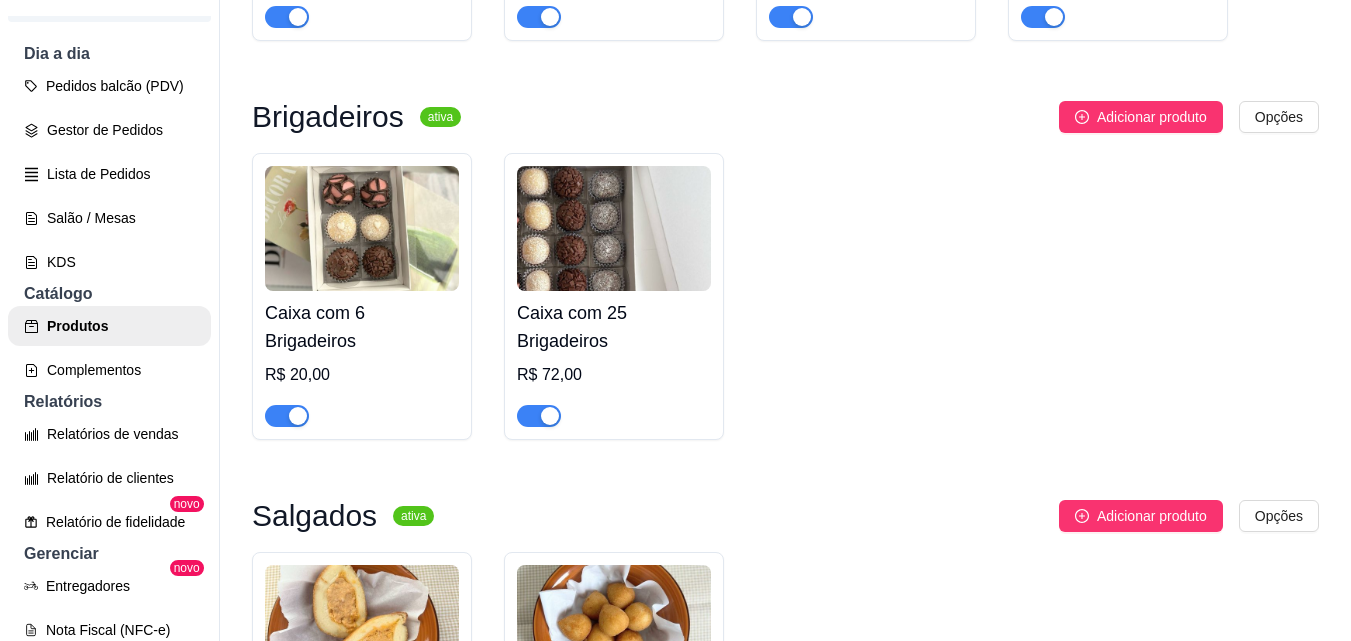 click on "Caixa com 6 Brigadeiros   R$ 20,00 Caixa com 25 Brigadeiros   R$ 72,00" at bounding box center (785, 296) 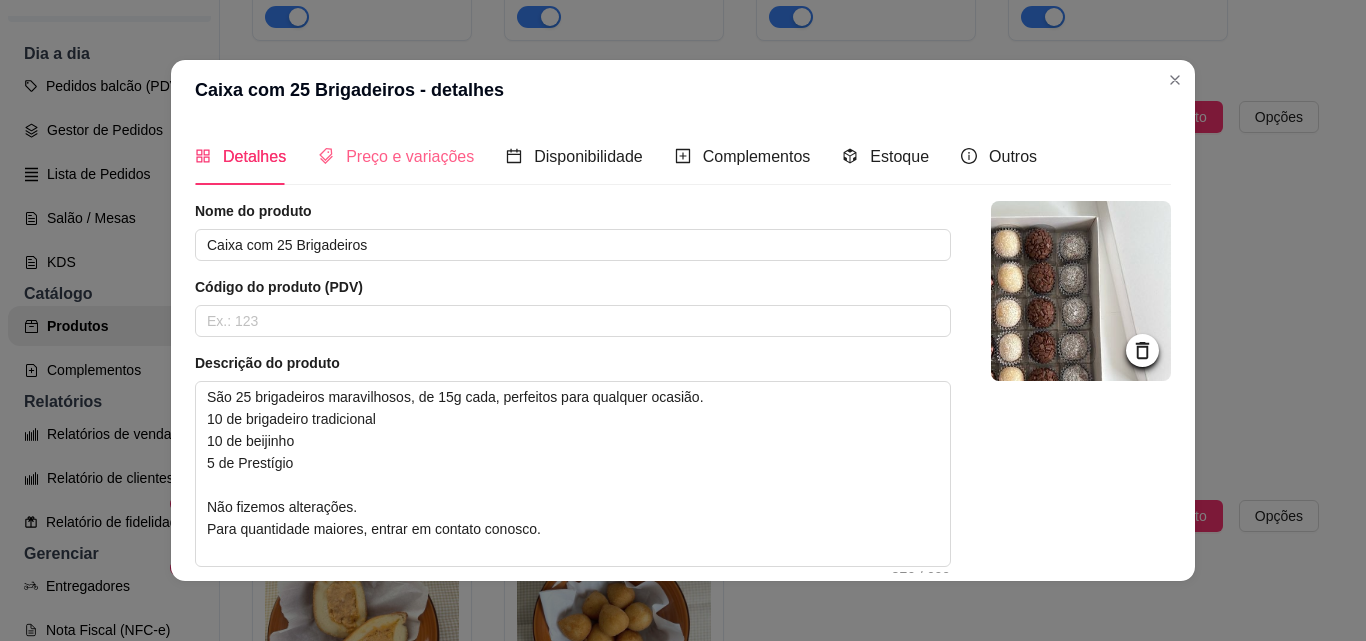 drag, startPoint x: 414, startPoint y: 170, endPoint x: 400, endPoint y: 159, distance: 17.804493 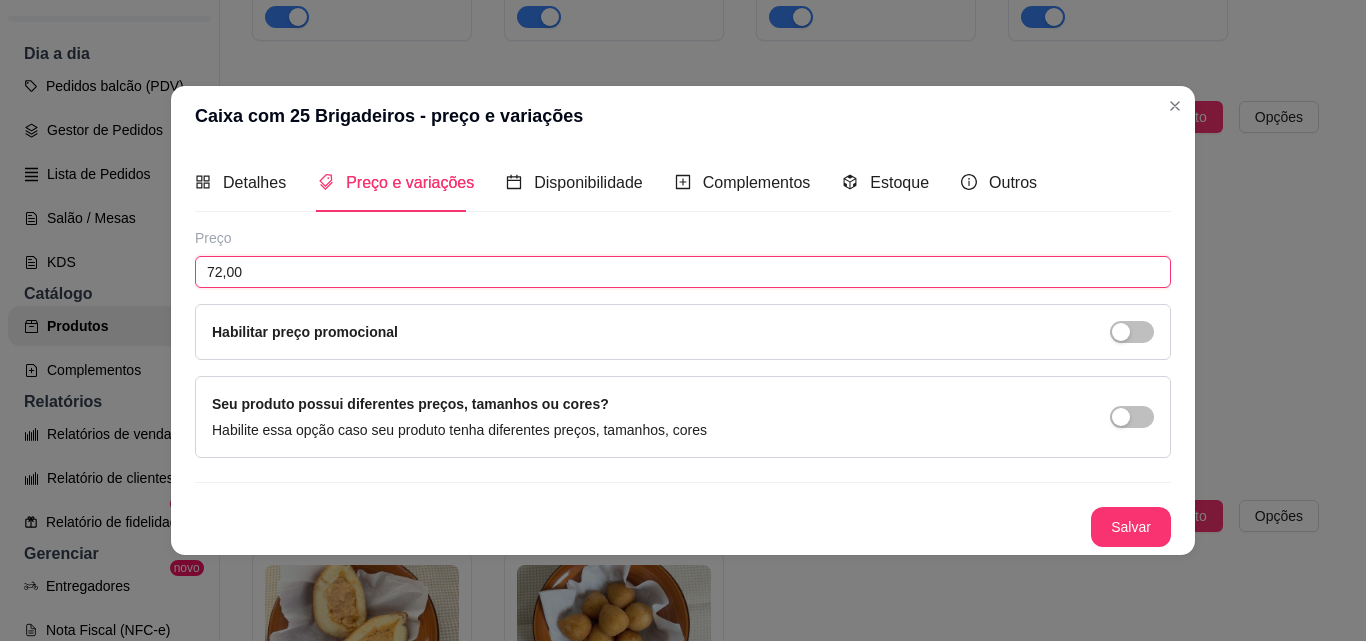 click on "72,00" at bounding box center (683, 272) 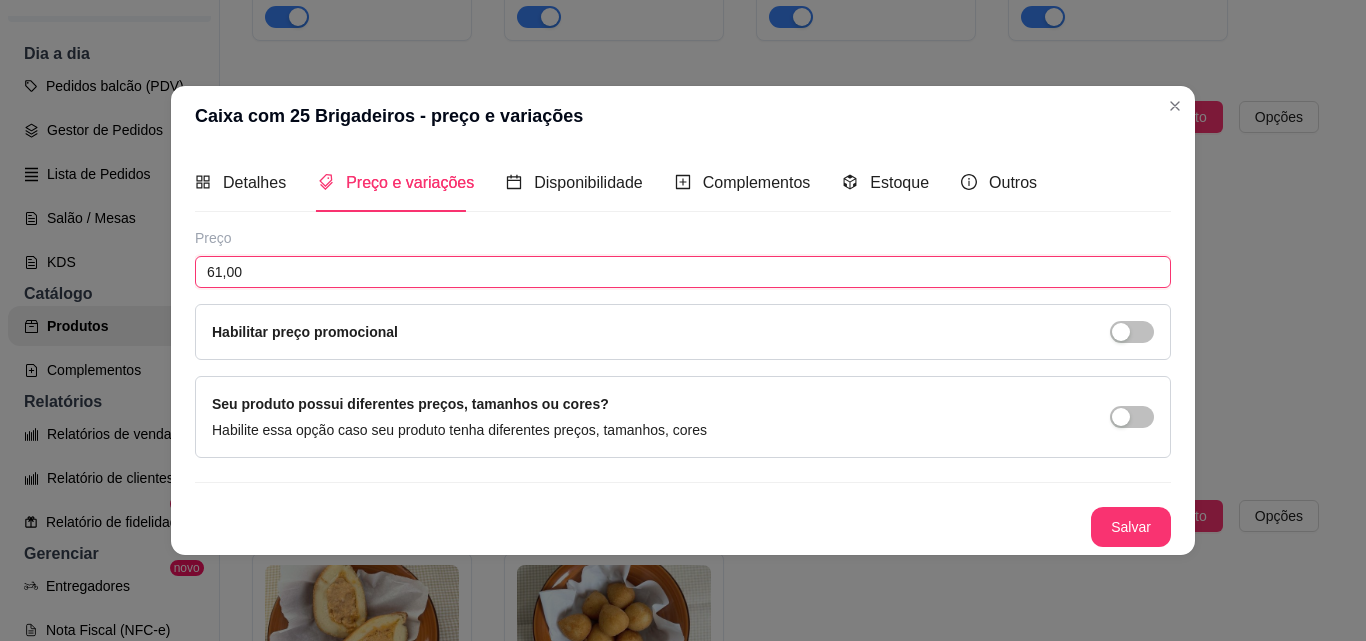 type on "61,00" 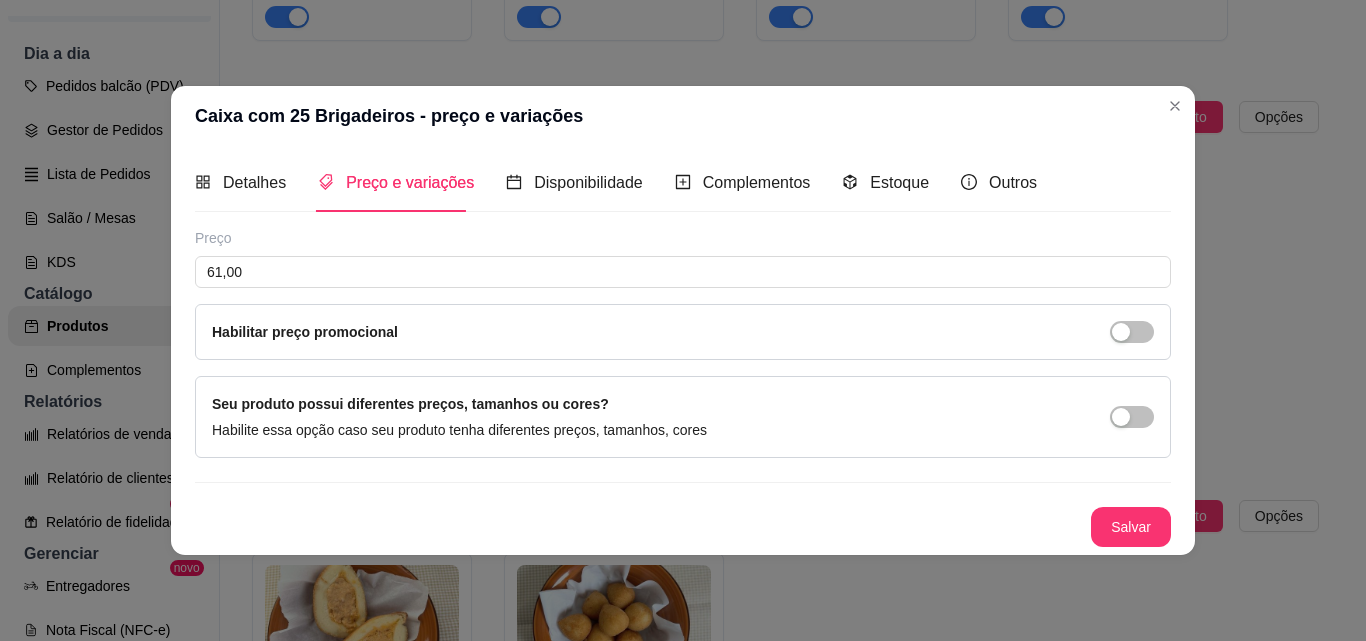 click on "Preço  61,00 Habilitar preço promocional Seu produto possui diferentes preços, tamanhos ou cores? Habilite essa opção caso seu produto tenha diferentes preços, tamanhos, cores Salvar" at bounding box center (683, 387) 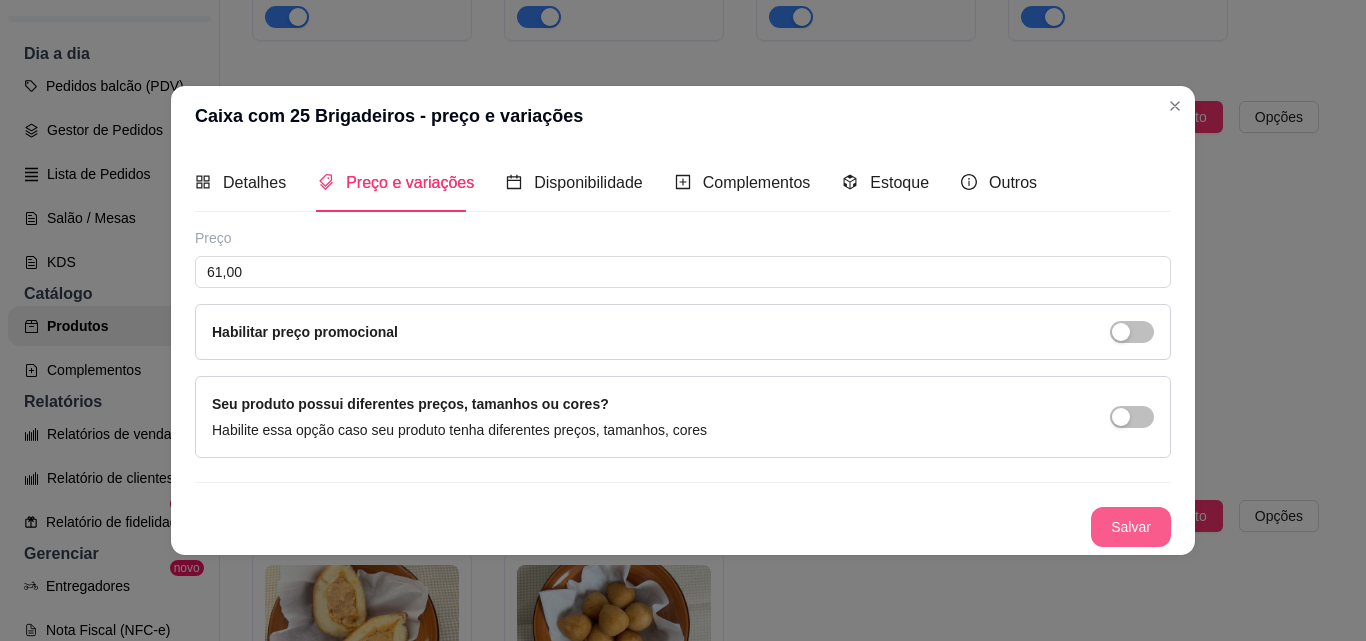 click on "Salvar" at bounding box center [1131, 527] 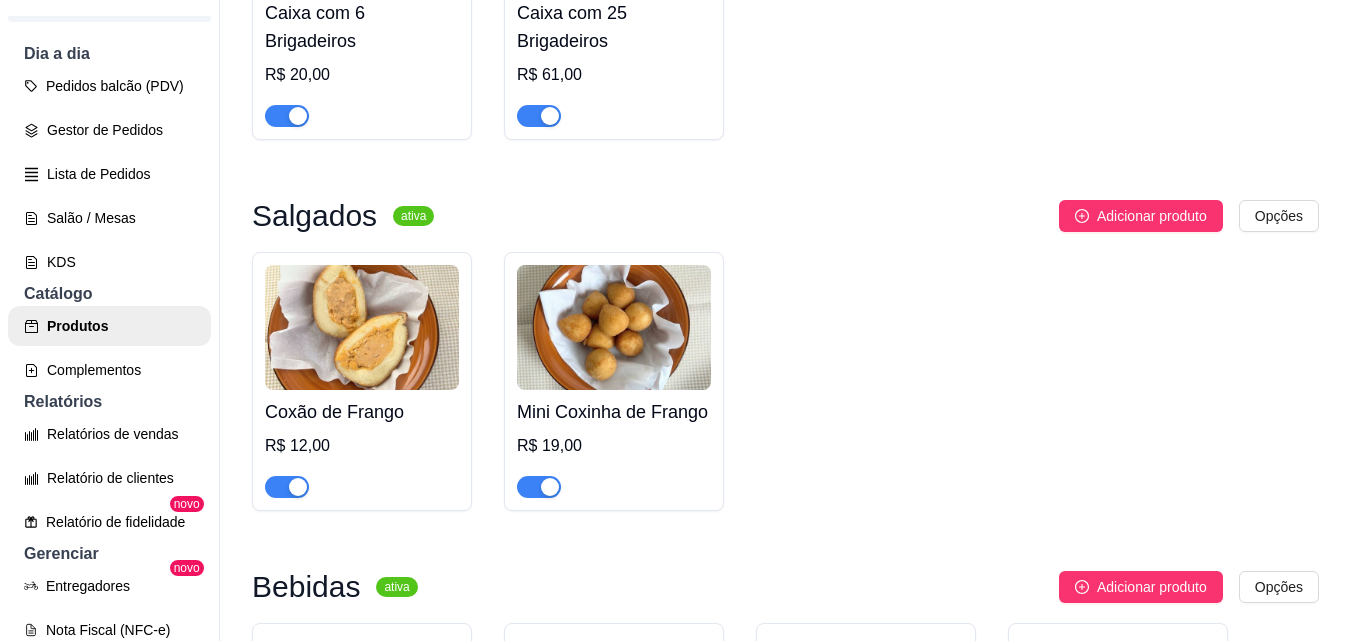 scroll, scrollTop: 6000, scrollLeft: 0, axis: vertical 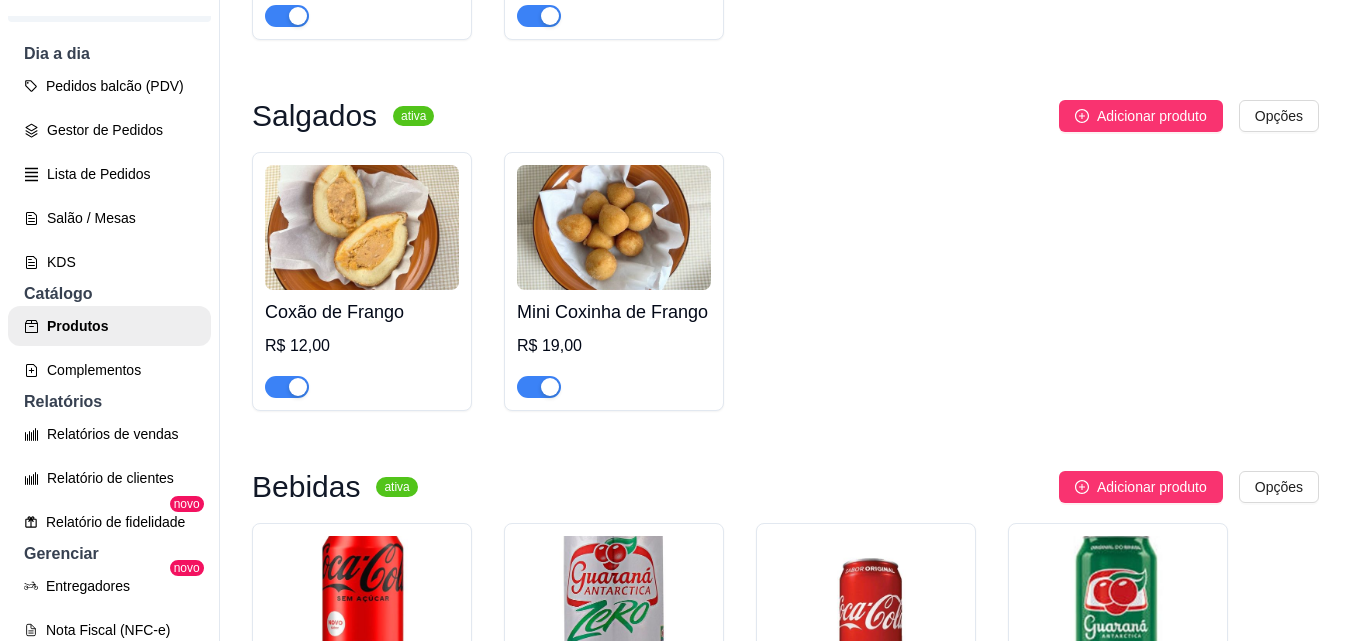 click on "Mini Coxinha de Frango" at bounding box center [614, 312] 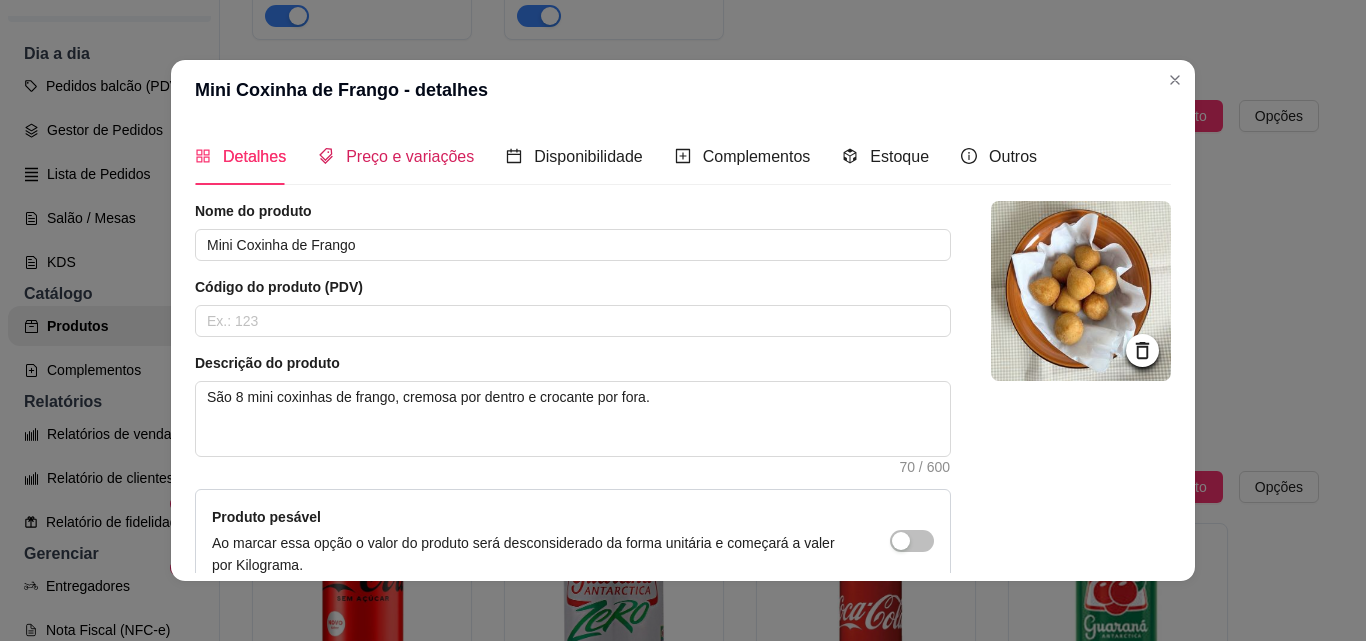 click on "Preço e variações" at bounding box center [410, 156] 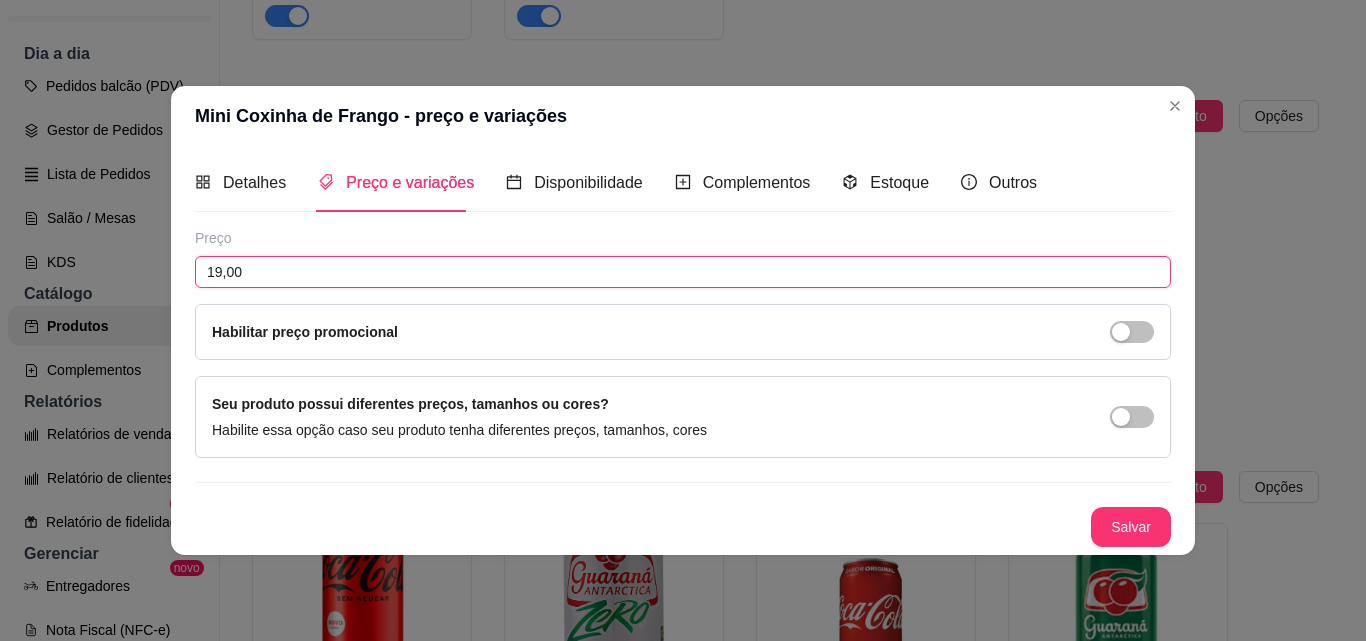 click on "19,00" at bounding box center [683, 272] 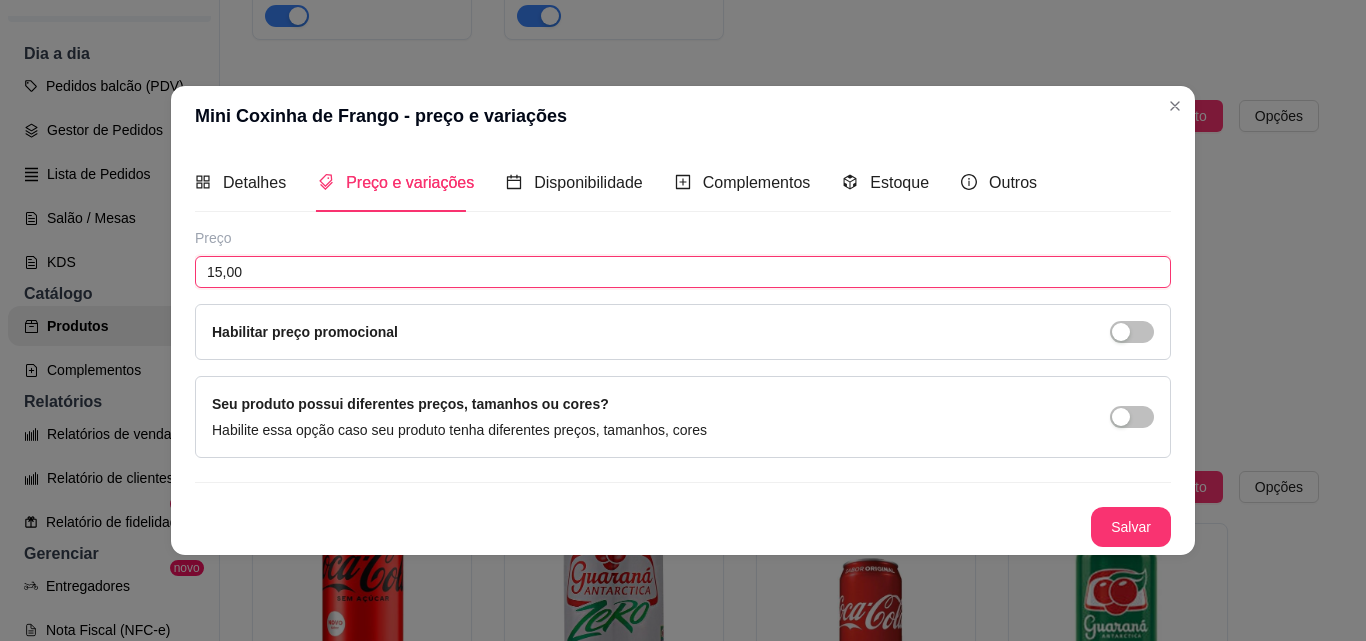 type on "15,00" 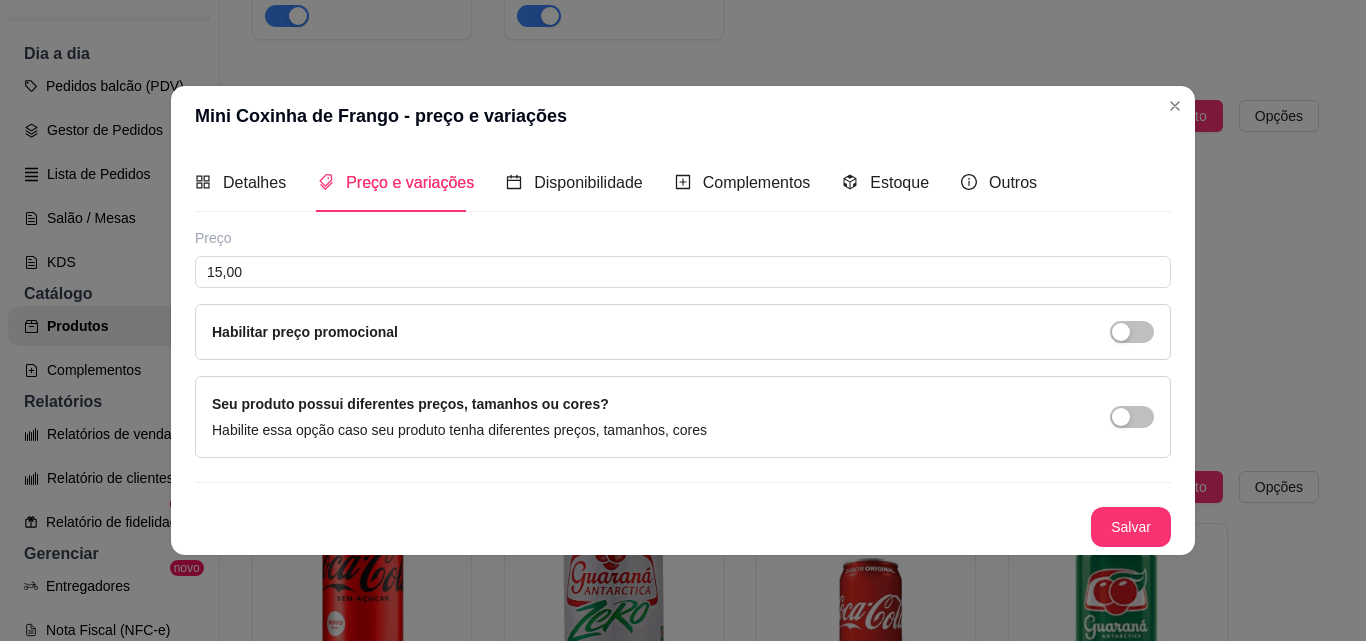 click on "Preço" at bounding box center [683, 238] 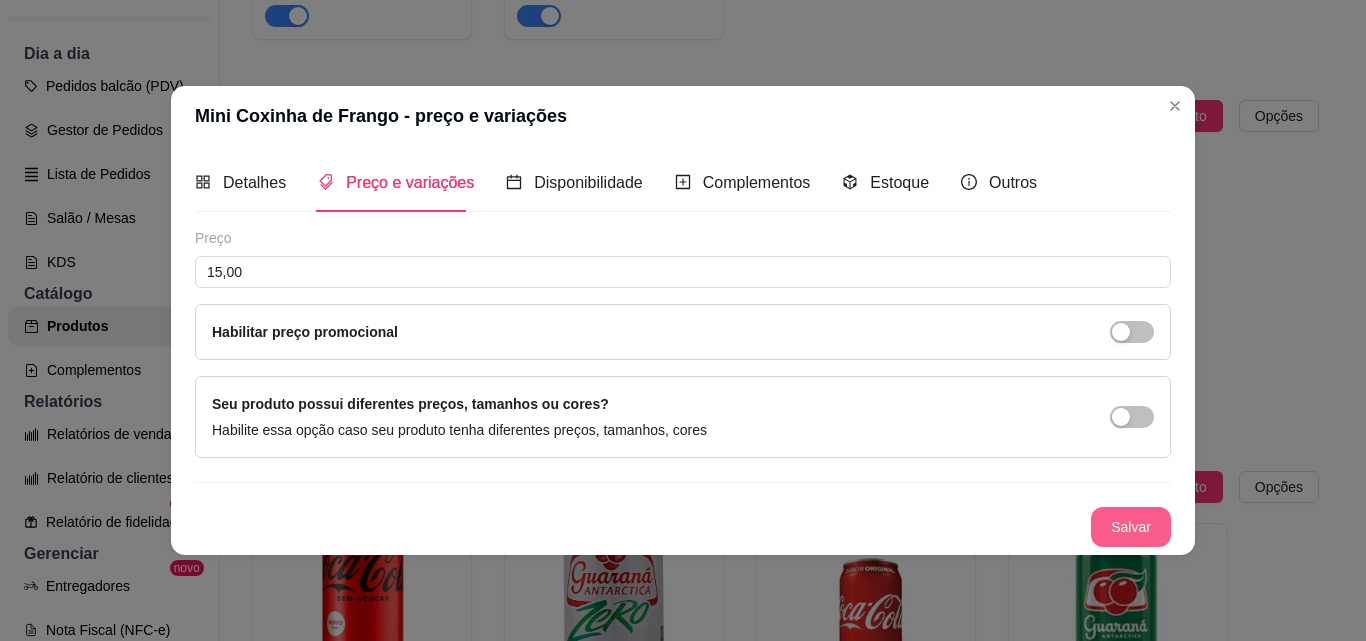 click on "Salvar" at bounding box center [1131, 527] 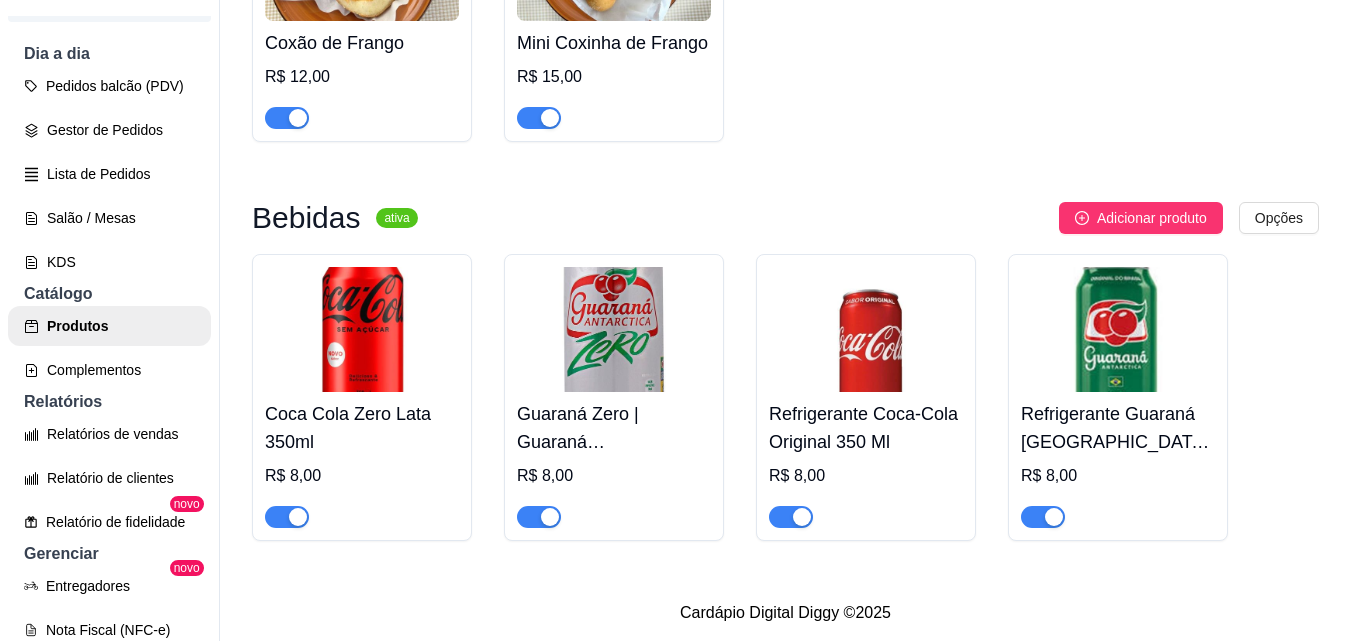scroll, scrollTop: 6330, scrollLeft: 0, axis: vertical 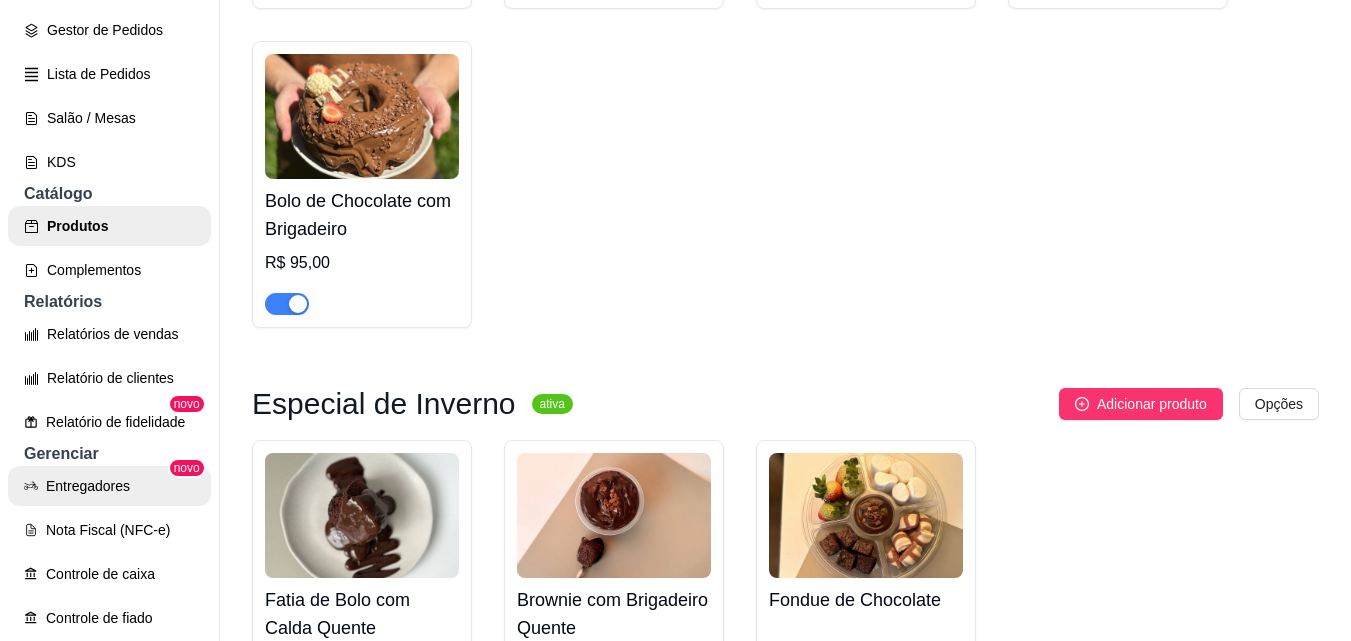 click on "Entregadores" at bounding box center (109, 486) 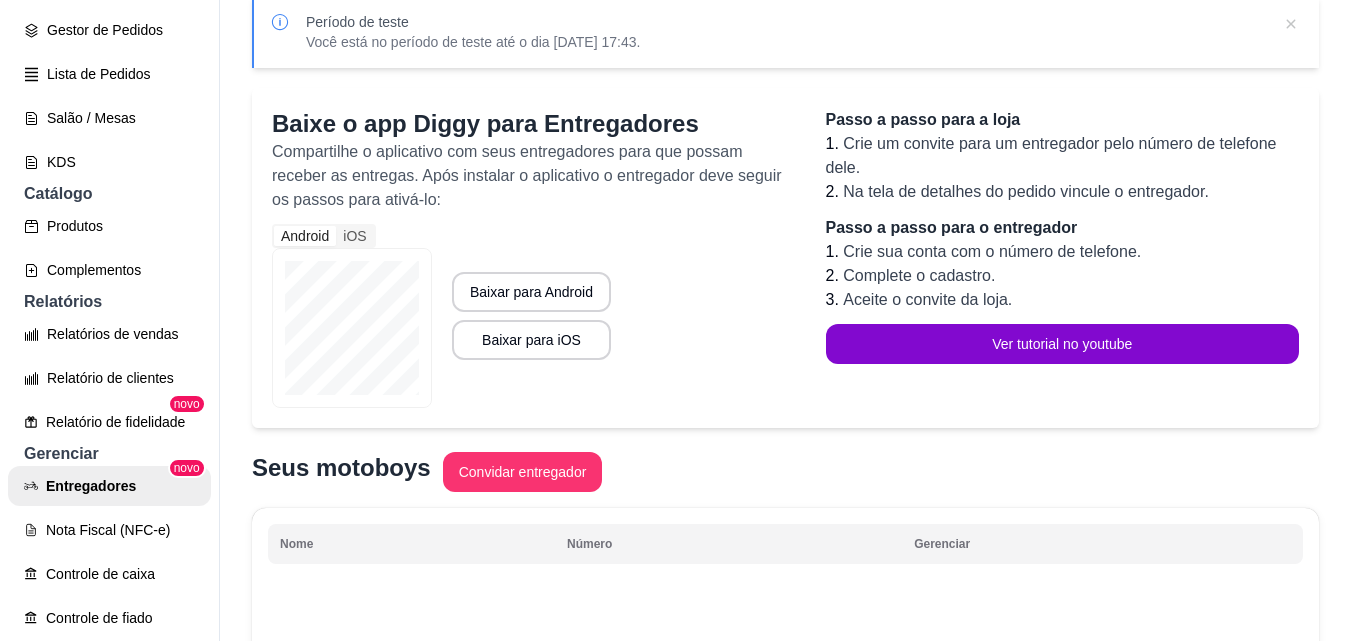 scroll, scrollTop: 0, scrollLeft: 0, axis: both 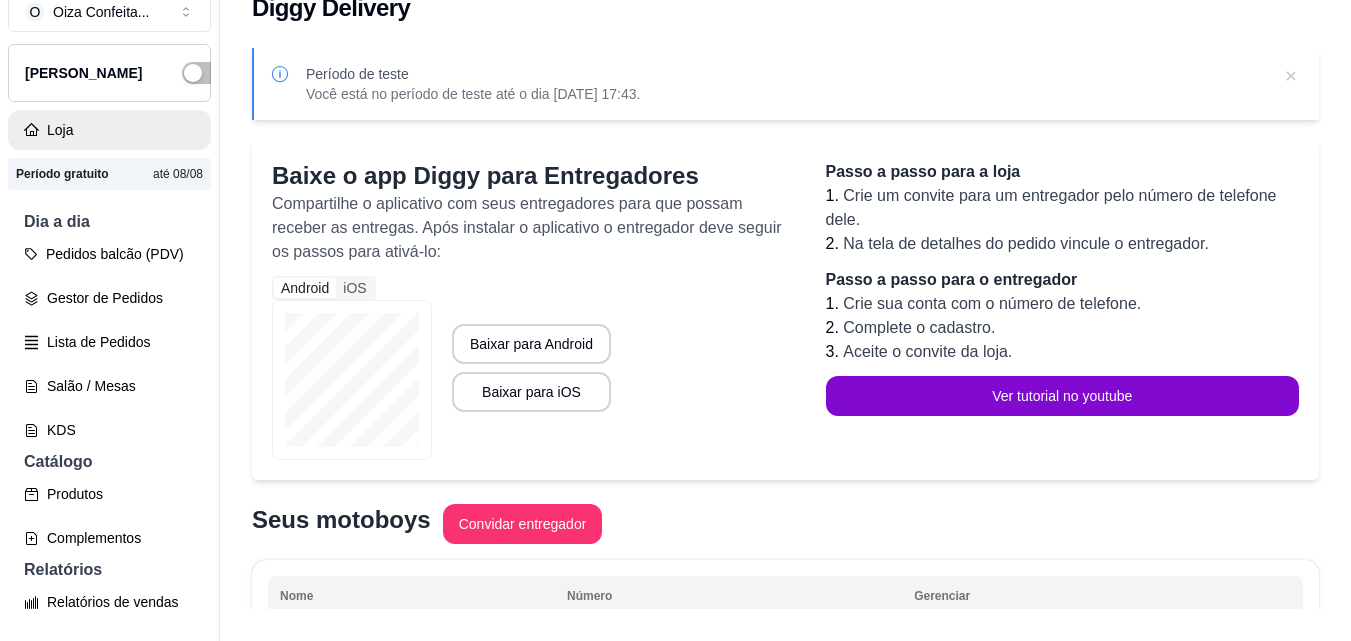 click on "Loja" at bounding box center [109, 130] 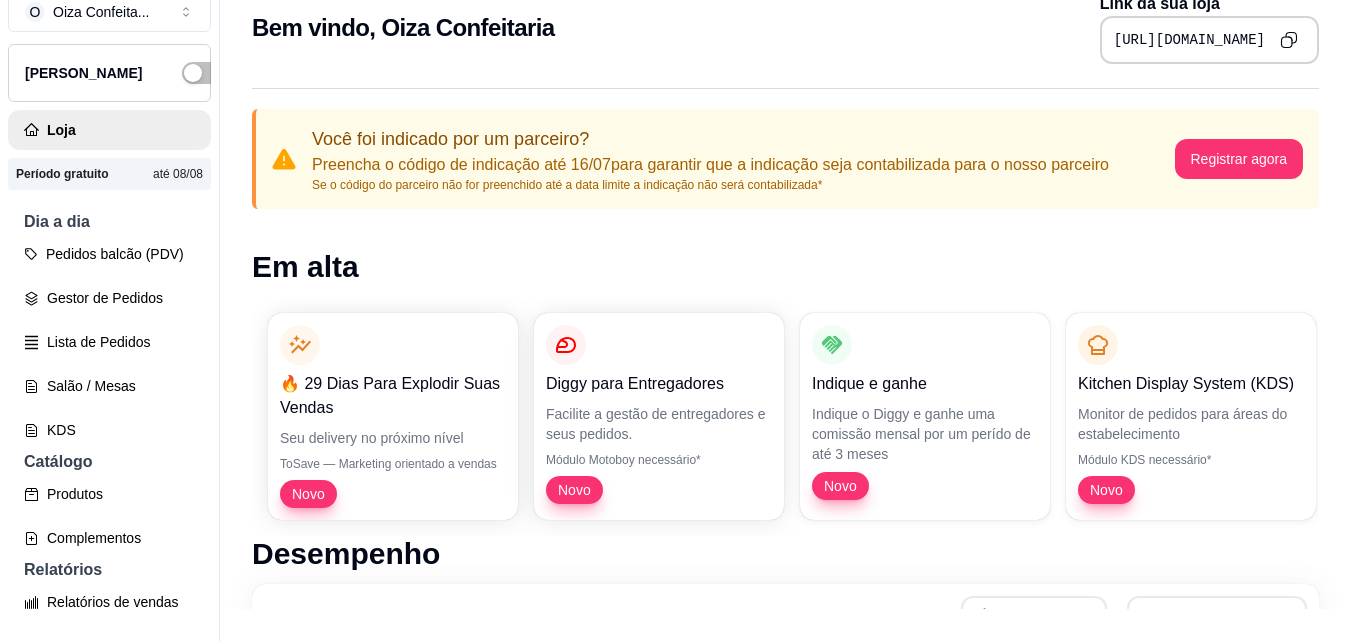 scroll, scrollTop: 0, scrollLeft: 0, axis: both 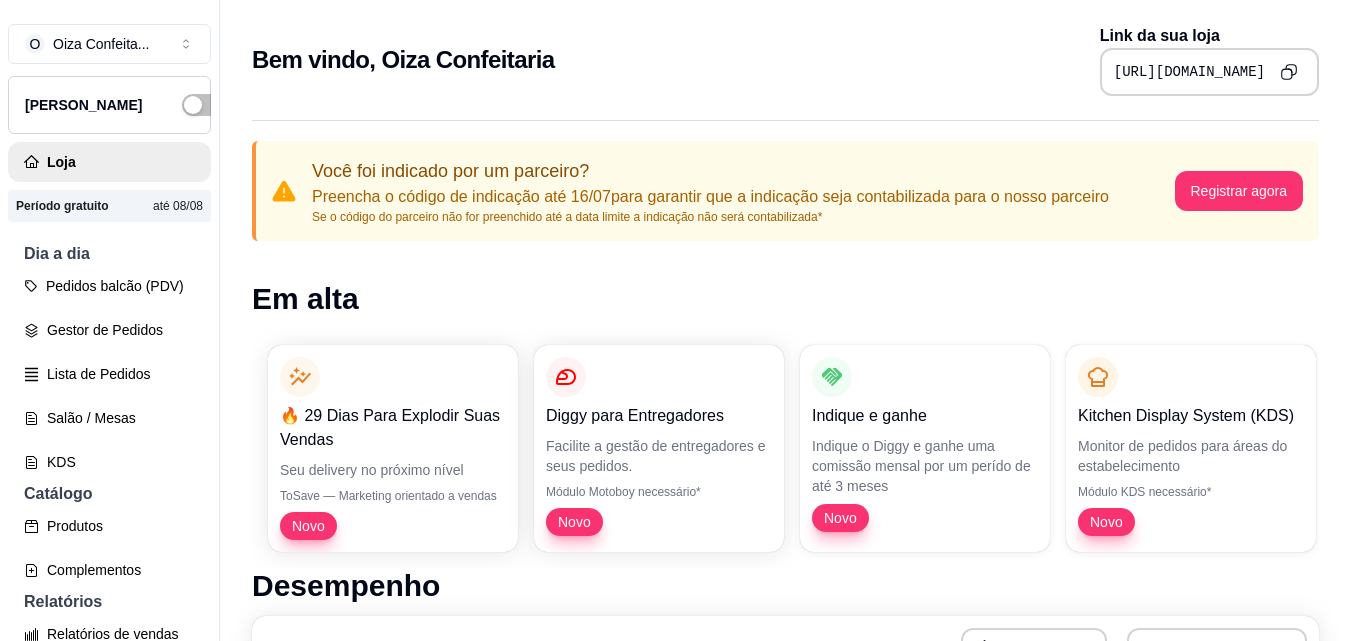 click 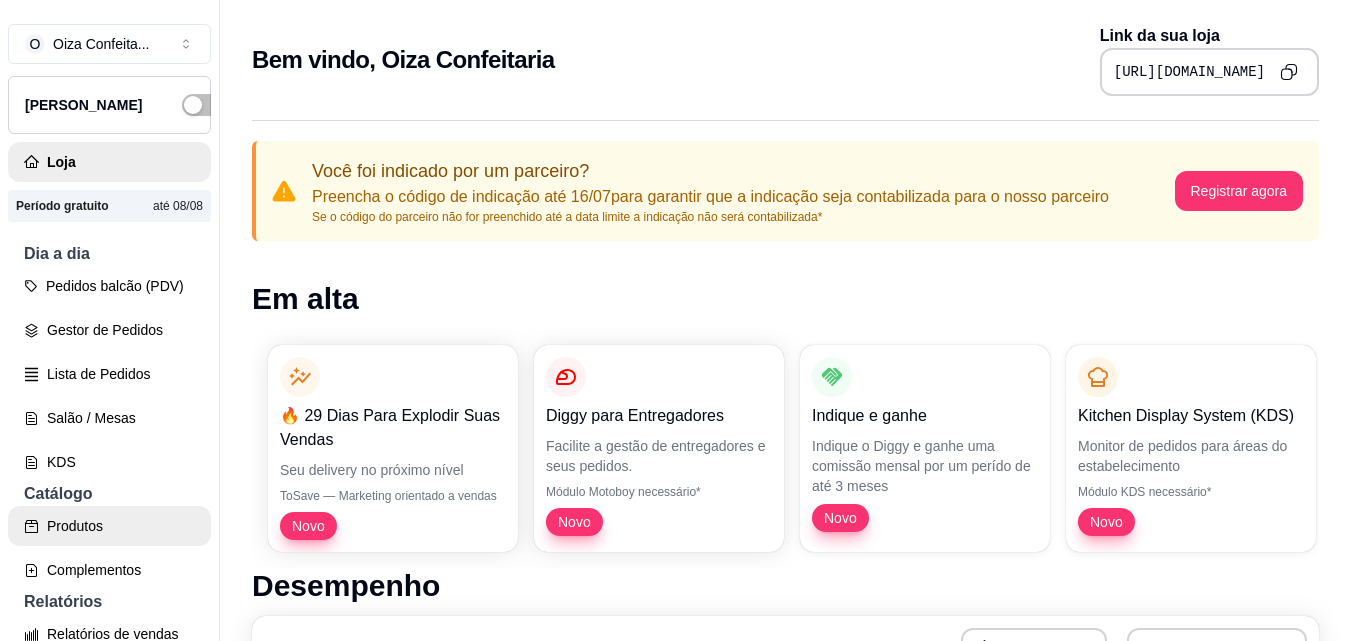 click on "Produtos" at bounding box center (109, 526) 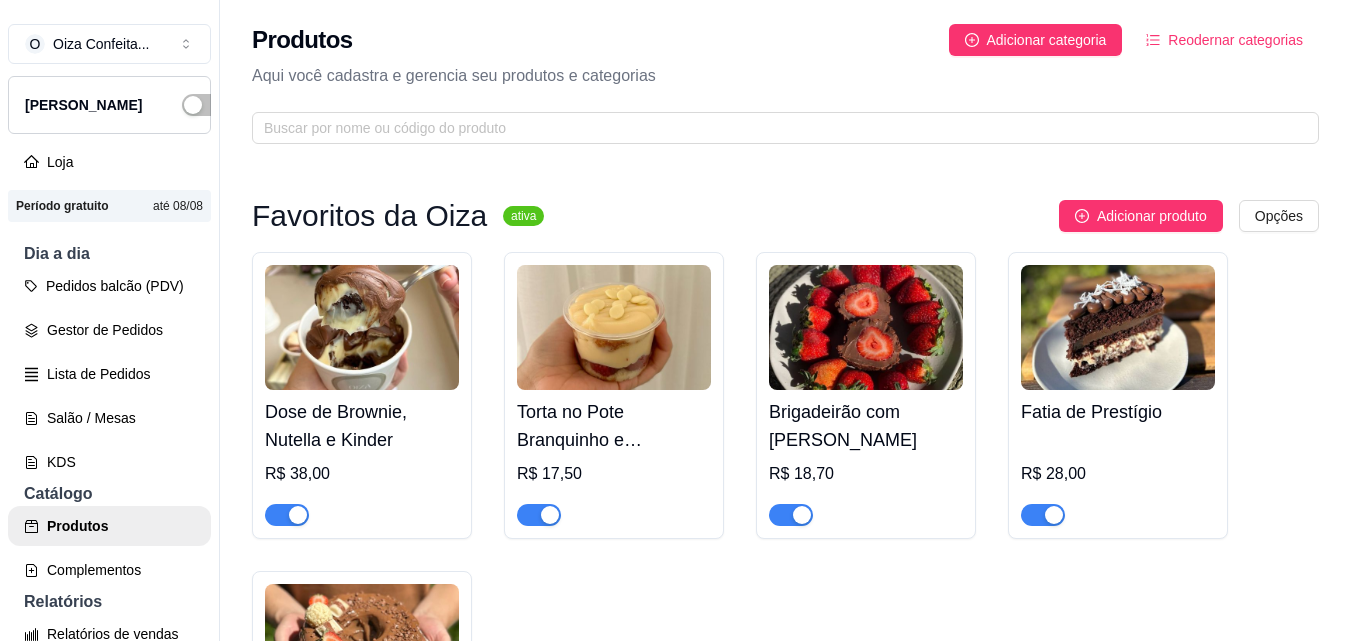 scroll, scrollTop: 200, scrollLeft: 0, axis: vertical 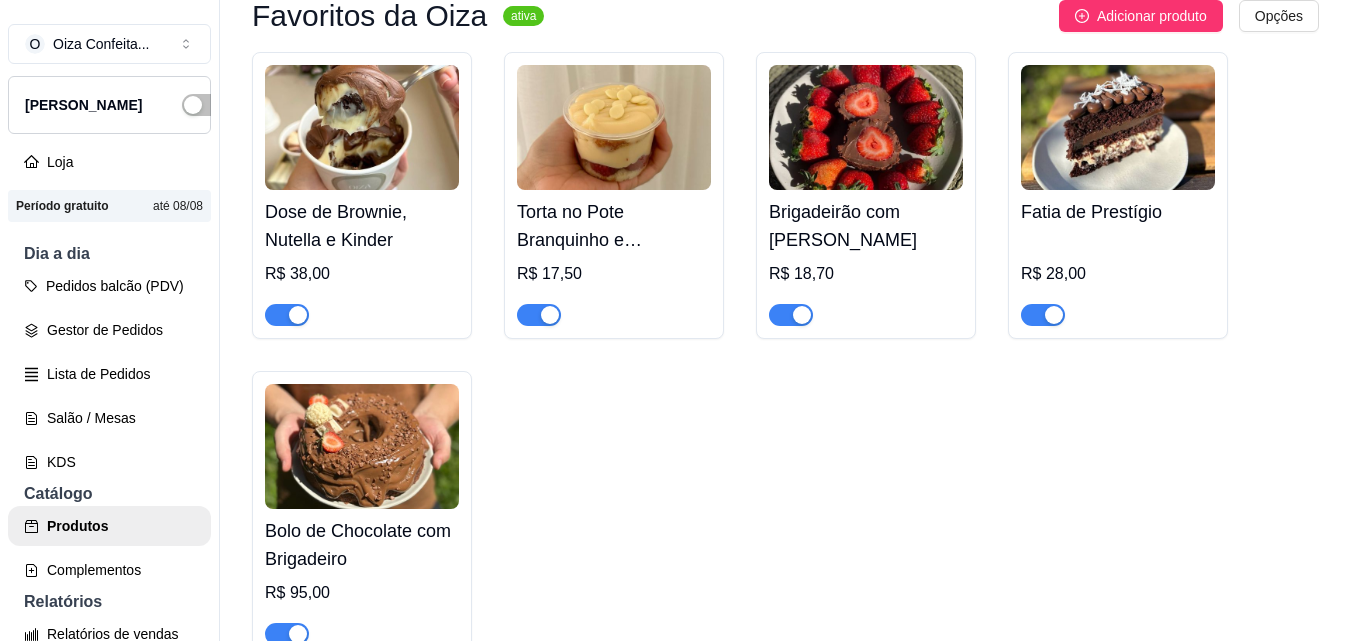 click on "Bolo de Chocolate com Brigadeiro" at bounding box center [362, 545] 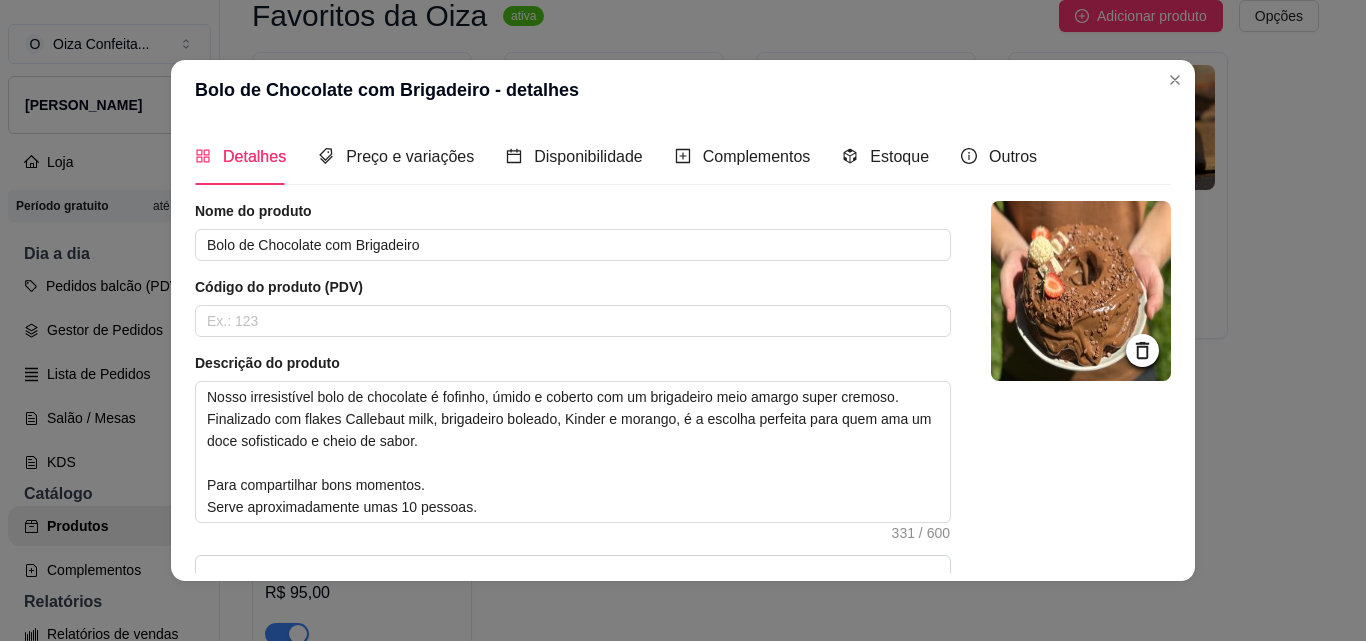 click on "Detalhes Preço e variações Disponibilidade Complementos Estoque Outros Nome do produto Bolo de Chocolate com Brigadeiro Código do produto (PDV) Descrição do produto Nosso irresistível bolo de chocolate é fofinho, úmido e coberto com um brigadeiro meio amargo super cremoso. Finalizado com flakes Callebaut milk, brigadeiro boleado, Kinder e morango, é a escolha perfeita para quem ama um doce sofisticado e cheio de sabor.
Para compartilhar bons momentos.
Serve aproximadamente umas 10 pessoas. 331 / 600 Produto pesável Ao marcar essa opção o valor do produto será desconsiderado da forma unitária e começará a valer por Kilograma. Quantidade miníma para pedido Ao habilitar seus clientes terão que pedir uma quantidade miníma desse produto. Copiar link do produto Deletar produto Salvar" at bounding box center [683, 350] 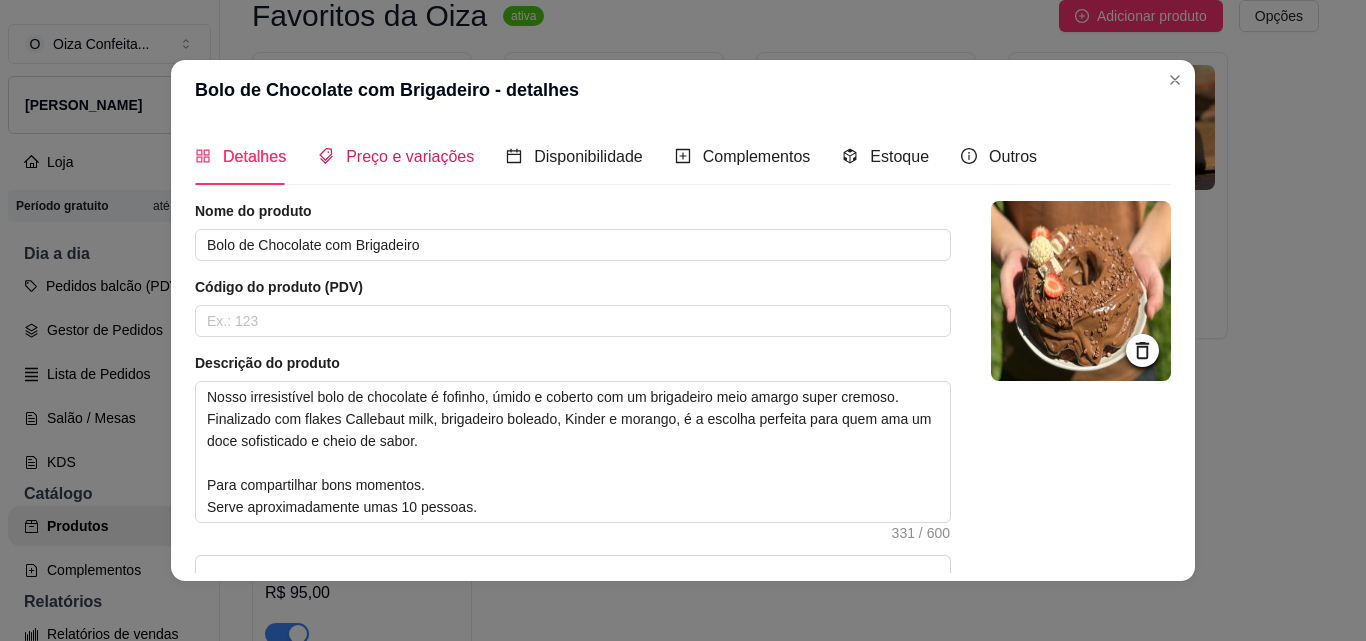 click on "Preço e variações" at bounding box center [410, 156] 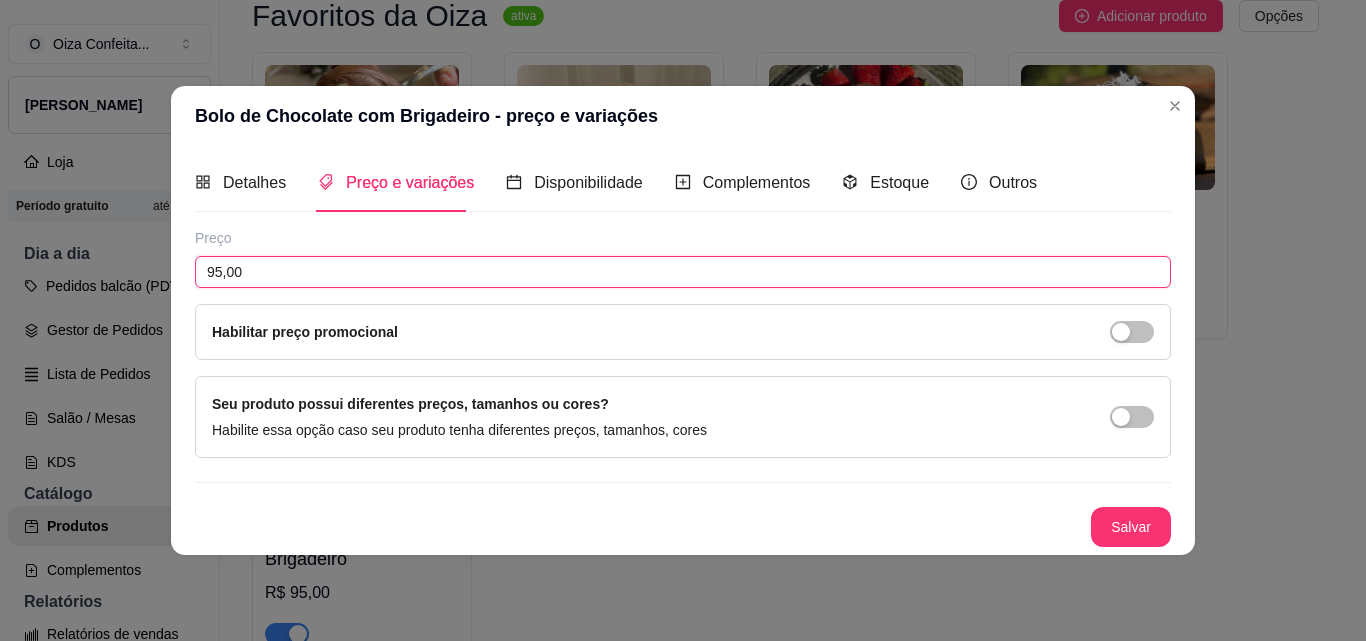 click on "95,00" at bounding box center [683, 272] 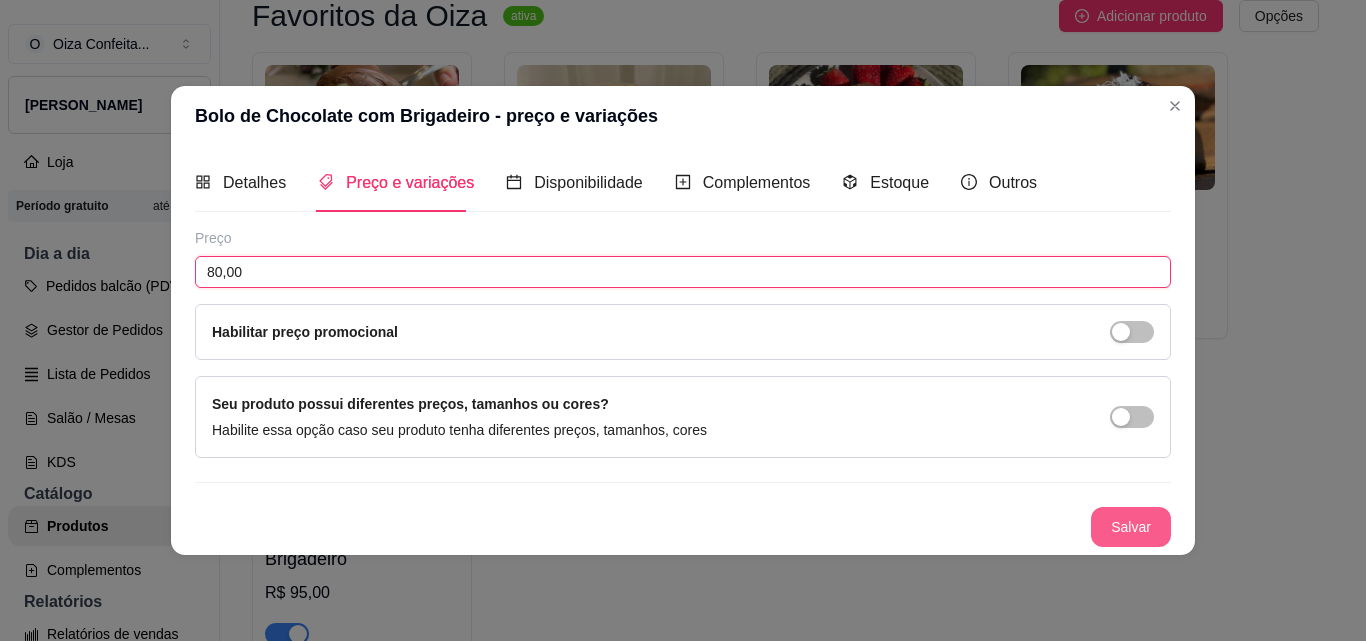 type on "80,00" 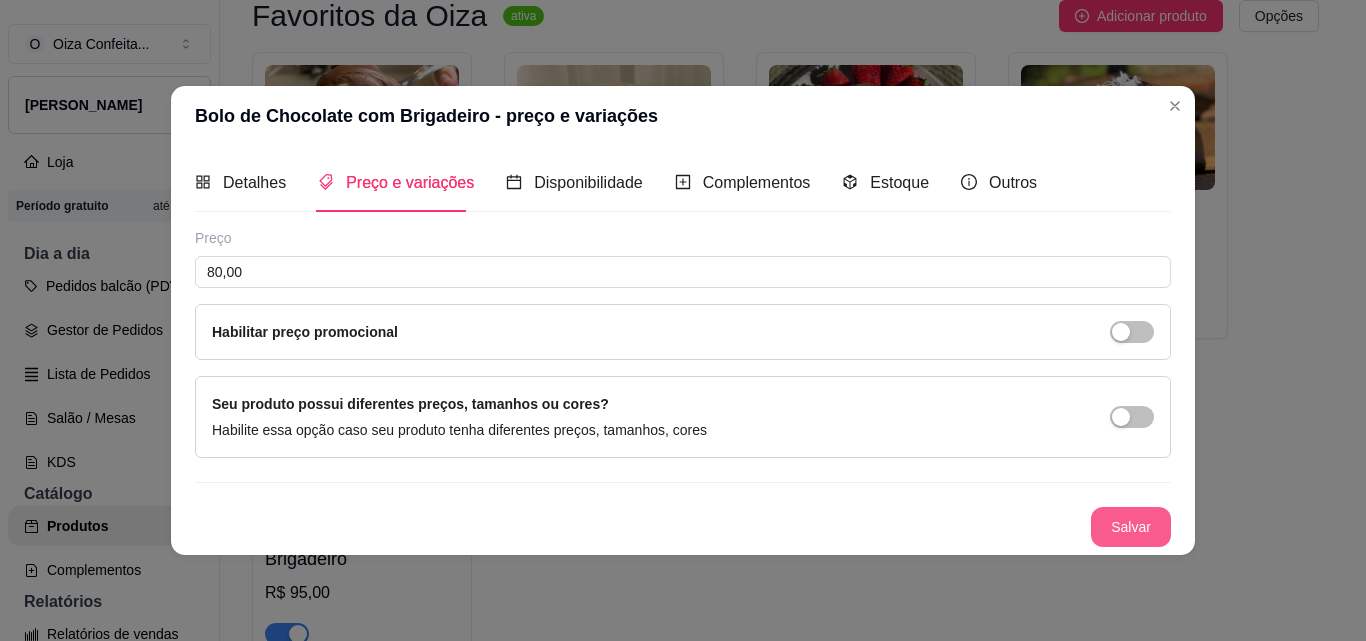 click on "Salvar" at bounding box center (1131, 527) 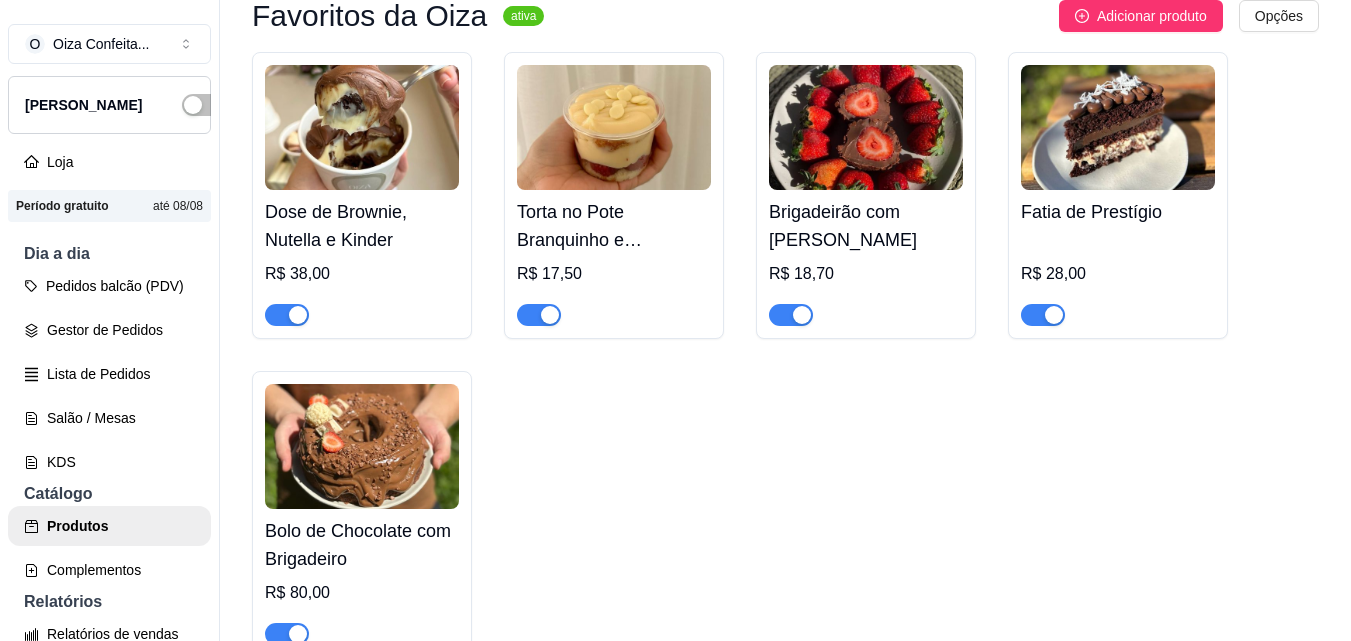 scroll, scrollTop: 700, scrollLeft: 0, axis: vertical 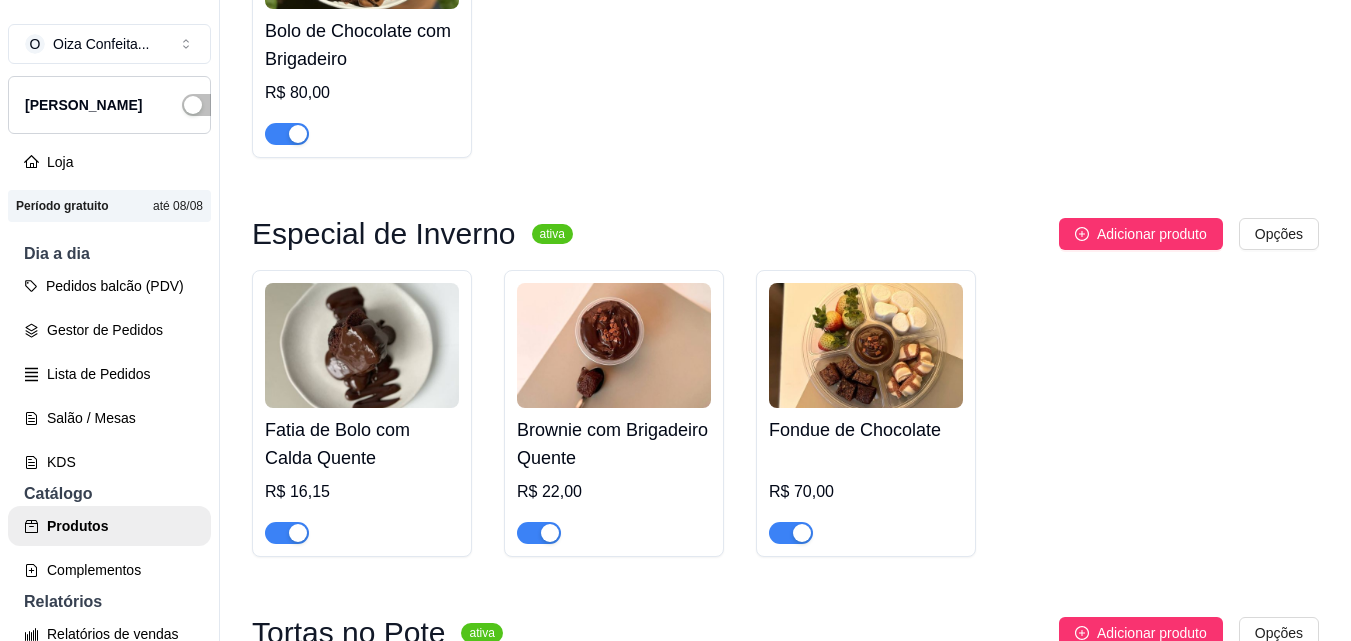 click on "Brownie com Brigadeiro Quente" at bounding box center [614, 444] 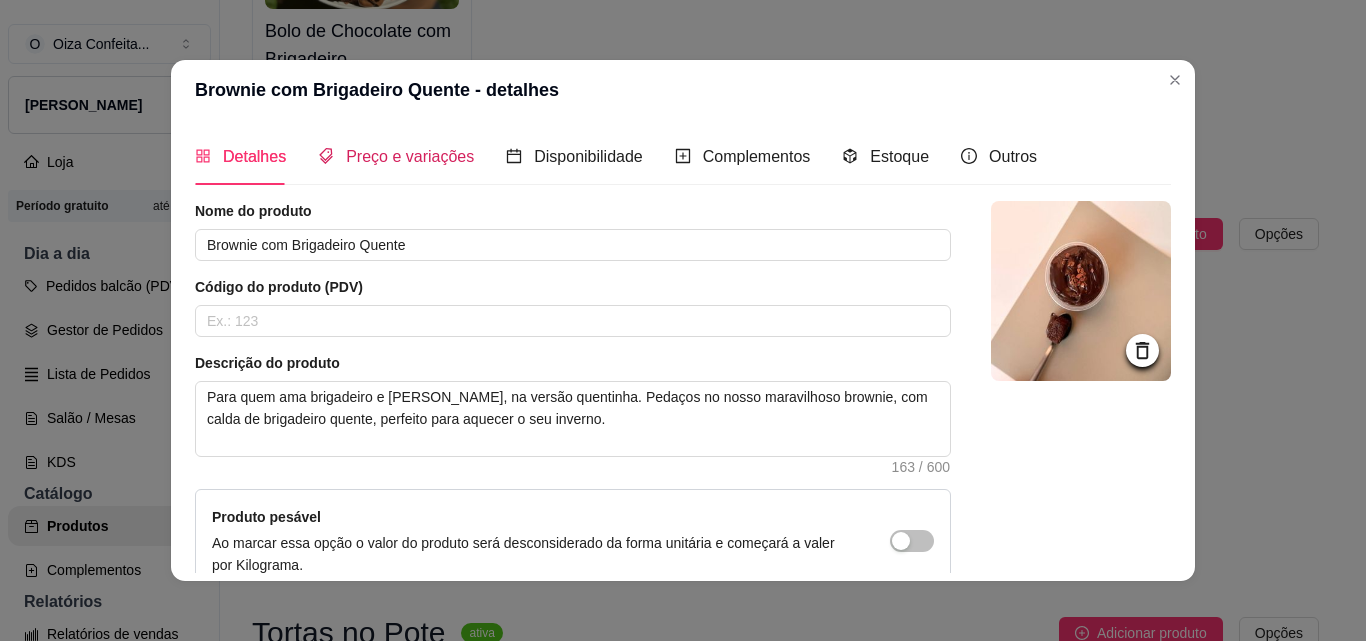 click on "Preço e variações" at bounding box center (410, 156) 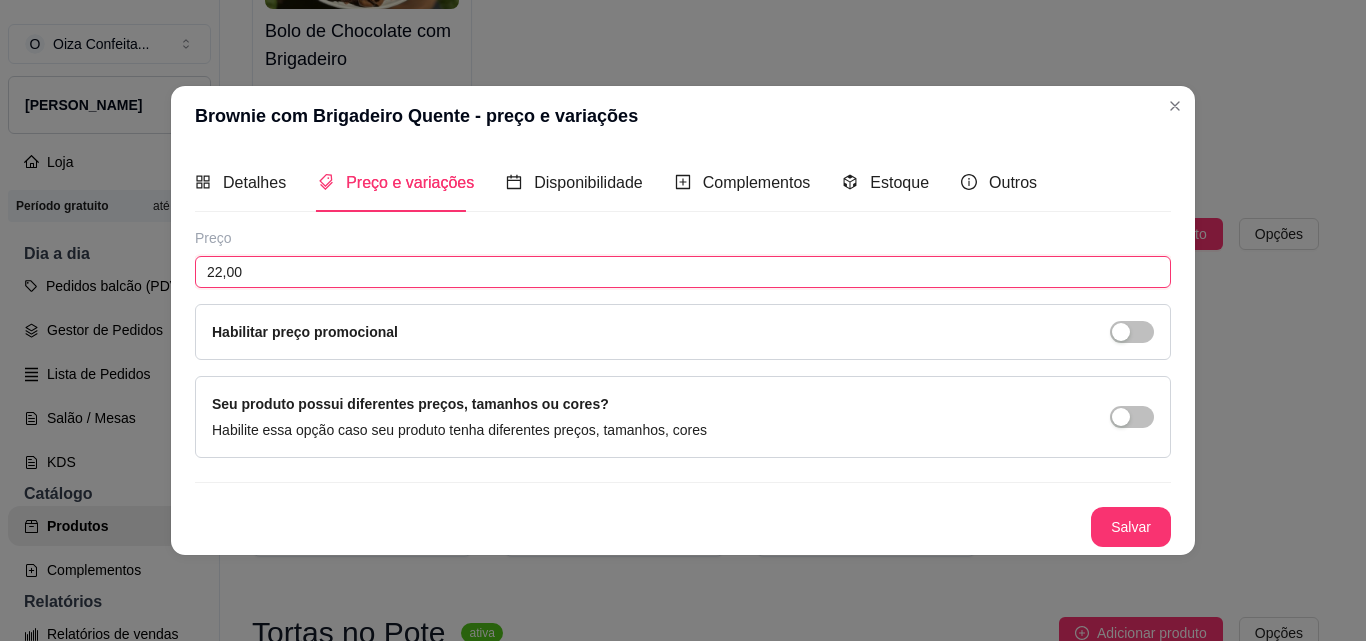 click on "22,00" at bounding box center (683, 272) 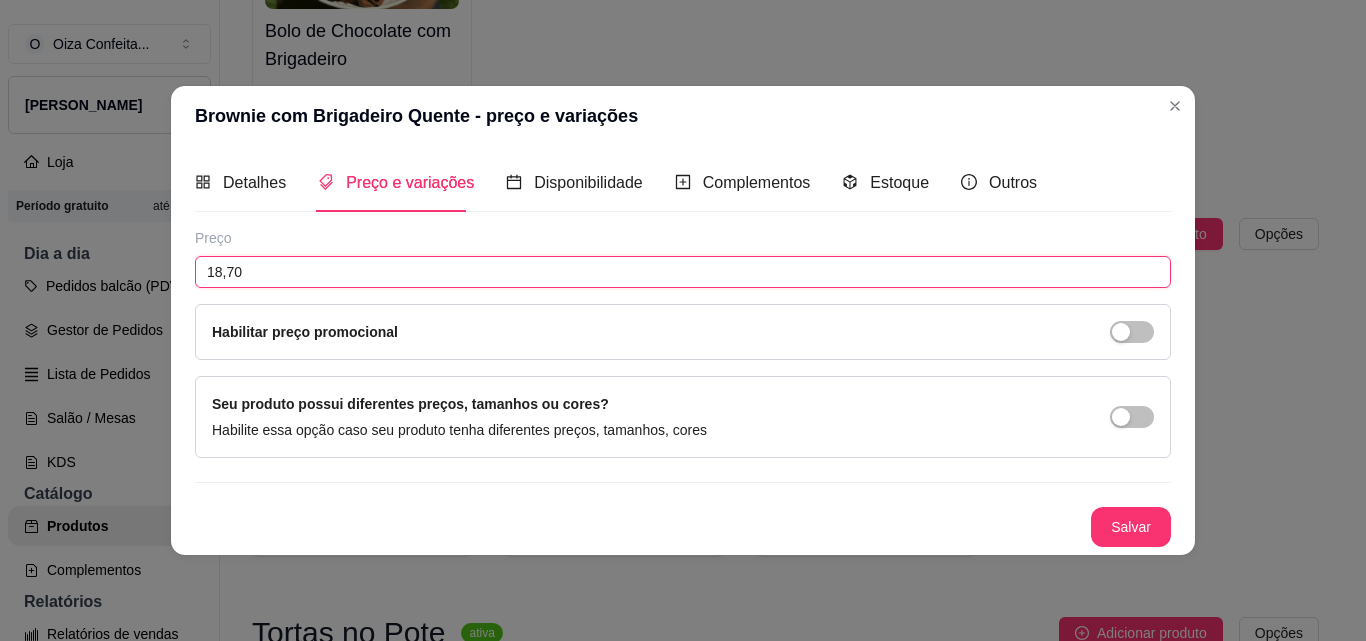 type on "18,70" 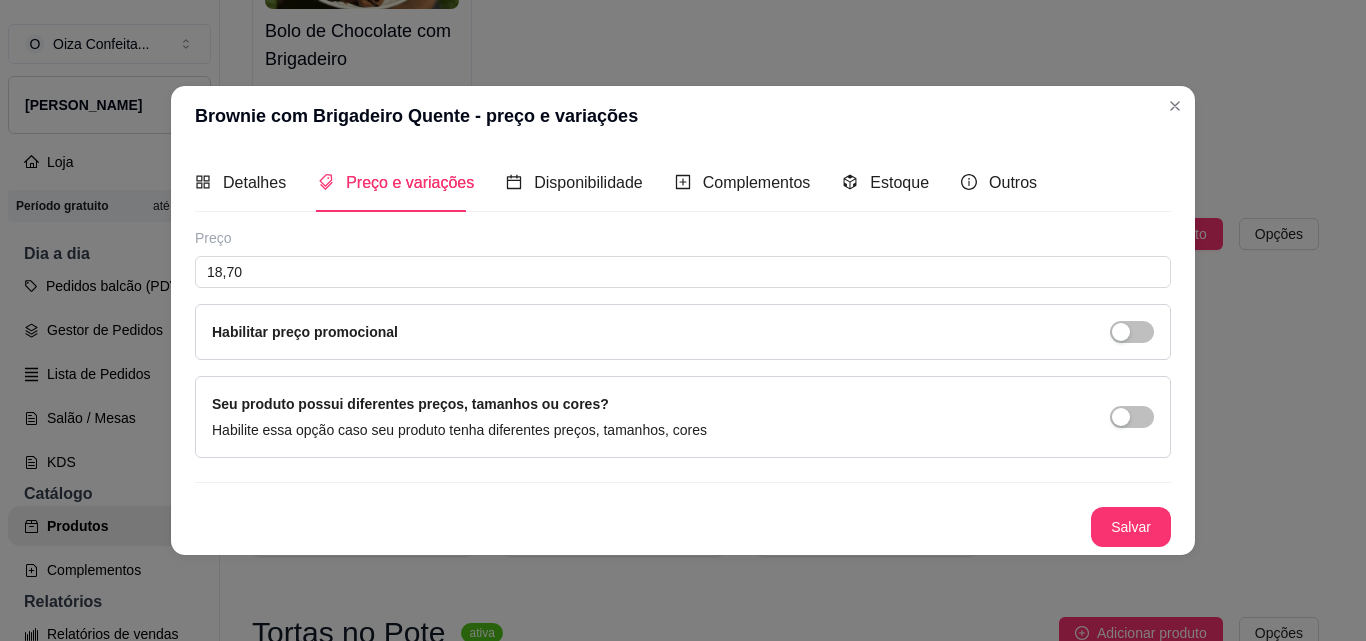 click on "Preço" at bounding box center (683, 238) 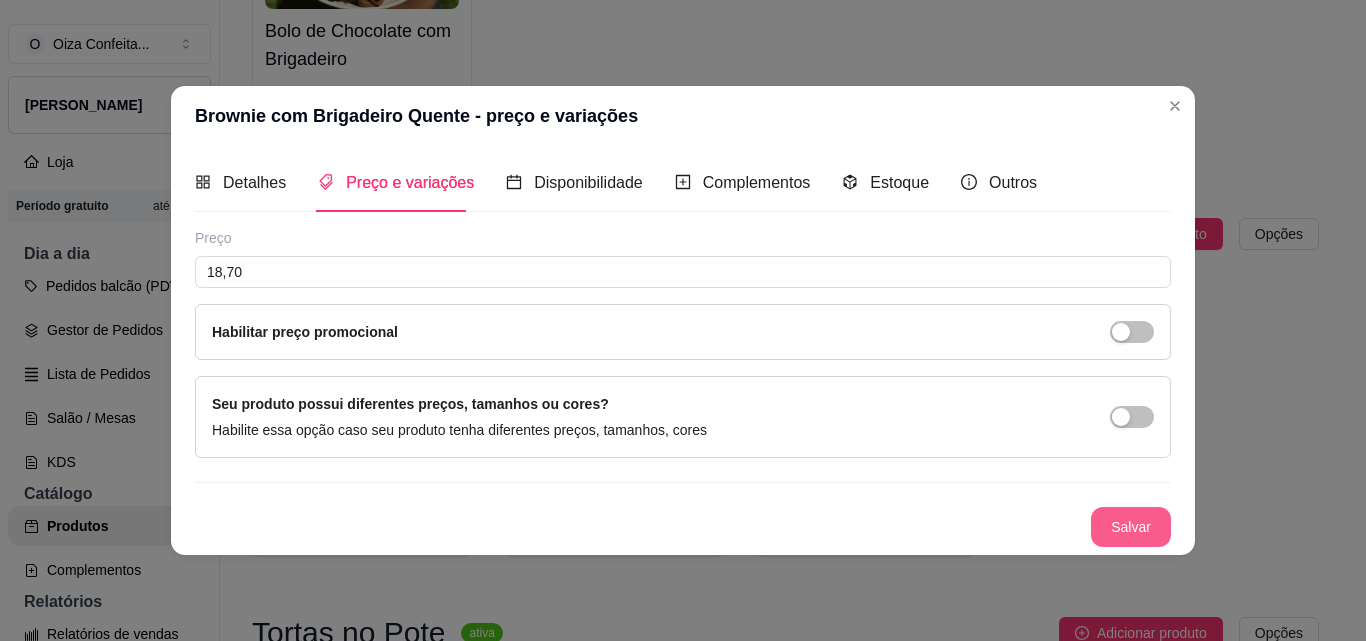 click on "Salvar" at bounding box center (1131, 527) 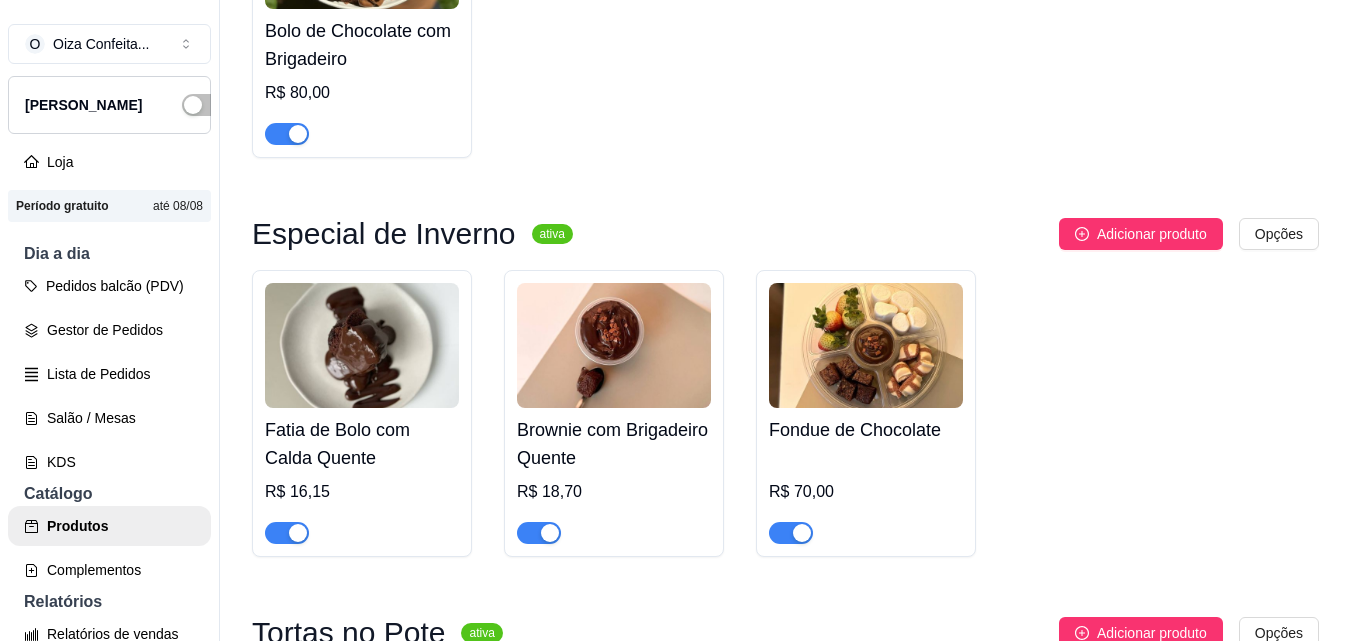click on "Fatia de Bolo com Calda Quente   R$ 16,15 Brownie com Brigadeiro Quente   R$ 18,70 Fondue de Chocolate   R$ 70,00" at bounding box center [785, 413] 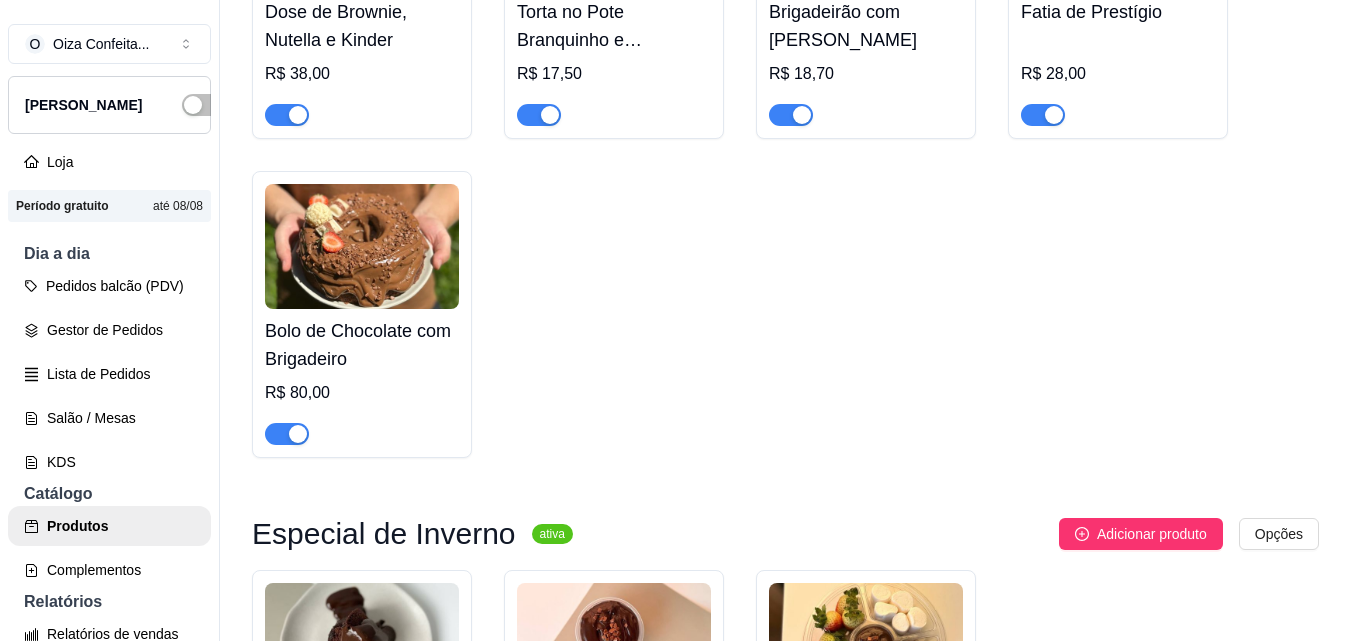 scroll, scrollTop: 800, scrollLeft: 0, axis: vertical 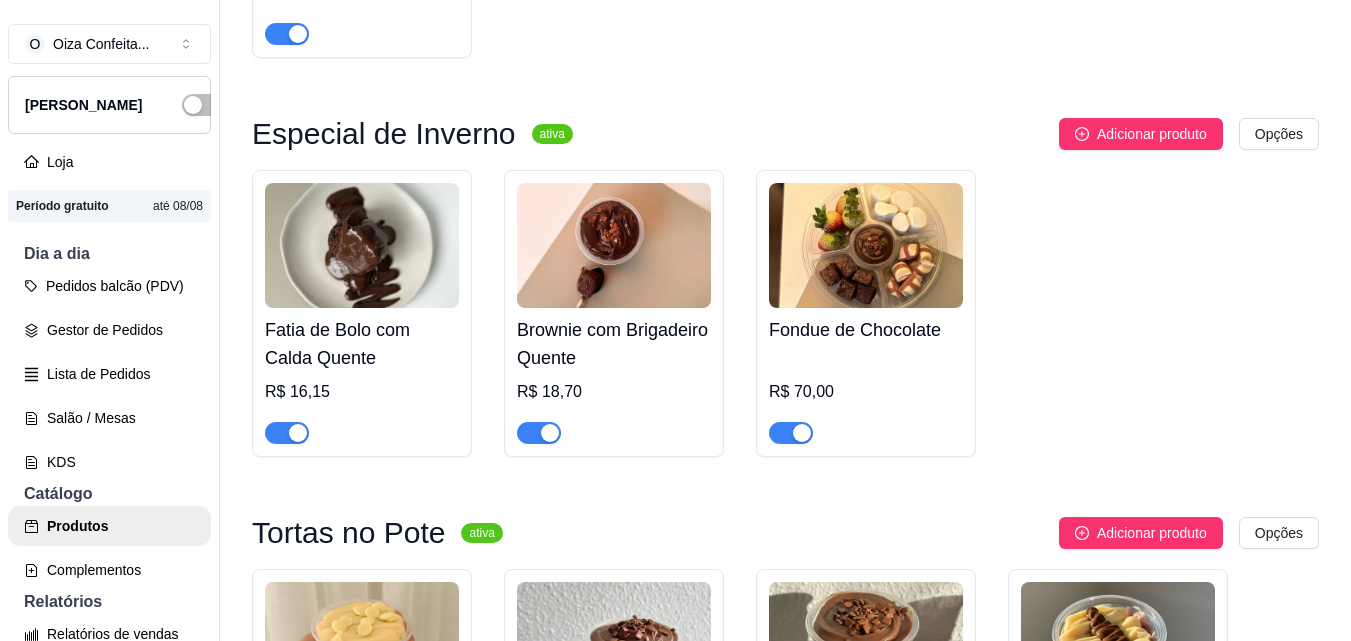 click on "Fondue de Chocolate" at bounding box center (866, 330) 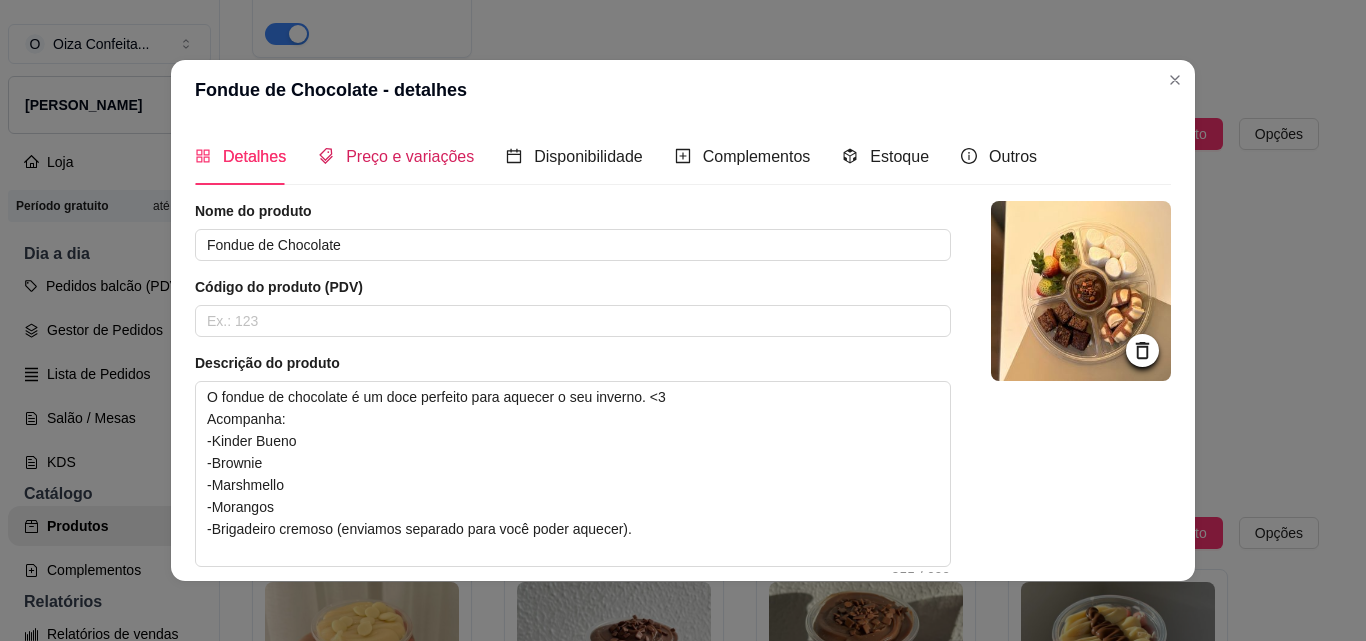 click on "Preço e variações" at bounding box center (410, 156) 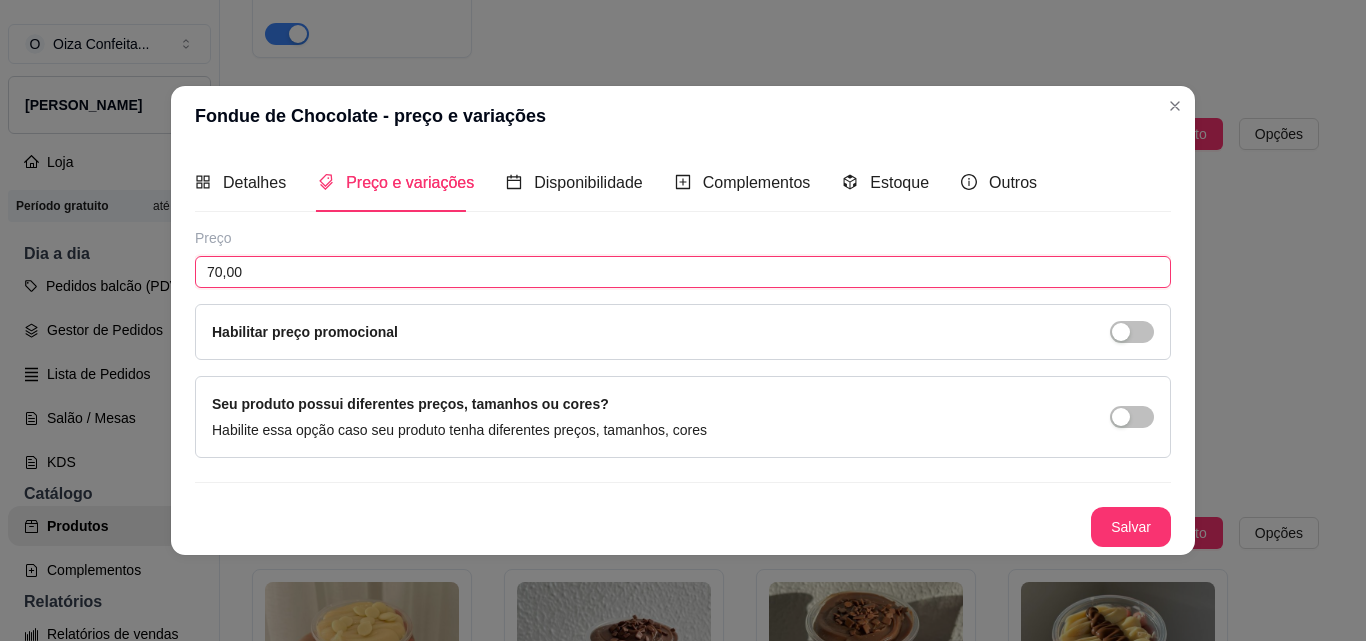 click on "70,00" at bounding box center [683, 272] 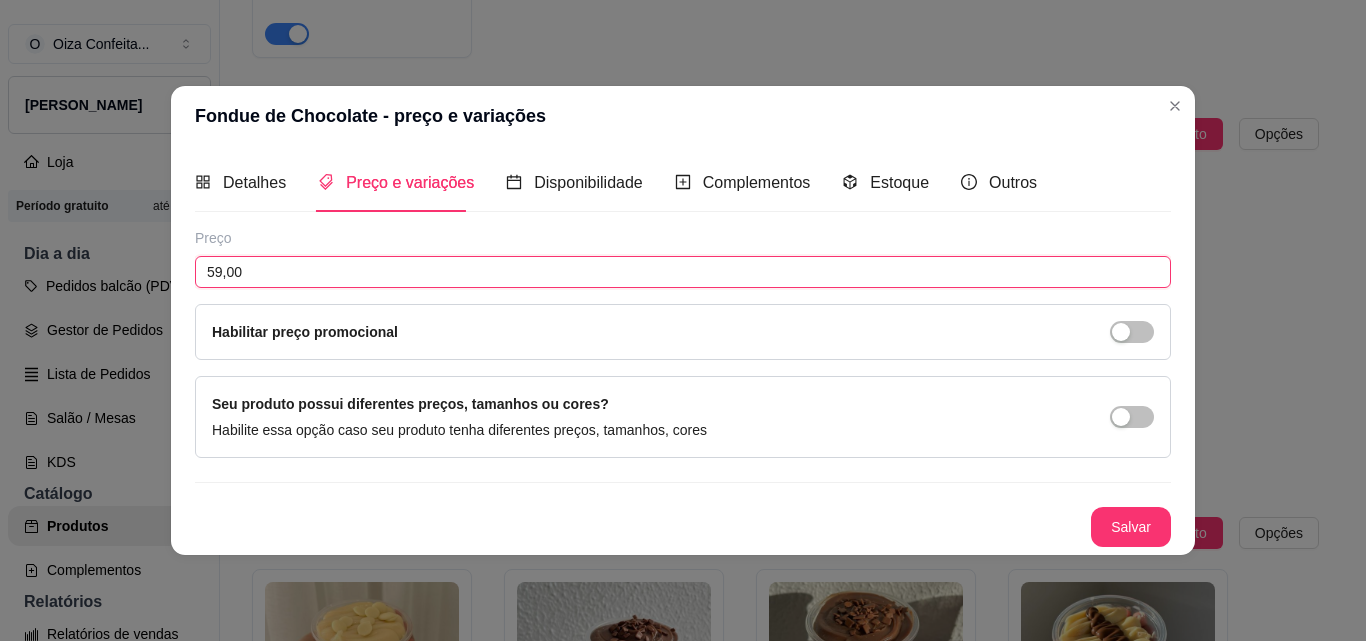 type on "59,00" 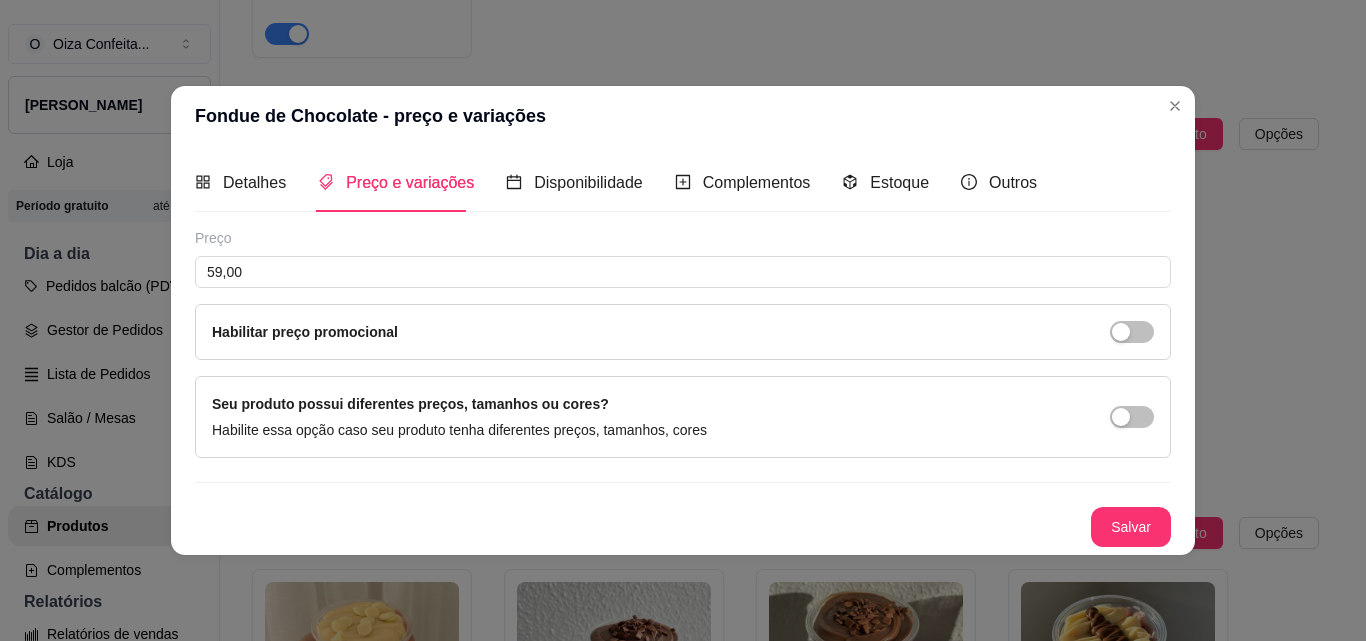 click on "Preço" at bounding box center (683, 238) 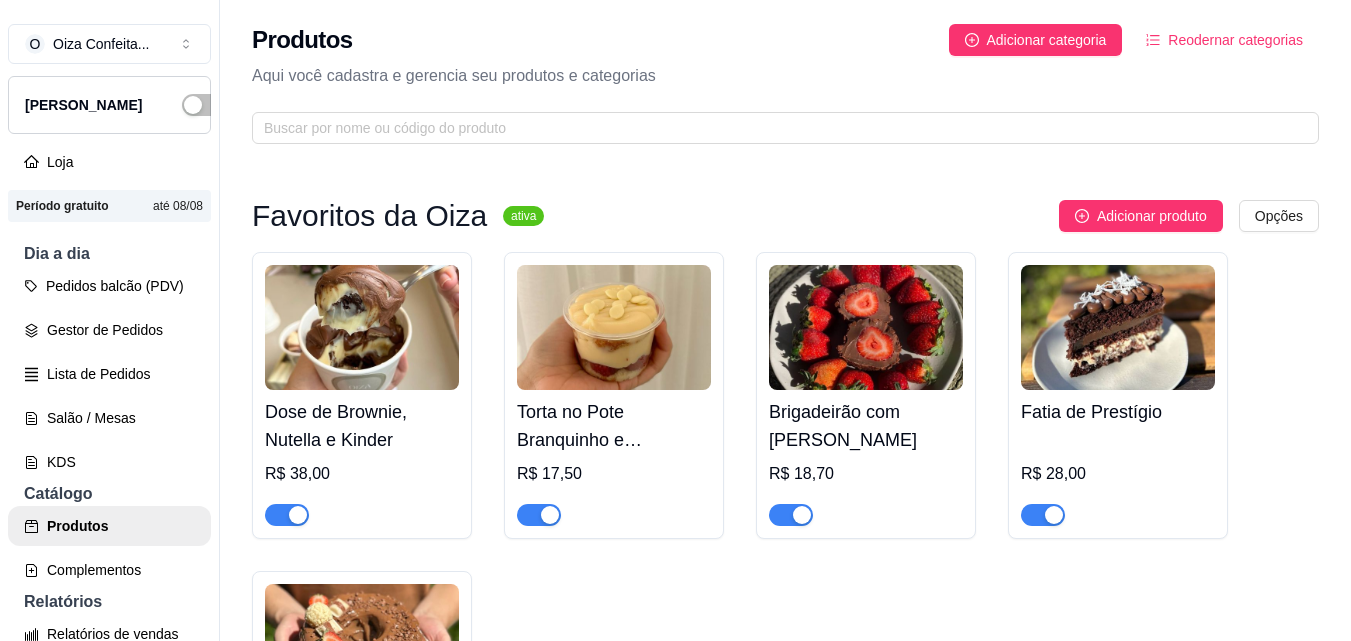 scroll, scrollTop: 200, scrollLeft: 0, axis: vertical 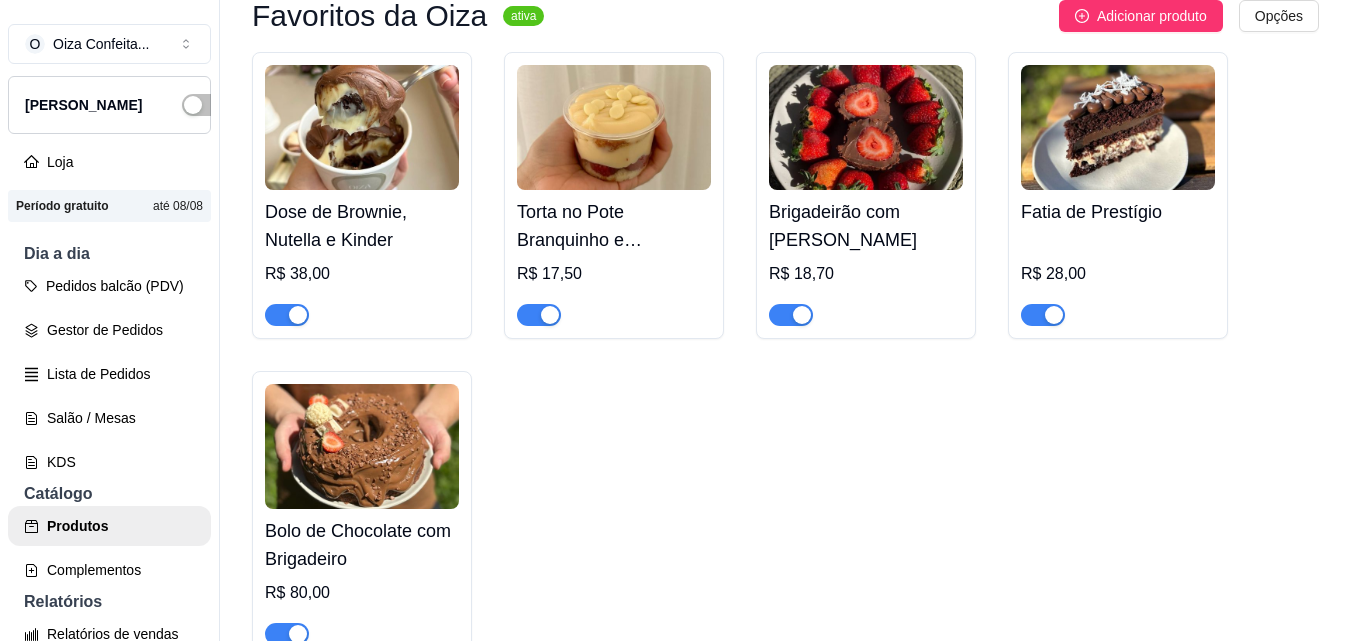 click on "Brigadeirão com Morango" at bounding box center [866, 226] 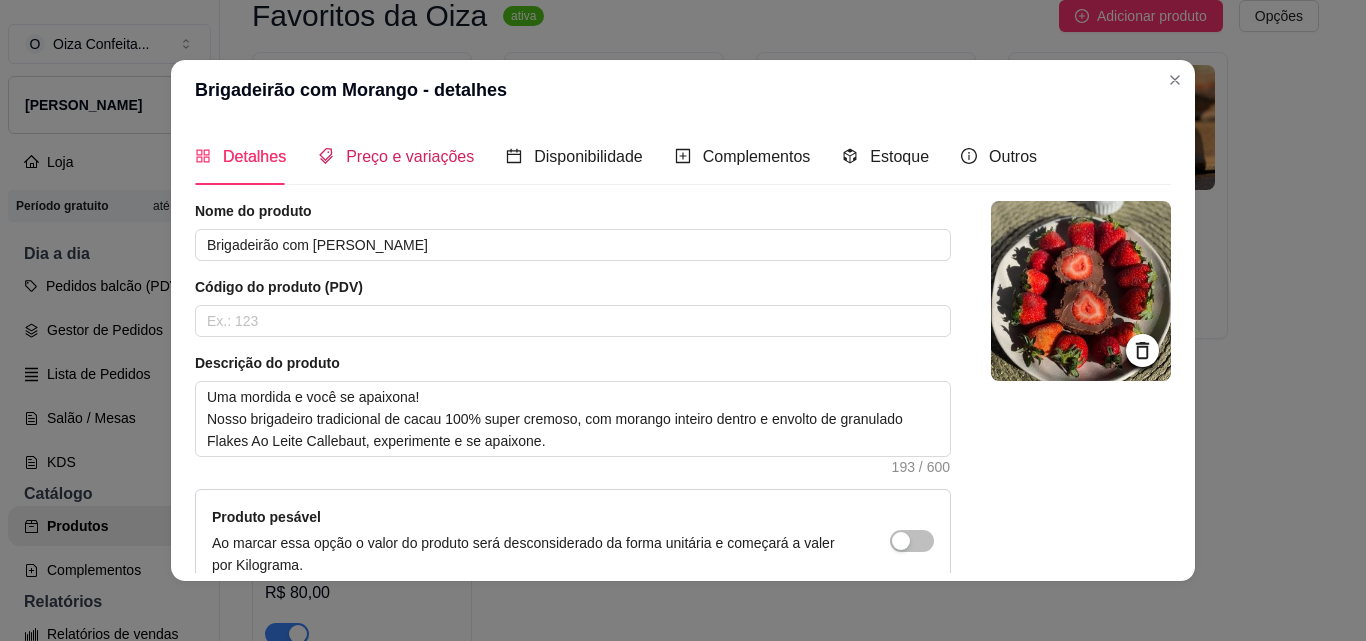 click on "Preço e variações" at bounding box center [396, 156] 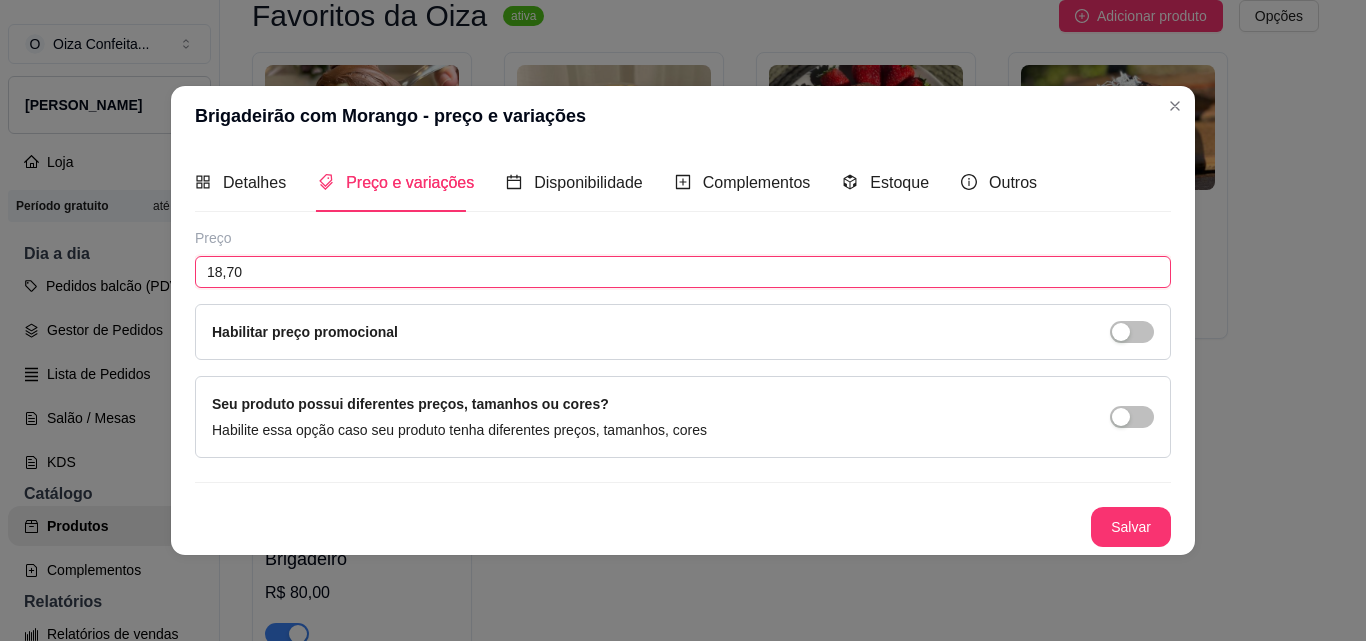 click on "18,70" at bounding box center [683, 272] 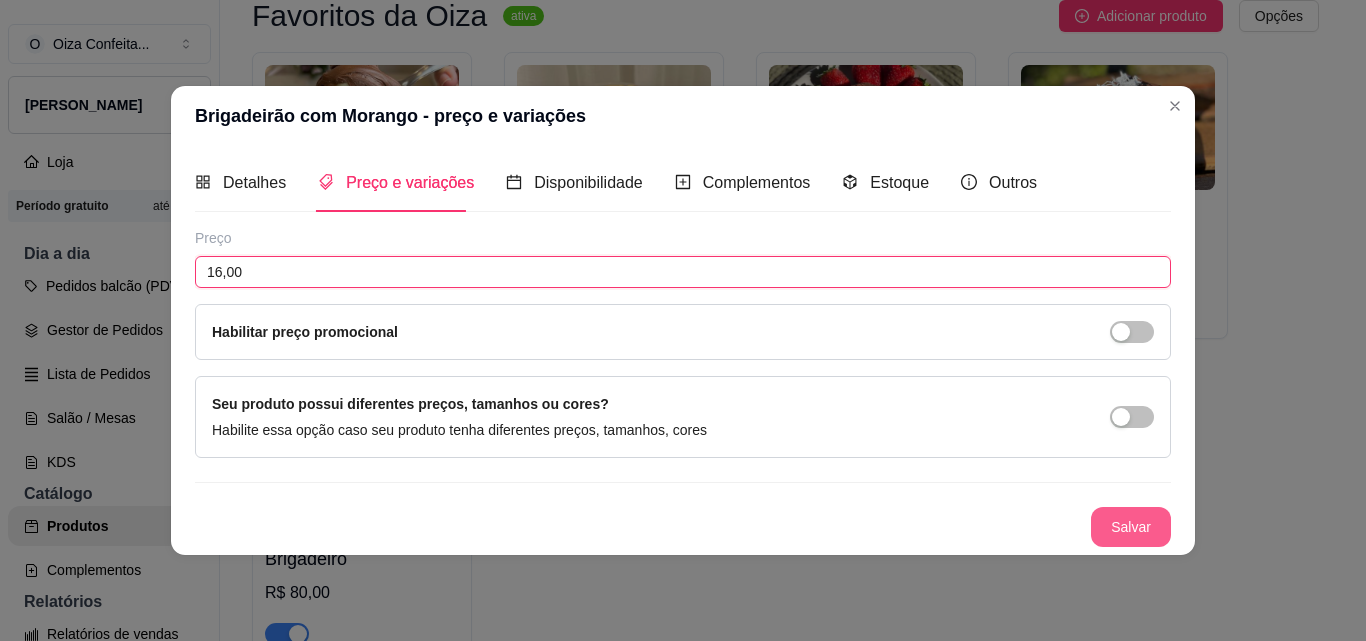 type on "16,00" 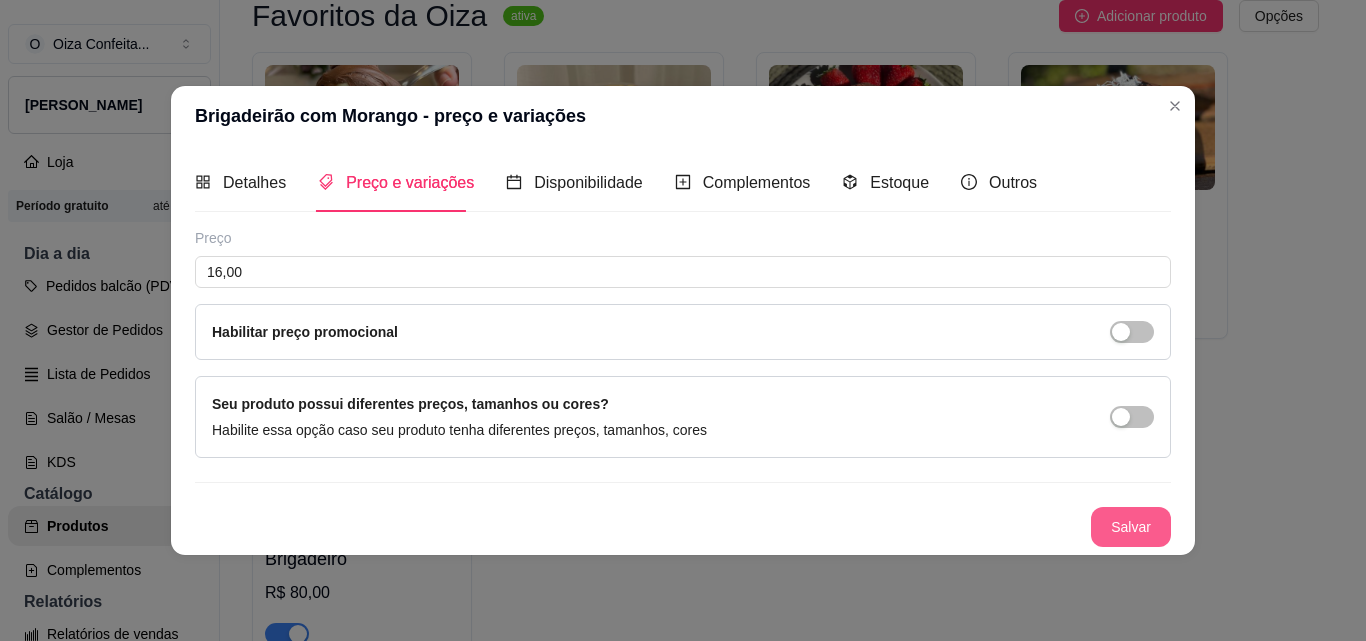 click on "Salvar" at bounding box center (1131, 527) 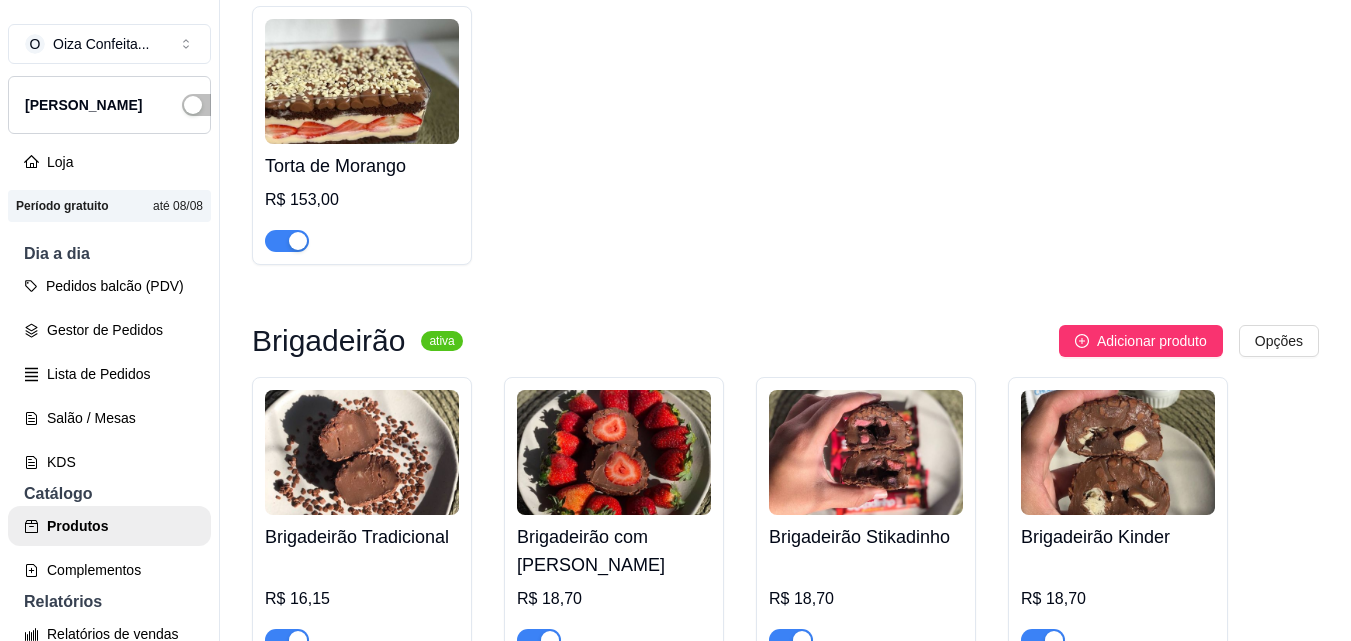 scroll, scrollTop: 2600, scrollLeft: 0, axis: vertical 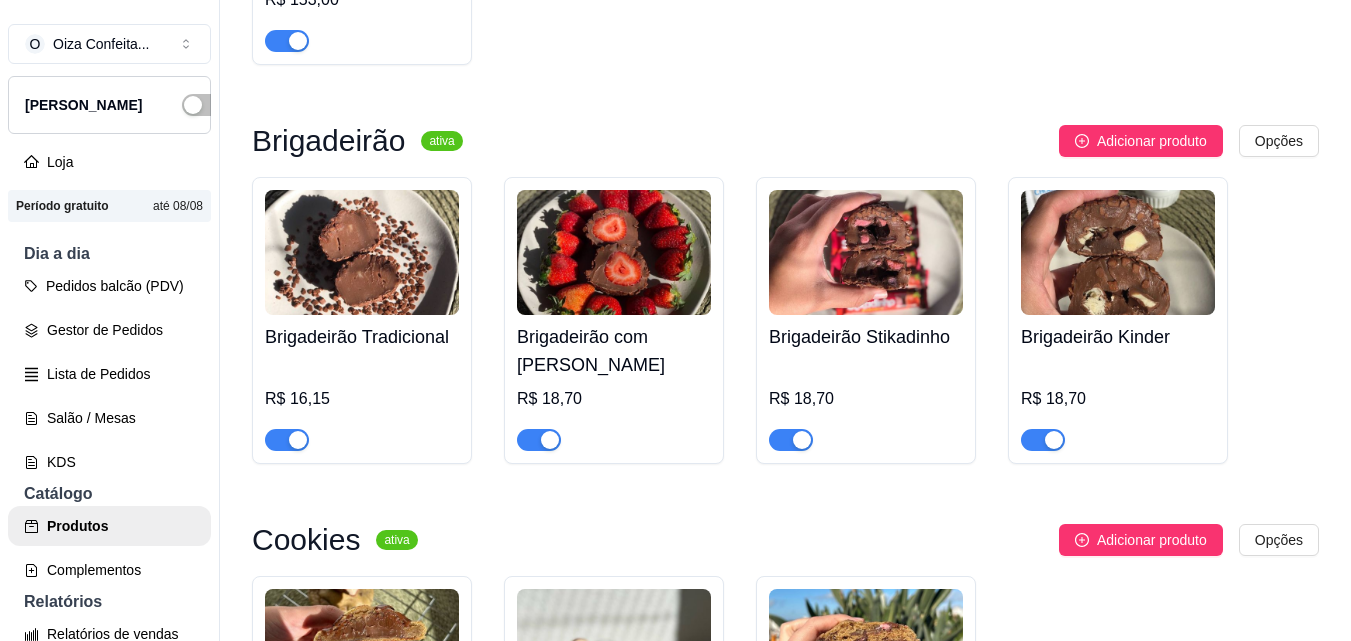click on "Brigadeirão Tradicional" at bounding box center [362, 337] 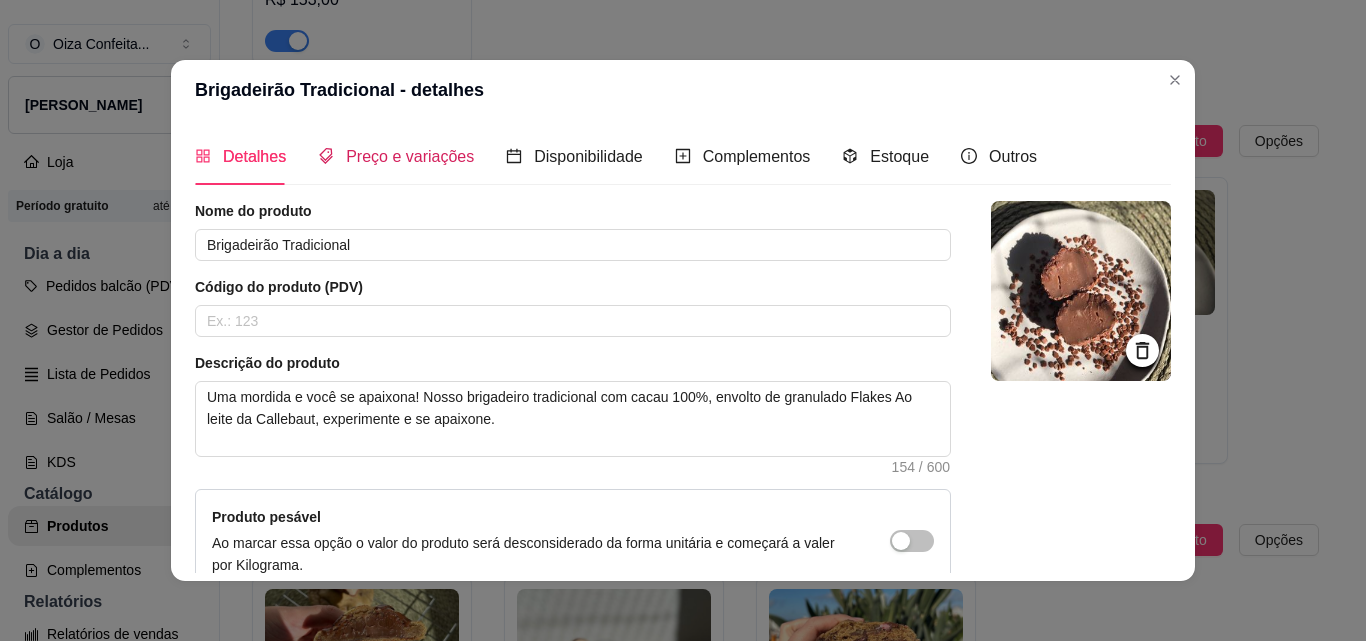 click on "Preço e variações" at bounding box center [410, 156] 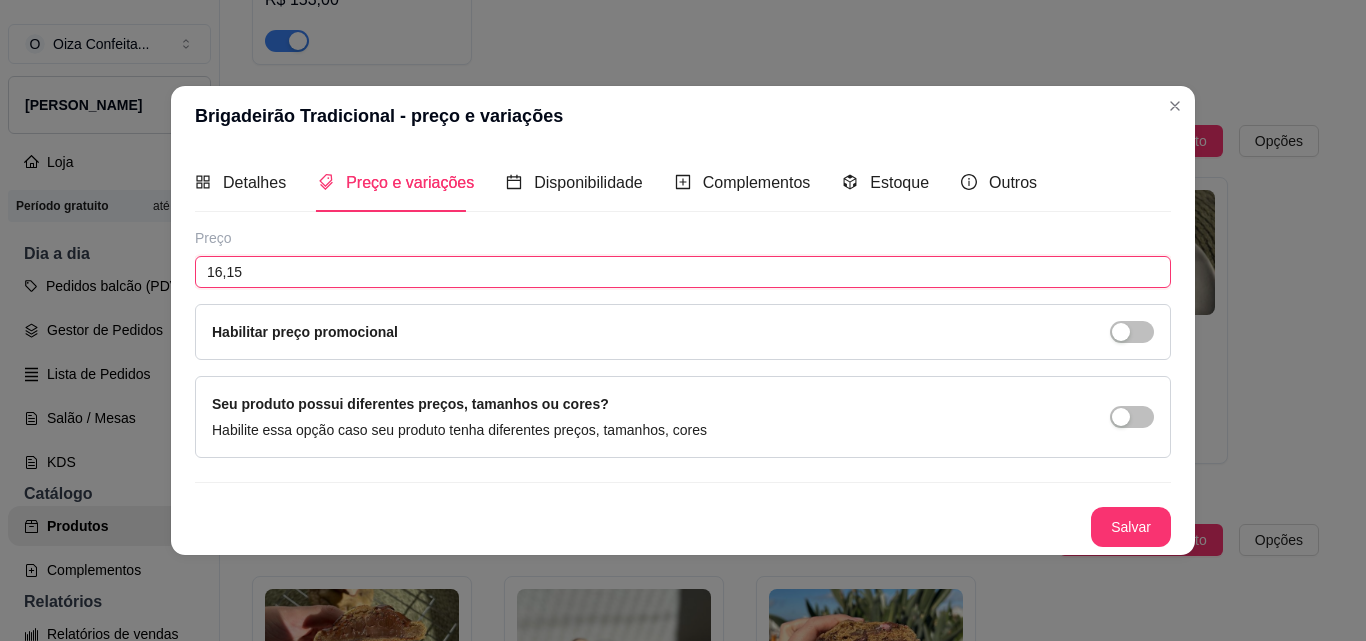 click on "16,15" at bounding box center [683, 272] 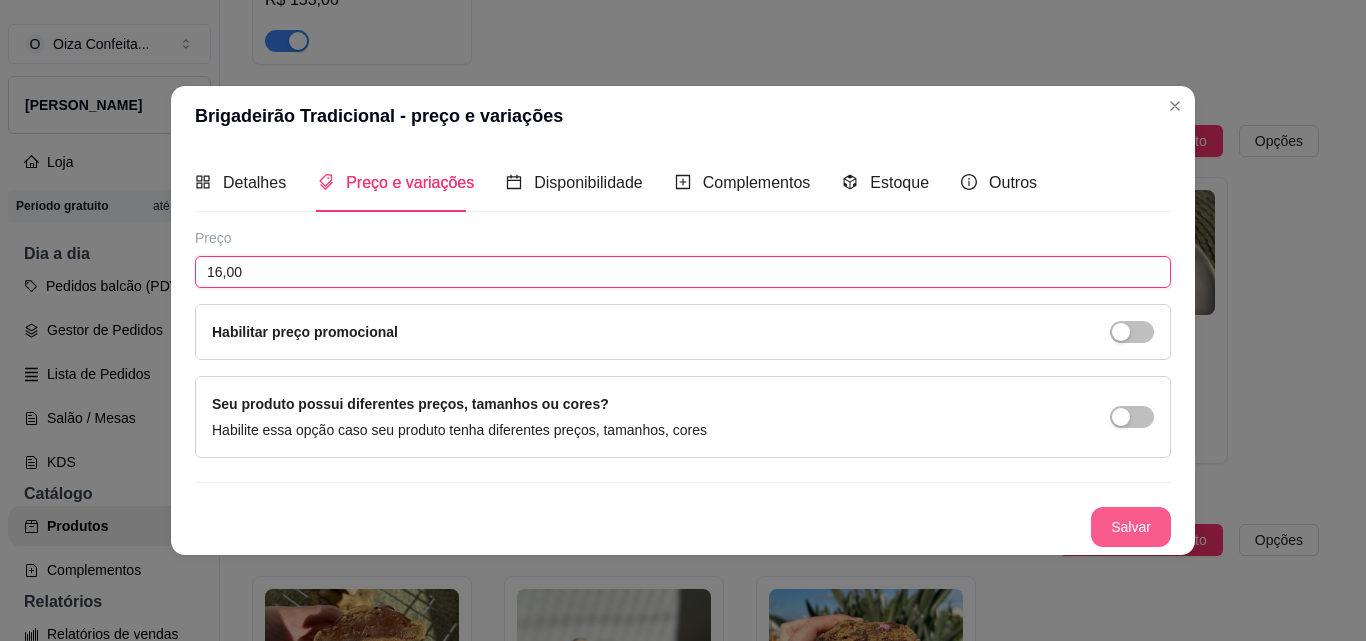 type on "16,00" 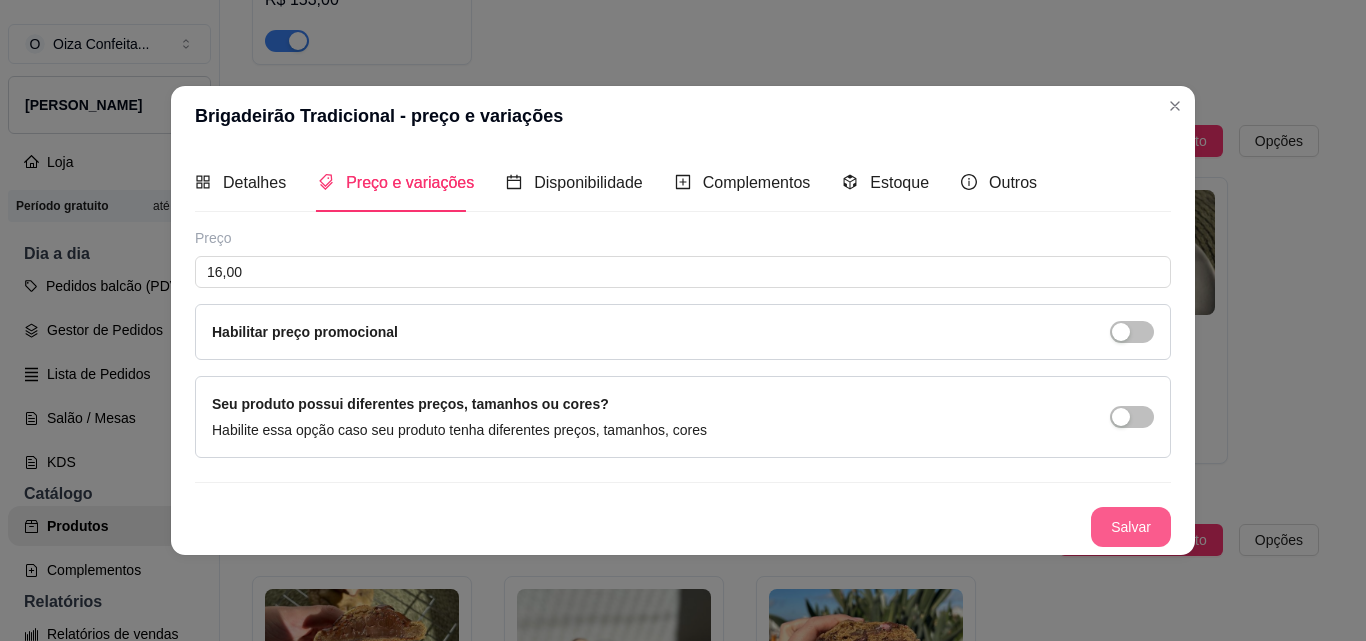 click on "Salvar" at bounding box center [1131, 527] 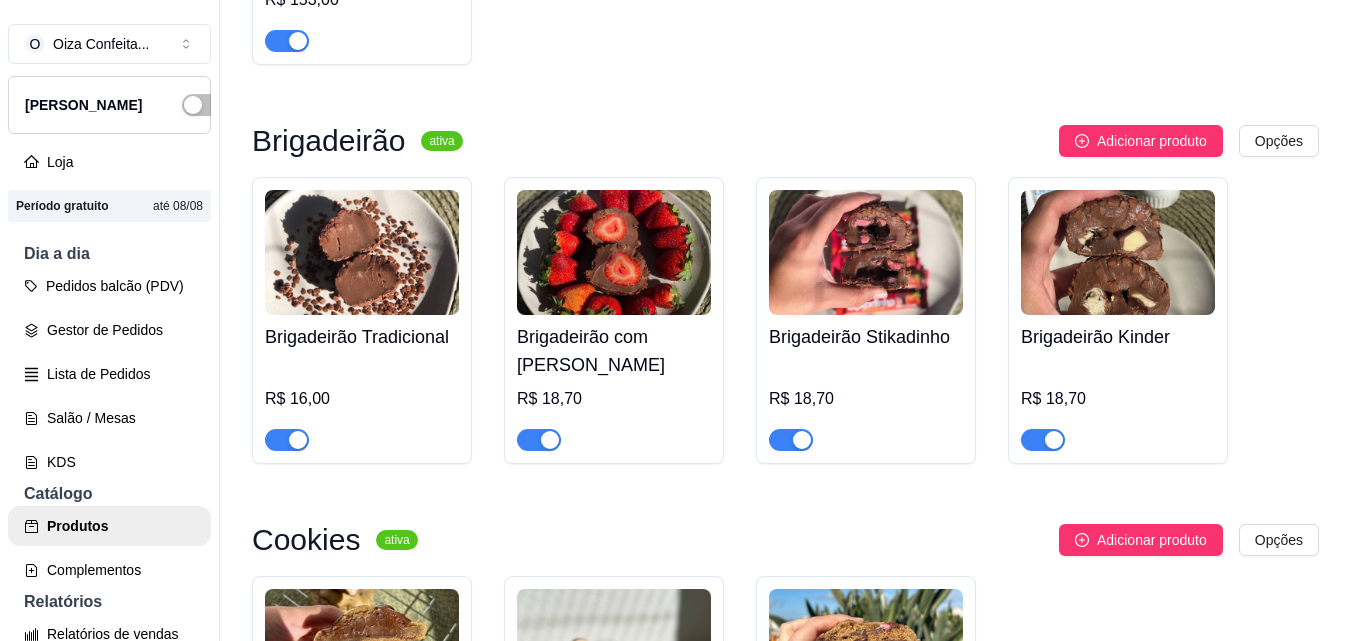 click on "Brigadeirão com Morango" at bounding box center [614, 351] 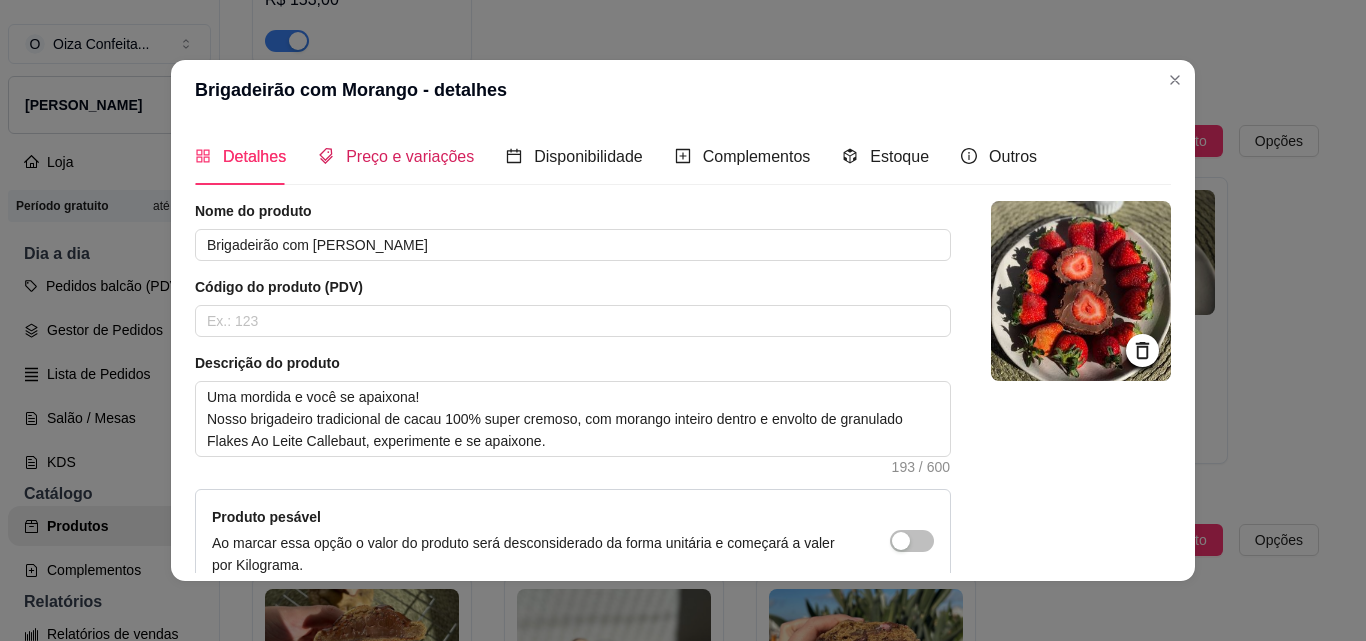click on "Preço e variações" at bounding box center (410, 156) 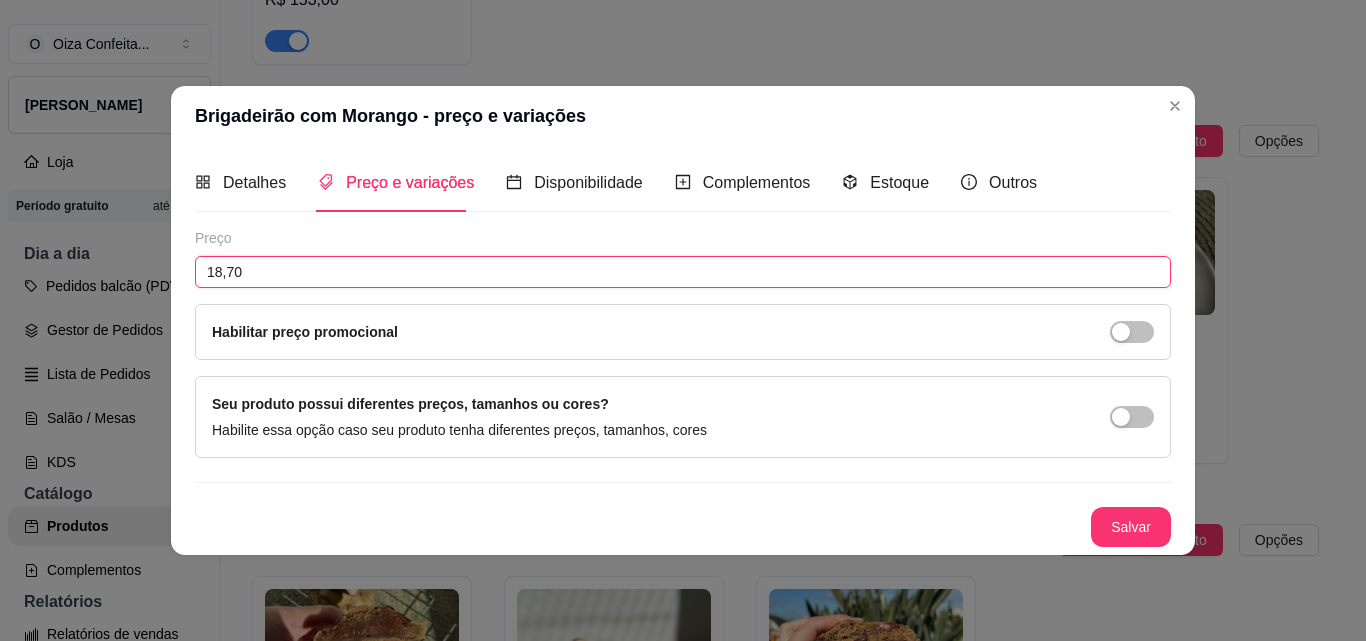 click on "18,70" at bounding box center [683, 272] 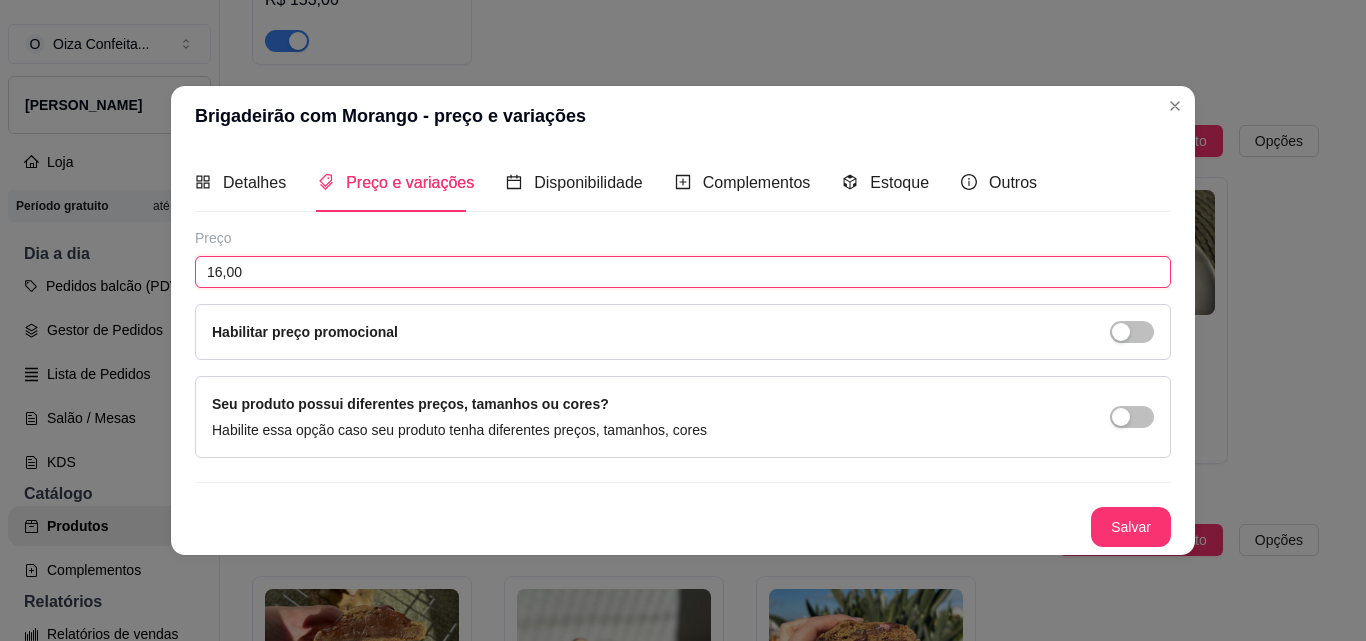 type on "16,00" 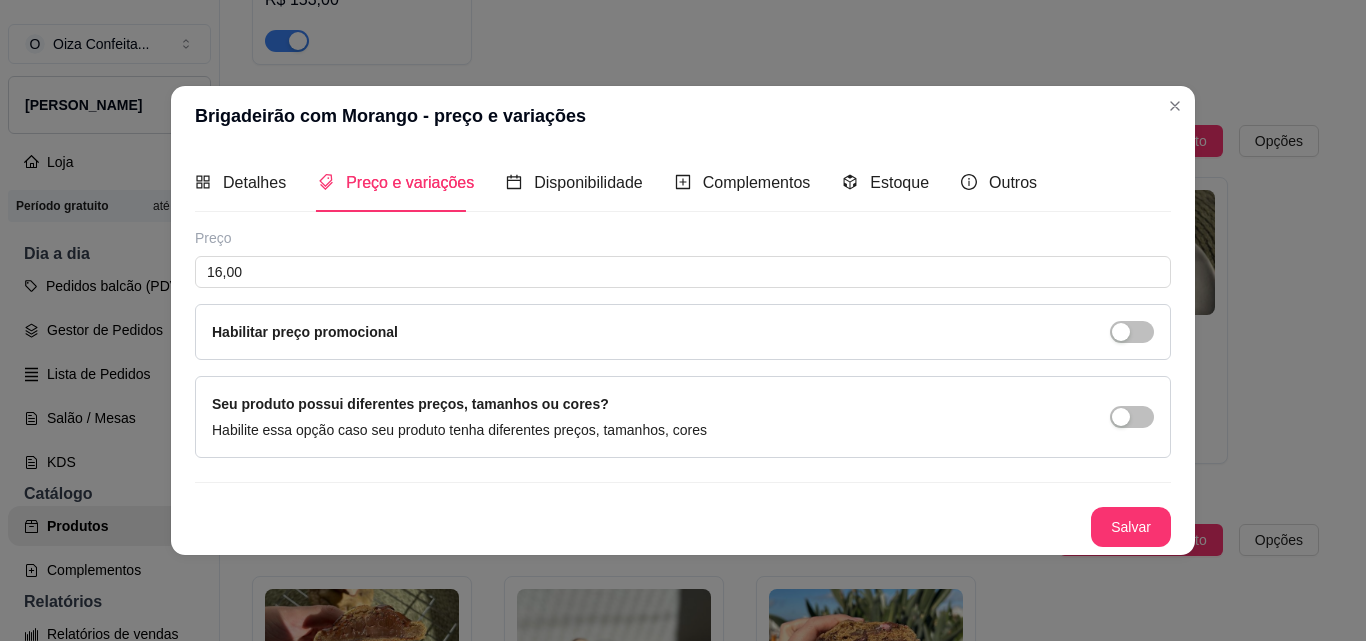 click on "Salvar" at bounding box center (1131, 527) 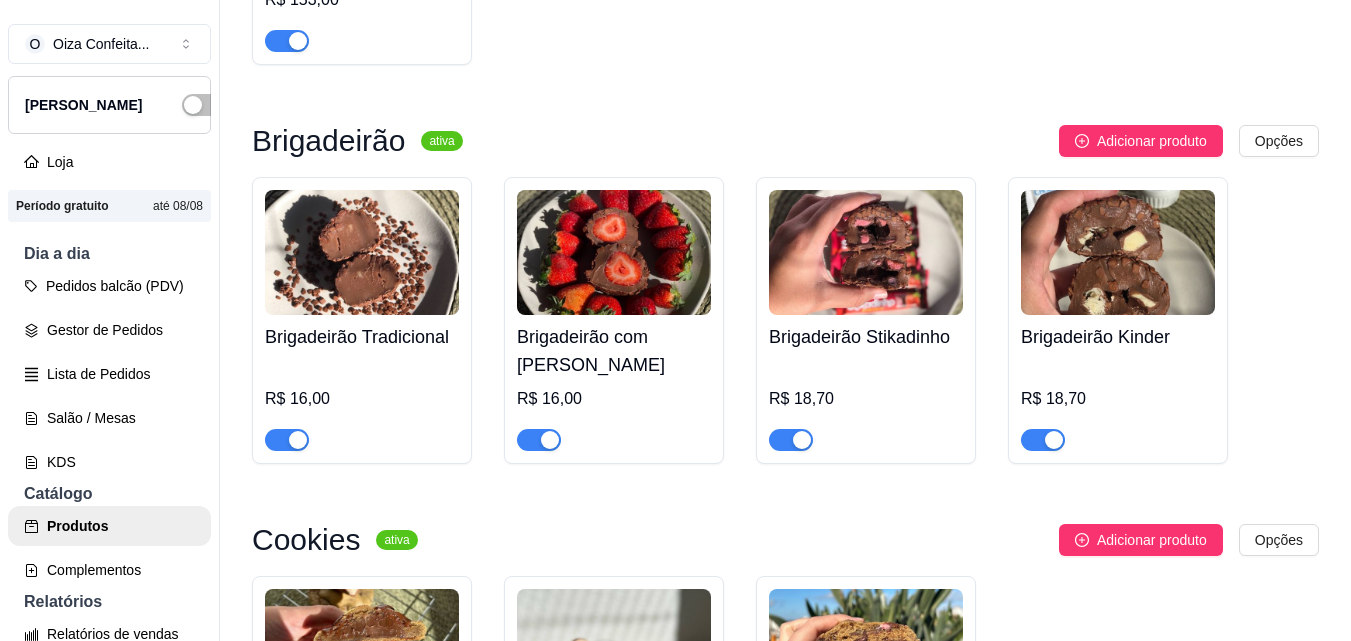click on "Brigadeirão Stikadinho" at bounding box center (866, 337) 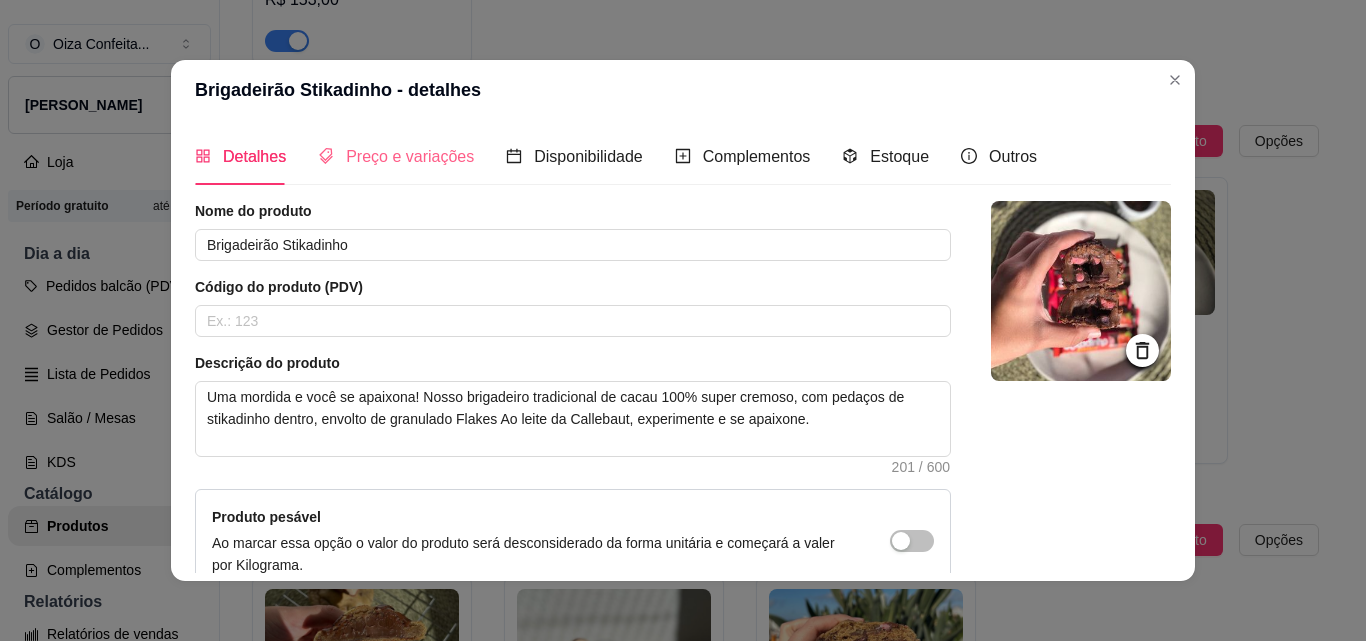 click on "Preço e variações" at bounding box center [396, 156] 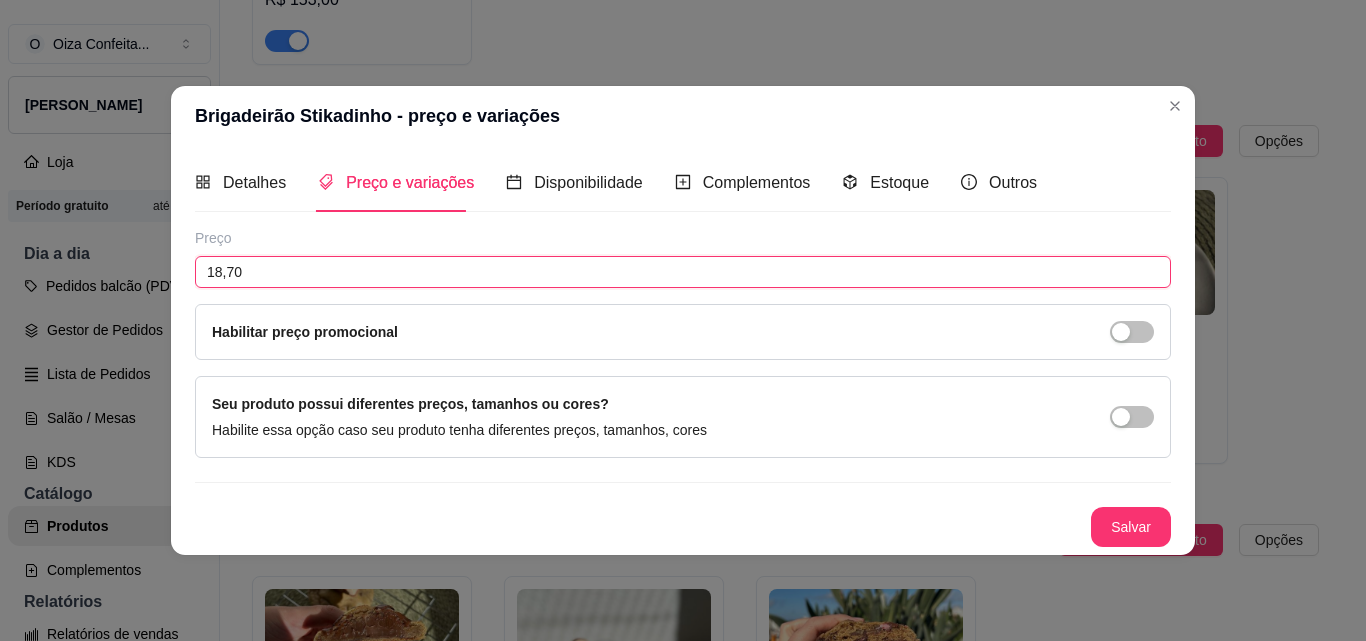 click on "18,70" at bounding box center (683, 272) 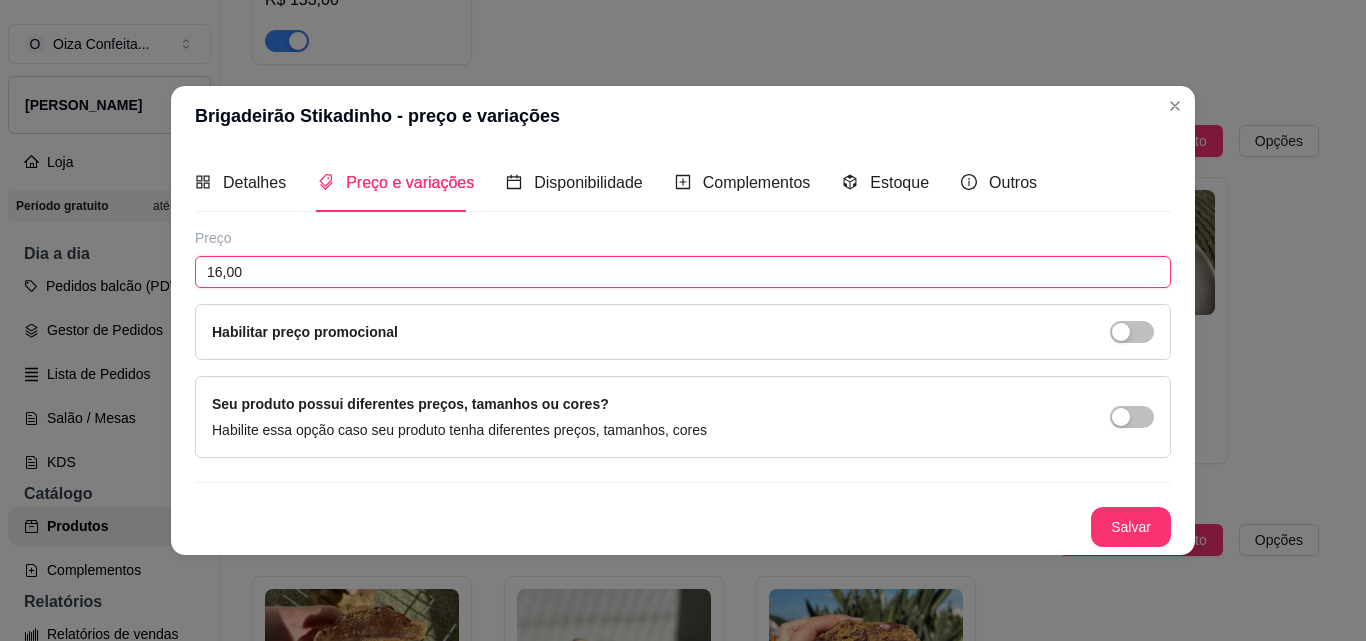 type on "16,00" 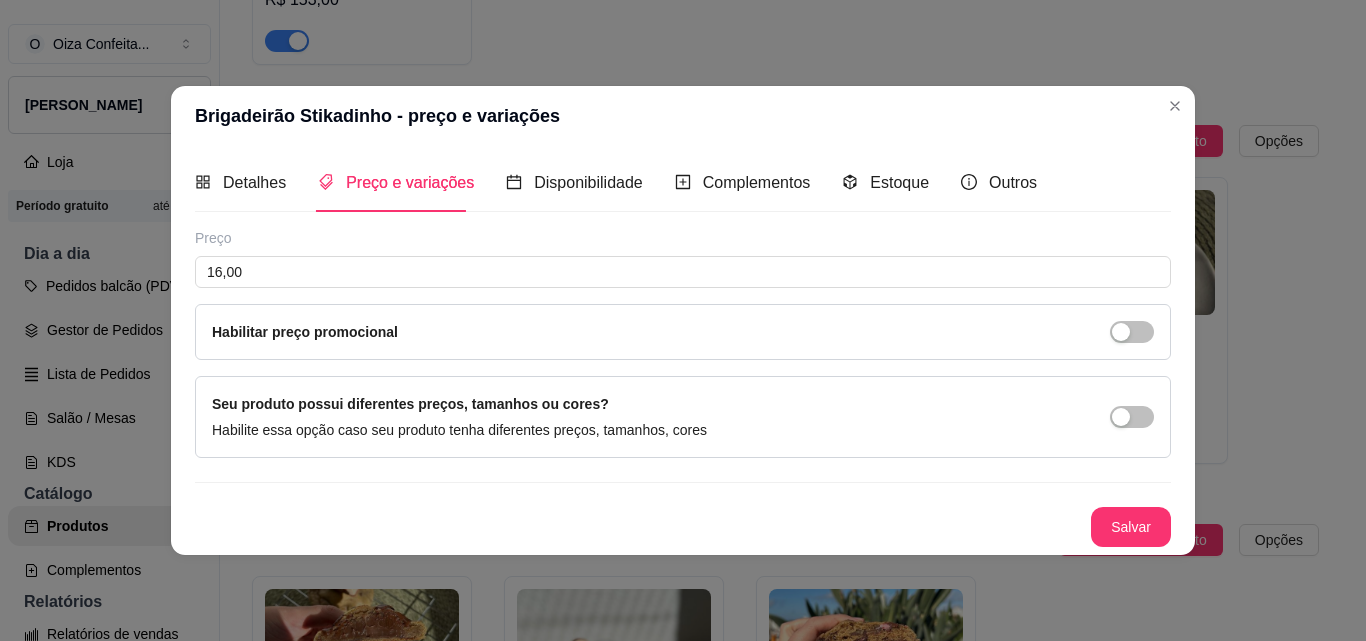 click on "Salvar" at bounding box center [1131, 527] 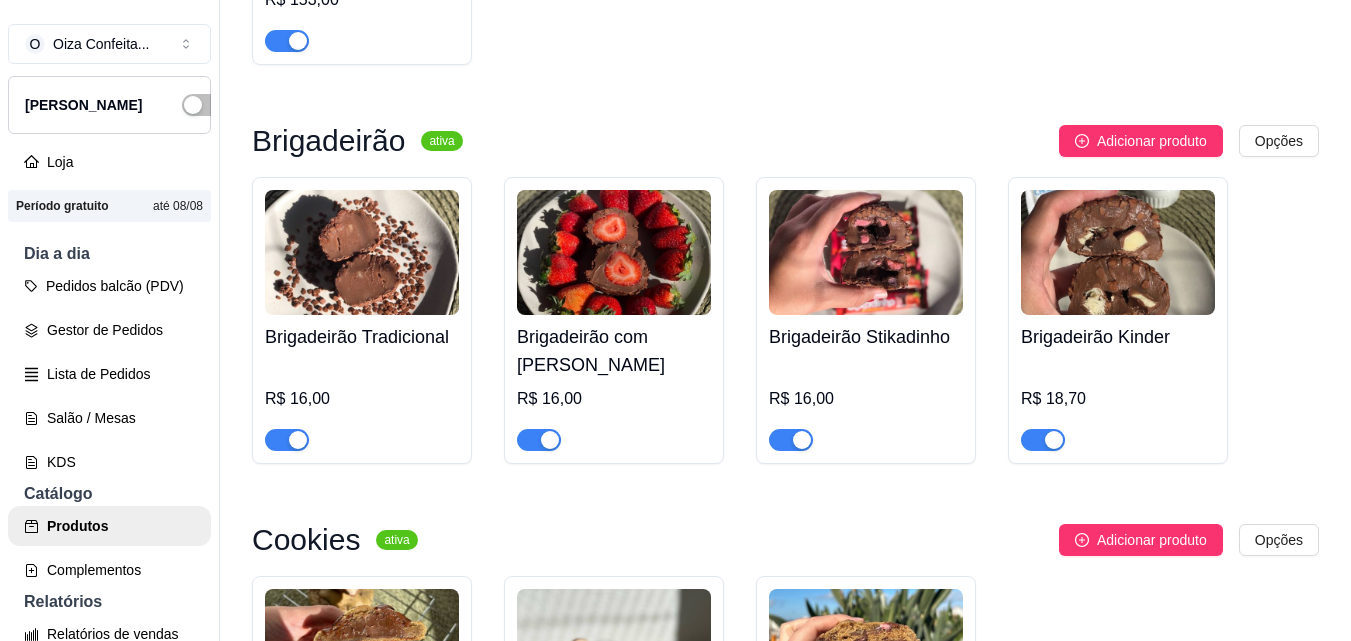 click on "Brigadeirão Kinder" at bounding box center [1118, 337] 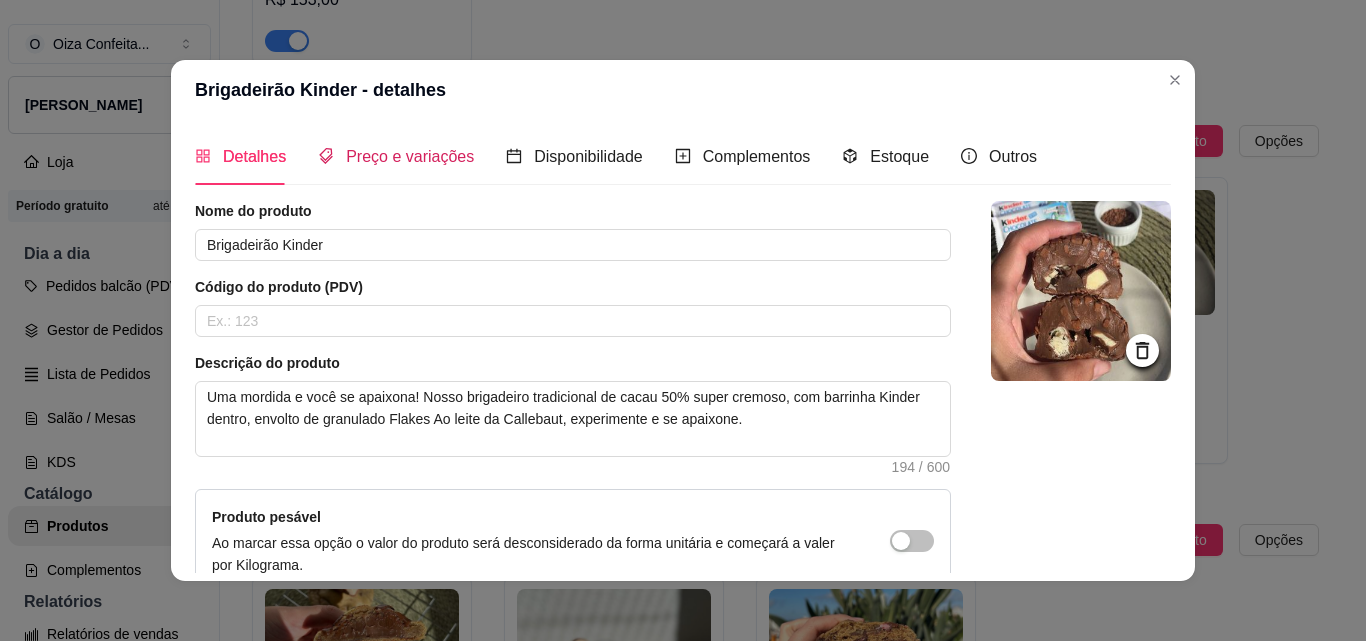 click on "Preço e variações" at bounding box center [410, 156] 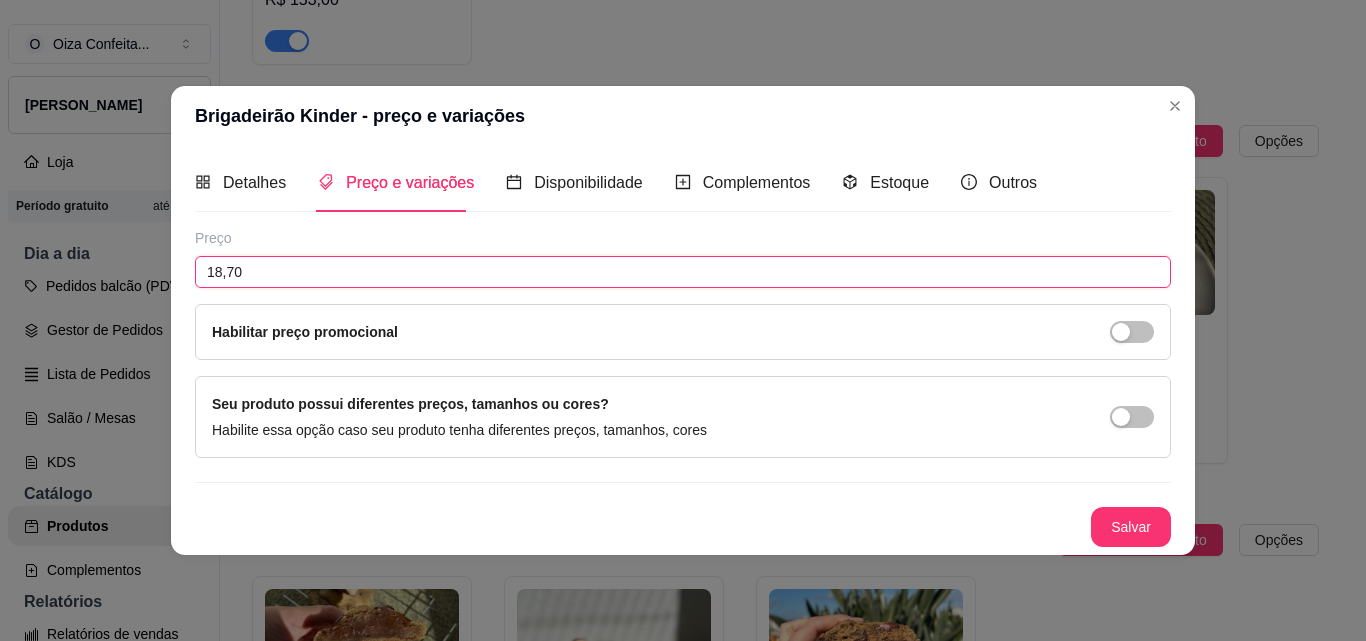 click on "18,70" at bounding box center [683, 272] 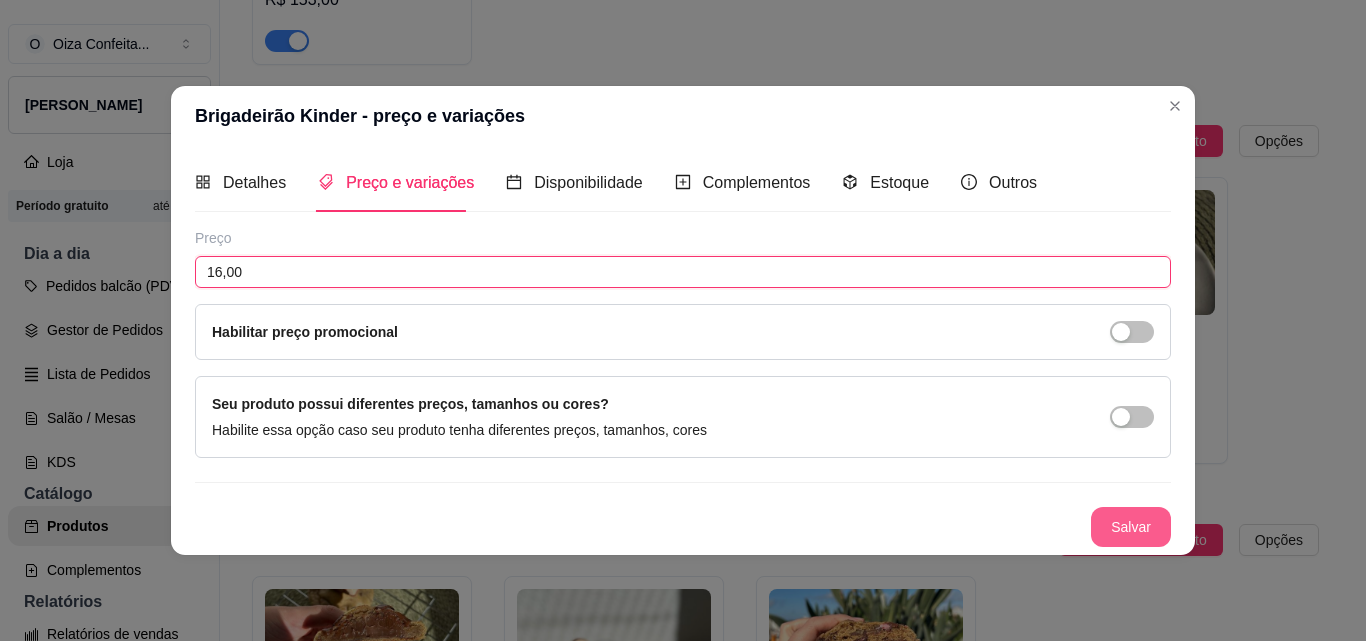 type on "16,00" 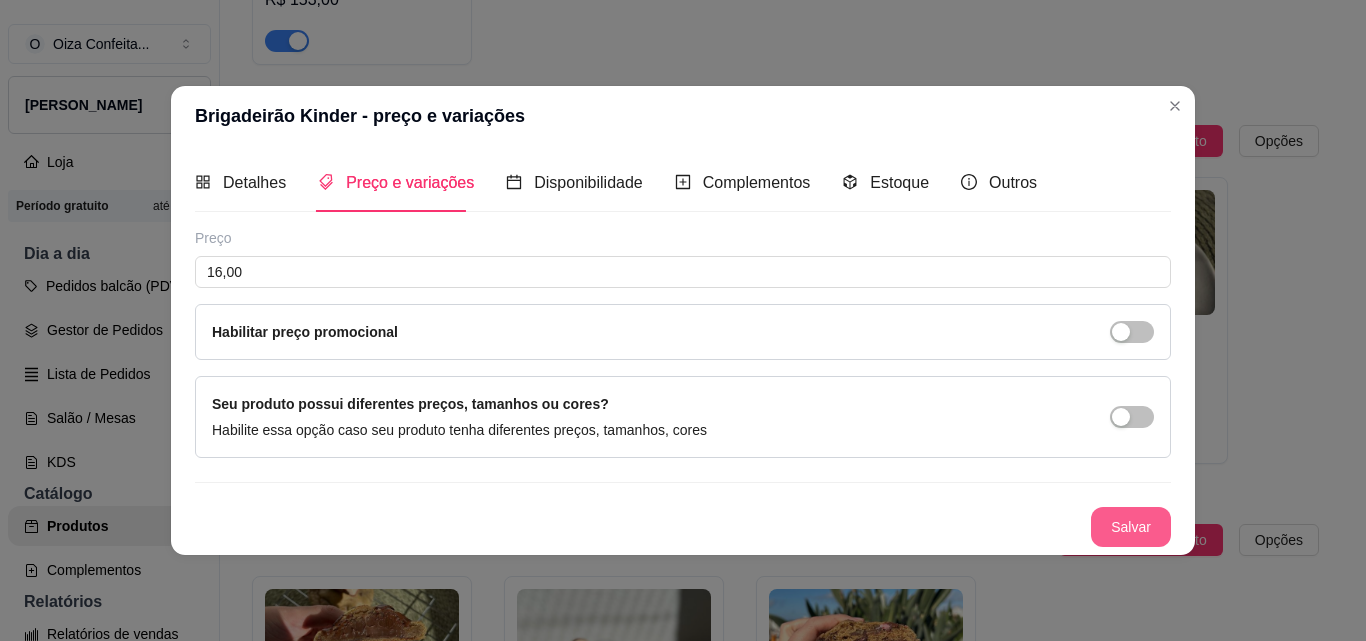 click on "Salvar" at bounding box center (1131, 527) 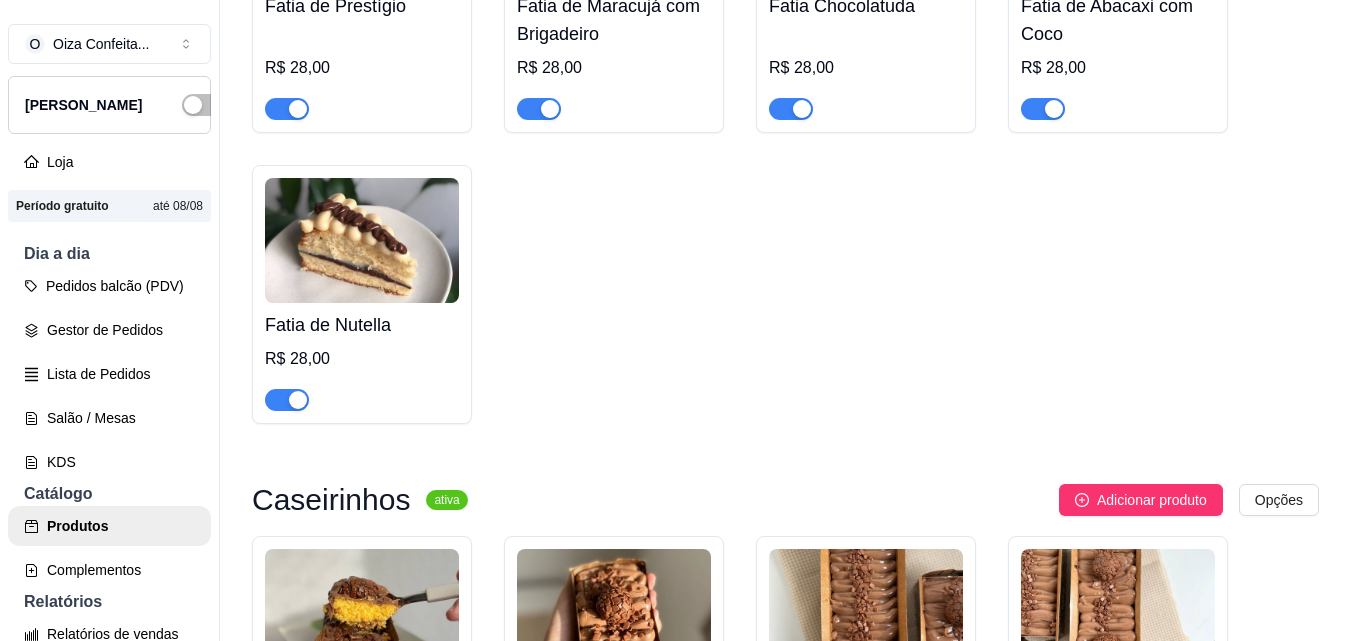 scroll, scrollTop: 4200, scrollLeft: 0, axis: vertical 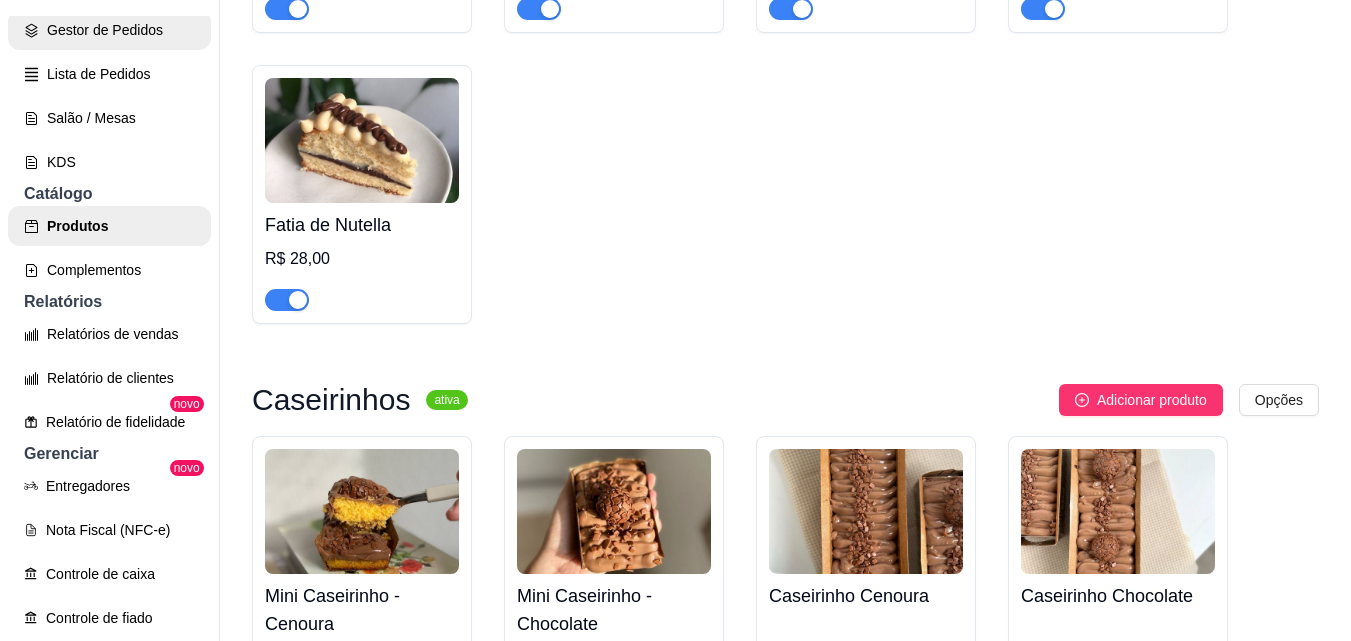 click on "Gestor de Pedidos" at bounding box center (109, 30) 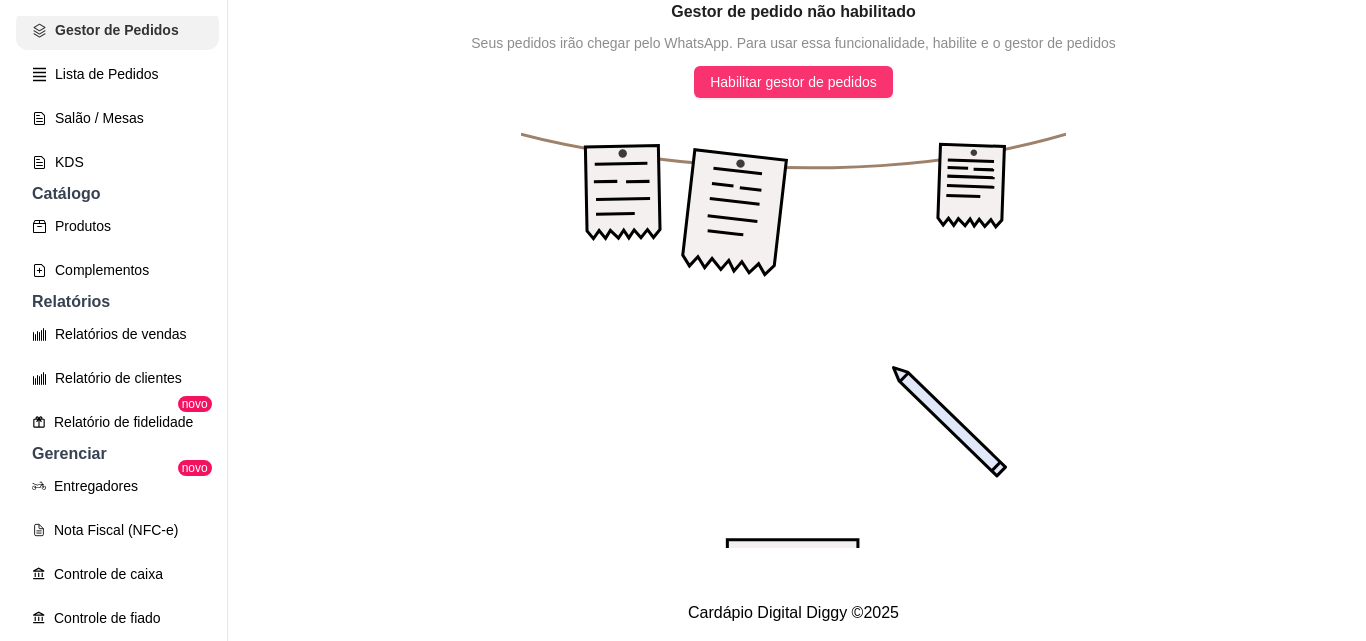 scroll, scrollTop: 0, scrollLeft: 0, axis: both 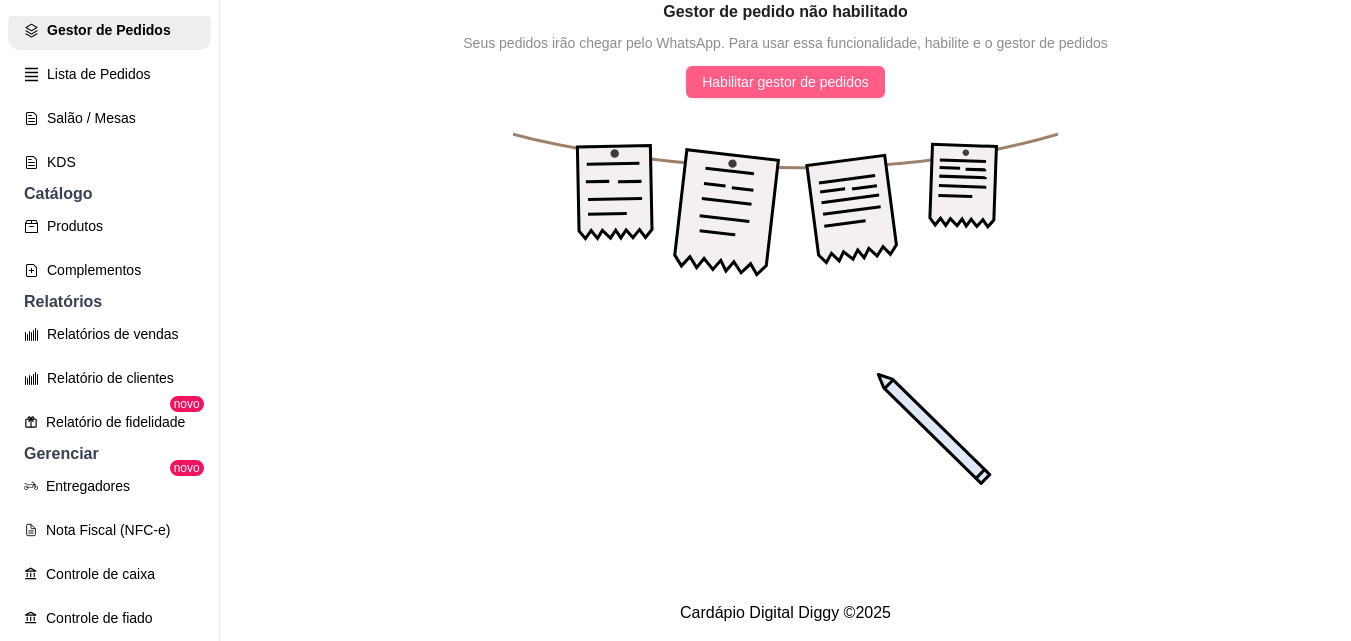 click on "Habilitar gestor de pedidos" at bounding box center (785, 82) 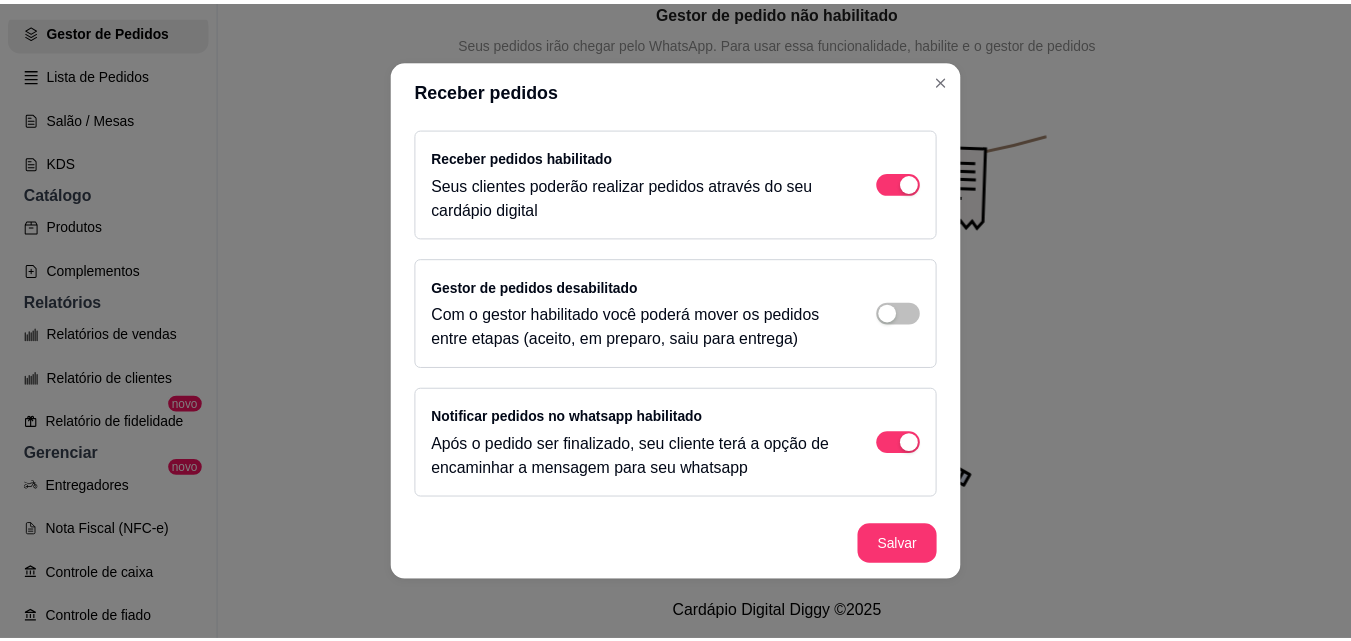 scroll, scrollTop: 200, scrollLeft: 0, axis: vertical 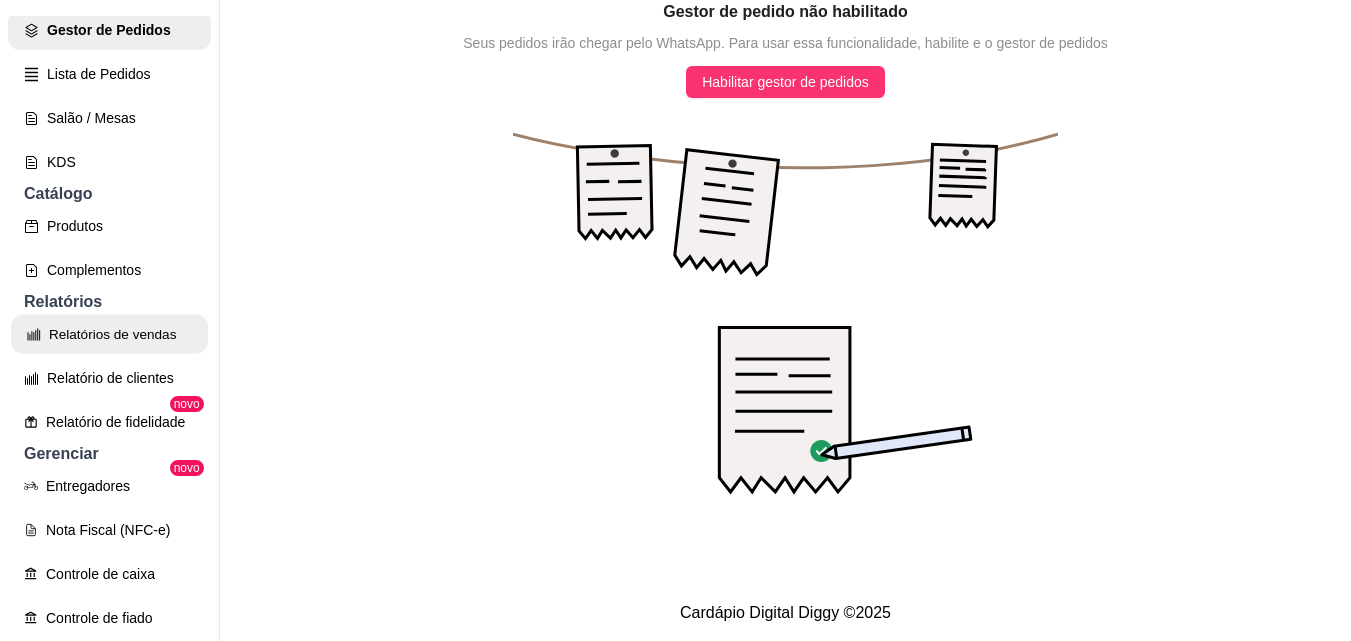 click on "Relatórios de vendas" at bounding box center [109, 334] 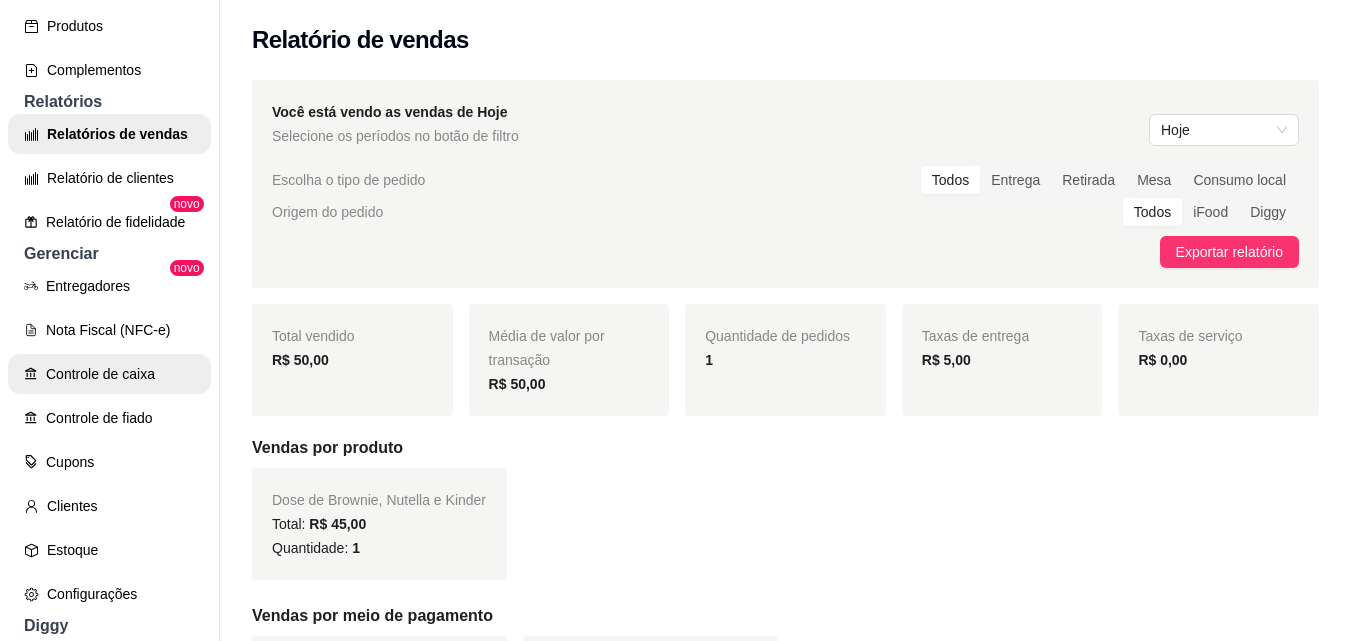 scroll, scrollTop: 685, scrollLeft: 0, axis: vertical 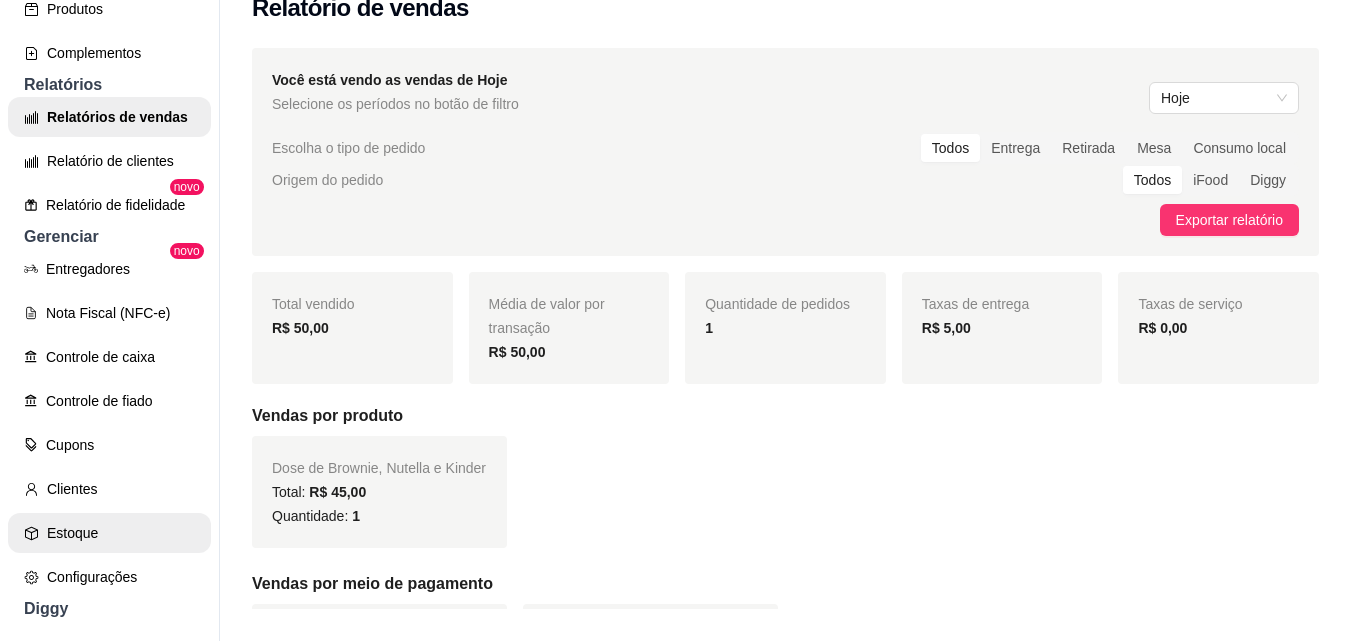 click on "Estoque" at bounding box center [109, 533] 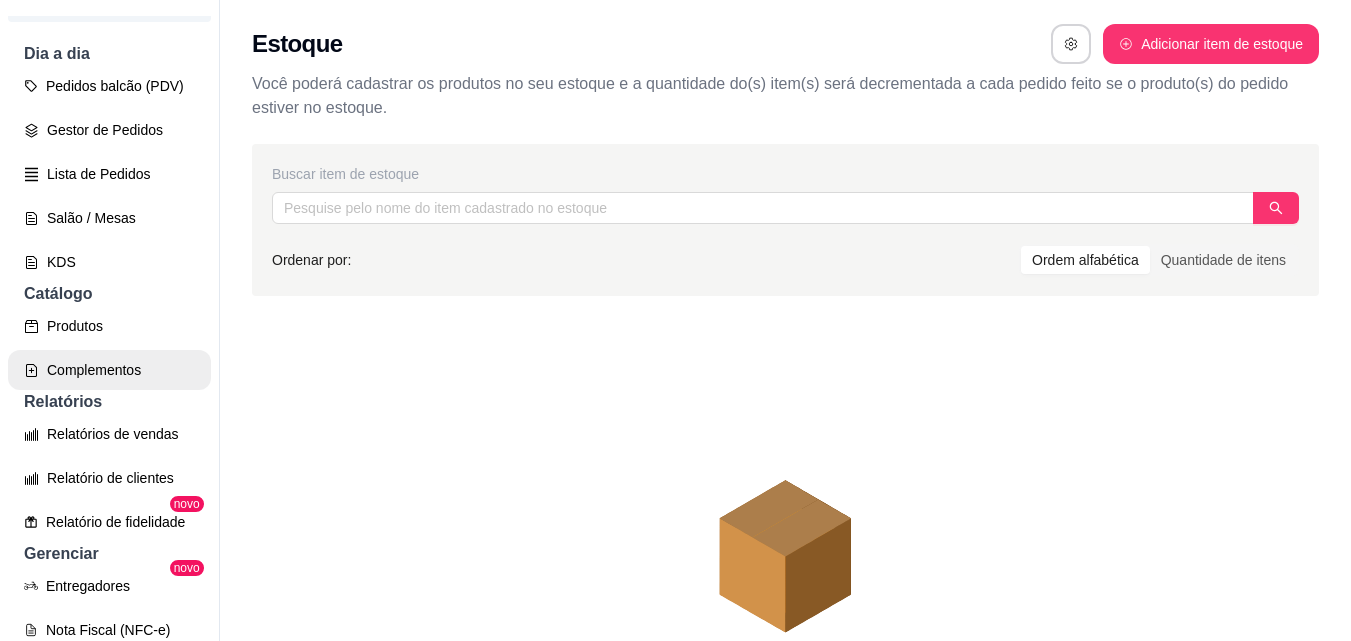 scroll, scrollTop: 400, scrollLeft: 0, axis: vertical 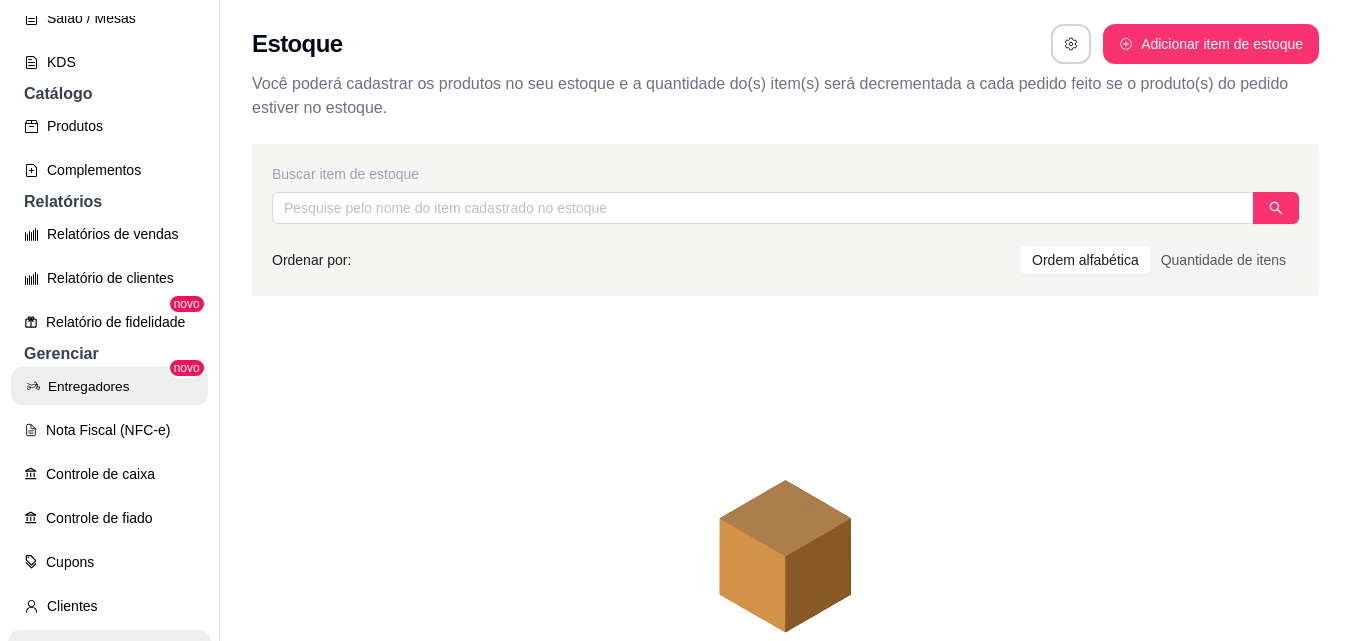 click on "Entregadores" at bounding box center (109, 386) 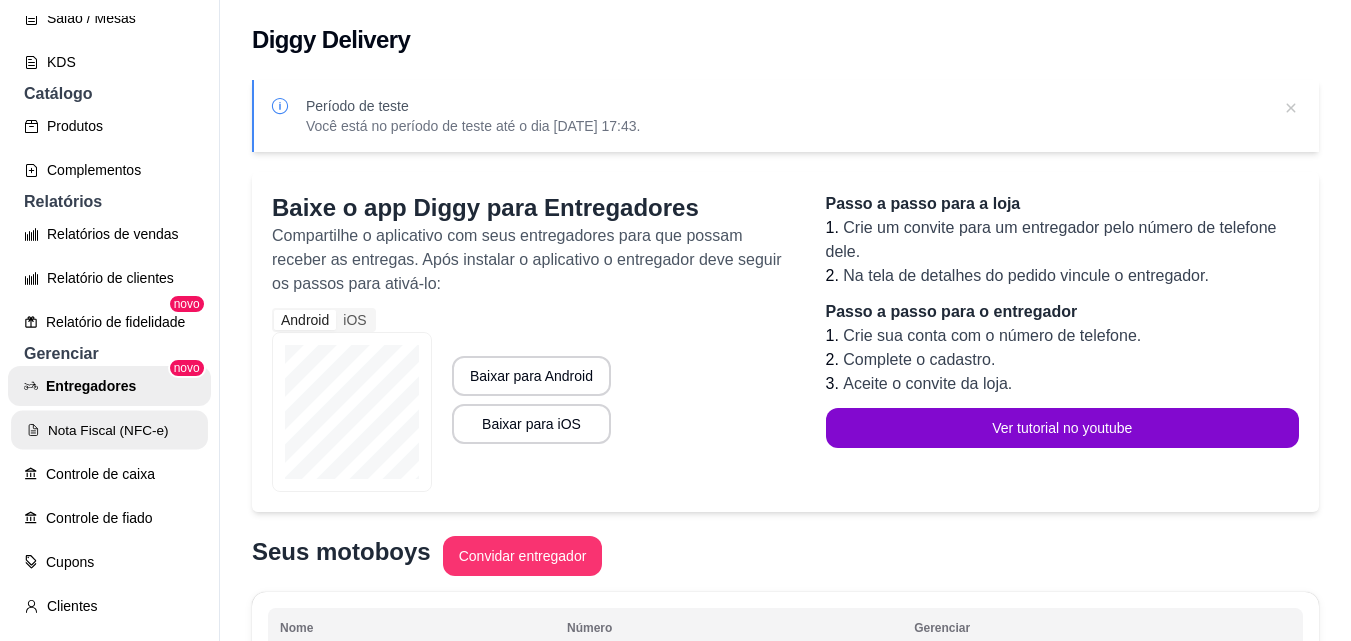 click on "Nota Fiscal (NFC-e)" at bounding box center (109, 430) 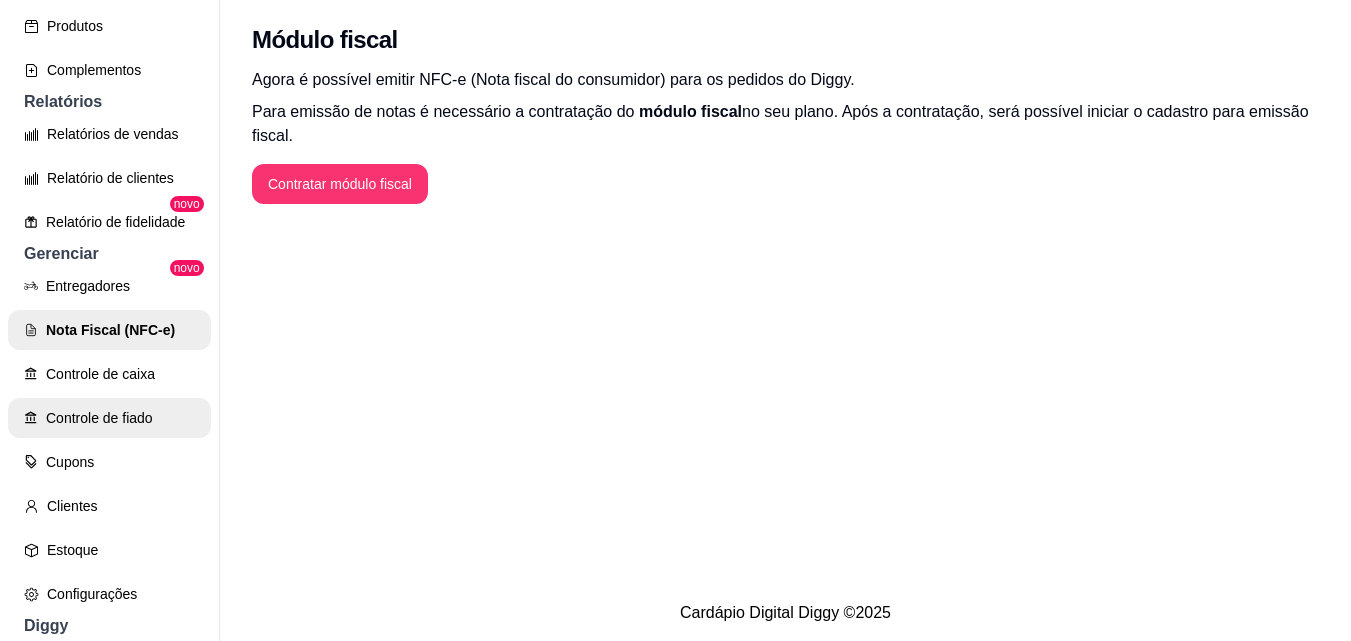 scroll, scrollTop: 600, scrollLeft: 0, axis: vertical 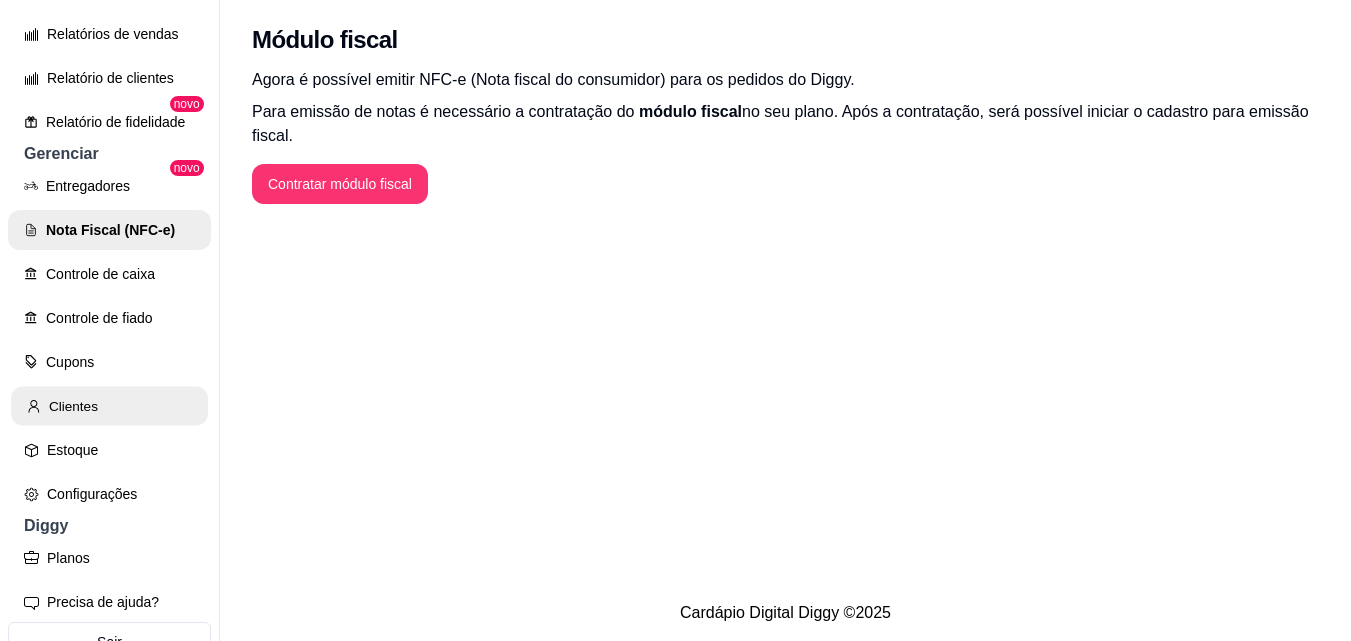 click on "Clientes" at bounding box center [109, 406] 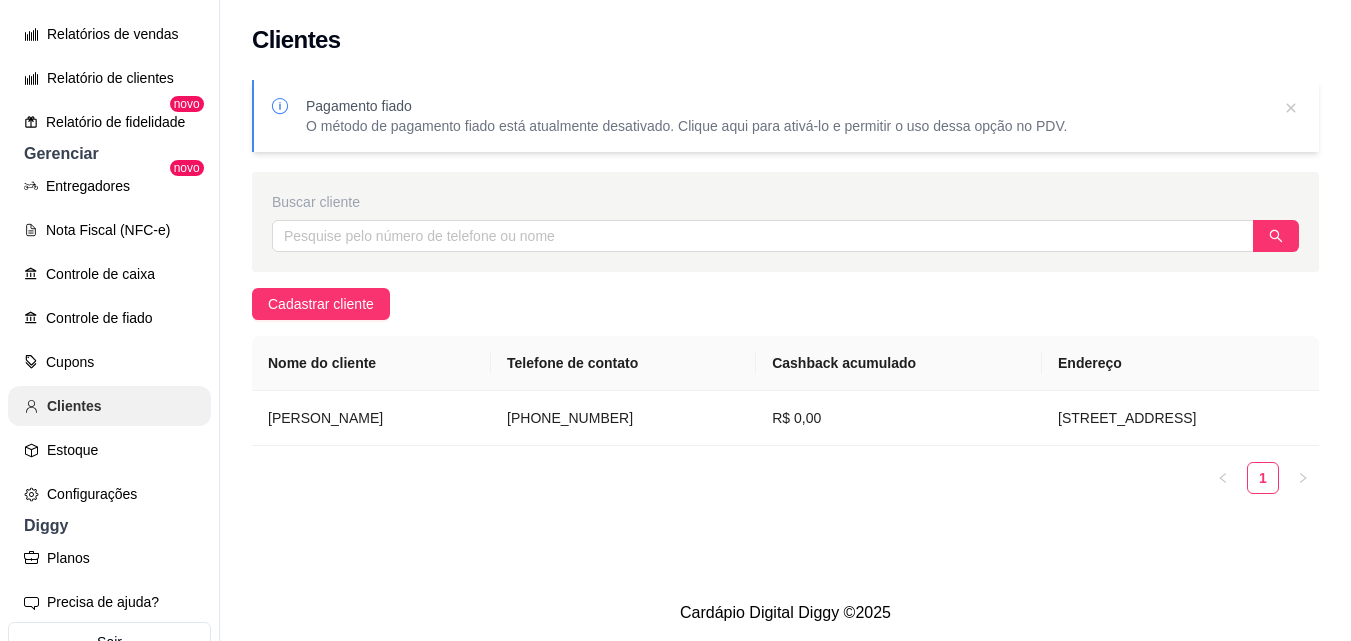 scroll, scrollTop: 685, scrollLeft: 0, axis: vertical 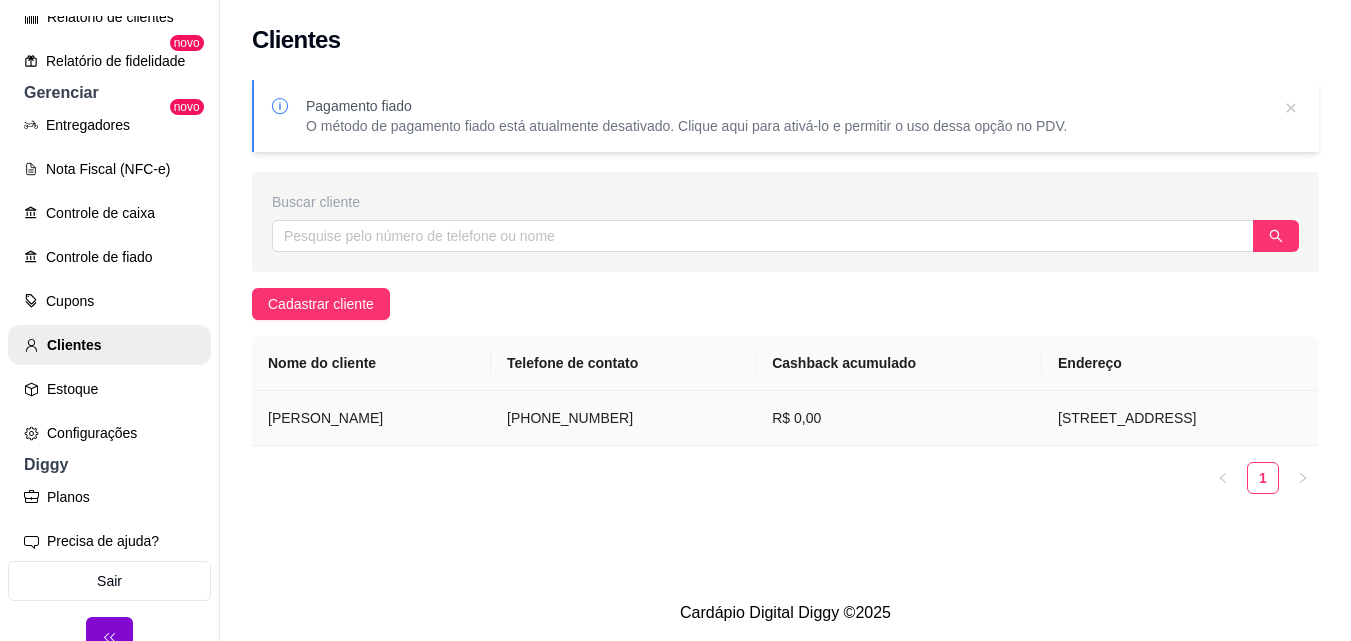 click on "Stefany" at bounding box center [371, 418] 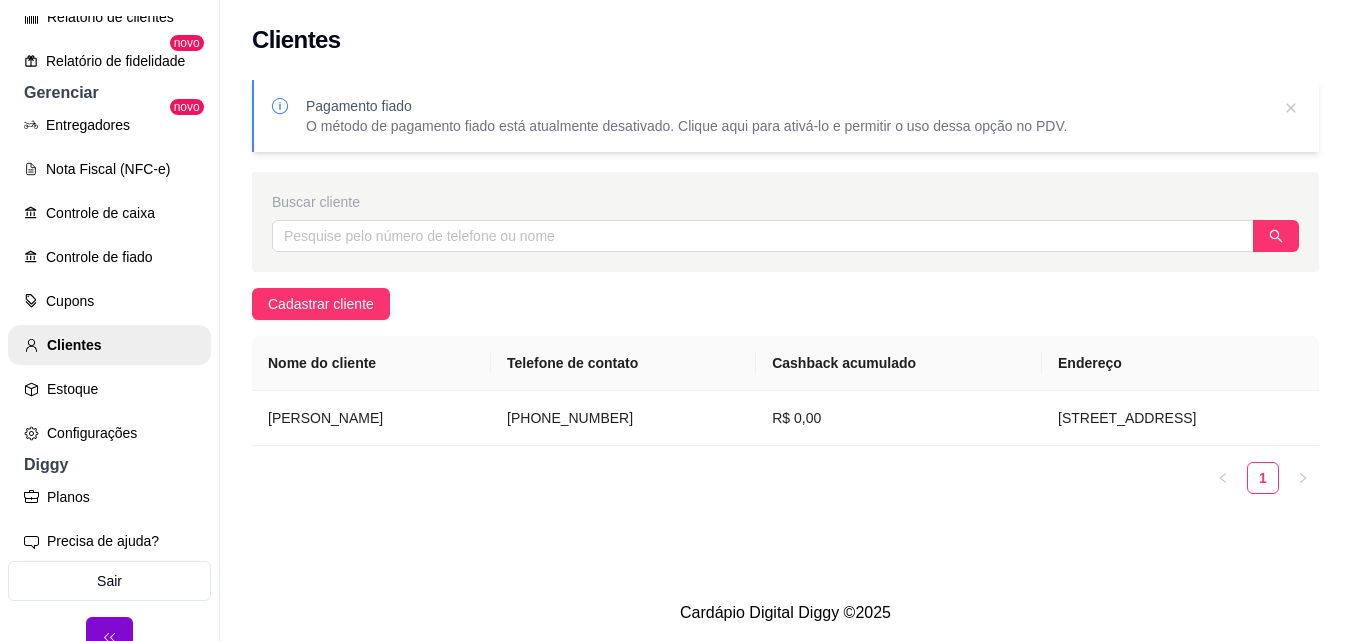 scroll, scrollTop: 32, scrollLeft: 0, axis: vertical 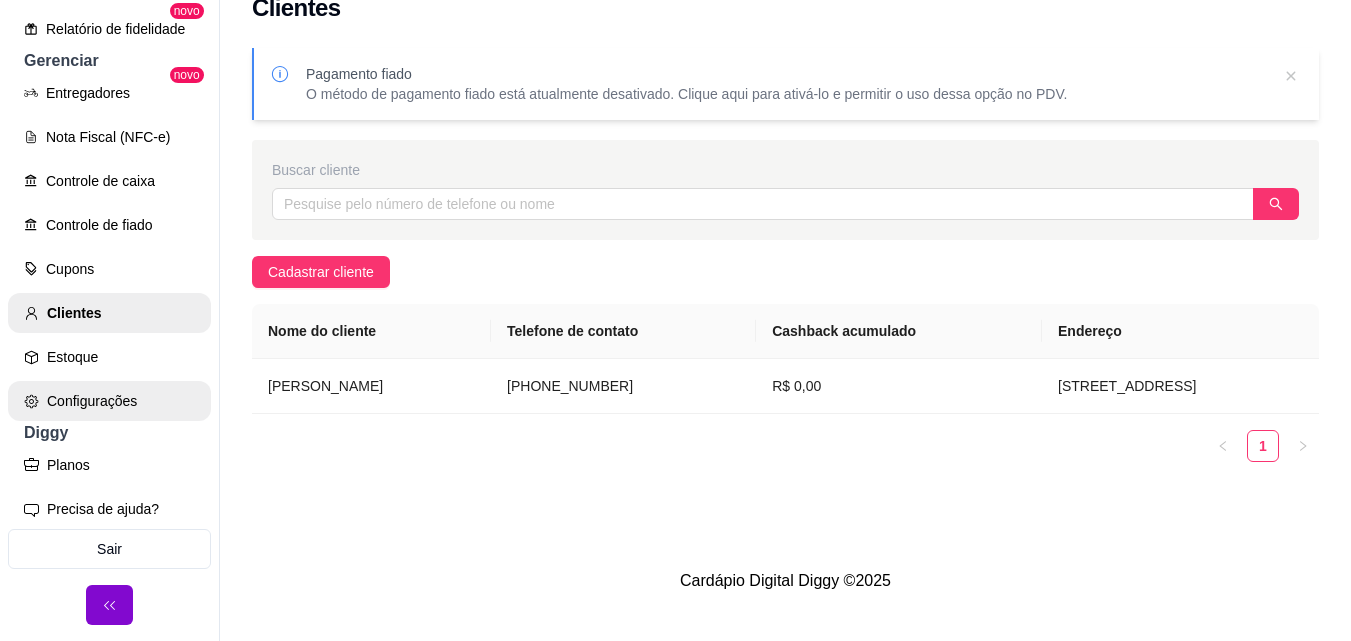 click on "Configurações" at bounding box center (109, 401) 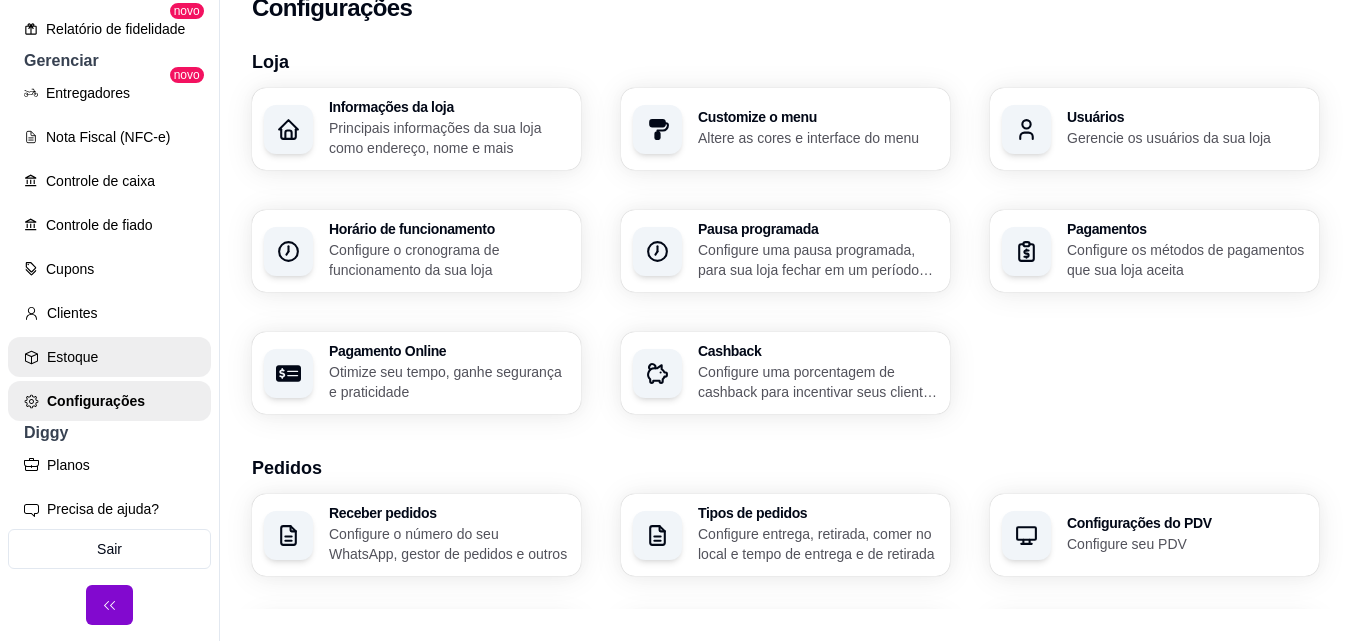 scroll, scrollTop: 0, scrollLeft: 0, axis: both 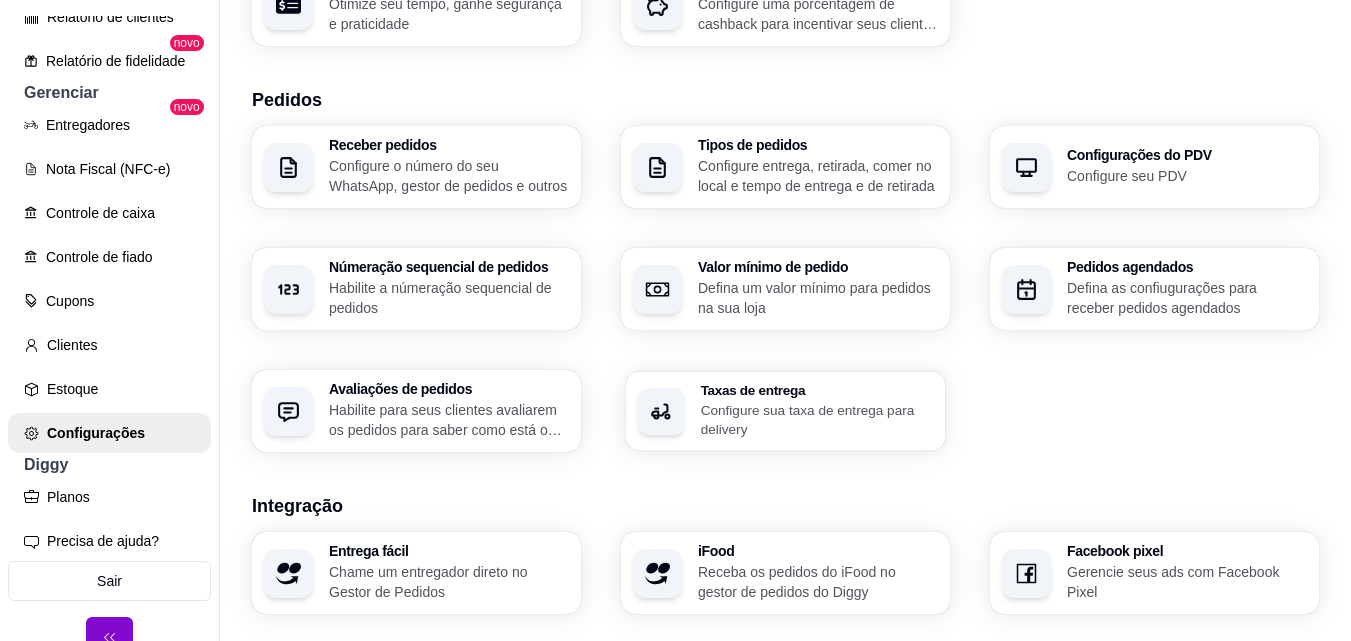 click on "Configure sua taxa de entrega para delivery" at bounding box center (817, 419) 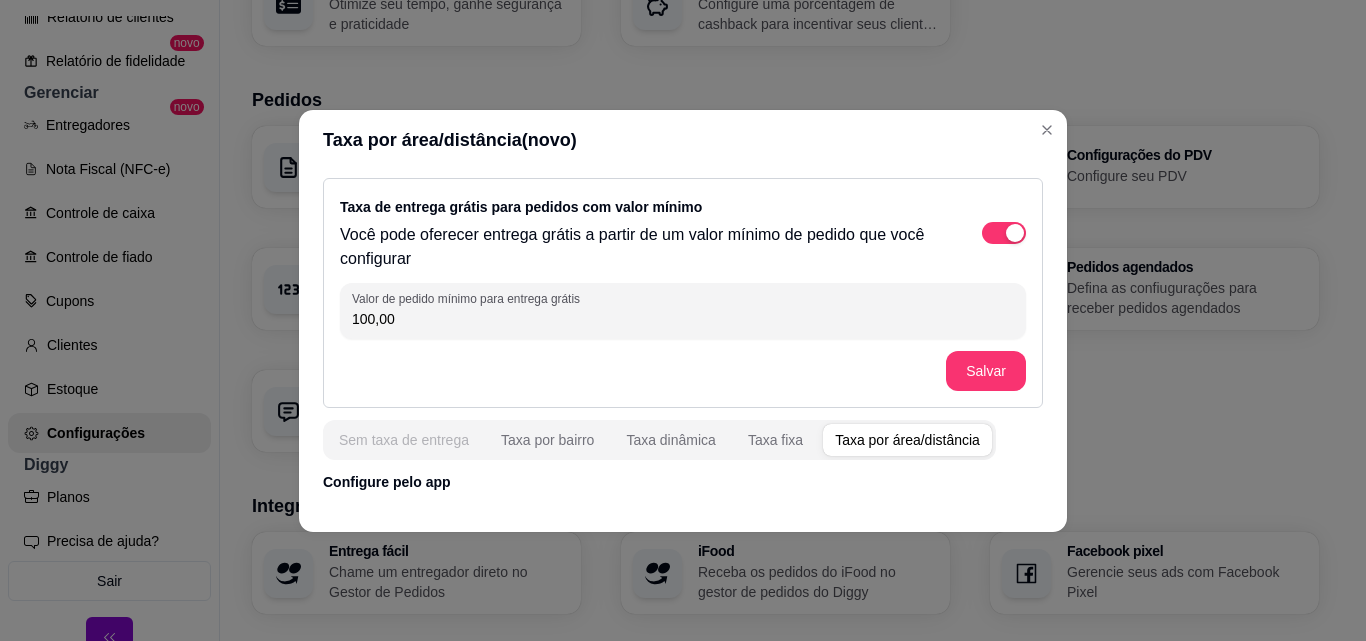click on "Sem taxa de entrega" at bounding box center [404, 440] 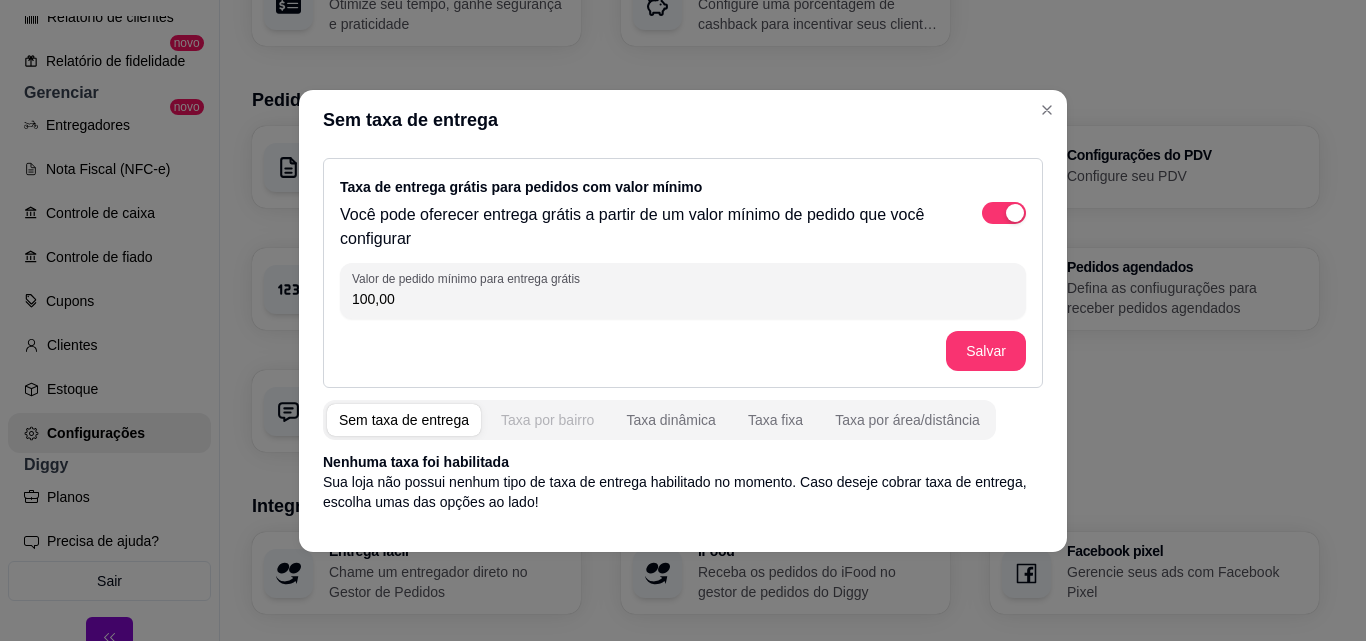 click on "Taxa por bairro" at bounding box center (547, 420) 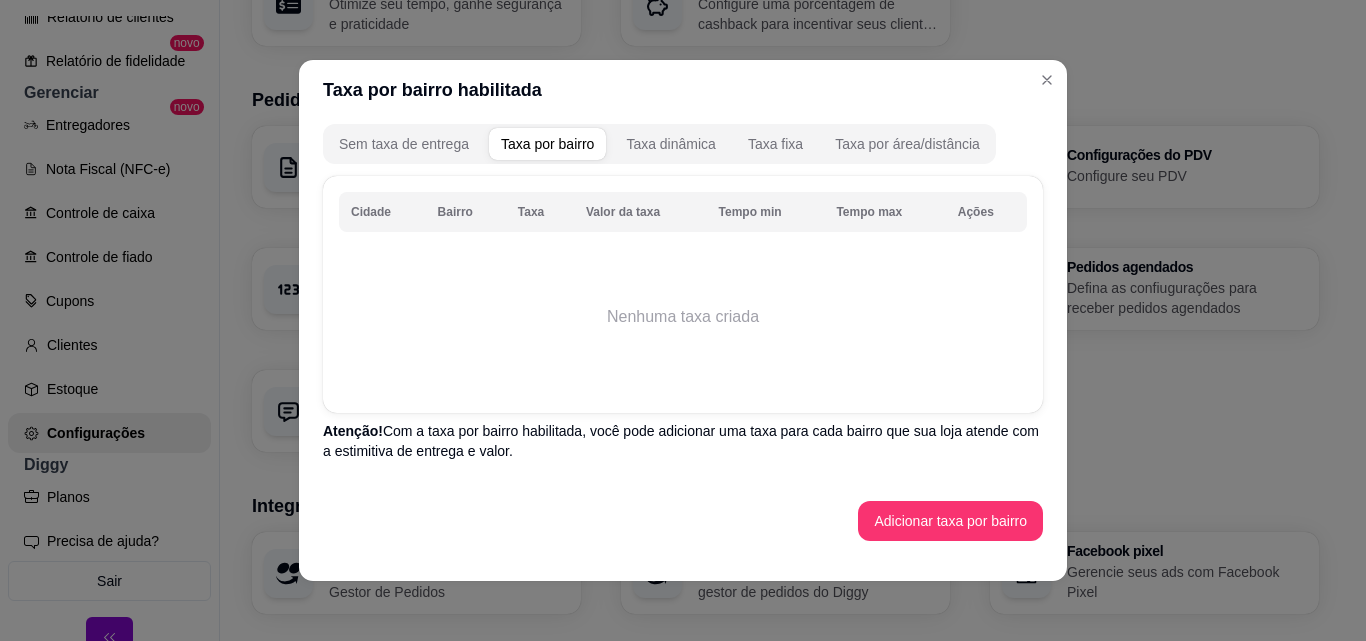 scroll, scrollTop: 46, scrollLeft: 0, axis: vertical 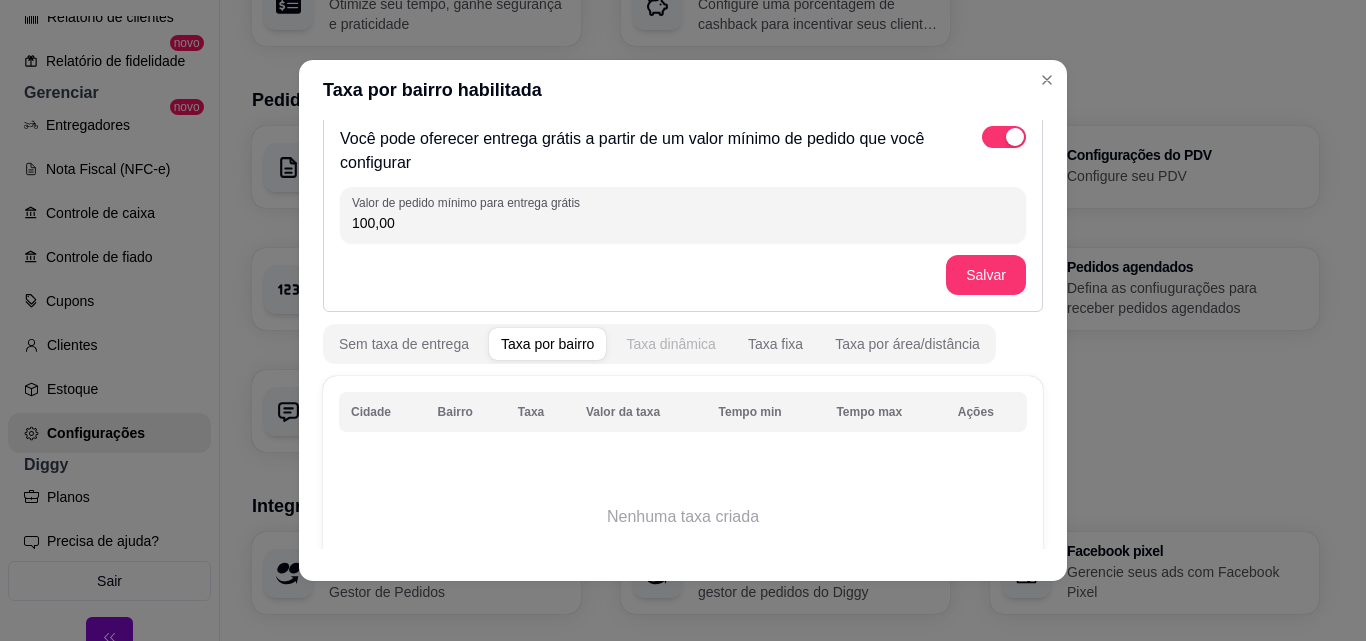 click on "Taxa dinâmica" at bounding box center (671, 344) 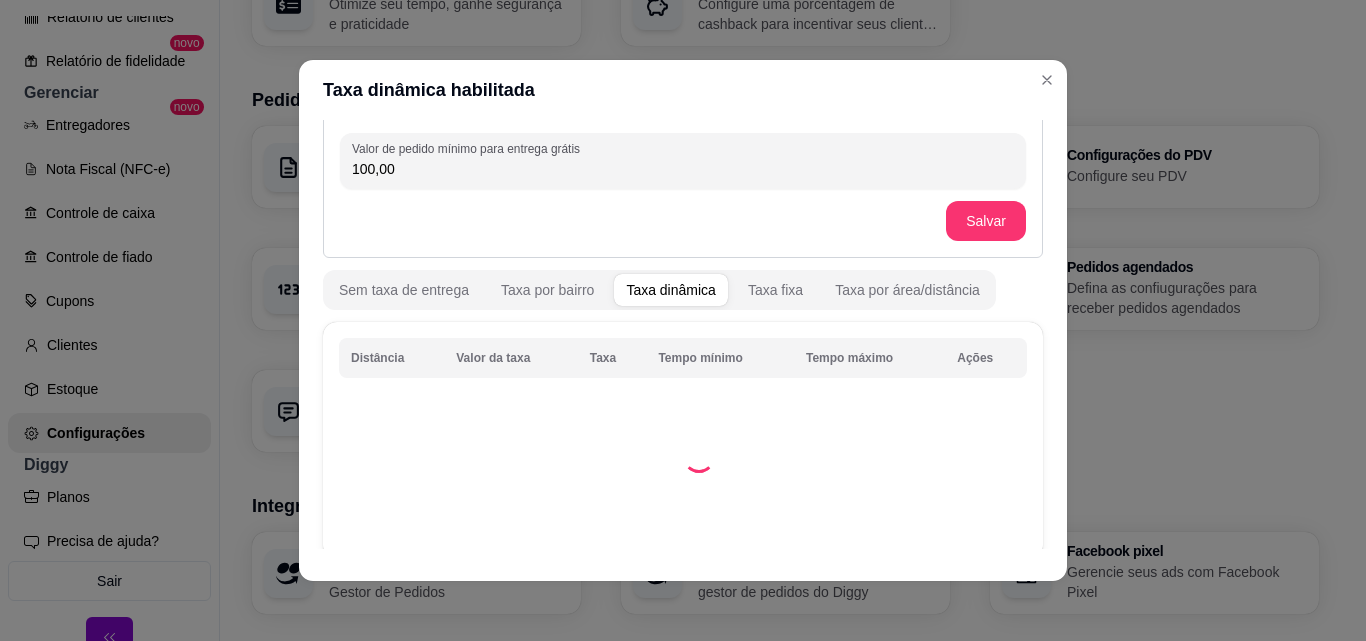 scroll, scrollTop: 200, scrollLeft: 0, axis: vertical 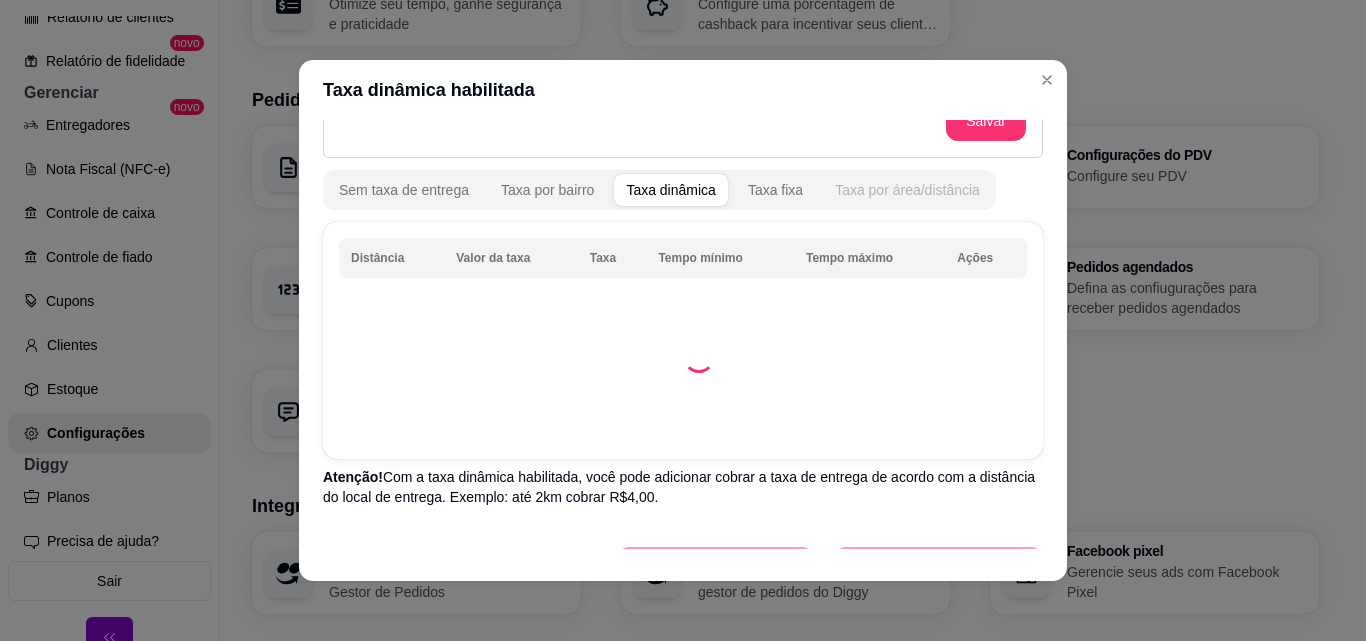 click on "Taxa por área/distância" at bounding box center [907, 190] 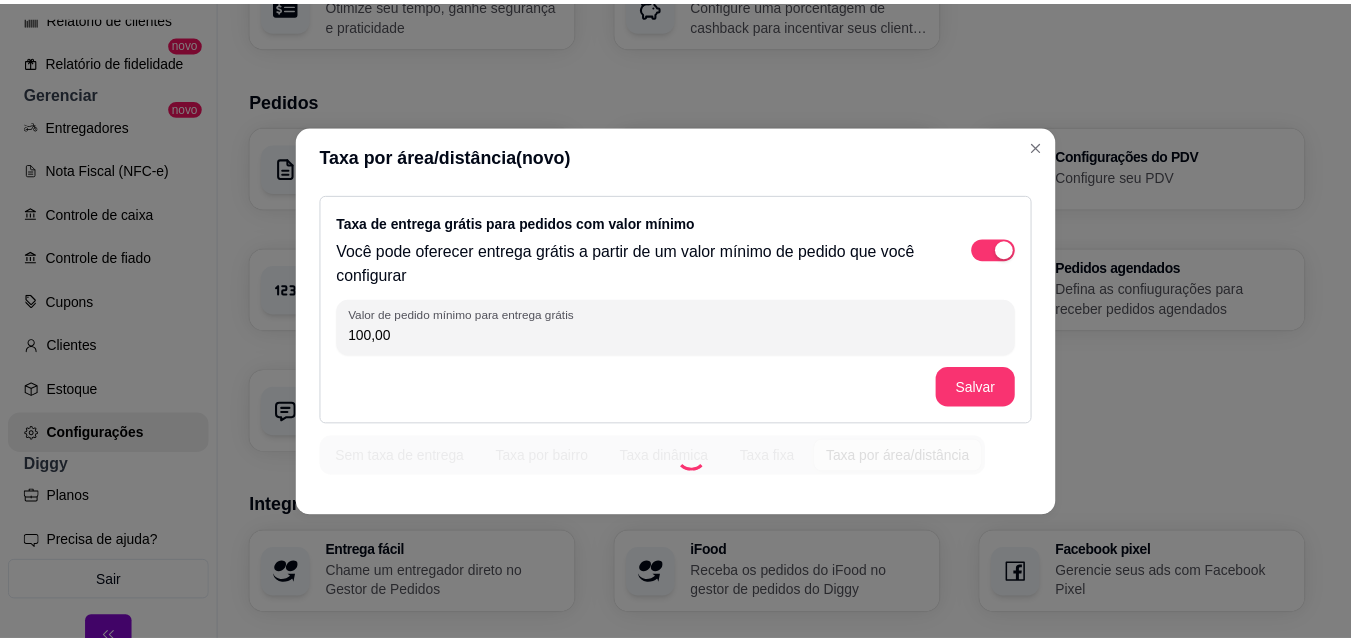 scroll, scrollTop: 0, scrollLeft: 0, axis: both 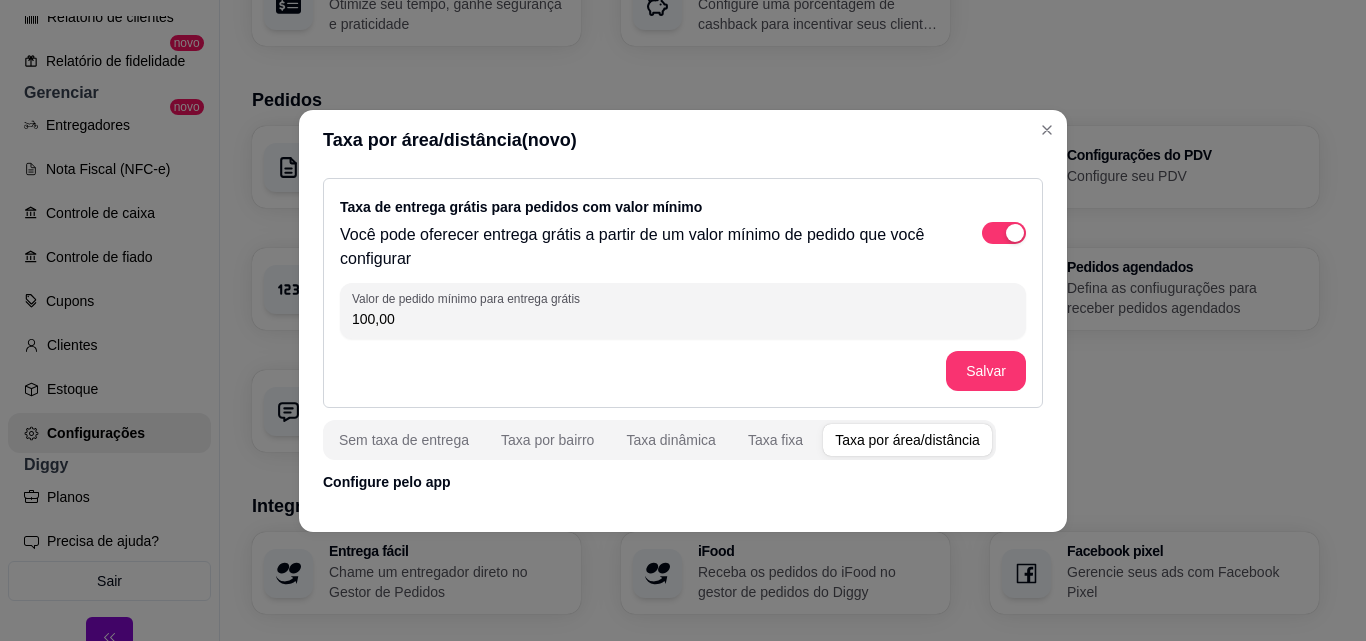 click on "Taxa por área/distância" at bounding box center [907, 440] 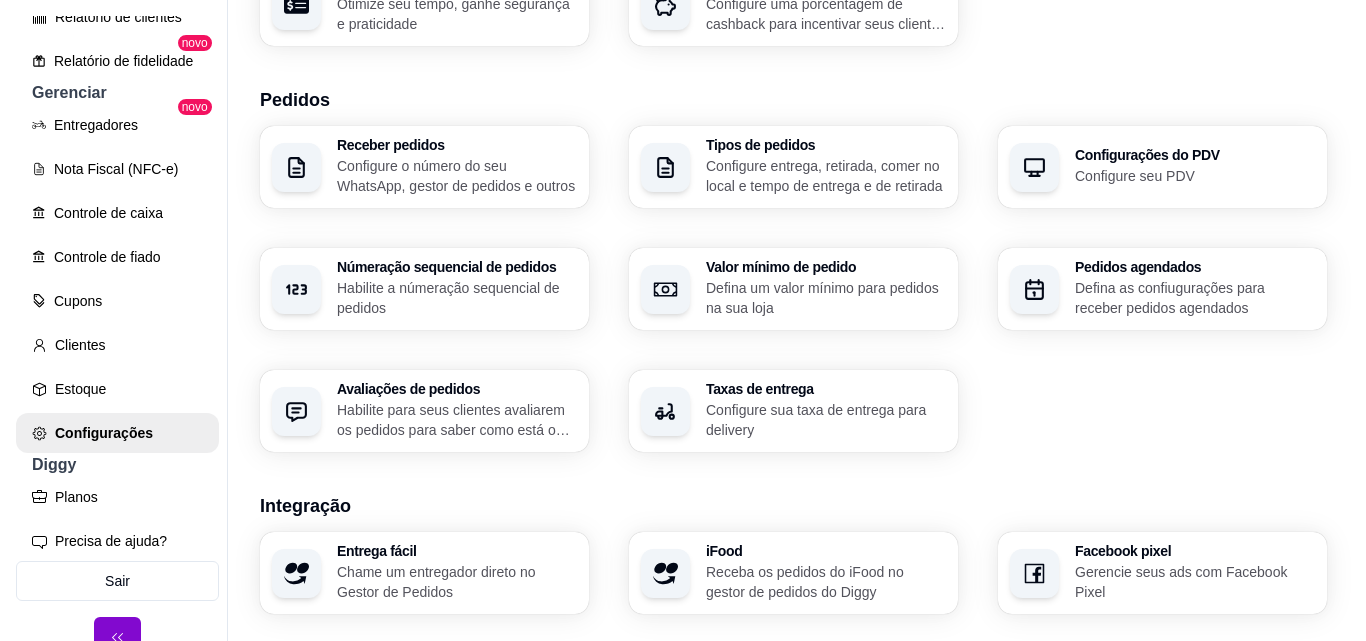 scroll, scrollTop: 500, scrollLeft: 0, axis: vertical 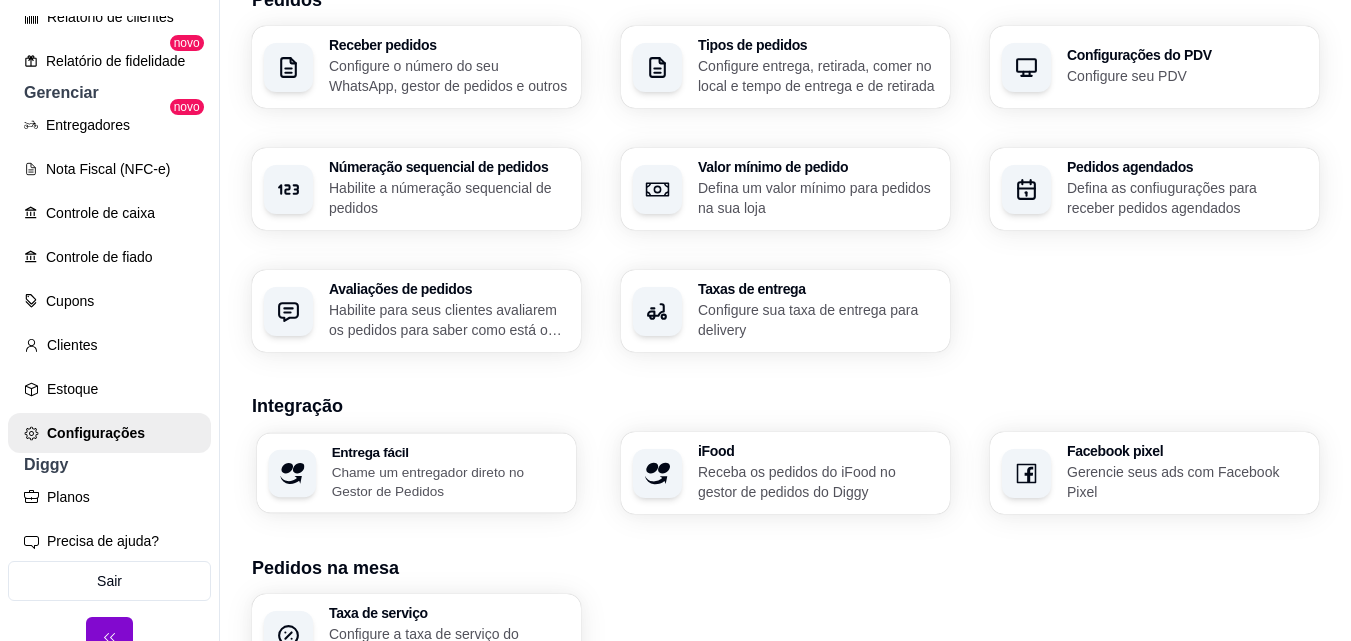 click on "Chame um entregador direto no Gestor de Pedidos" at bounding box center [448, 481] 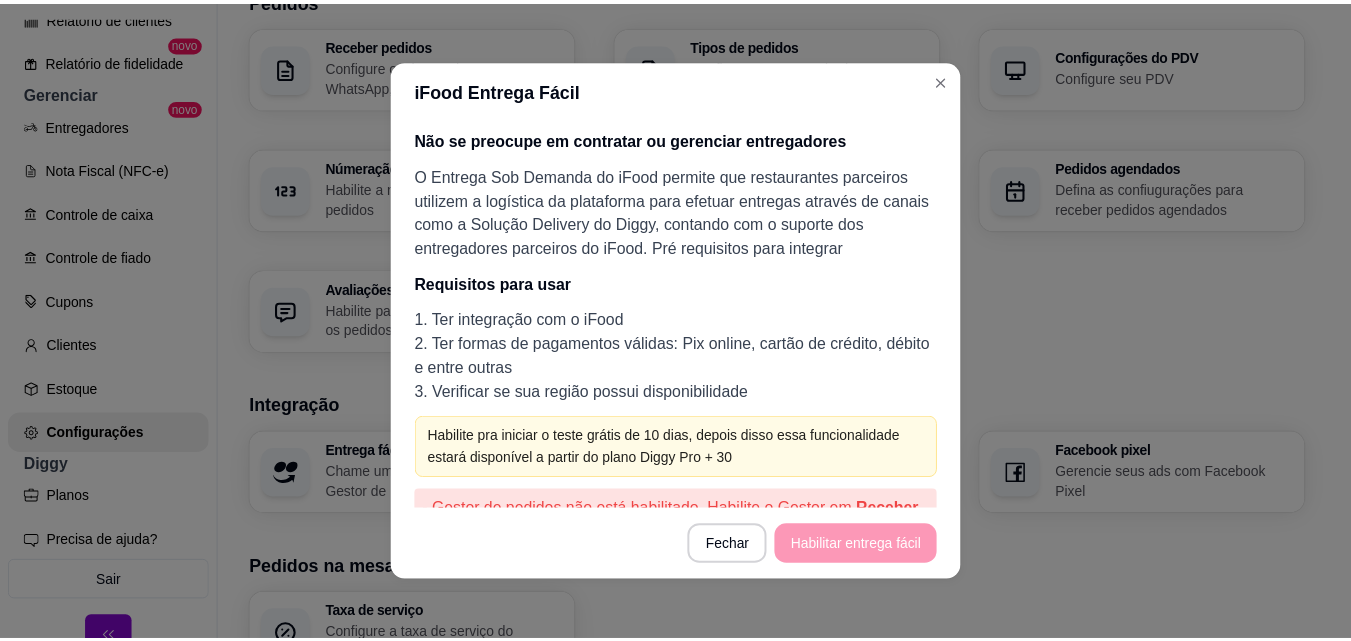scroll, scrollTop: 129, scrollLeft: 0, axis: vertical 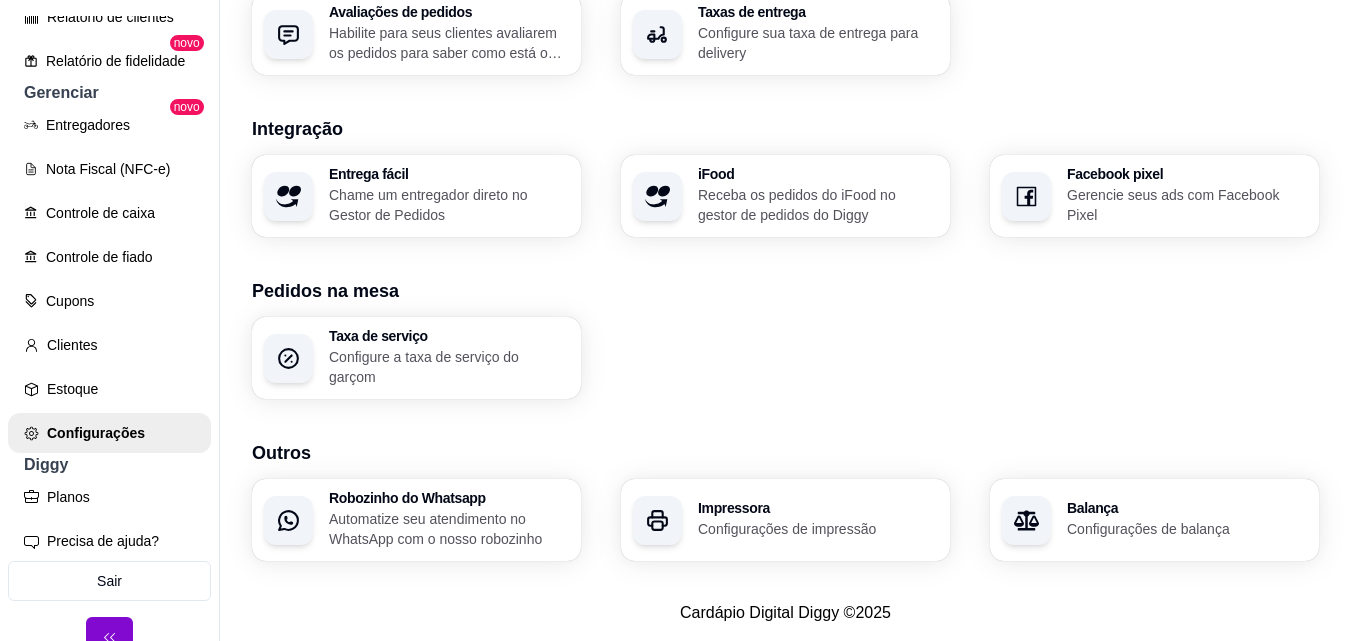 click on "Configure a taxa de serviço do garçom" at bounding box center (449, 367) 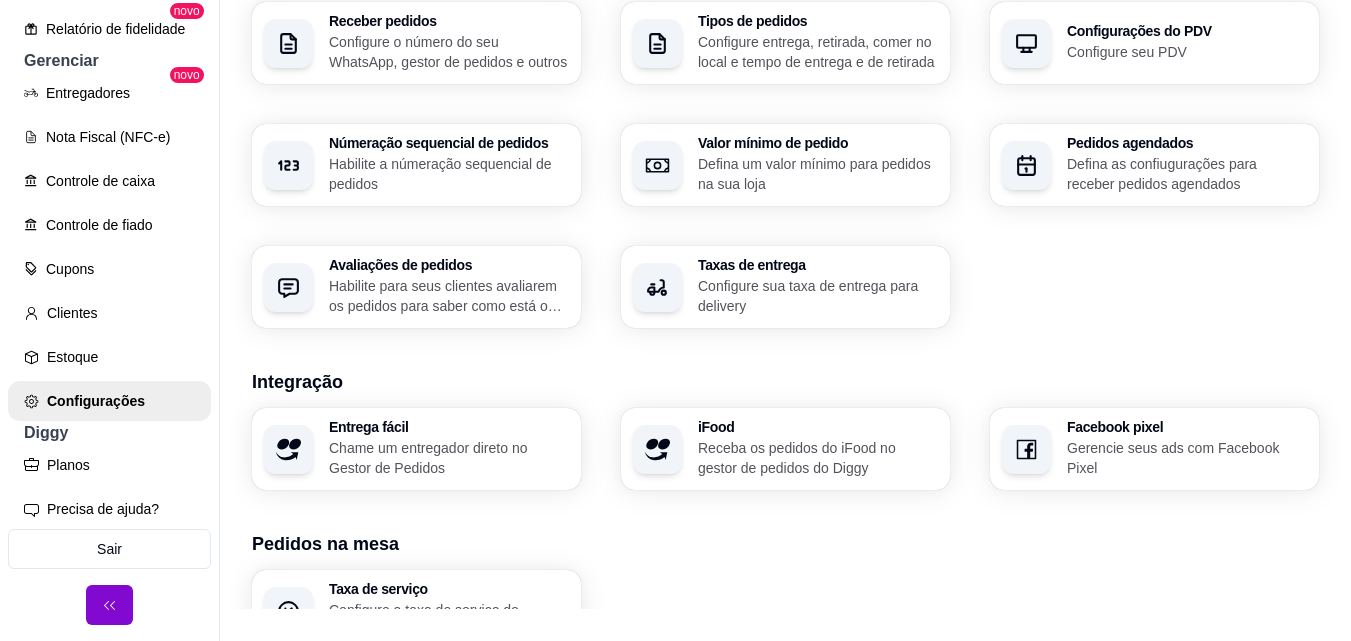 scroll, scrollTop: 292, scrollLeft: 0, axis: vertical 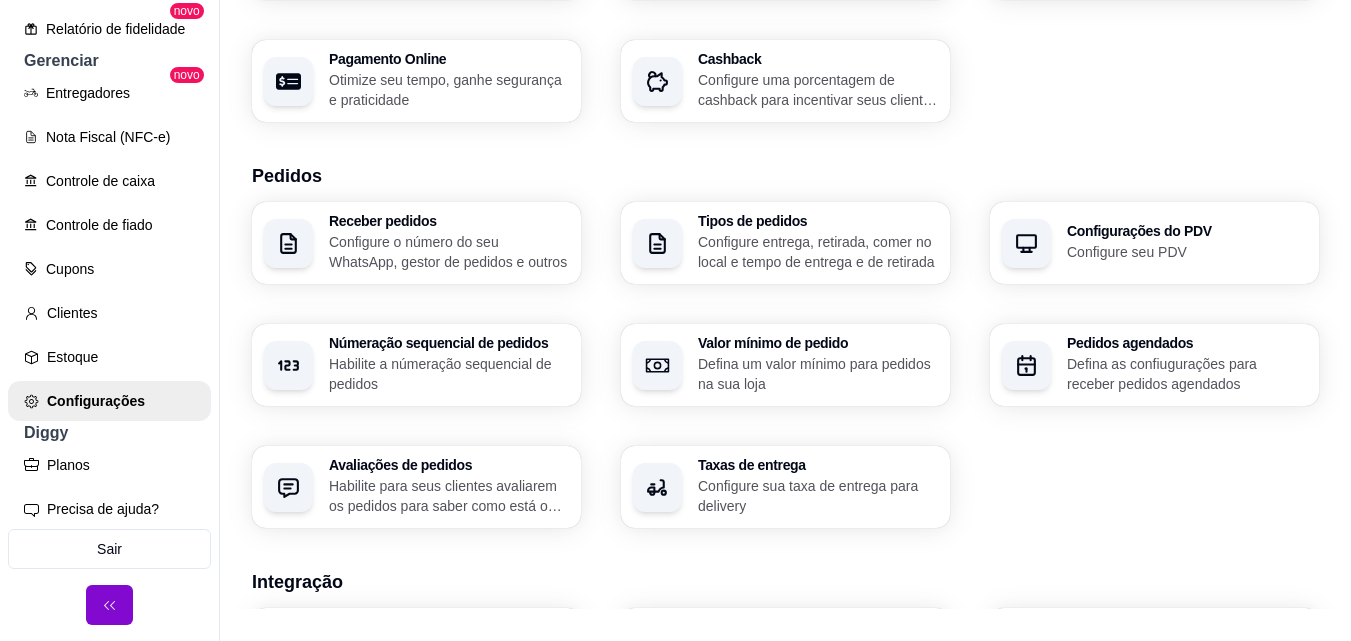 click on "Defina um valor mínimo para pedidos na sua loja" at bounding box center (818, 374) 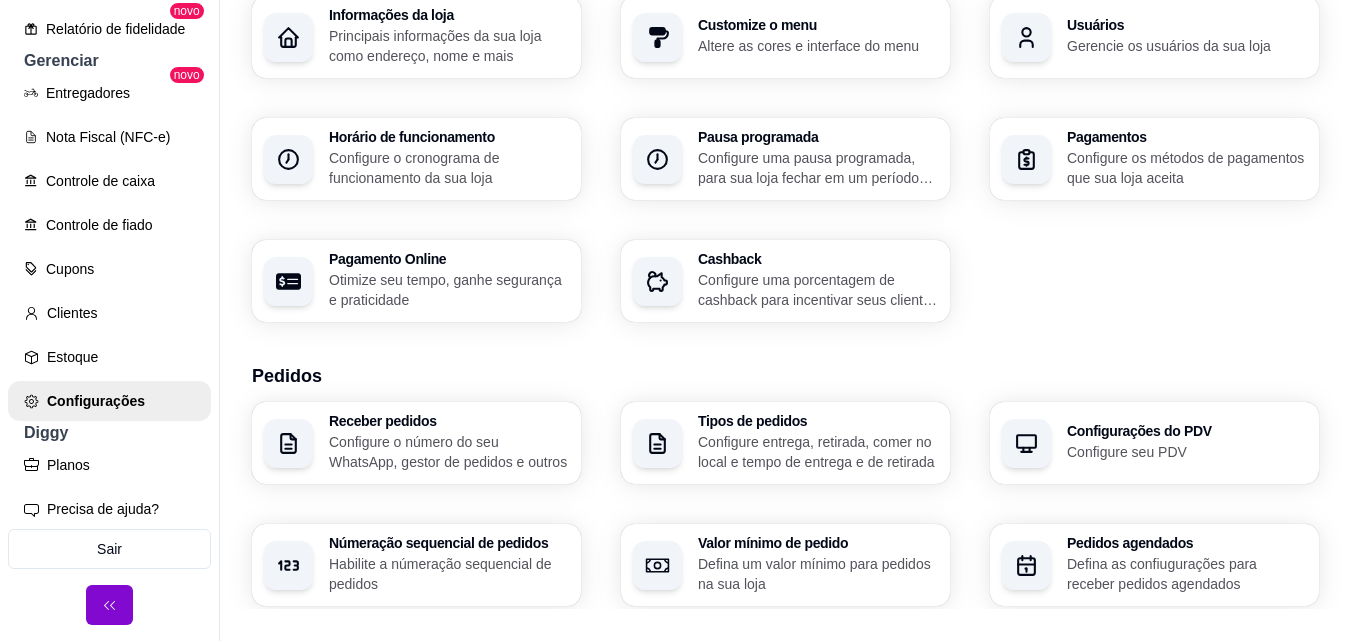 scroll, scrollTop: 0, scrollLeft: 0, axis: both 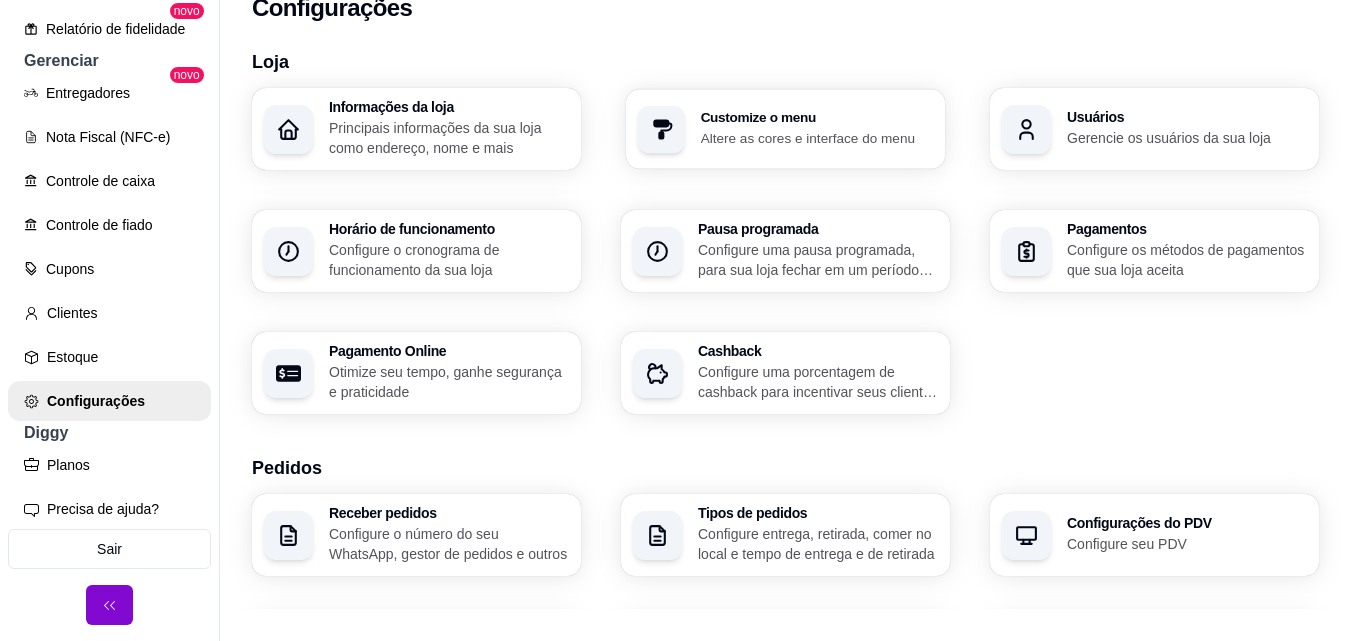 click on "Altere as cores e interface do menu" at bounding box center (817, 137) 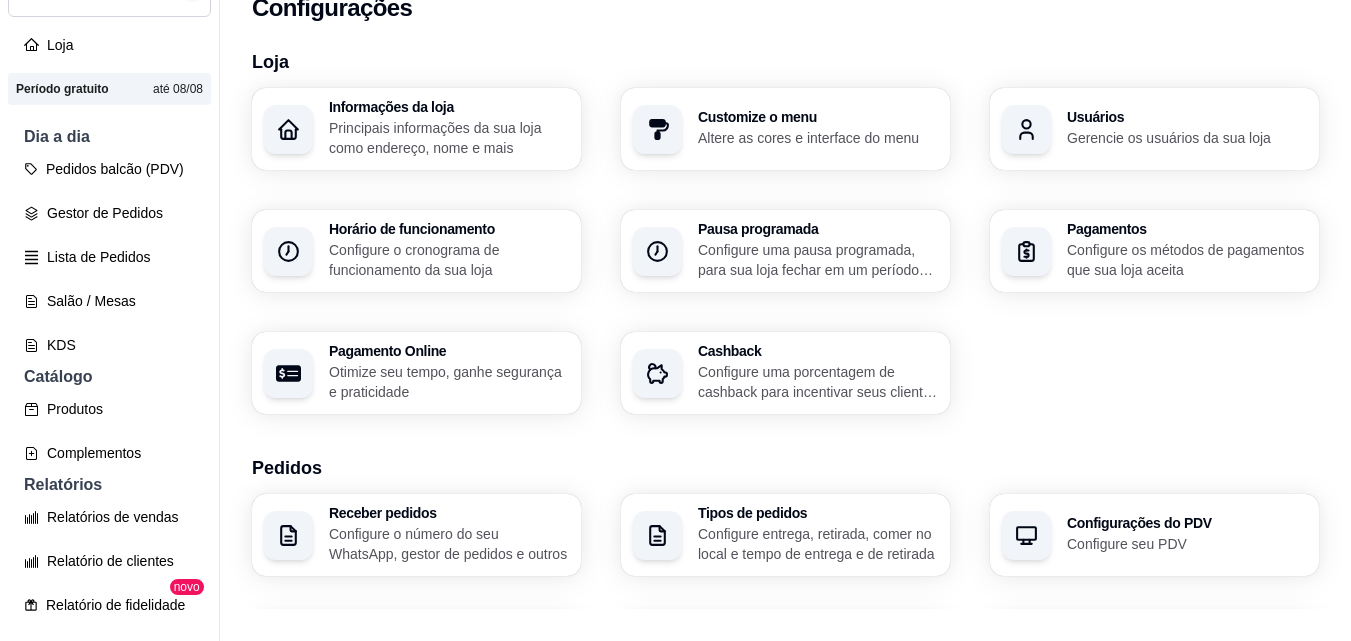 scroll, scrollTop: 0, scrollLeft: 0, axis: both 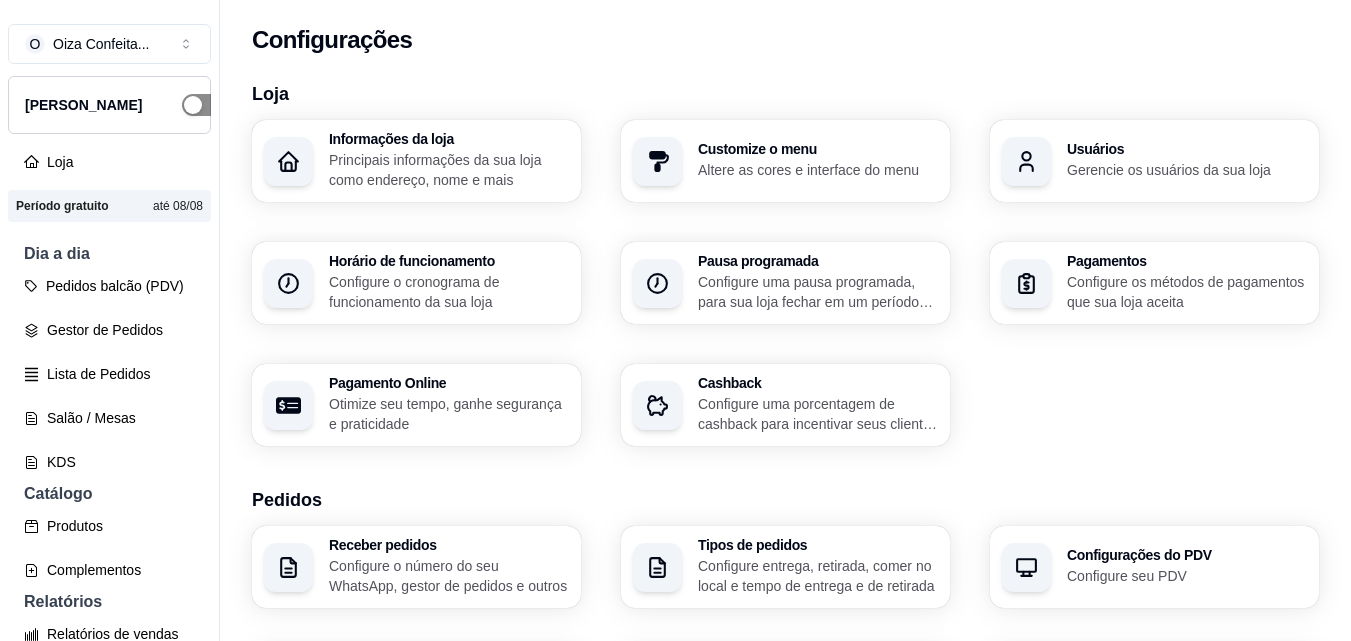 click at bounding box center (204, 105) 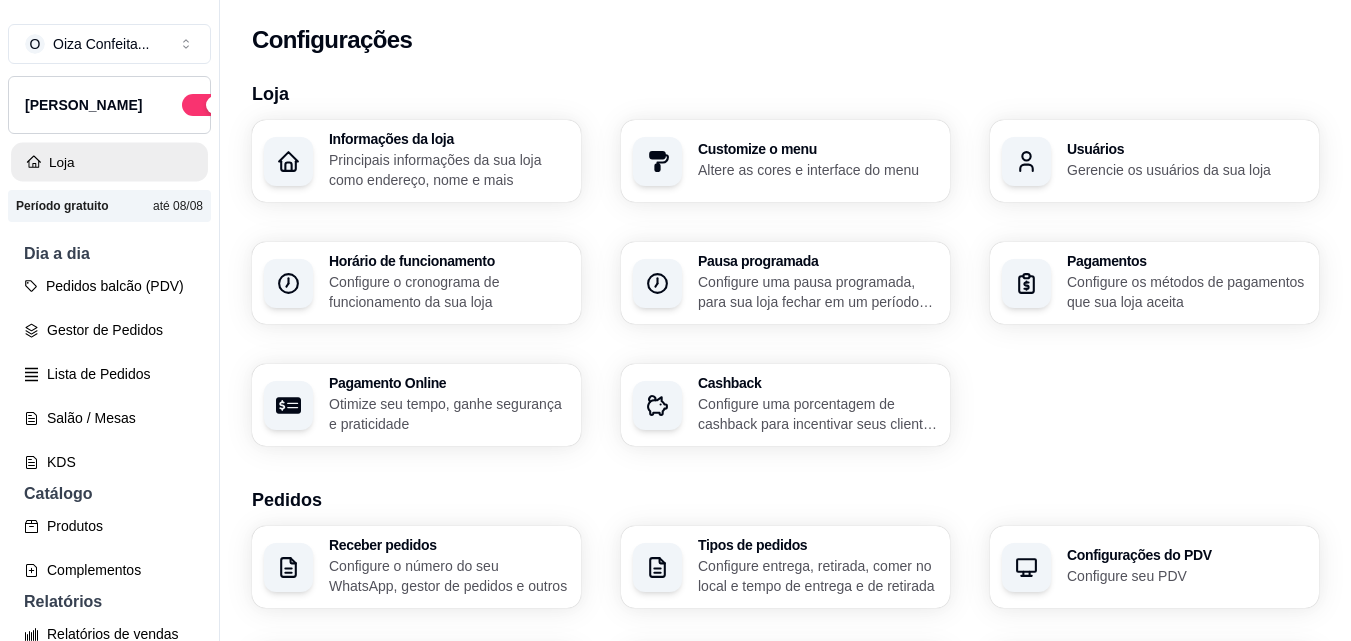 click on "Loja" at bounding box center [109, 162] 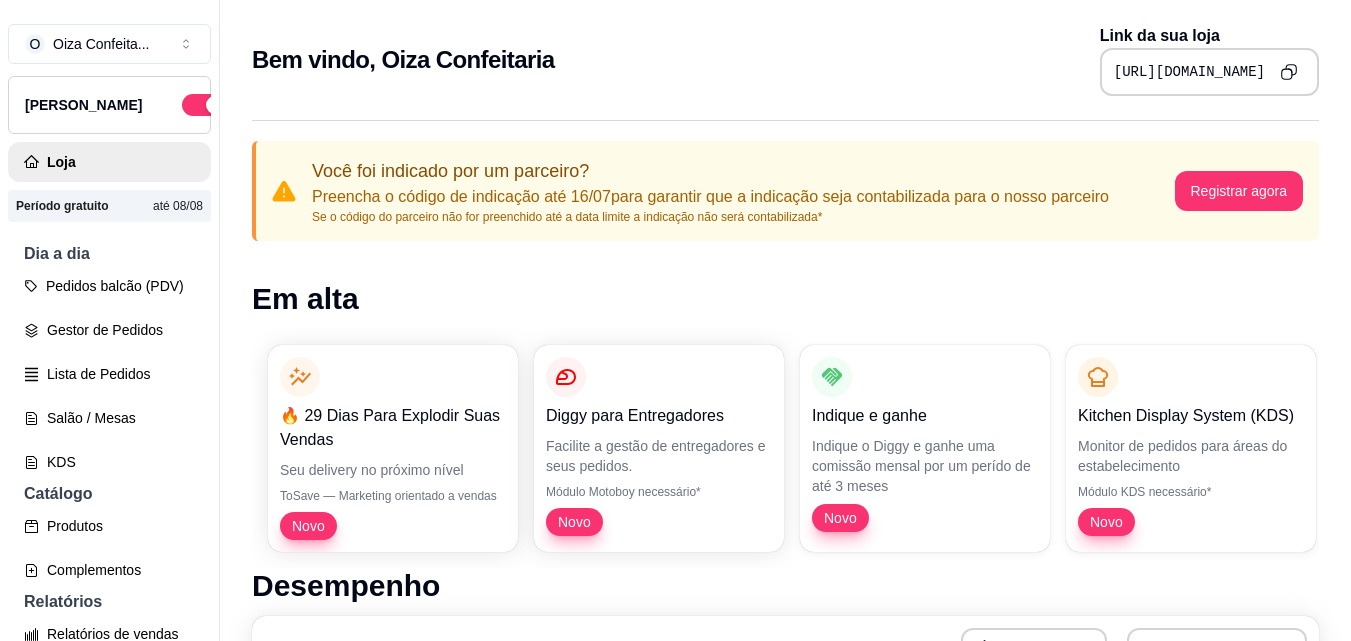click at bounding box center [1288, 71] 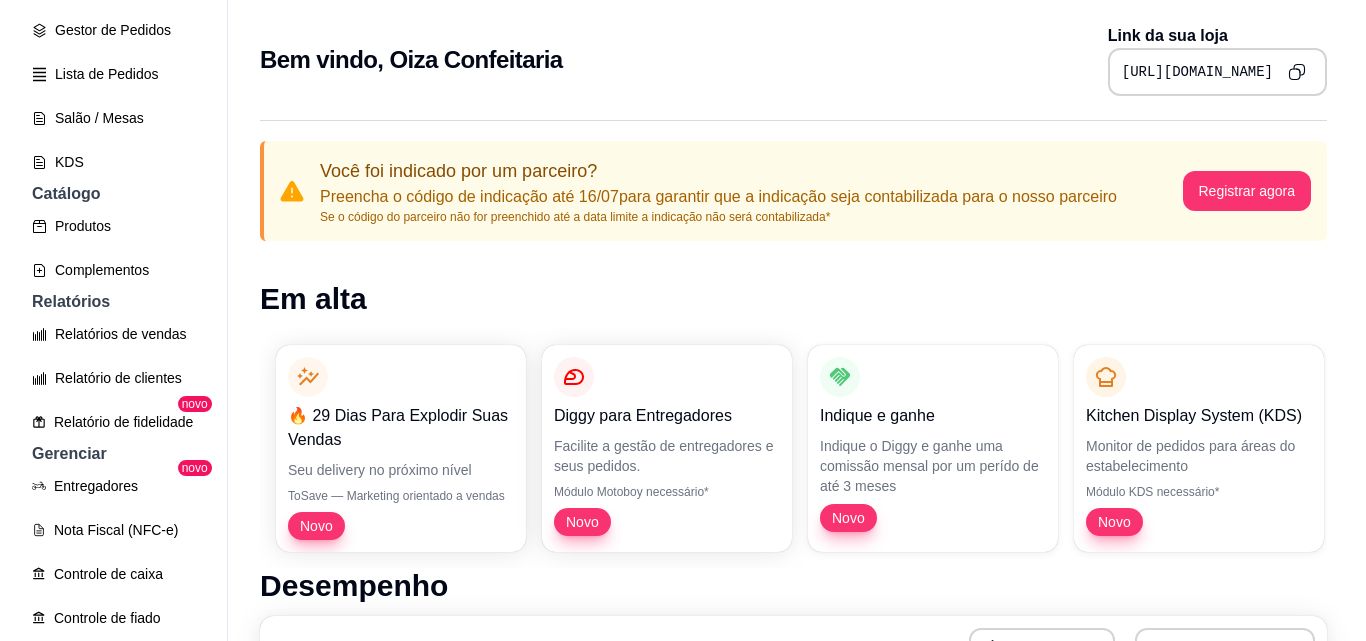 scroll, scrollTop: 500, scrollLeft: 0, axis: vertical 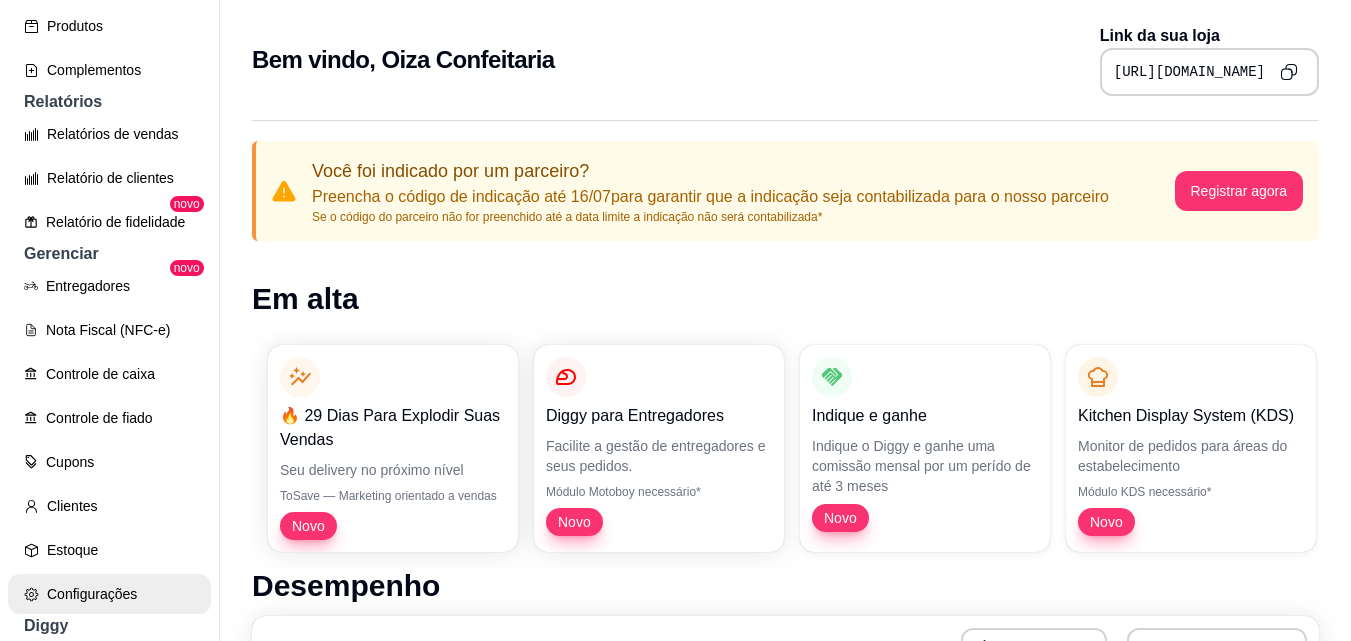 click on "Configurações" at bounding box center [109, 594] 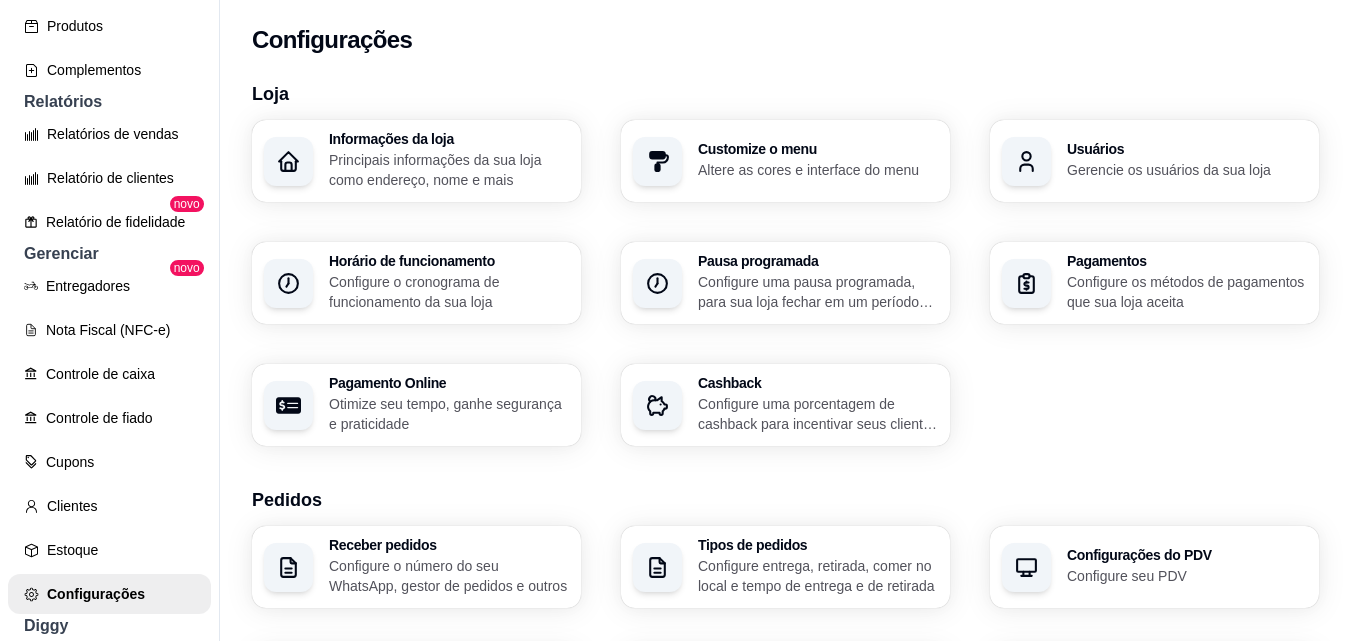 click on "Configure os métodos de pagamentos que sua loja aceita" at bounding box center (1187, 292) 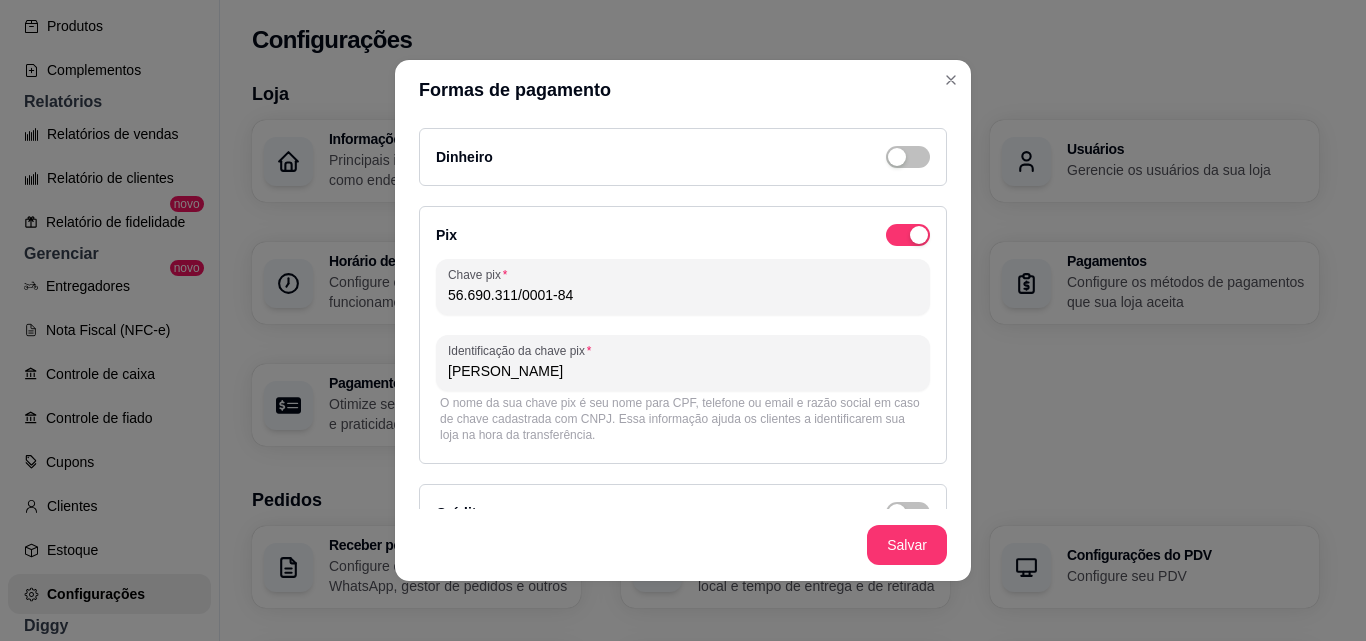scroll, scrollTop: 275, scrollLeft: 0, axis: vertical 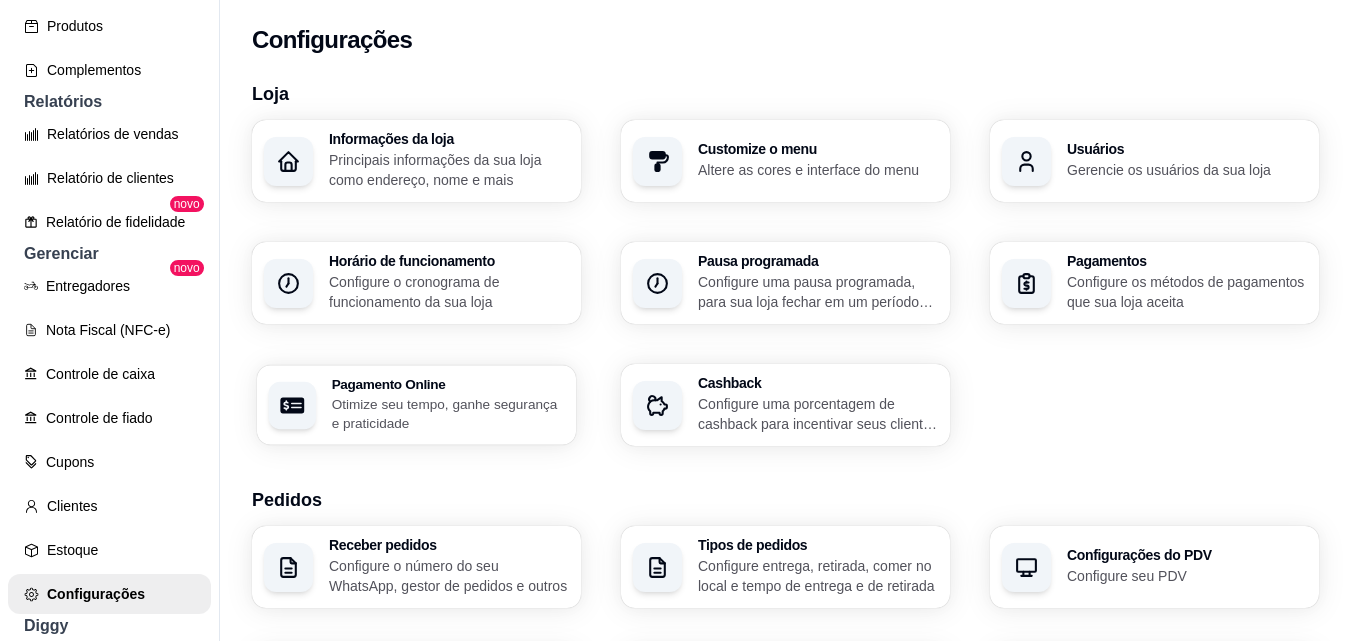 click on "Pagamento Online Otimize seu tempo, ganhe segurança e praticidade" at bounding box center (416, 405) 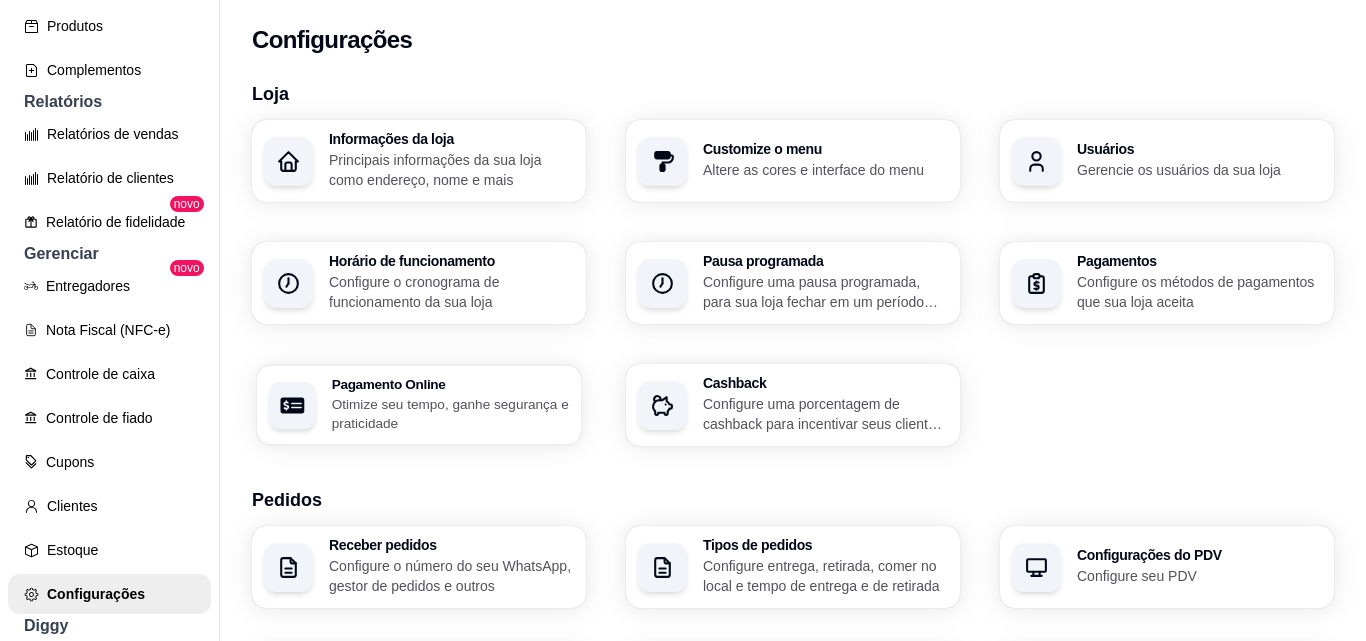 select on "4.98" 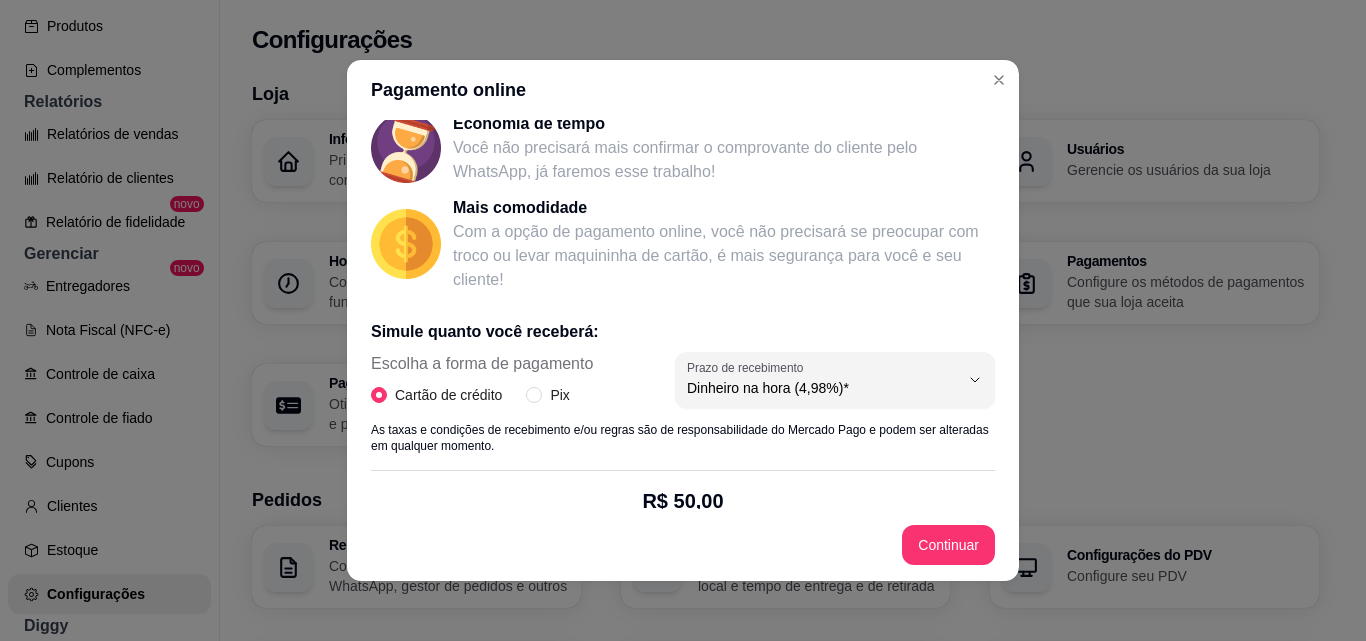 scroll, scrollTop: 400, scrollLeft: 0, axis: vertical 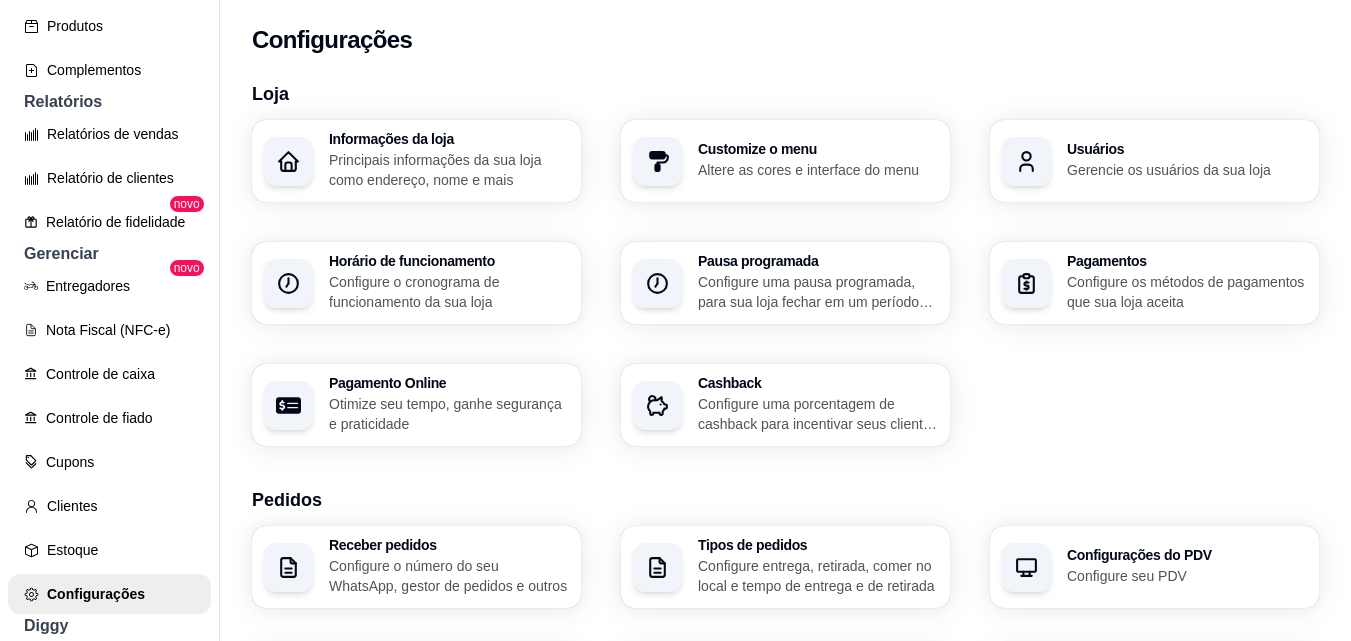 click on "Configure os métodos de pagamentos que sua loja aceita" at bounding box center (1187, 292) 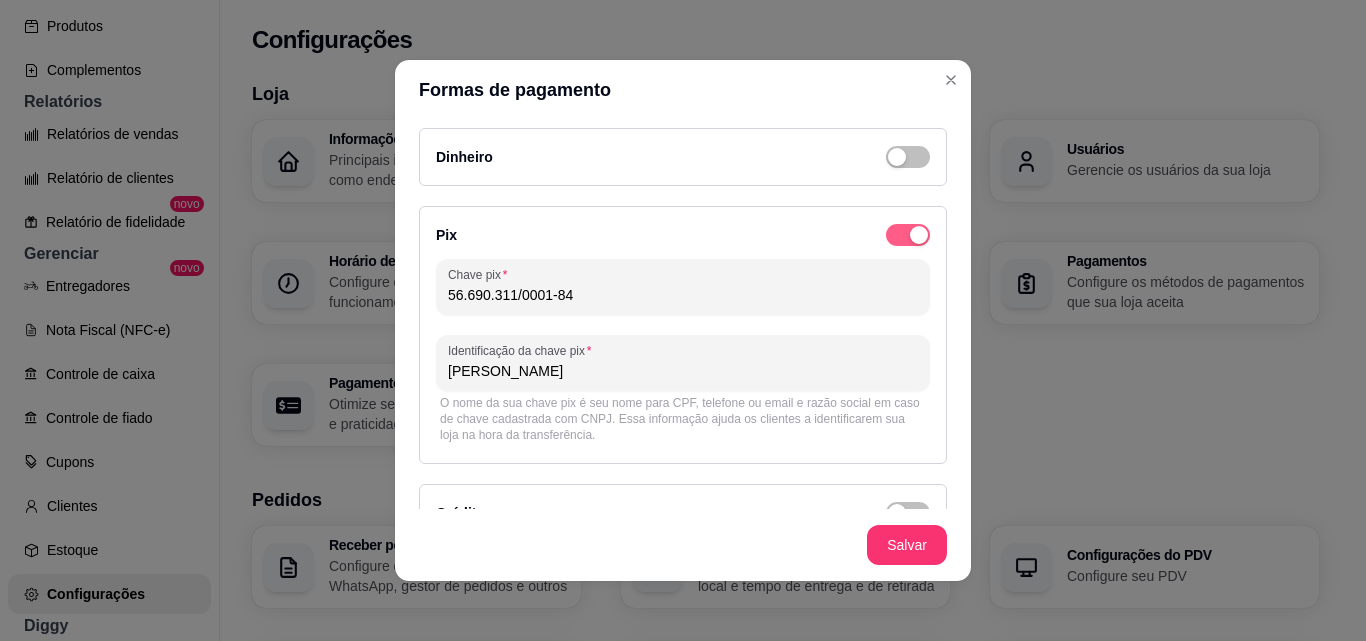 click at bounding box center [908, 235] 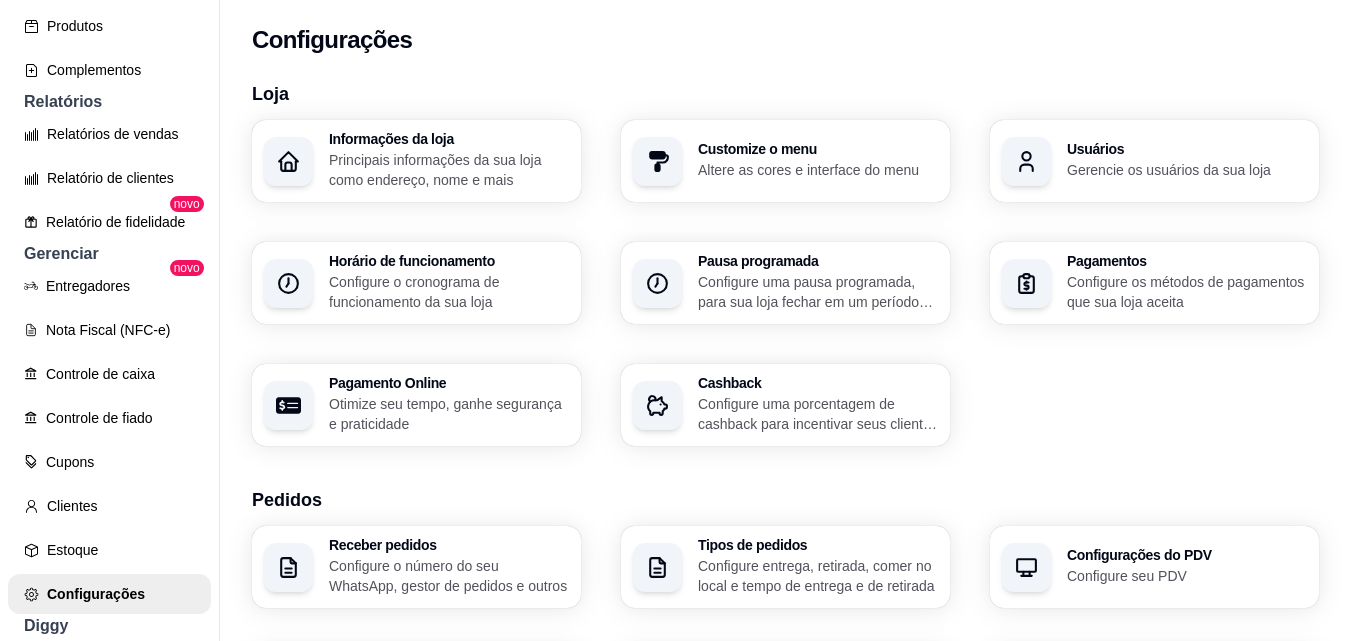 click on "Pagamento Online" at bounding box center (449, 383) 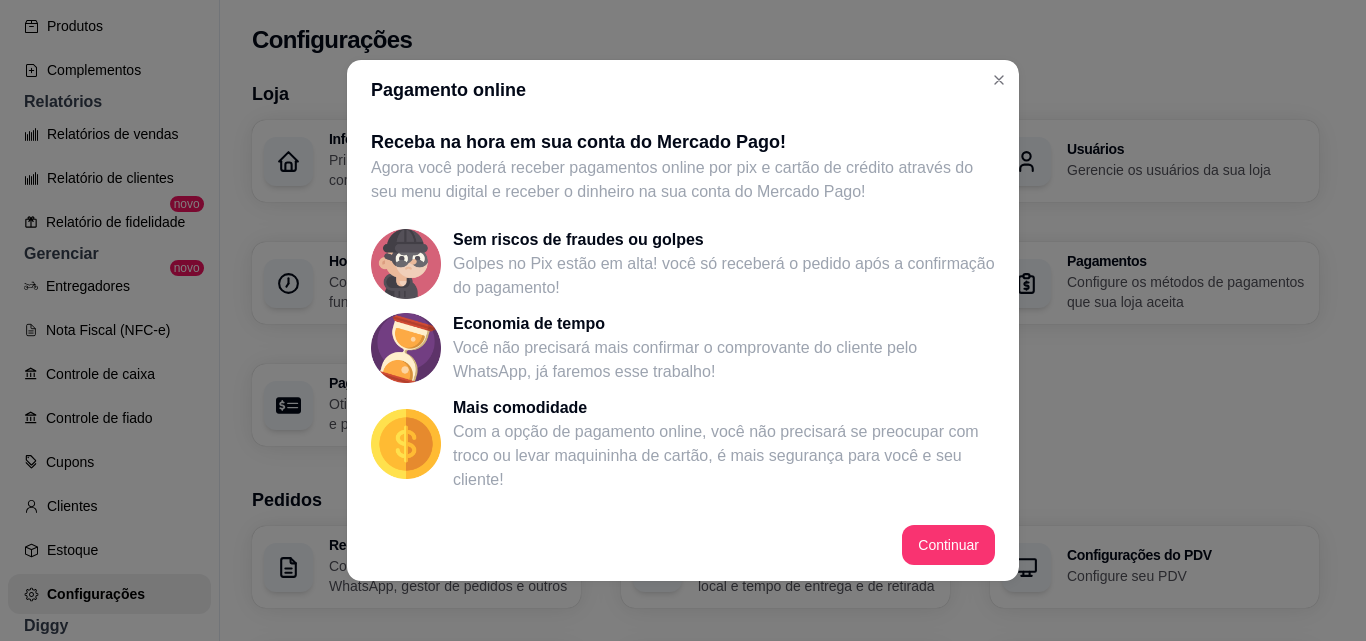 scroll, scrollTop: 416, scrollLeft: 0, axis: vertical 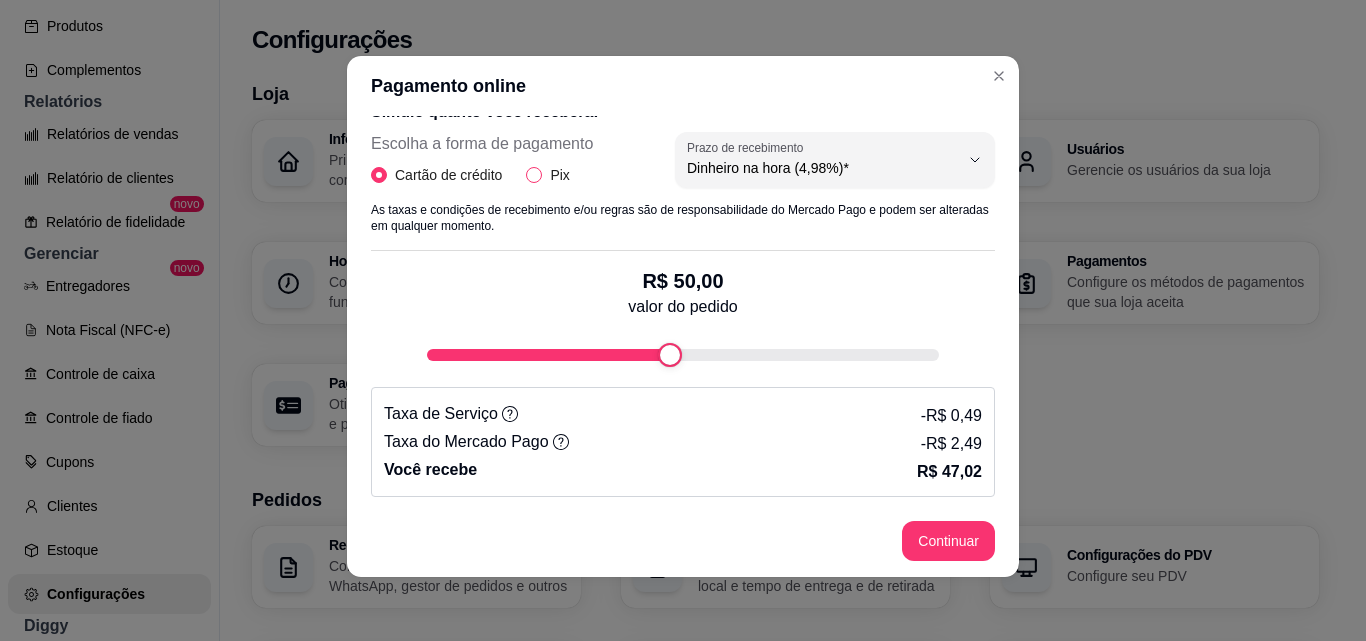 click on "Pix" at bounding box center [534, 175] 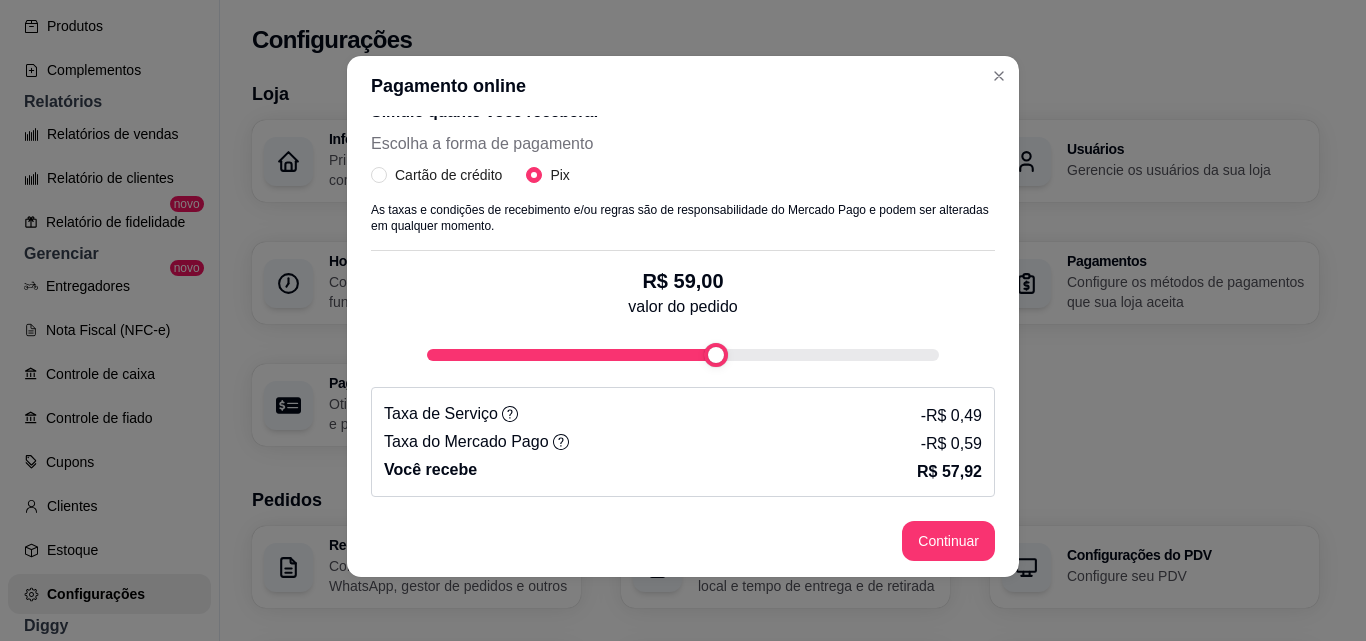 type on "62" 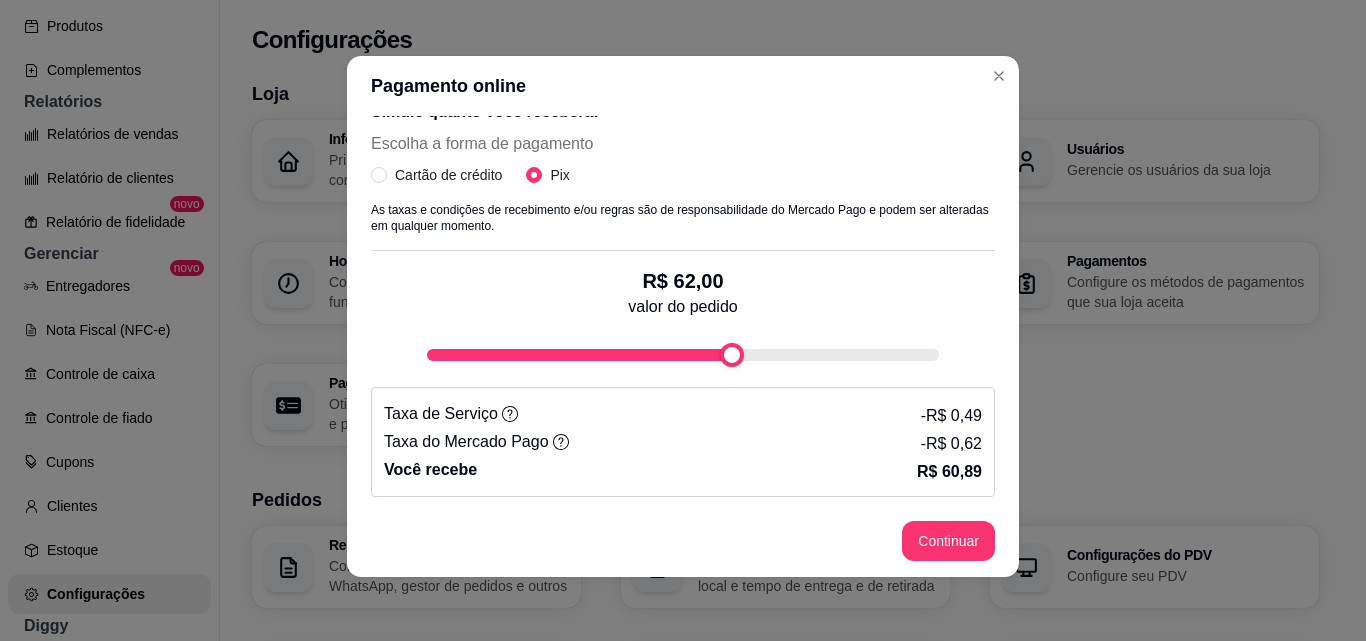 click at bounding box center [732, 355] 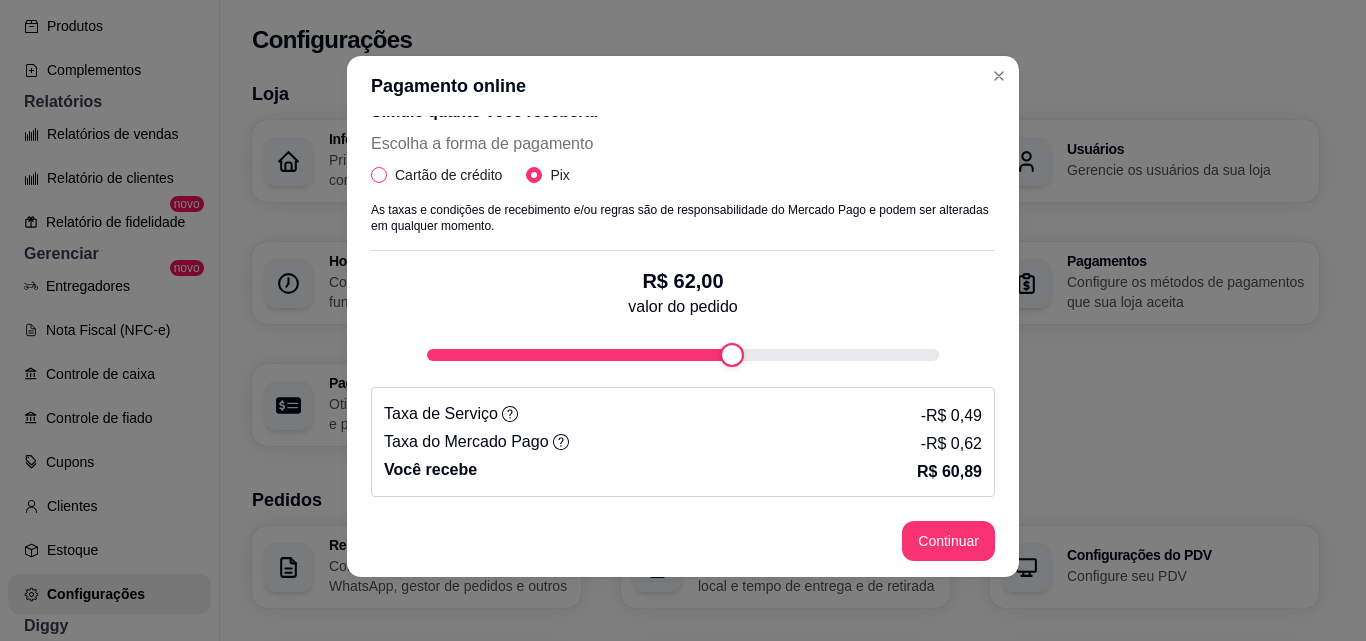 click on "Cartão de crédito" at bounding box center [448, 175] 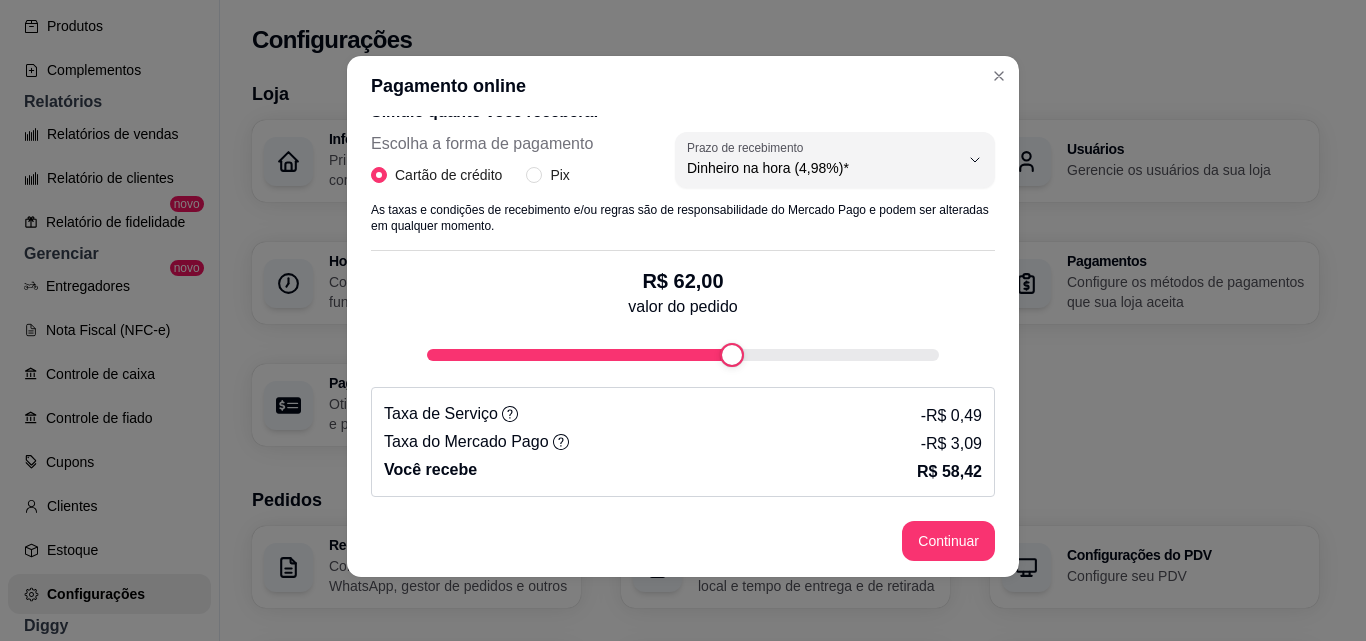 click on "Pix" at bounding box center [534, 175] 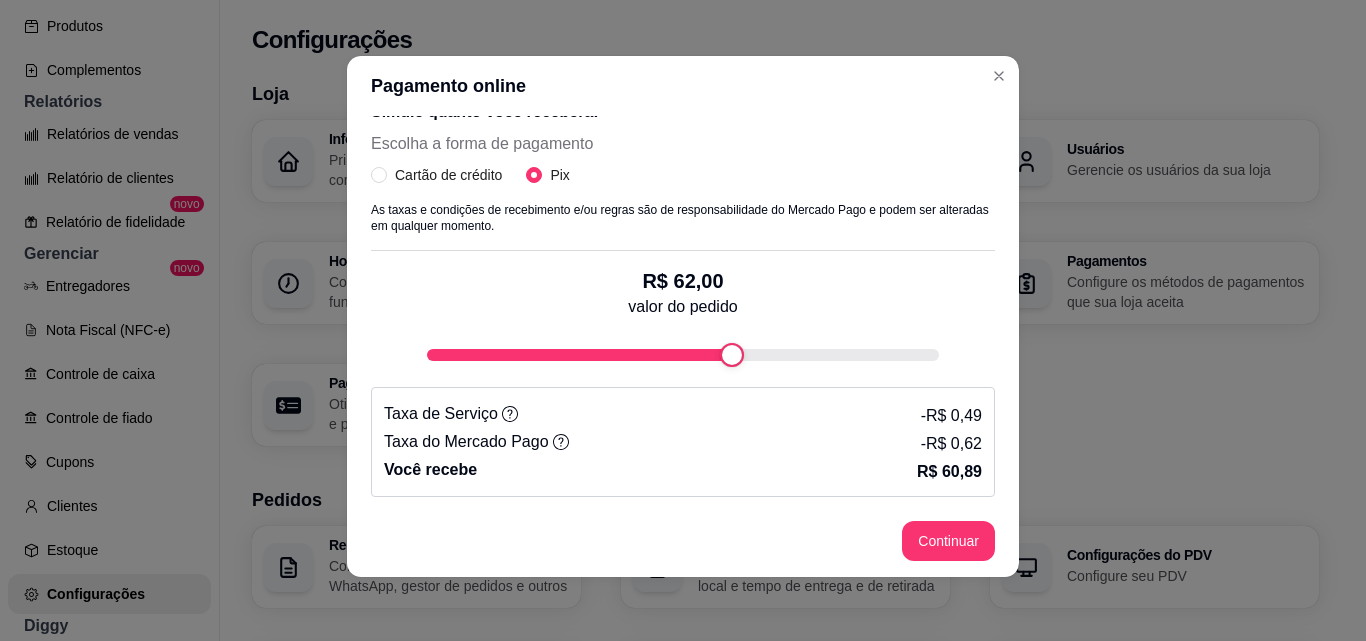 click on "Receba na hora em sua conta do Mercado Pago! Agora você poderá receber pagamentos online por pix e cartão de crédito através do seu menu digital e receber o dinheiro na sua conta do Mercado Pago! Sem riscos de fraudes ou golpes Golpes no Pix estão em alta! você só receberá o pedido após a confirmação do pagamento! Economia de tempo Você não precisará mais confirmar o comprovante do cliente pelo WhatsApp, já faremos esse trabalho! Mais comodidade Com a opção de pagamento online, você não precisará se preocupar com troco ou levar maquininha de cartão, é mais segurança para você e seu cliente! Simule quanto você receberá: Escolha a forma de pagamento Cartão de crédito Pix As taxas e condições de recebimento e/ou regras são de responsabilidade do Mercado Pago e podem ser alteradas em qualquer momento. R$ 62,00 valor do pedido Taxa de Serviço -  R$ 0,49 Taxa do Mercado Pago -  R$ 0,62 Você recebe R$ 60,89" at bounding box center (683, 310) 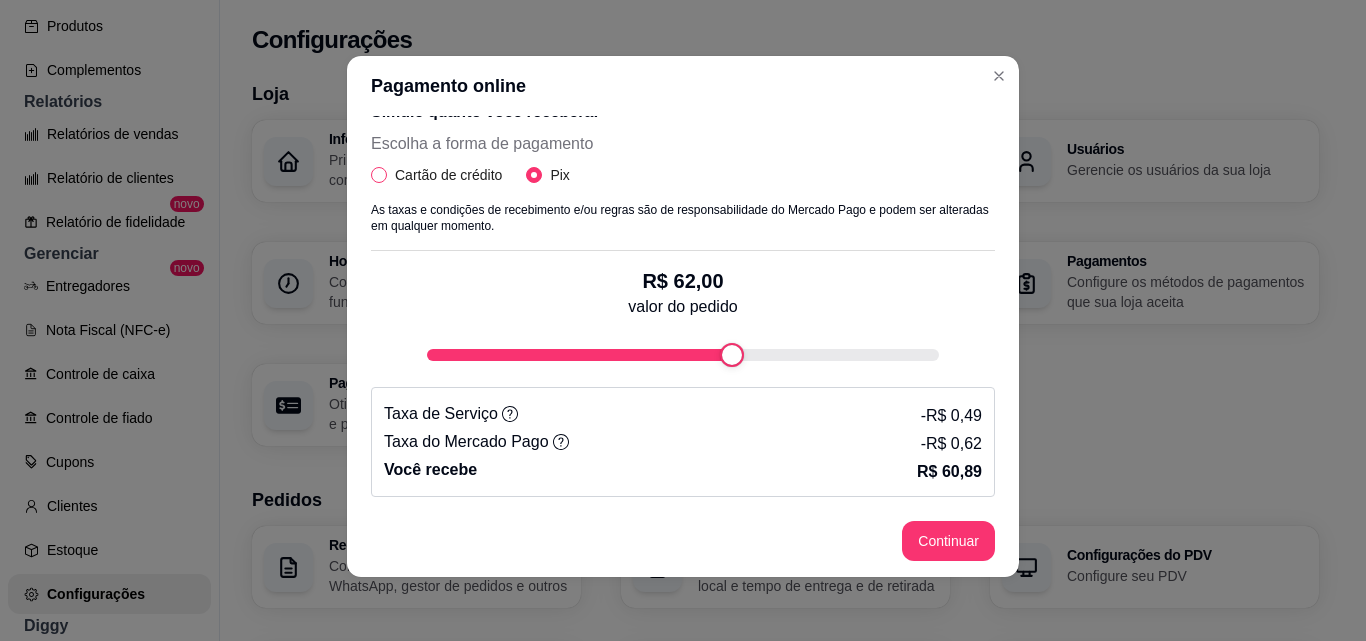 click on "Cartão de crédito" at bounding box center (379, 175) 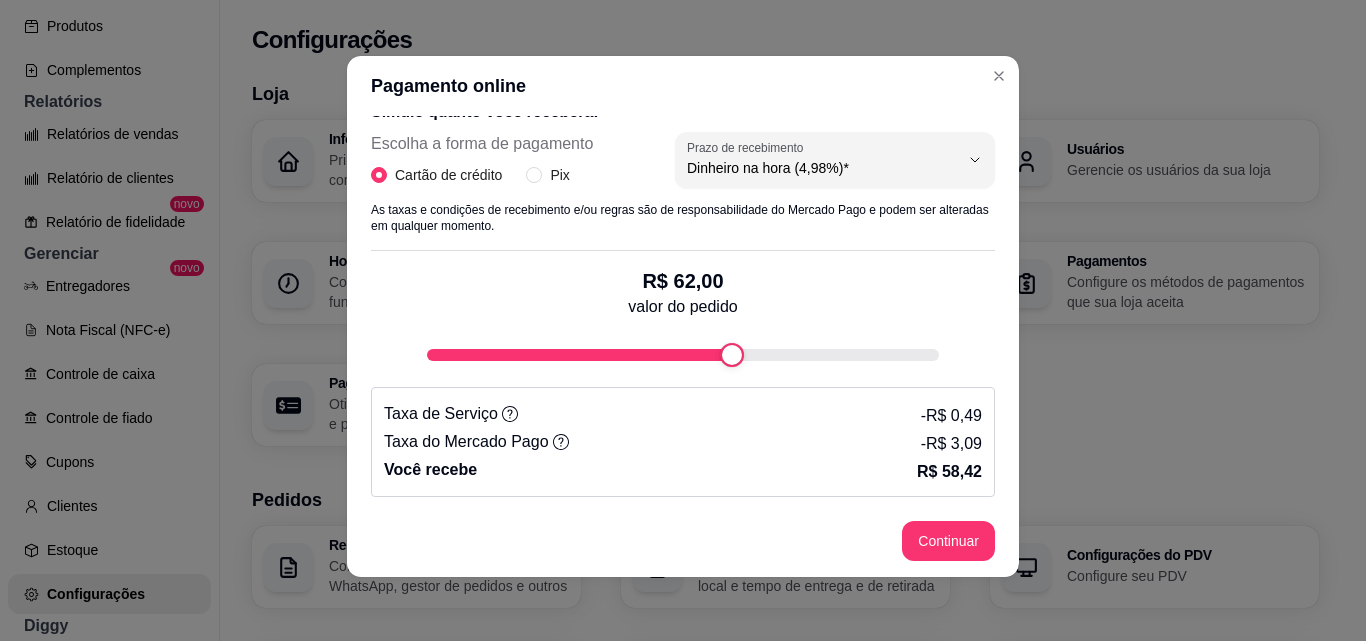 scroll, scrollTop: 216, scrollLeft: 0, axis: vertical 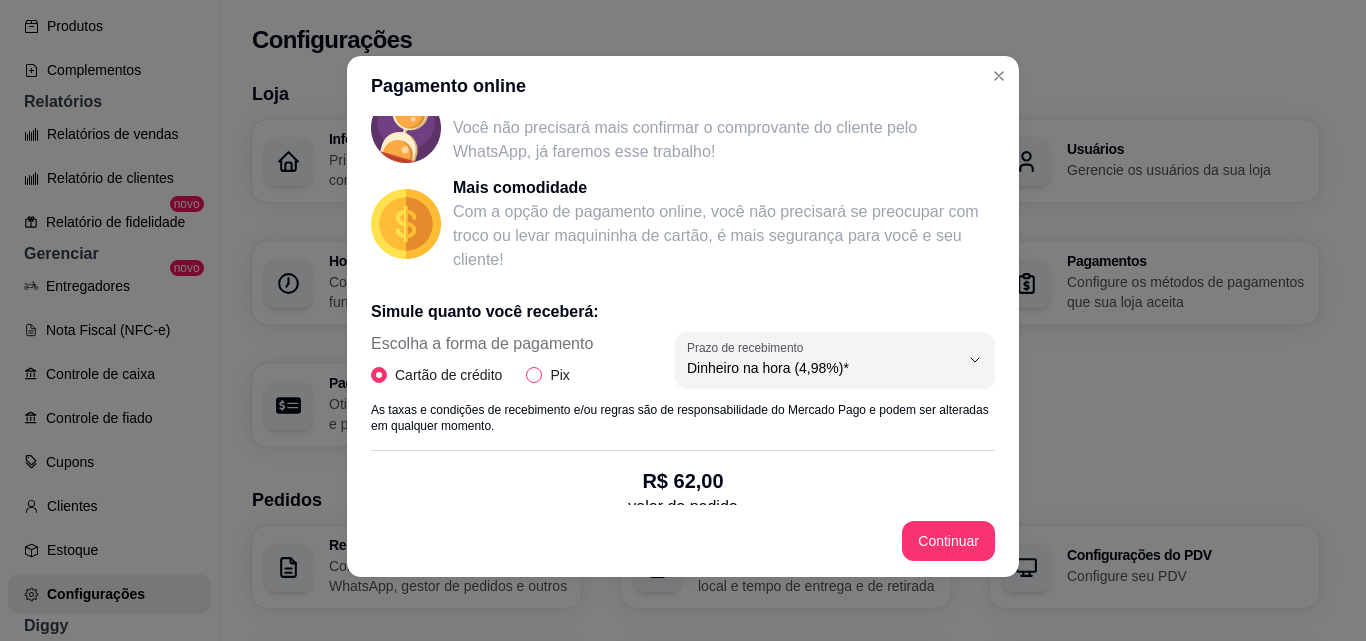 click on "Pix" at bounding box center (534, 375) 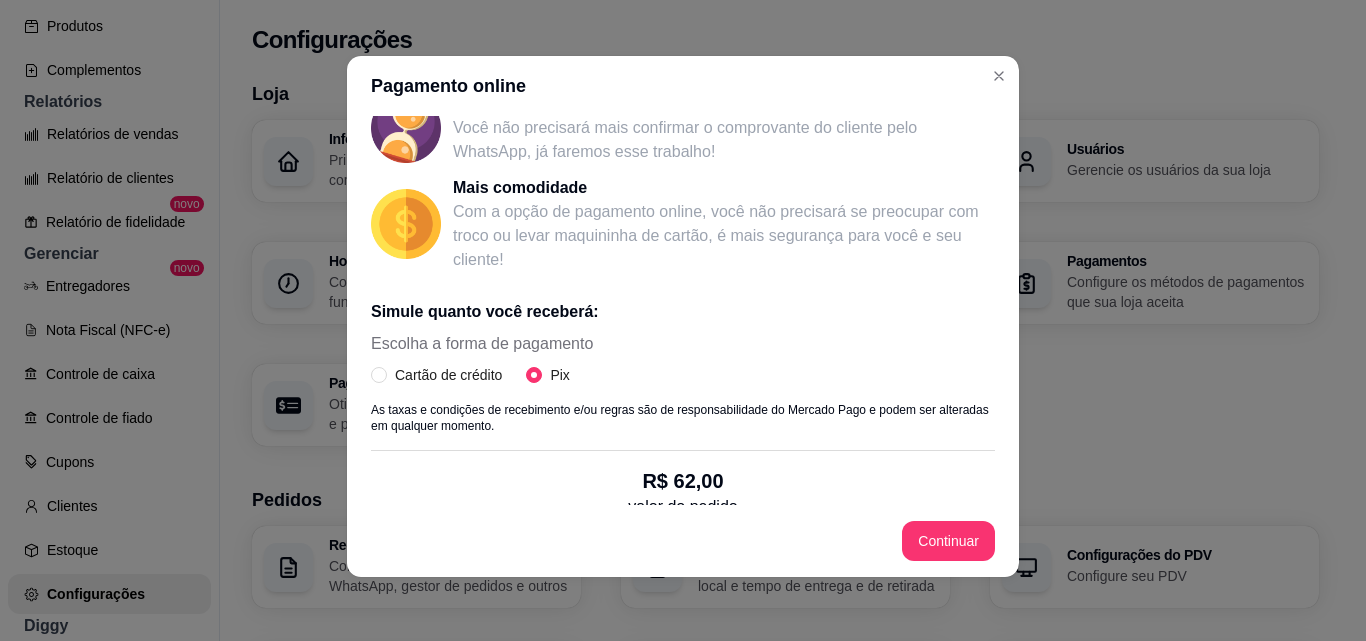 scroll, scrollTop: 416, scrollLeft: 0, axis: vertical 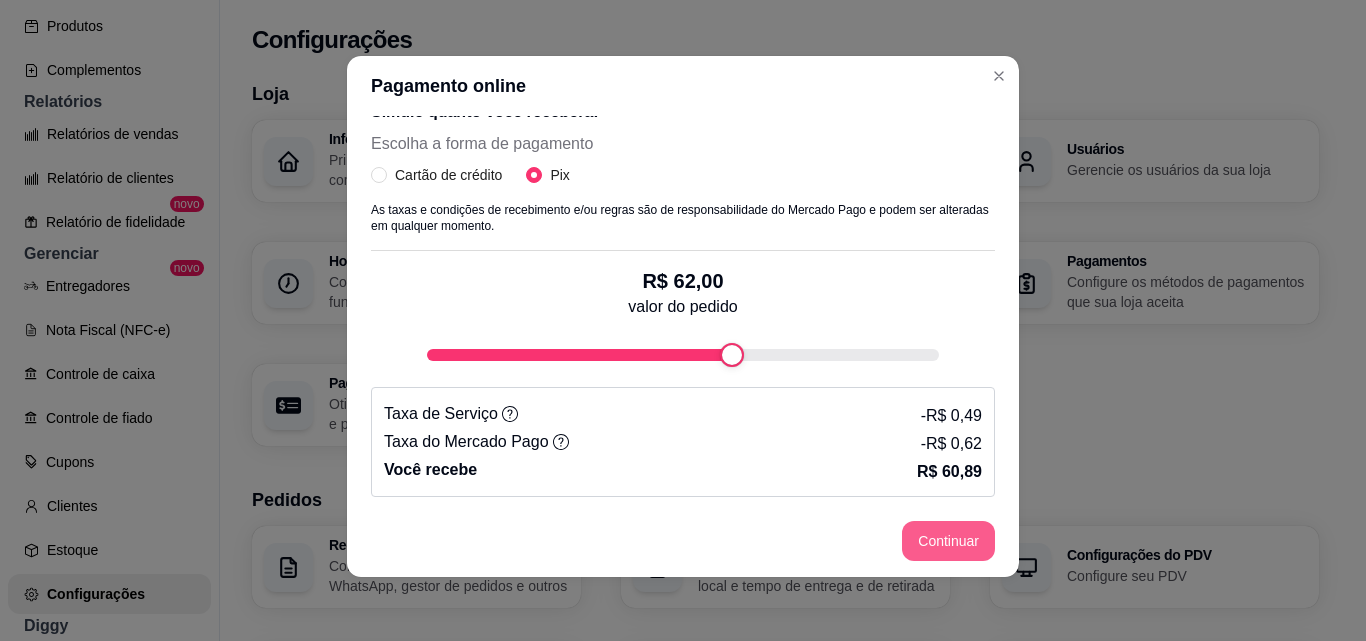 click on "Continuar" at bounding box center (948, 541) 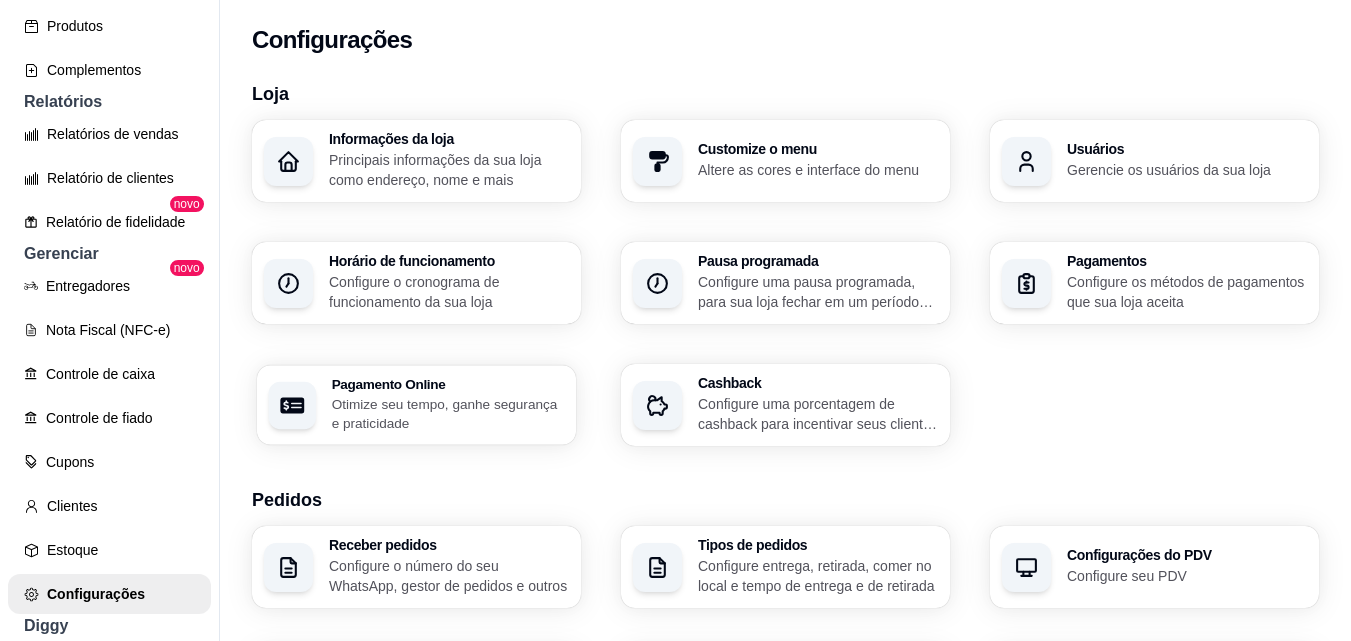 click on "Otimize seu tempo, ganhe segurança e praticidade" at bounding box center [448, 413] 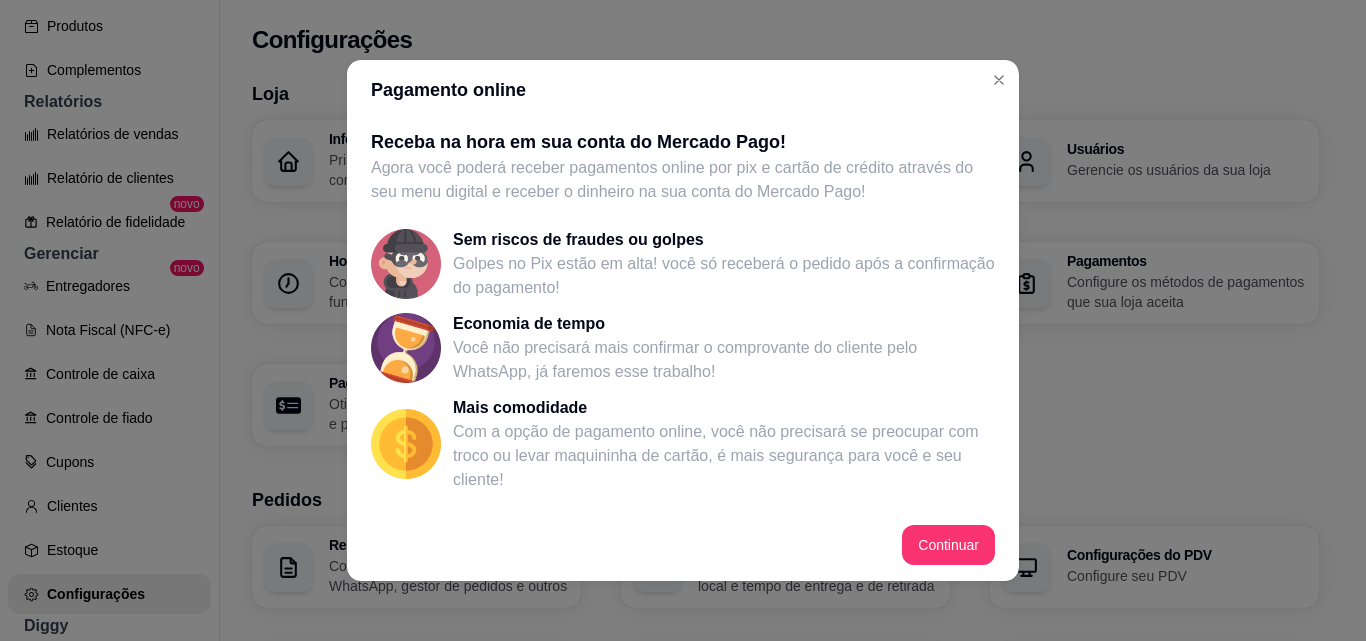 scroll, scrollTop: 416, scrollLeft: 0, axis: vertical 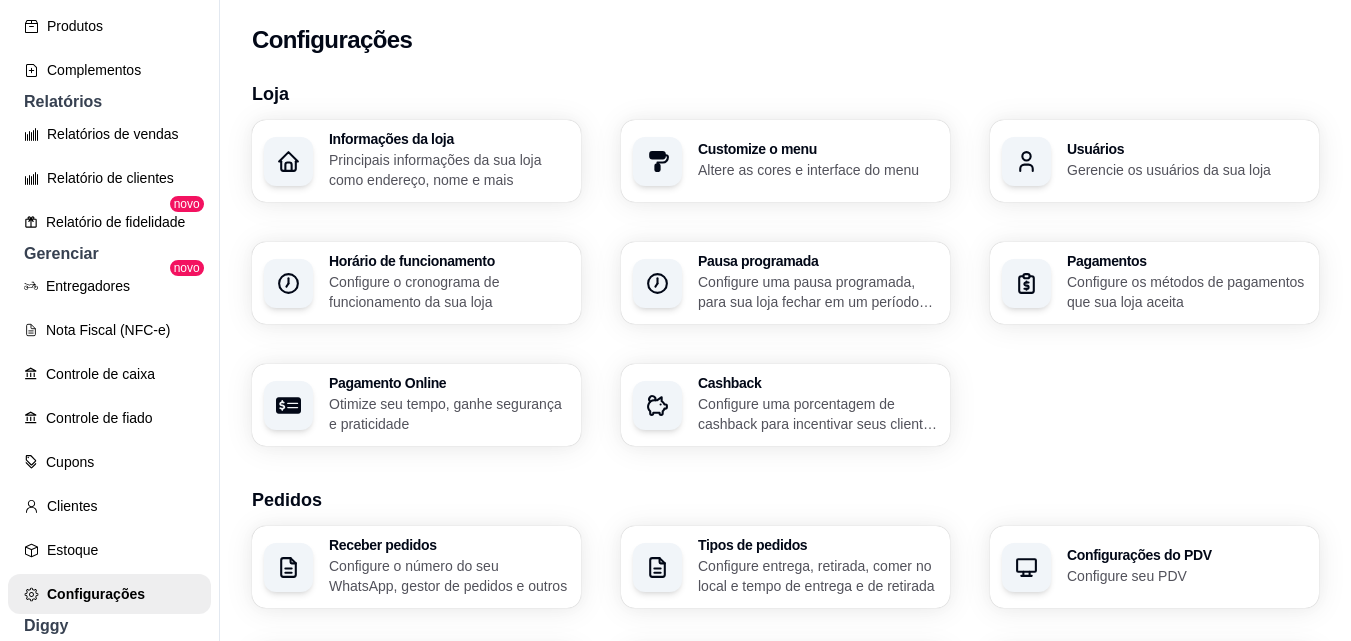 click on "Pagamentos Configure os métodos de pagamentos que sua loja aceita" at bounding box center (1154, 283) 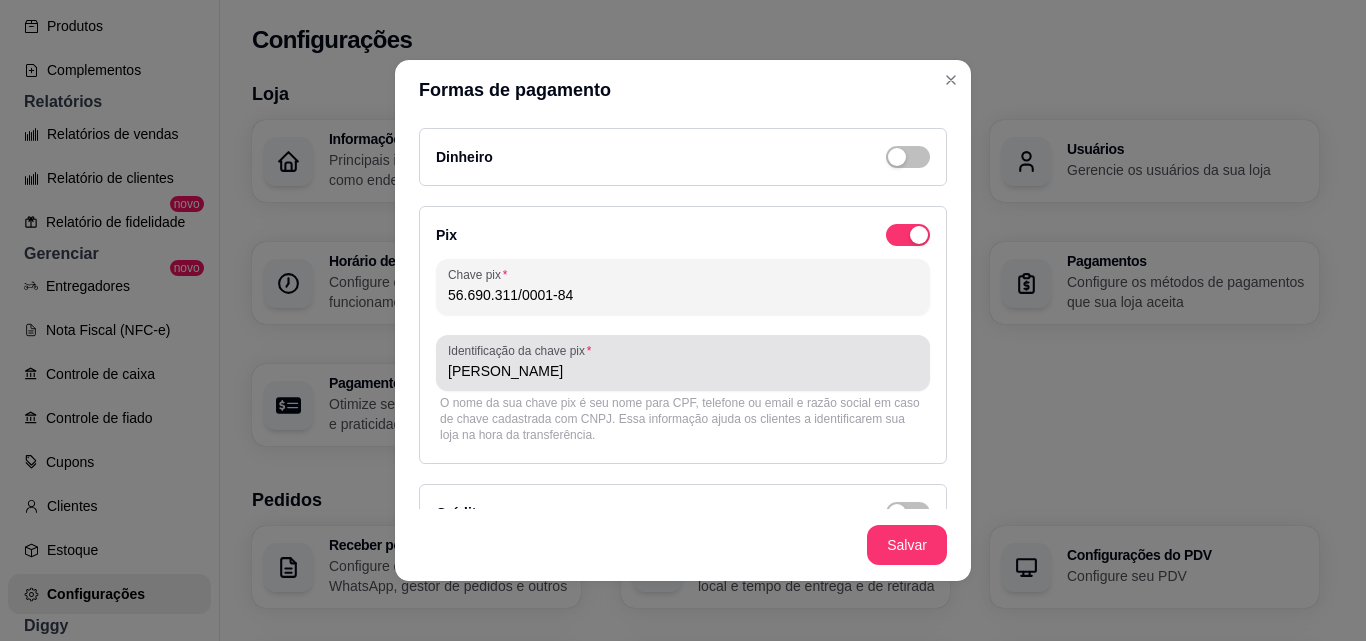 scroll, scrollTop: 275, scrollLeft: 0, axis: vertical 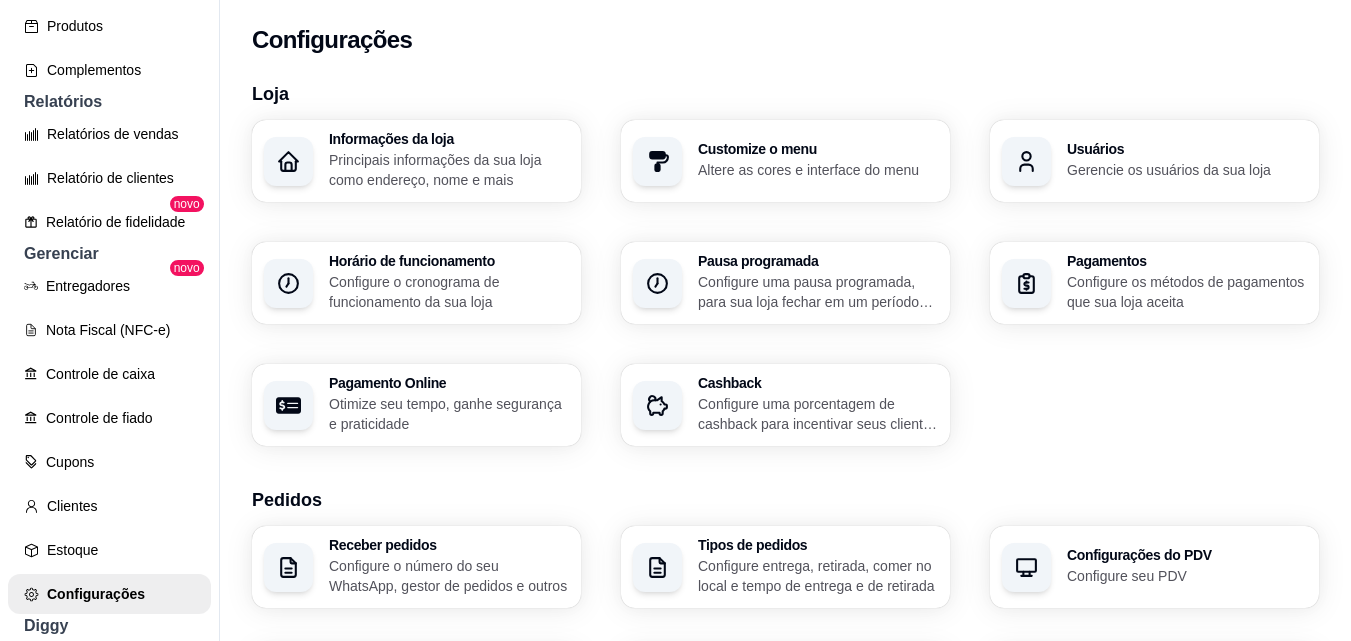 click on "Otimize seu tempo, ganhe segurança e praticidade" at bounding box center (449, 414) 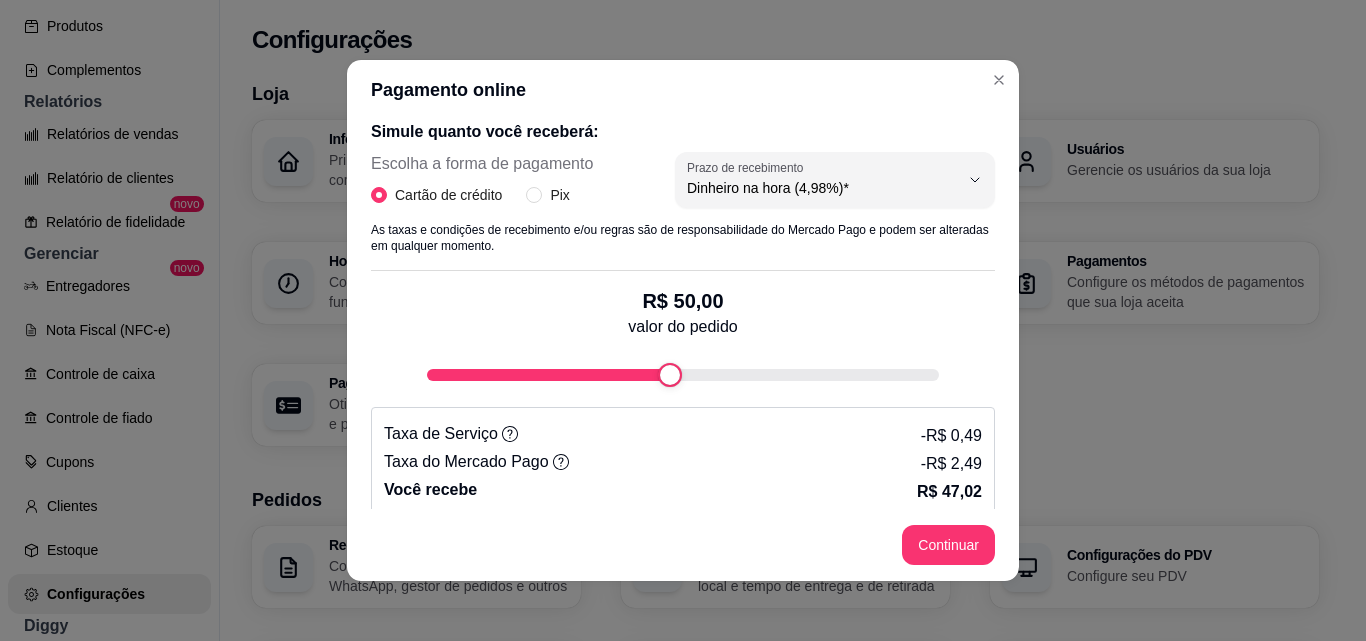 scroll, scrollTop: 416, scrollLeft: 0, axis: vertical 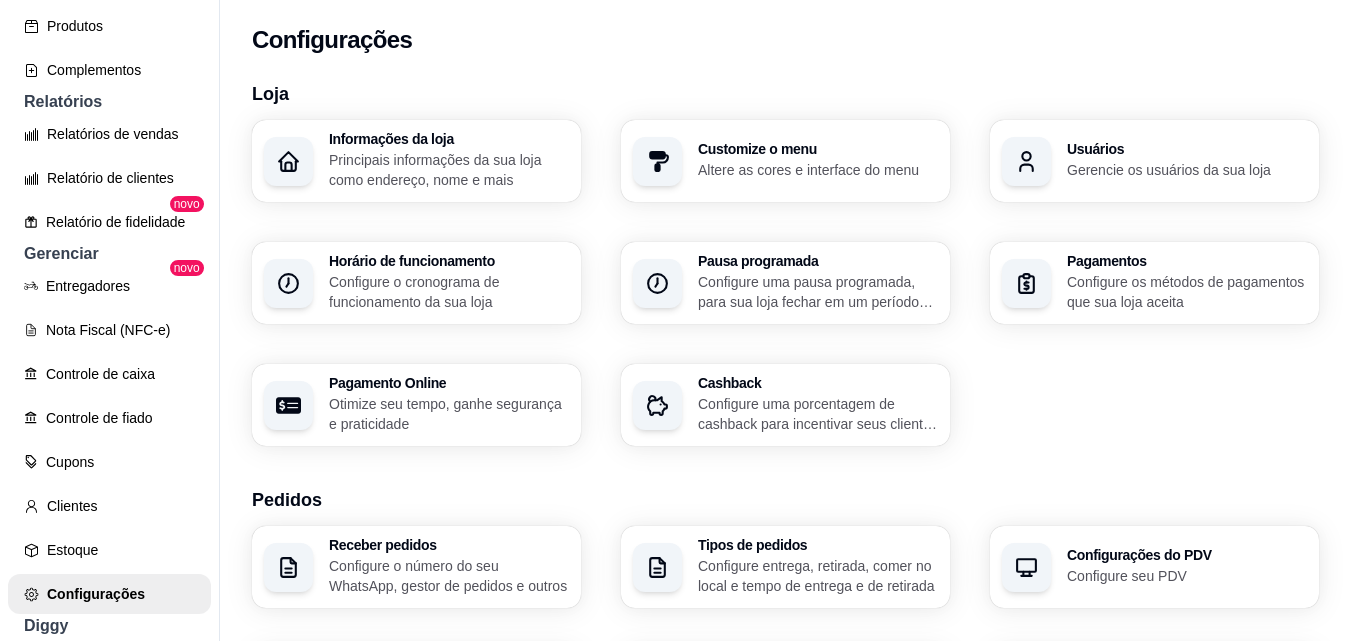 click on "Pagamentos" at bounding box center (1187, 261) 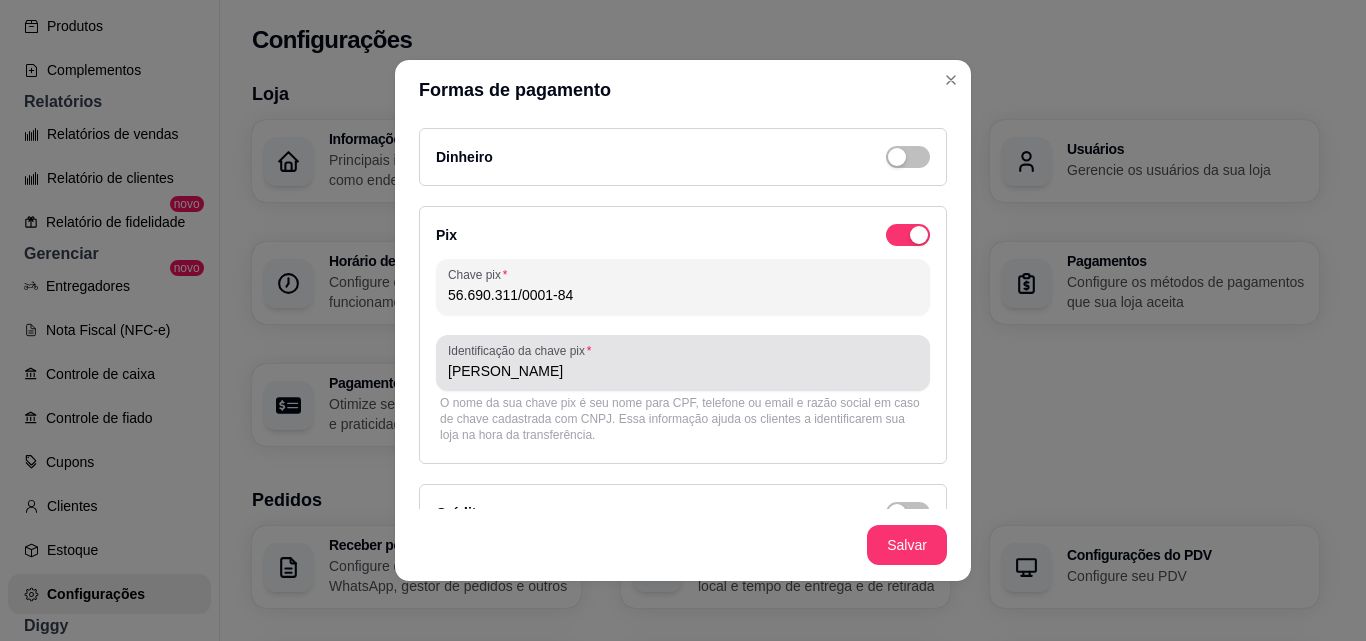 click on "Stefany Souza Caetano" at bounding box center (683, 363) 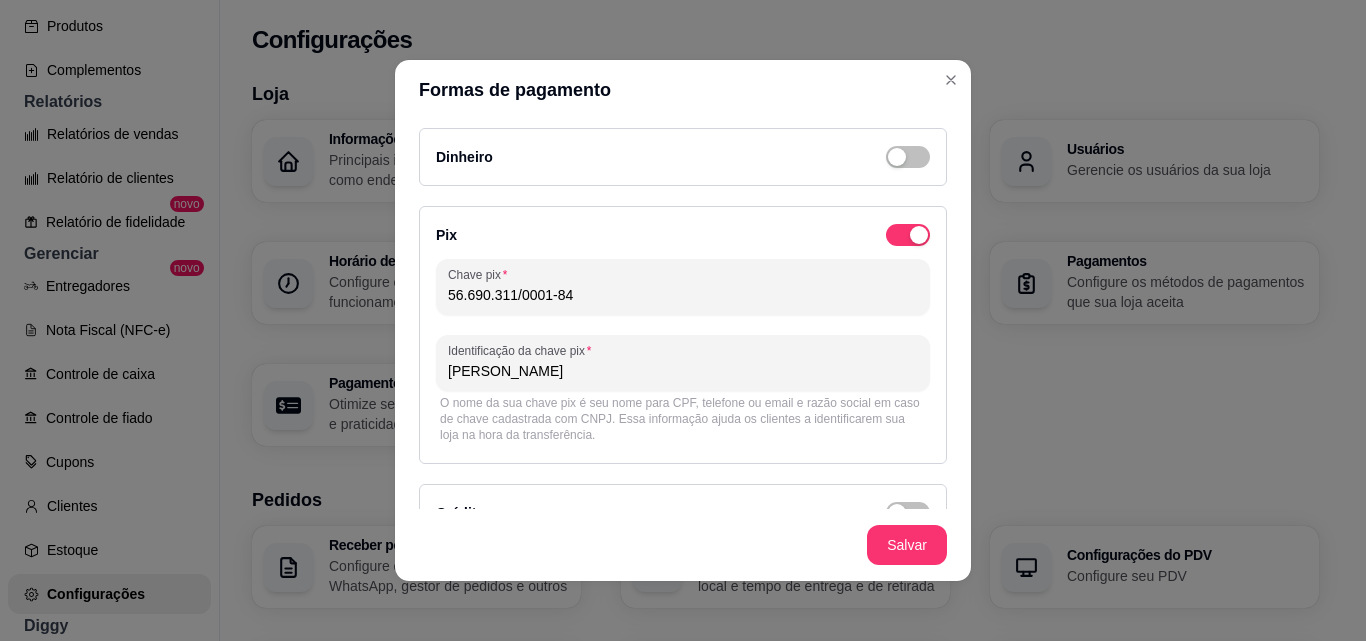 click on "Chave pix 56.690.311/0001-84 Identificação da chave pix Stefany Souza - Nubank O nome da sua chave pix é seu nome para CPF, telefone ou email e razão social em caso de chave cadastrada com CNPJ. Essa informação ajuda os clientes a identificarem sua loja na hora da transferência." at bounding box center [683, 353] 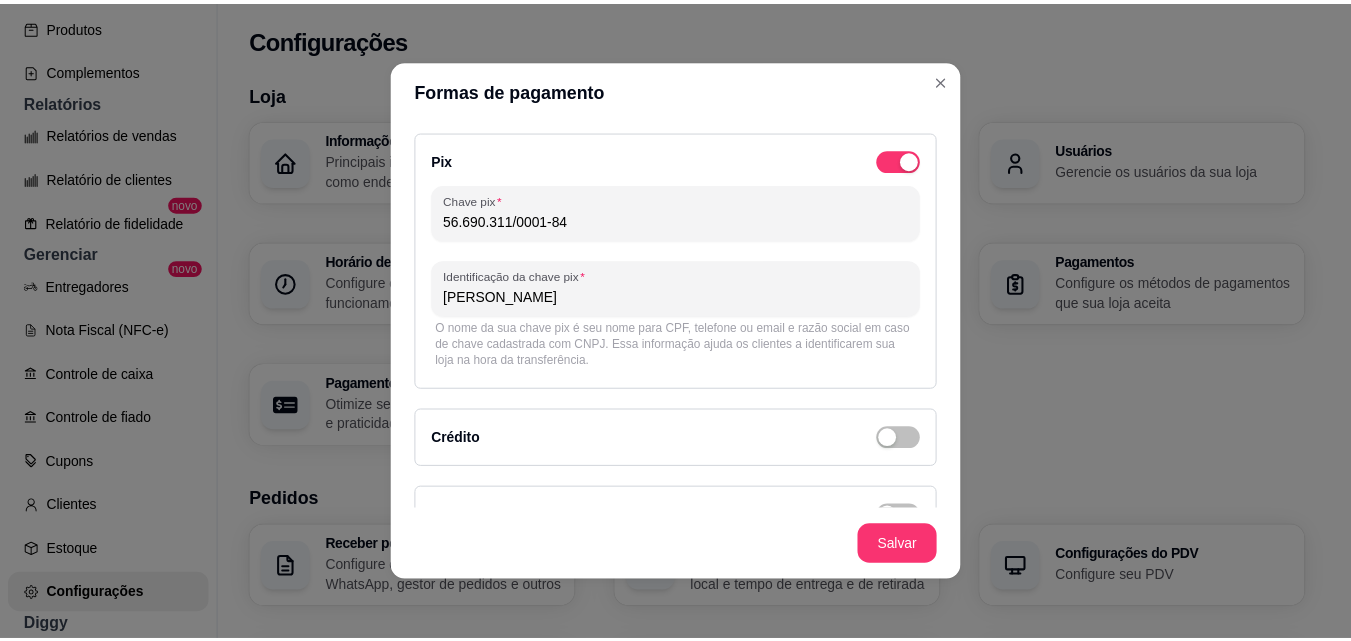 scroll, scrollTop: 0, scrollLeft: 0, axis: both 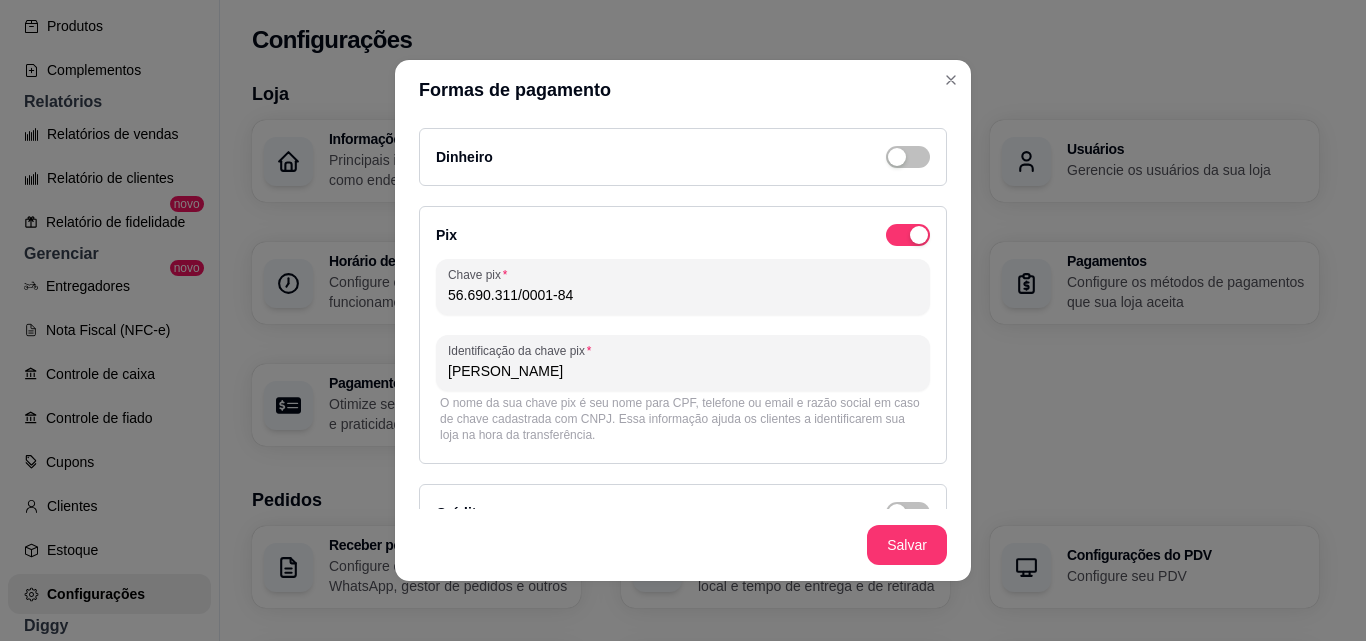 drag, startPoint x: 525, startPoint y: 372, endPoint x: 337, endPoint y: 362, distance: 188.26576 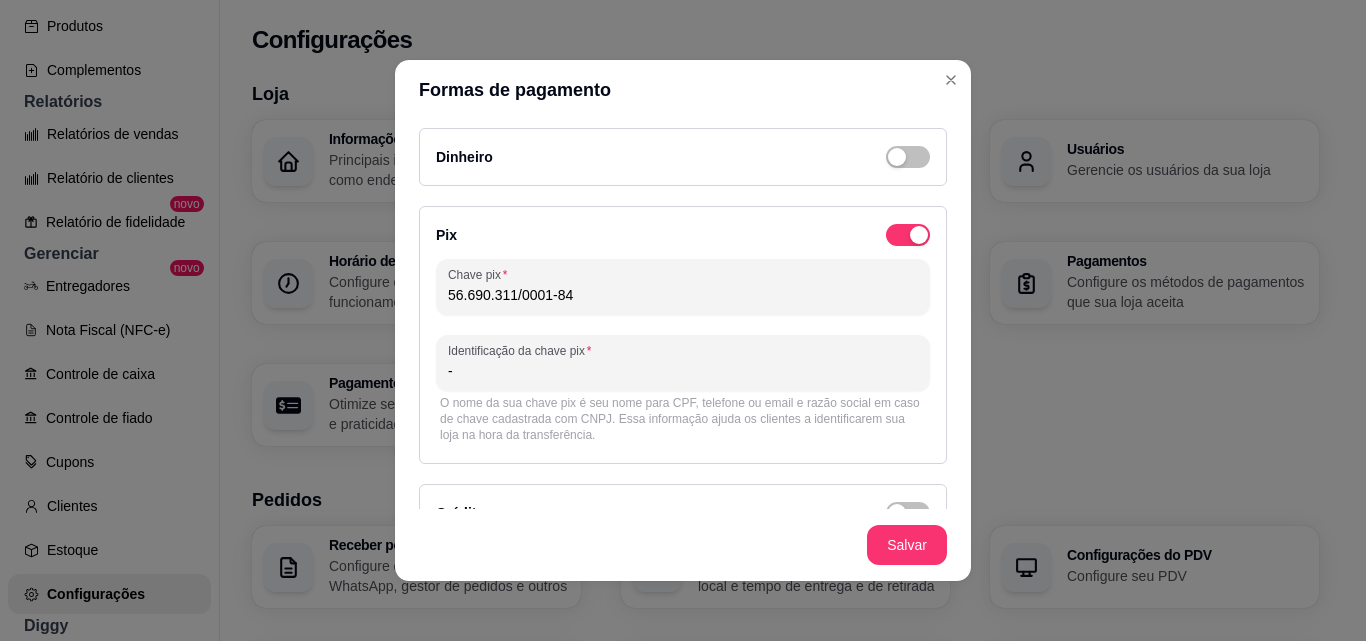type on "-" 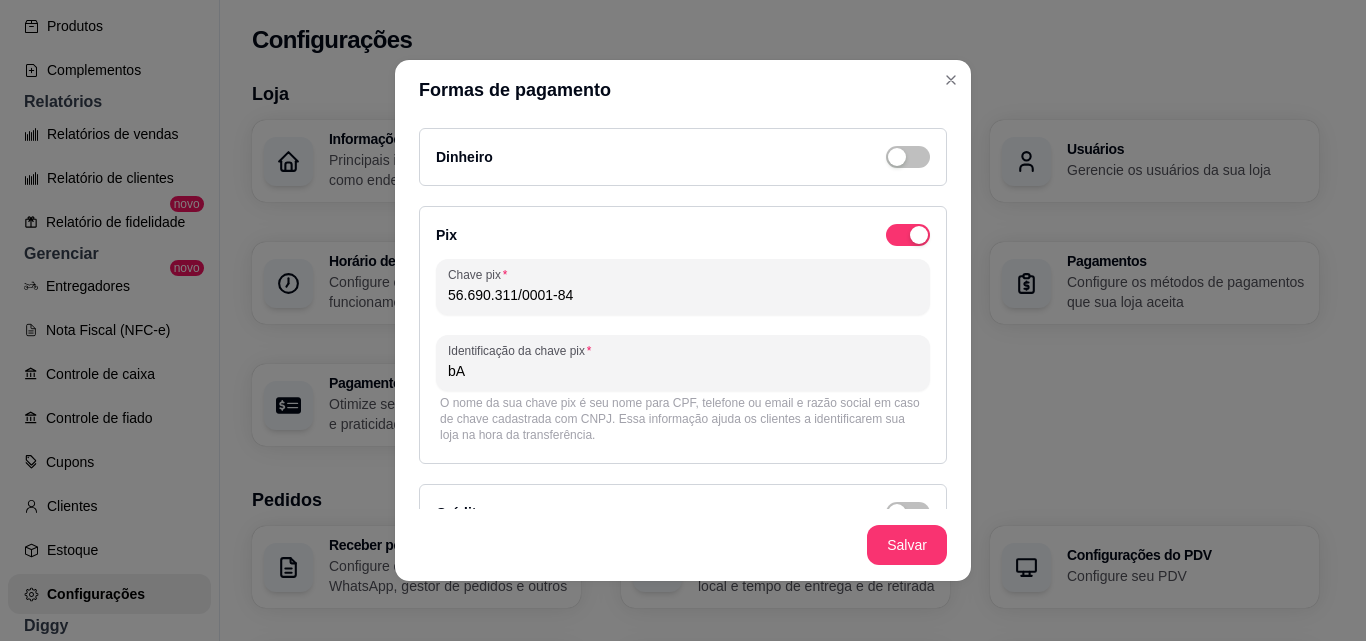 type on "b" 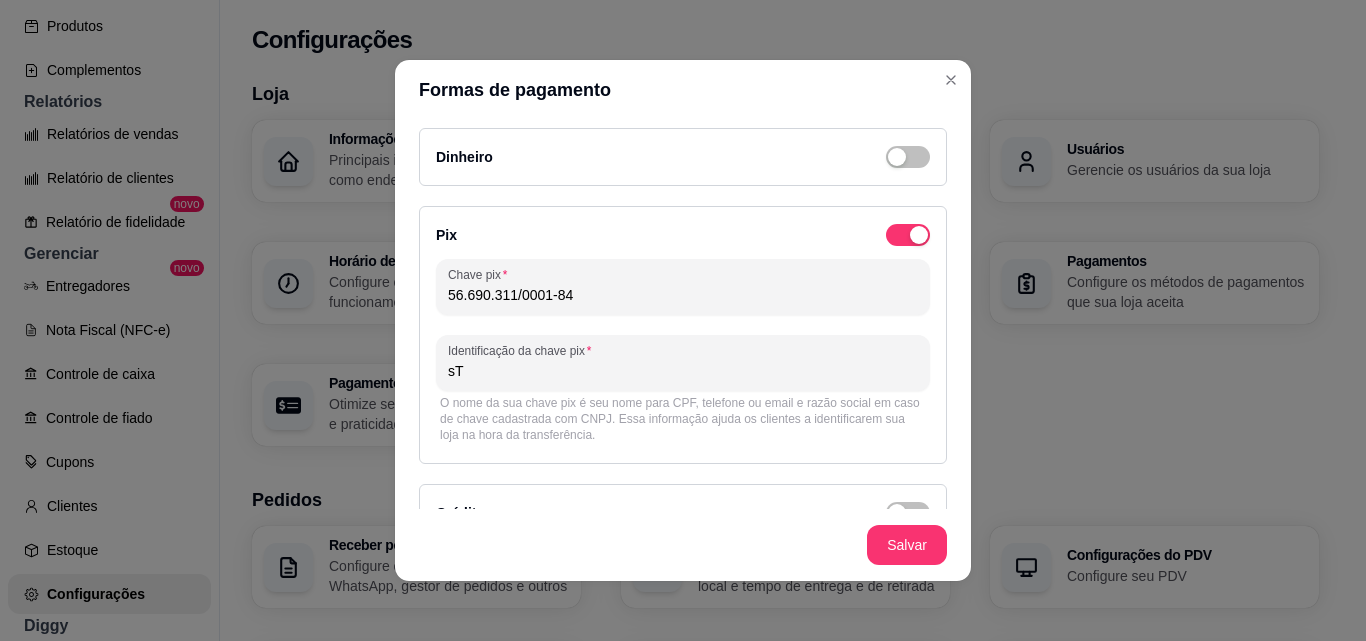 type on "s" 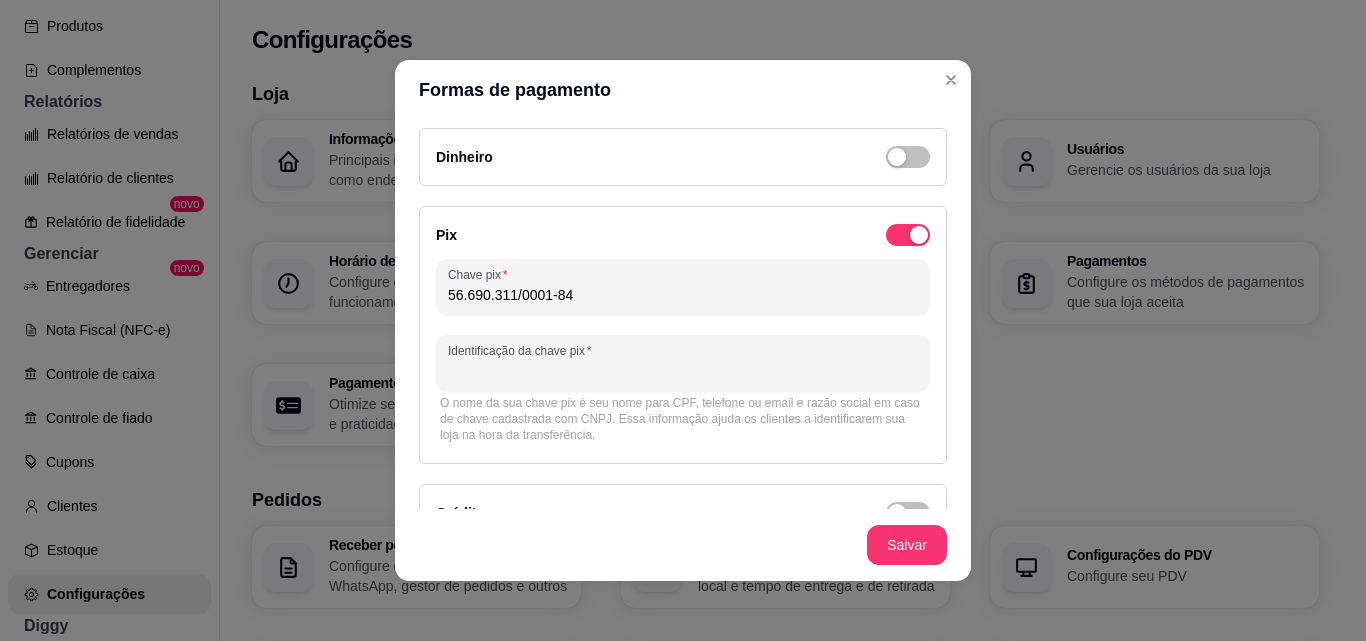 type on "S" 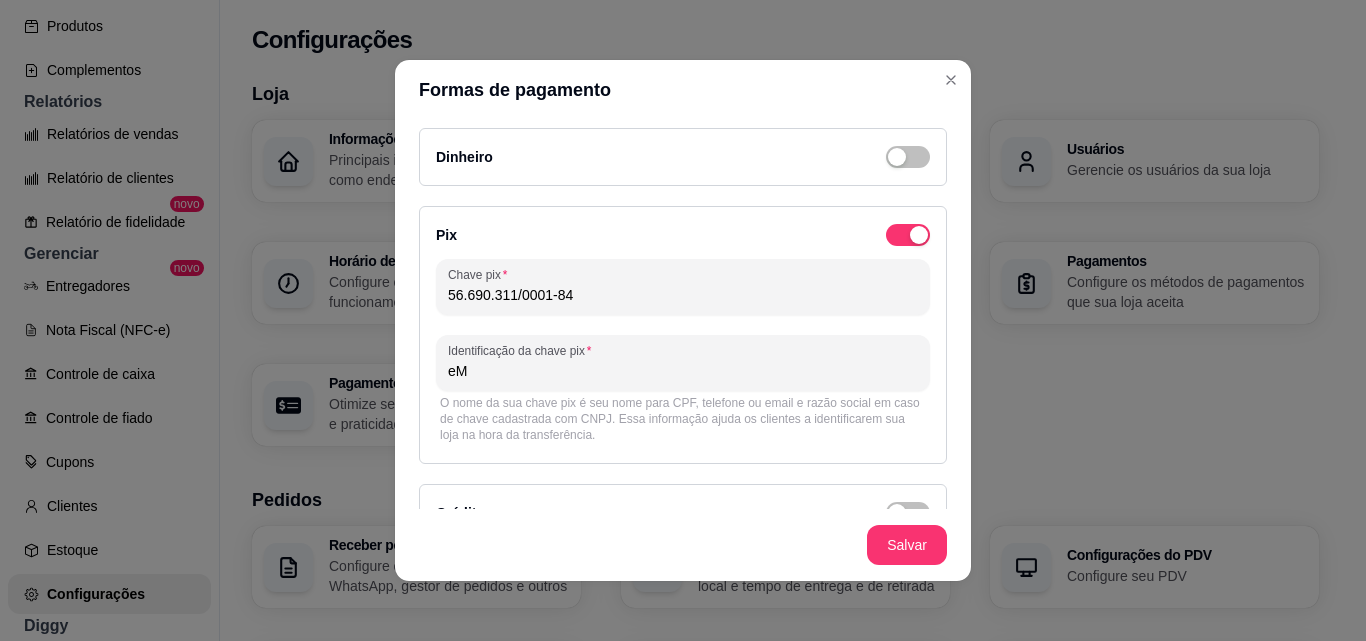 type on "e" 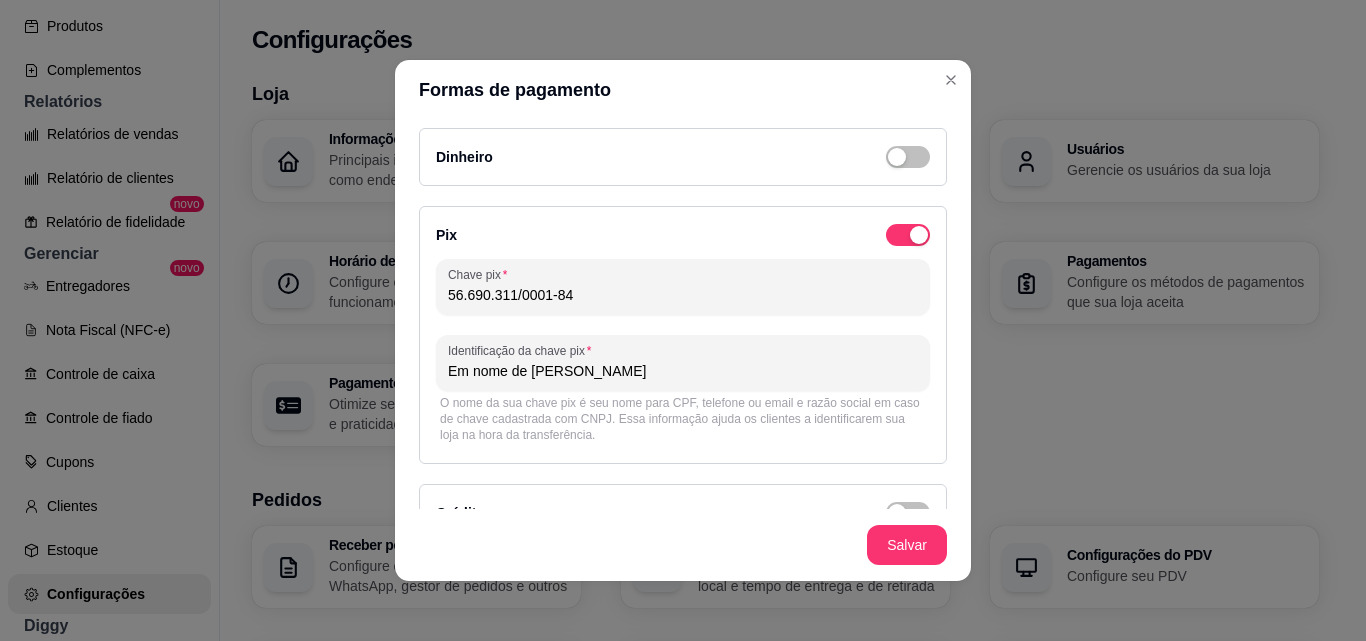 click on "Em nome de Stefany - Conta Nubank" at bounding box center [683, 371] 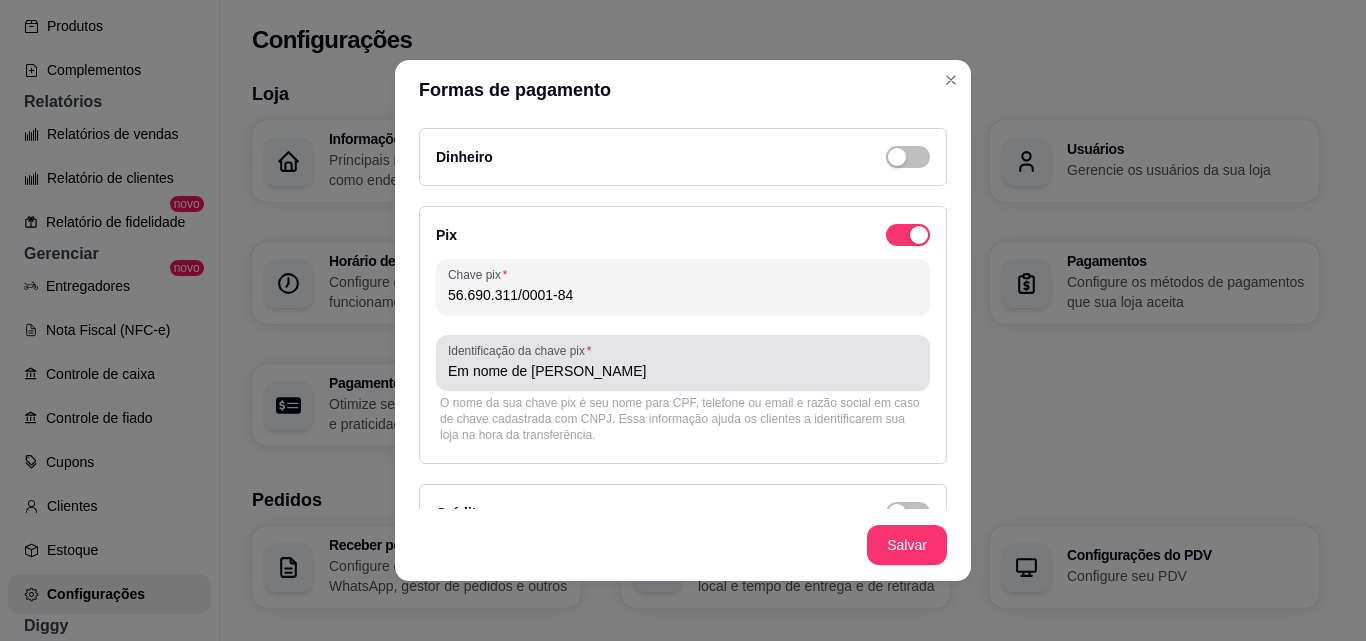 click on "Em nome de Stefany - Conta Nubank" at bounding box center (683, 363) 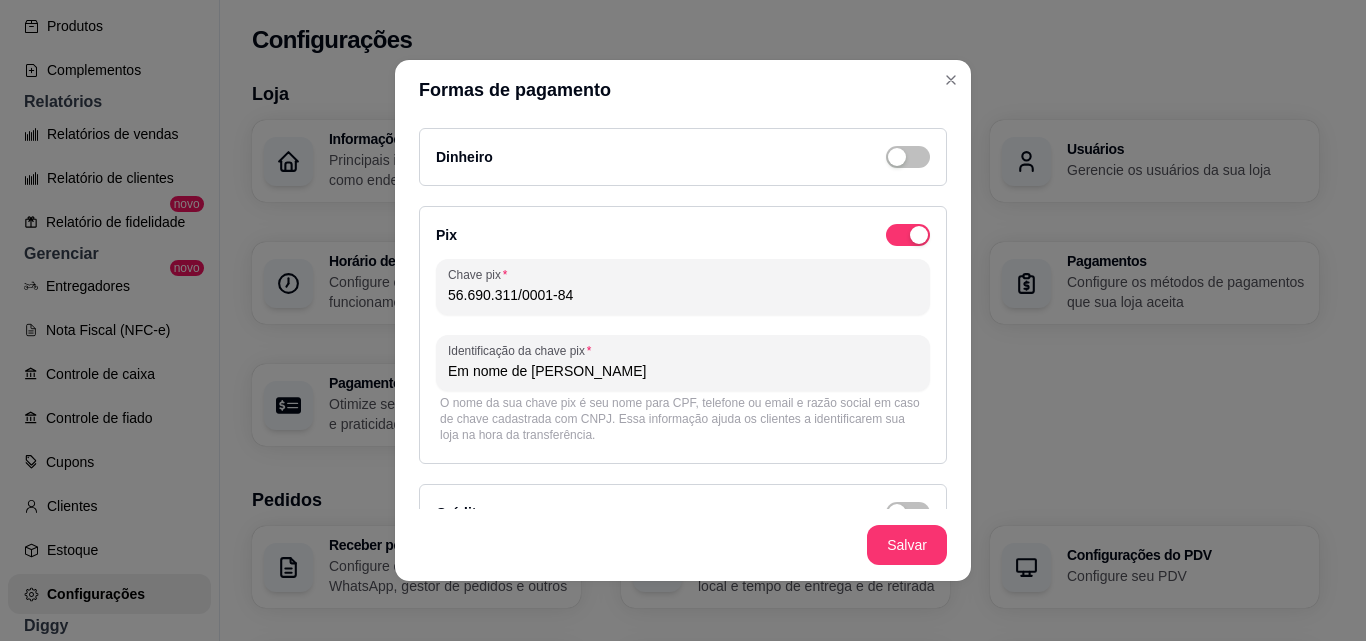 click on "Chave pix 56.690.311/0001-84 Identificação da chave pix Em nome de Stefany - Conta Nubank O nome da sua chave pix é seu nome para CPF, telefone ou email e razão social em caso de chave cadastrada com CNPJ. Essa informação ajuda os clientes a identificarem sua loja na hora da transferência." at bounding box center [683, 353] 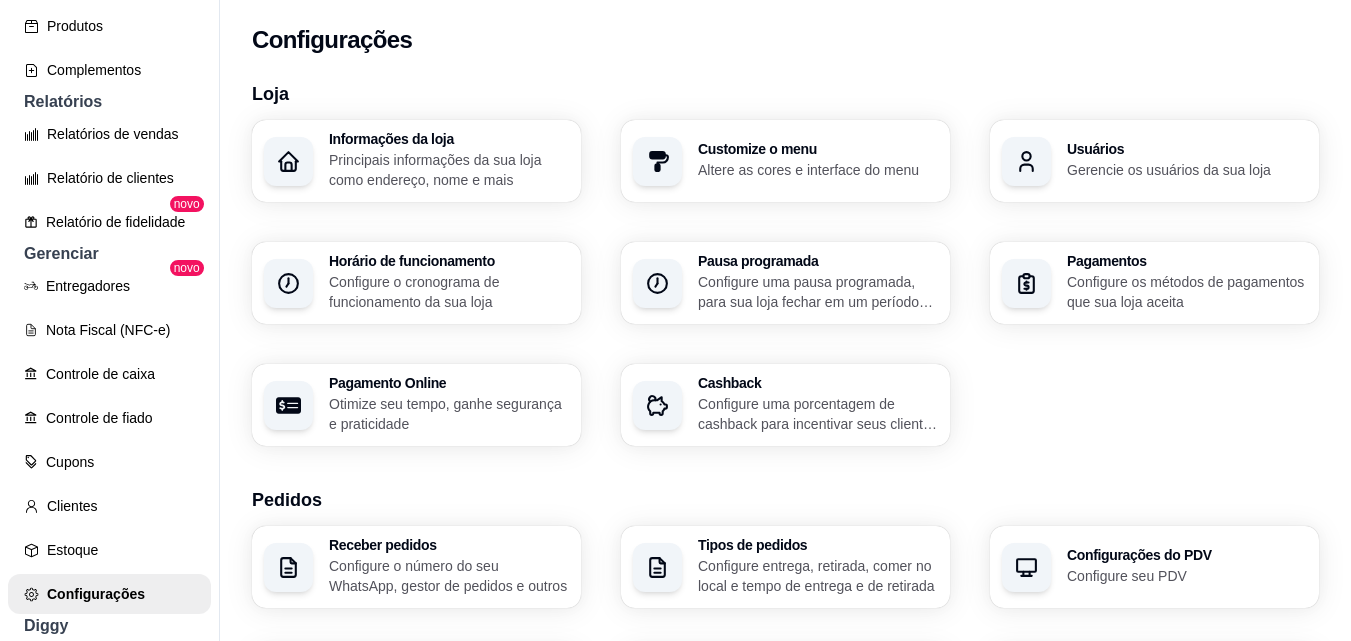 scroll, scrollTop: 300, scrollLeft: 0, axis: vertical 